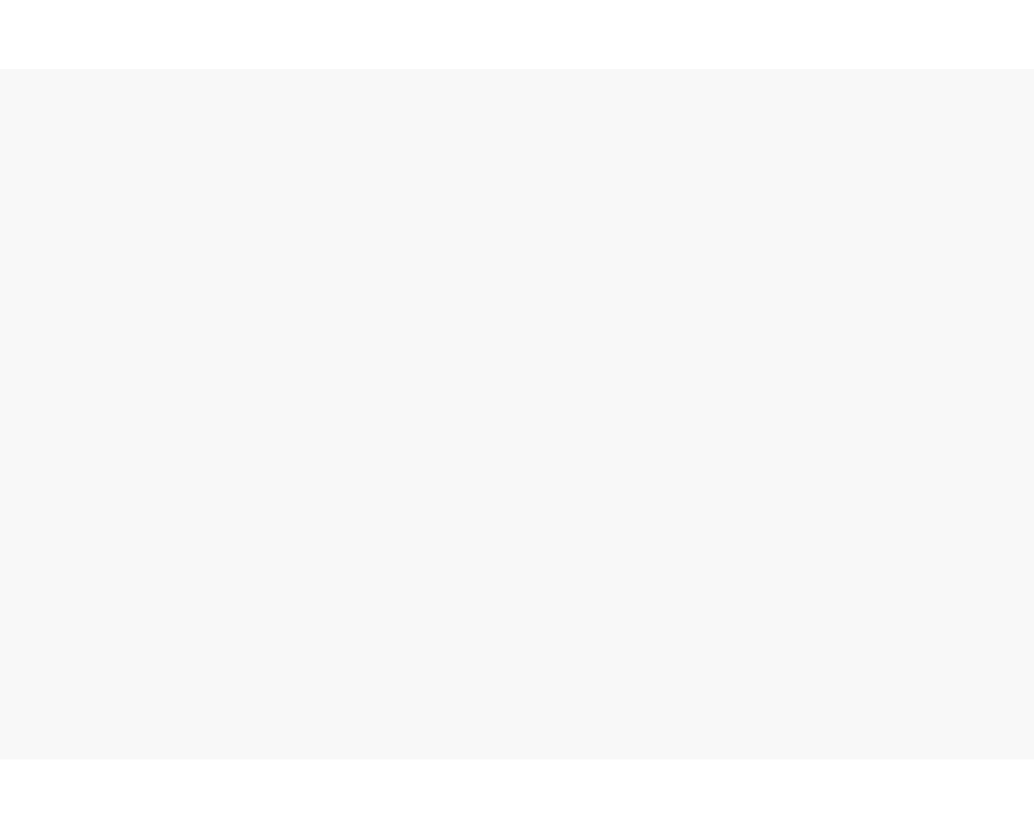 scroll, scrollTop: 0, scrollLeft: 0, axis: both 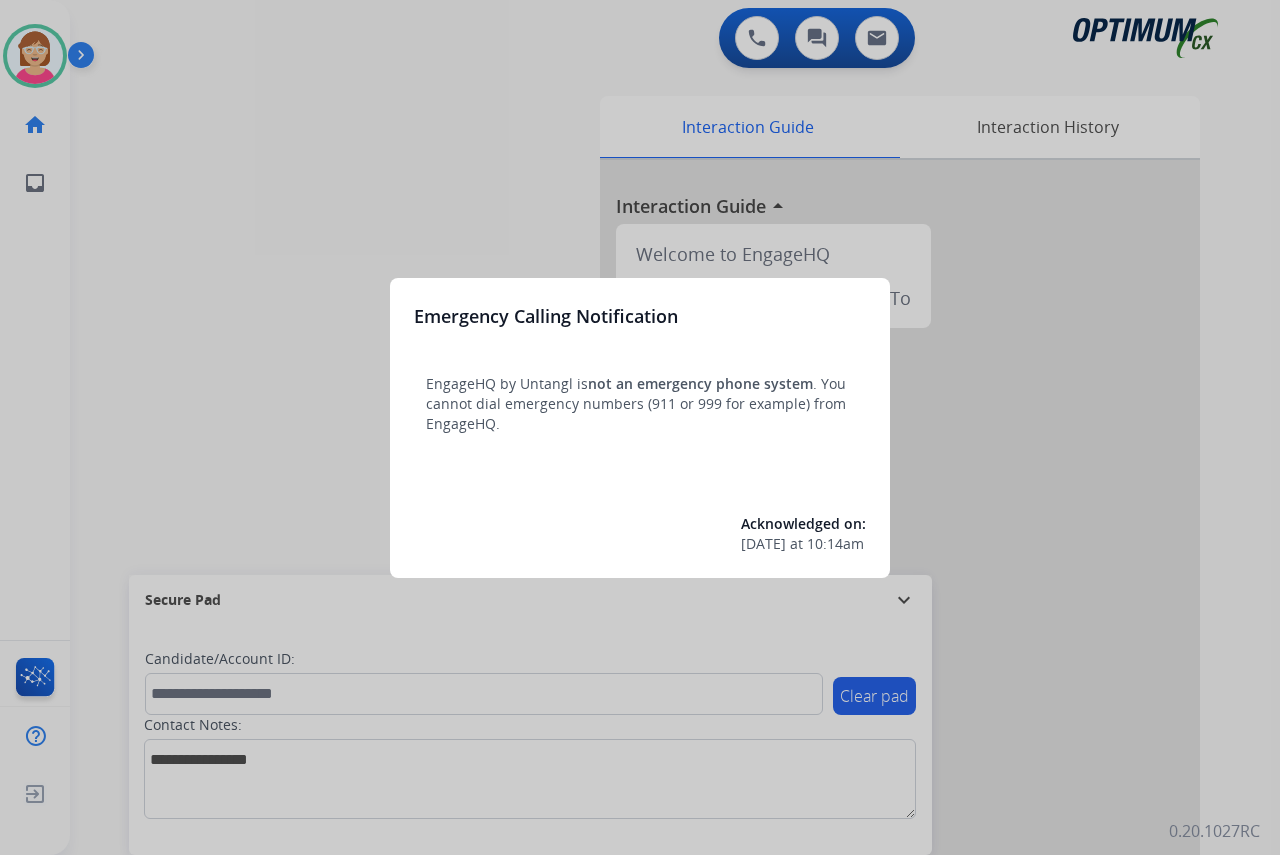 click at bounding box center (640, 427) 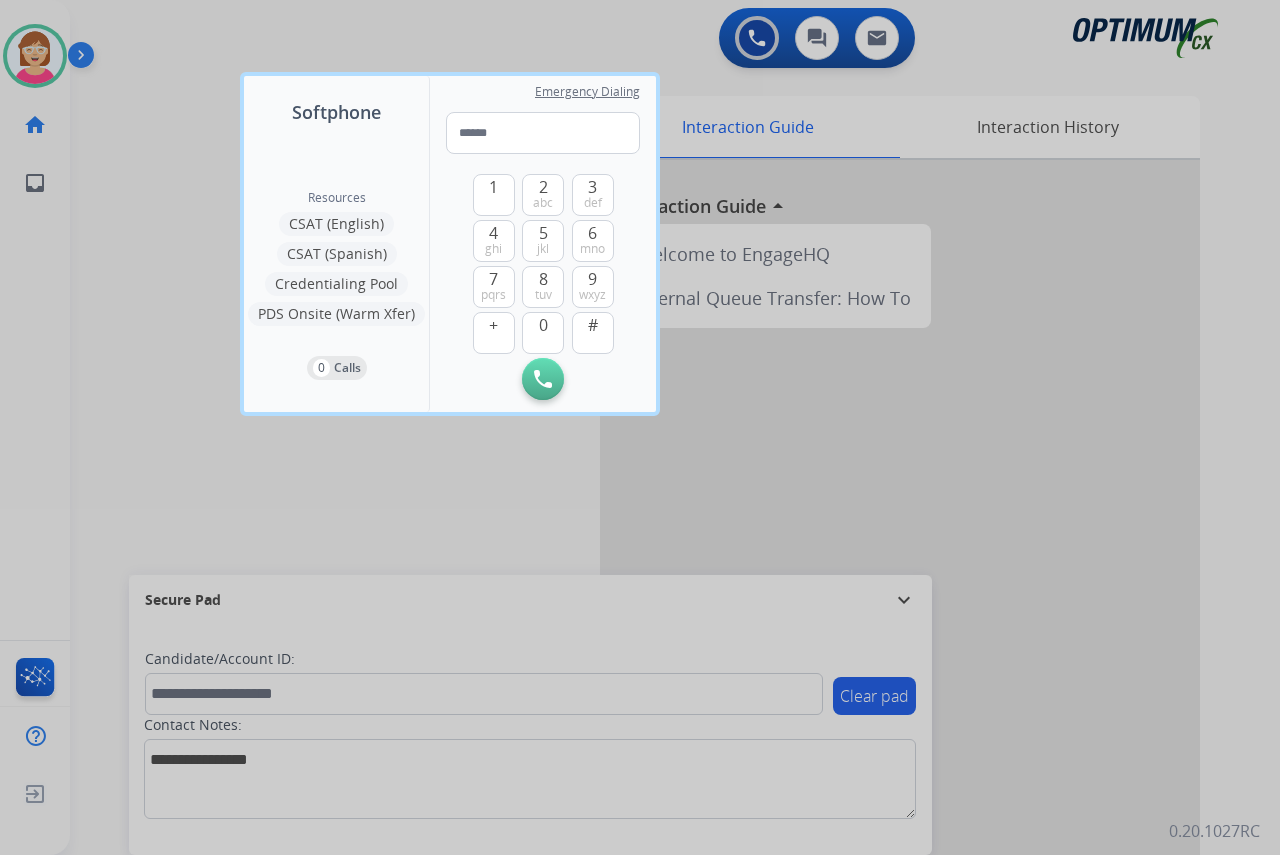 click at bounding box center (640, 427) 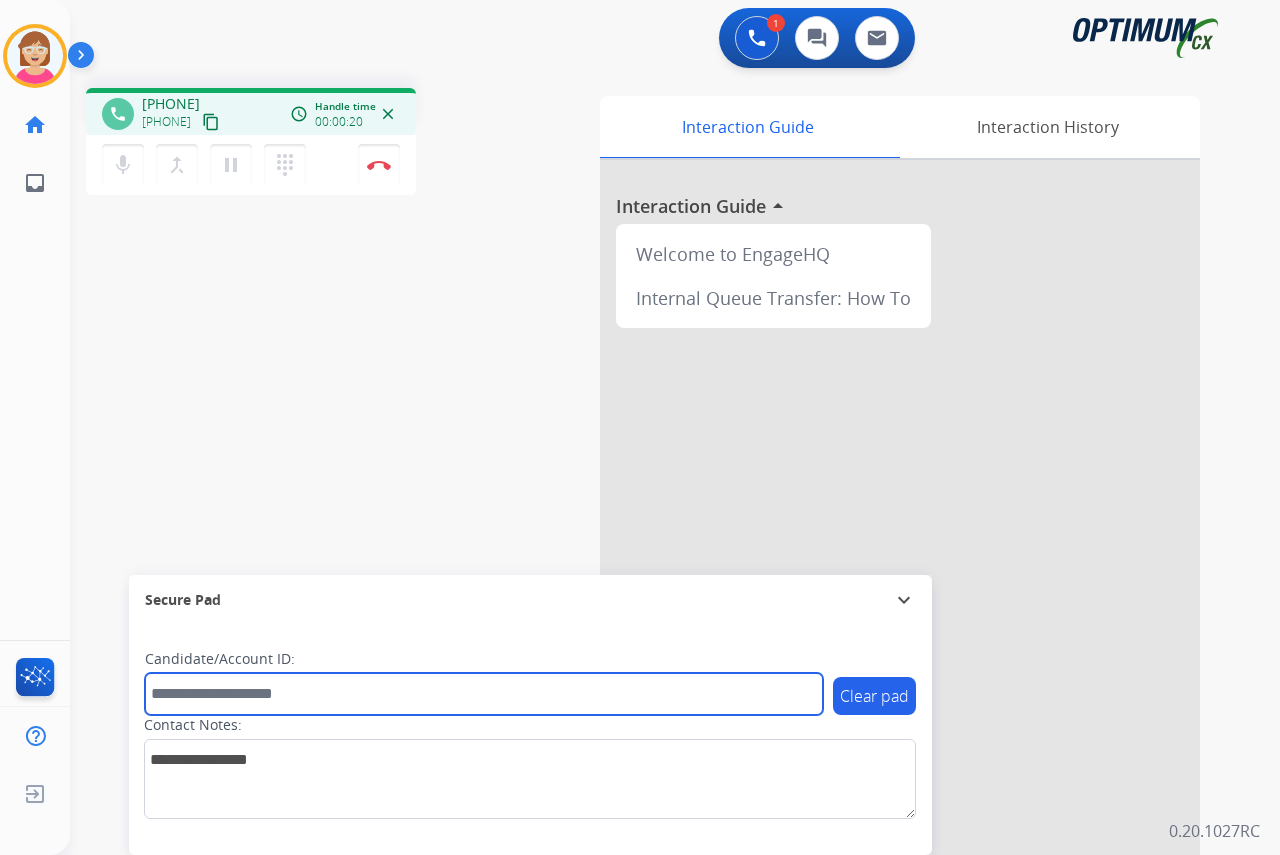 click at bounding box center (484, 694) 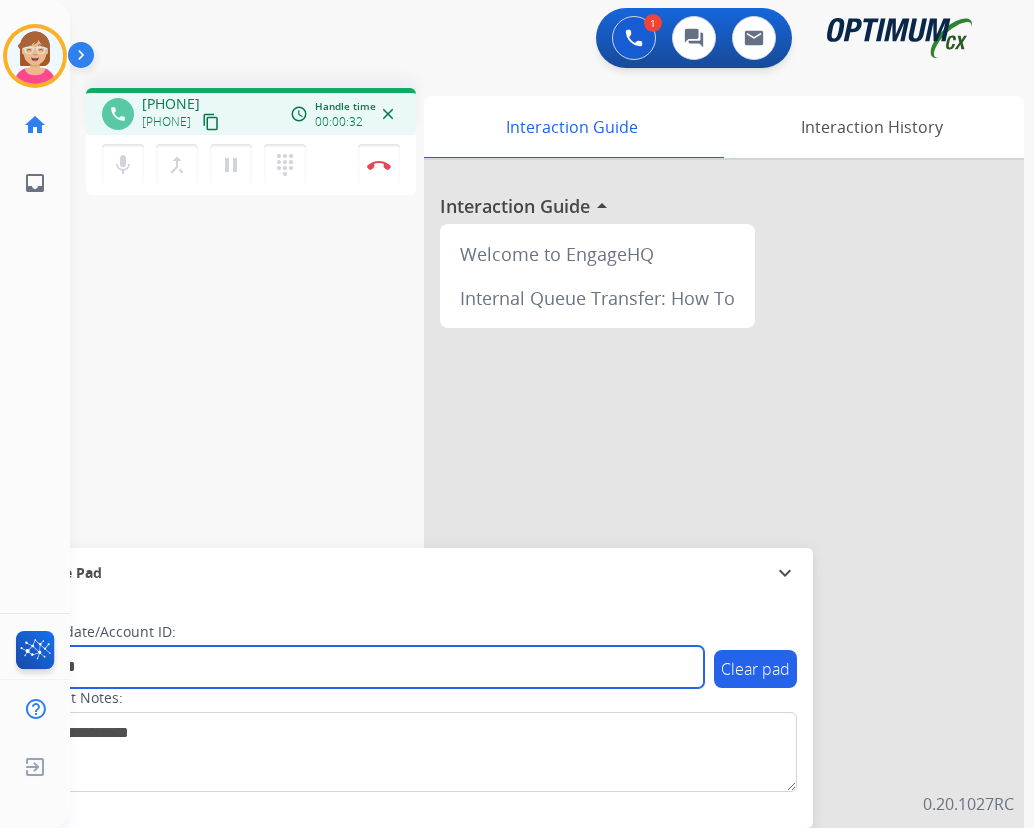 type on "*******" 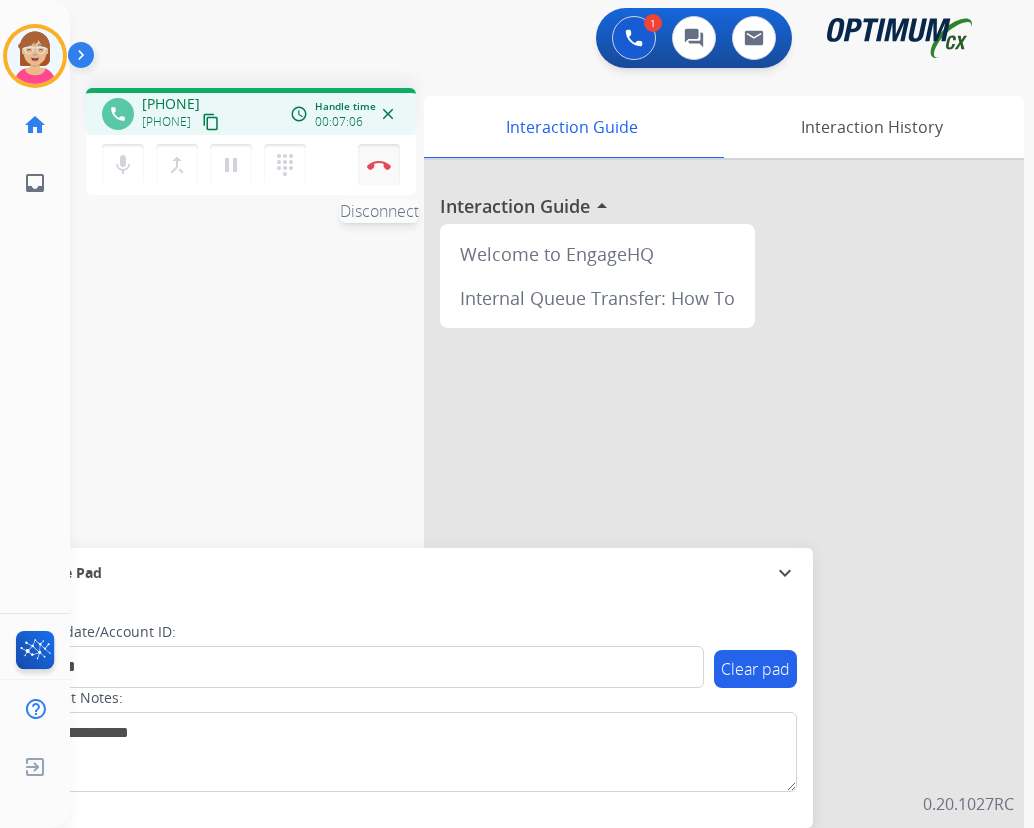click at bounding box center [379, 165] 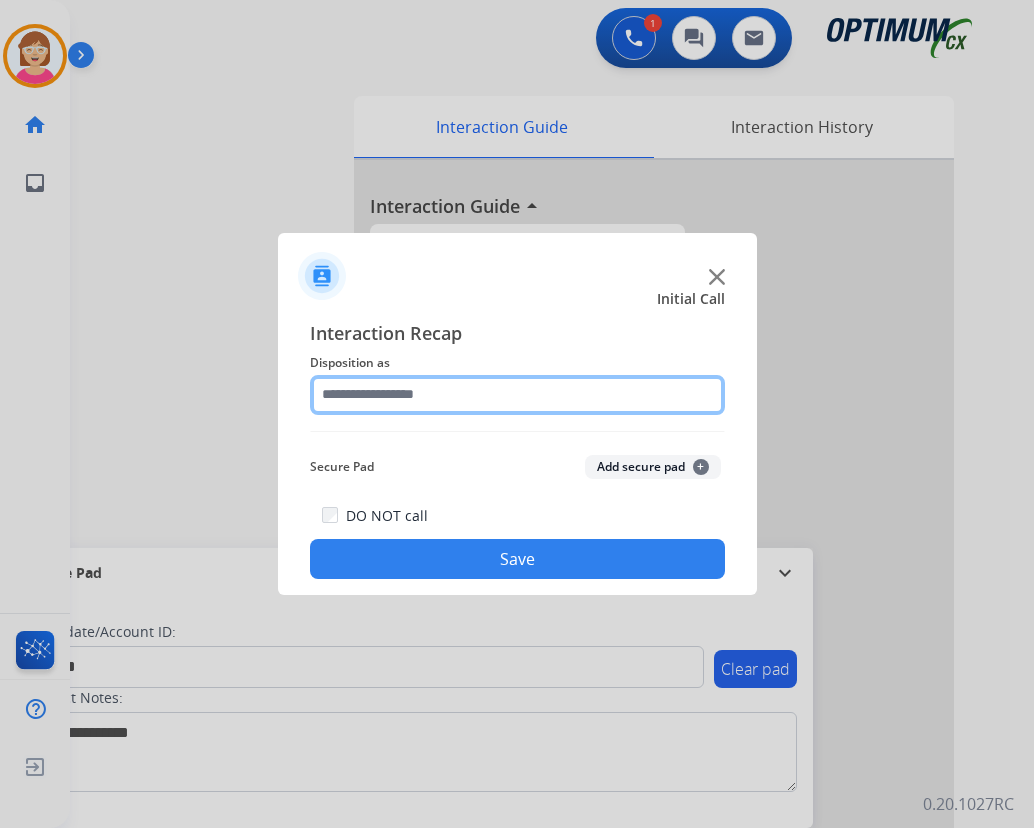 click 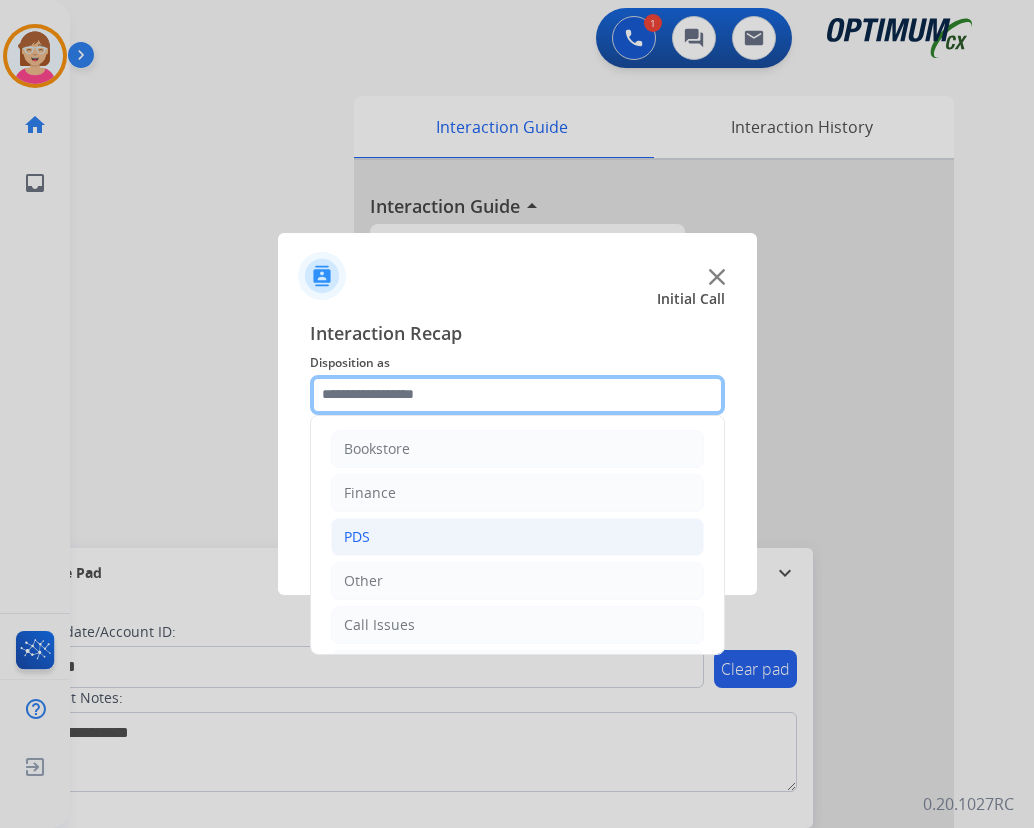 scroll, scrollTop: 136, scrollLeft: 0, axis: vertical 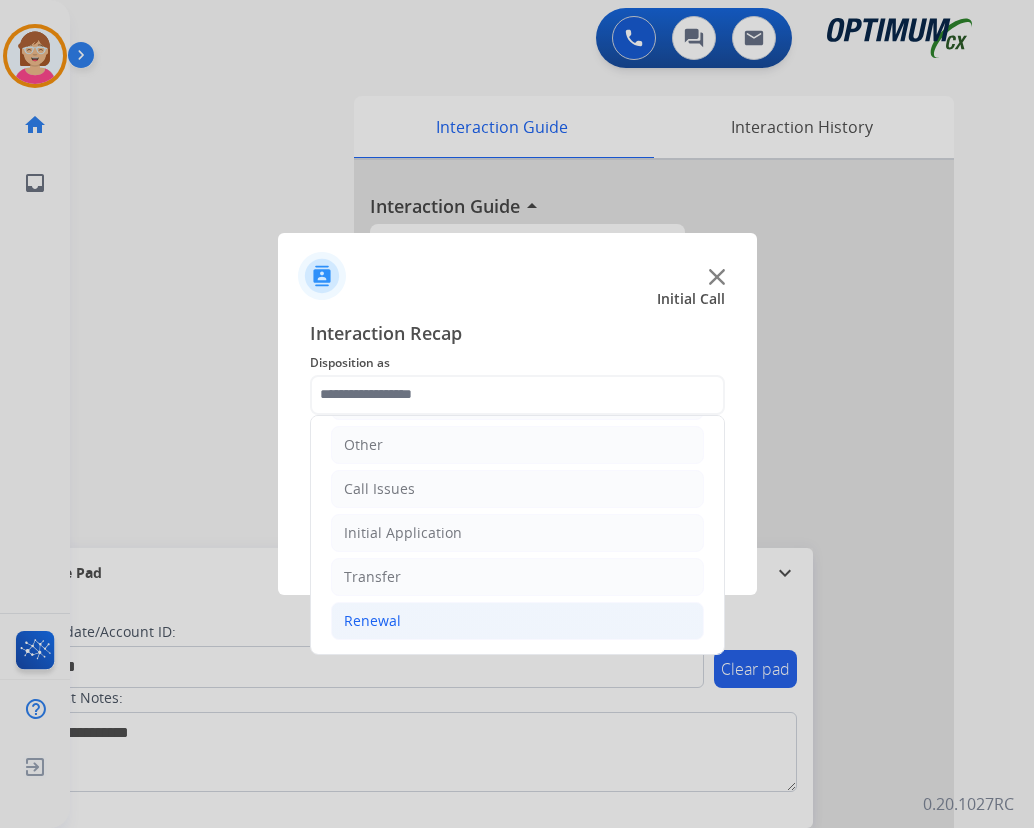 click on "Renewal" 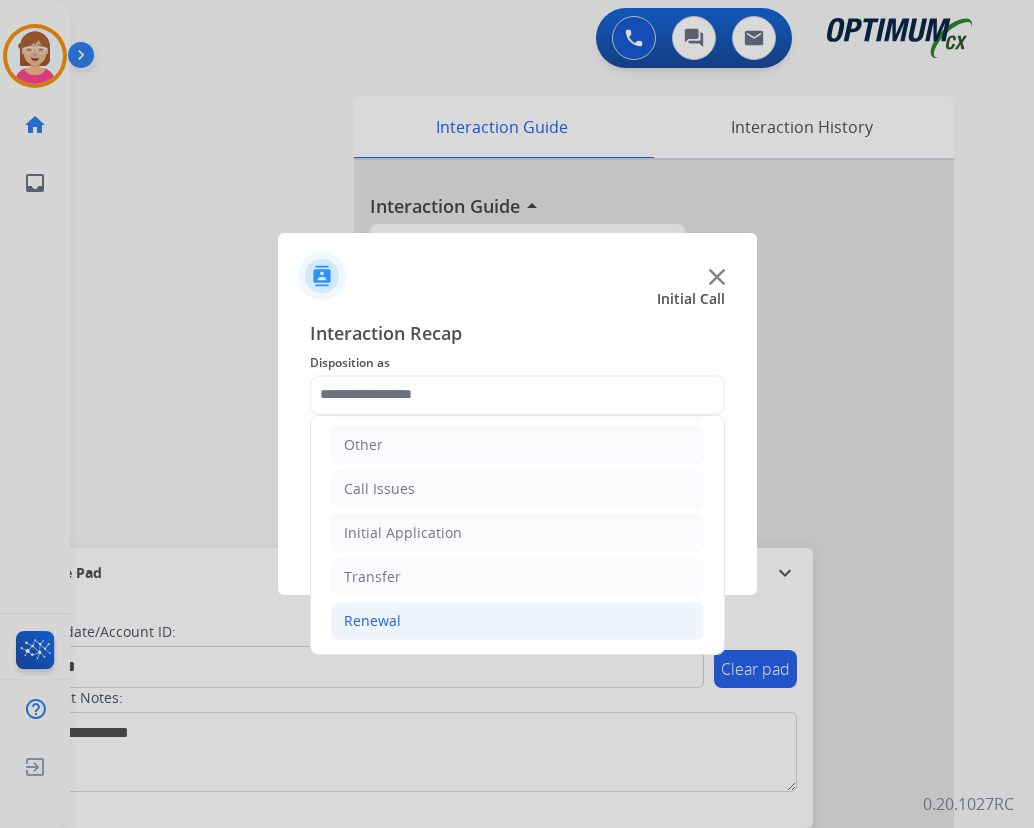 click on "Renewal" 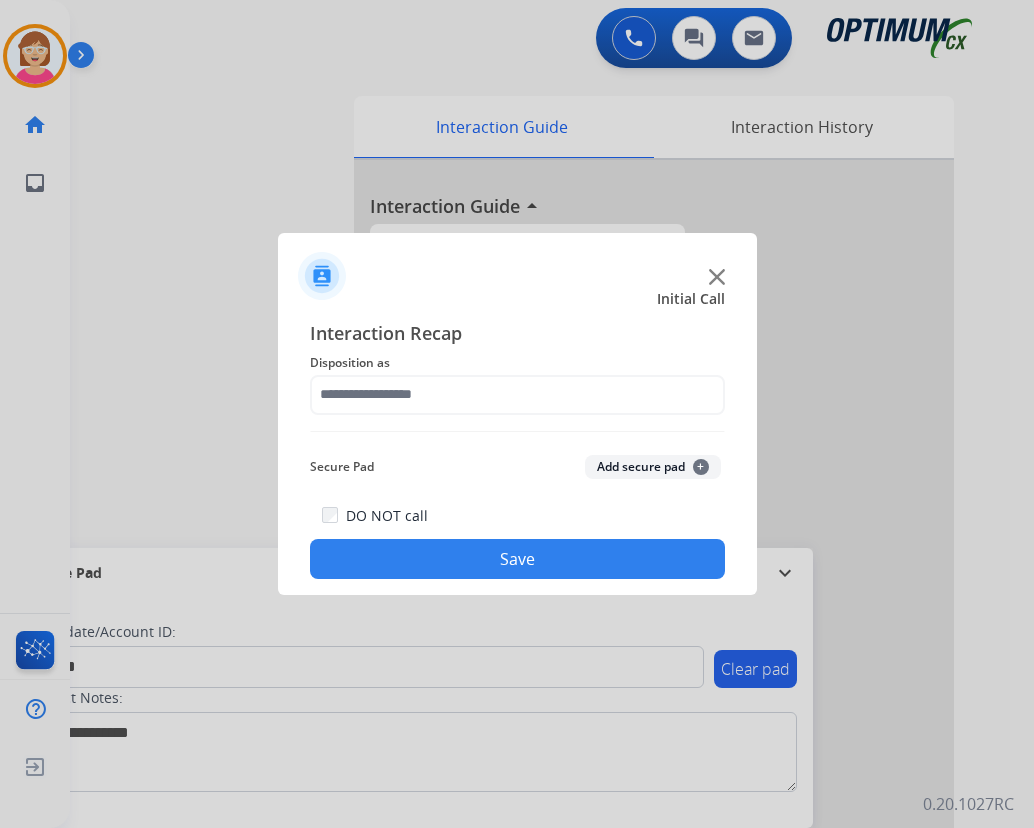click 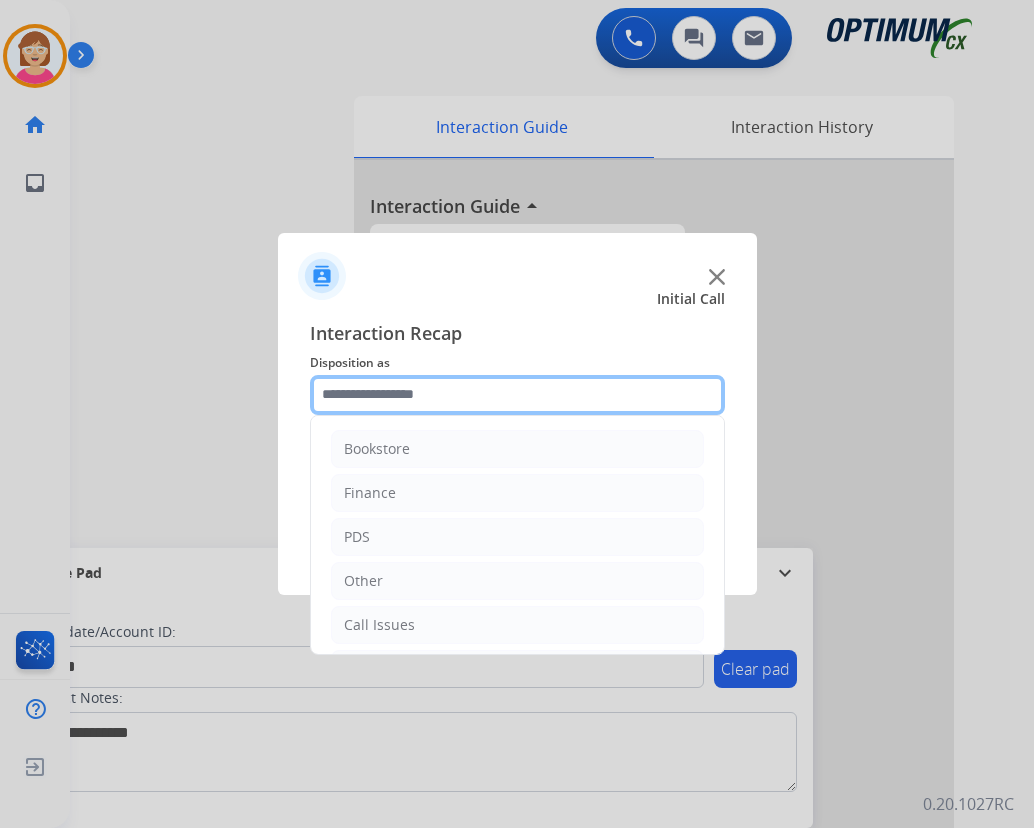 click 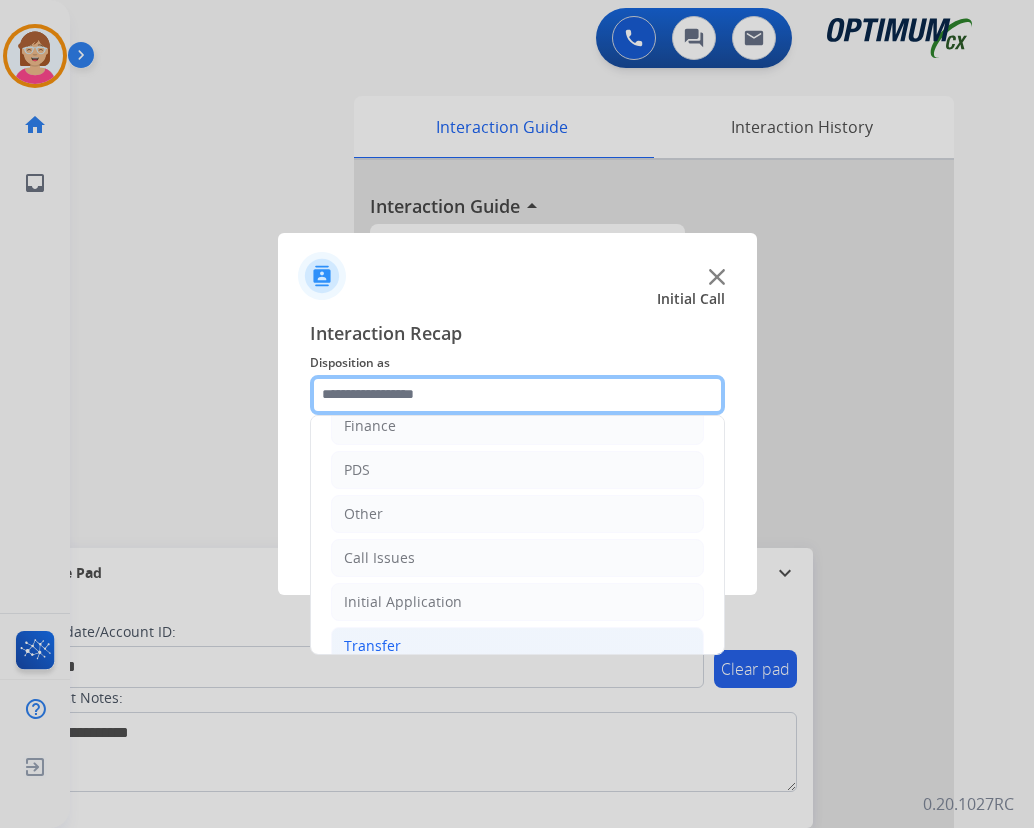 scroll, scrollTop: 136, scrollLeft: 0, axis: vertical 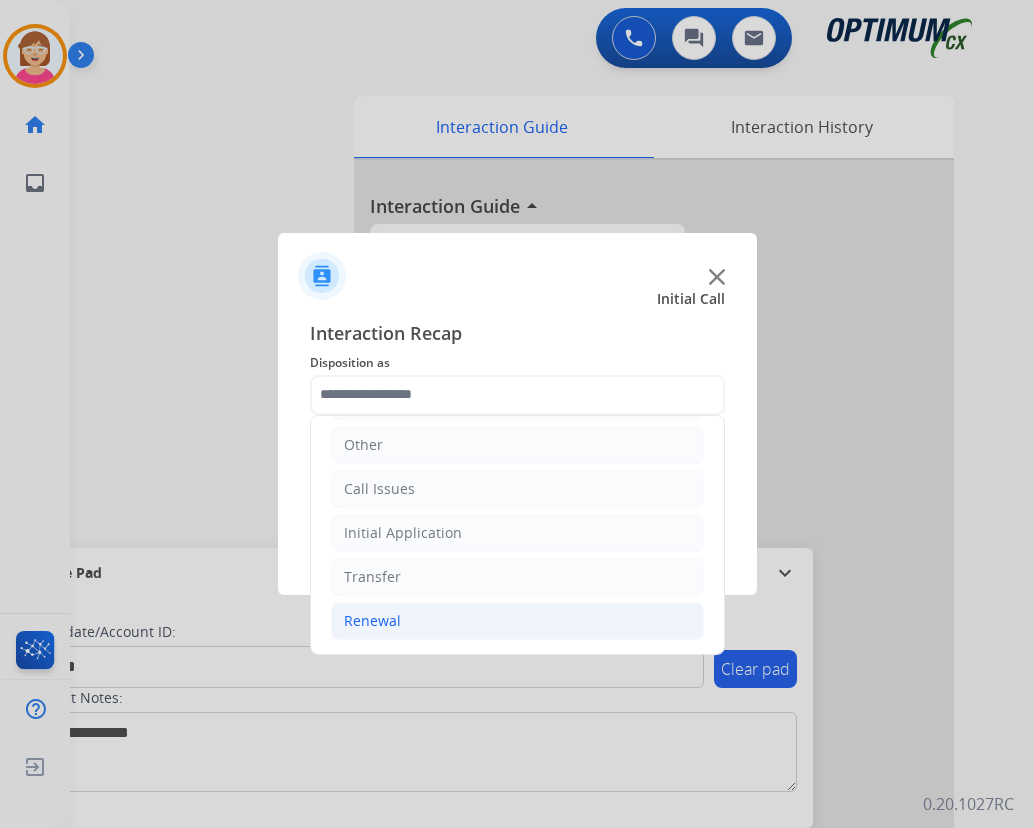 click on "Renewal" 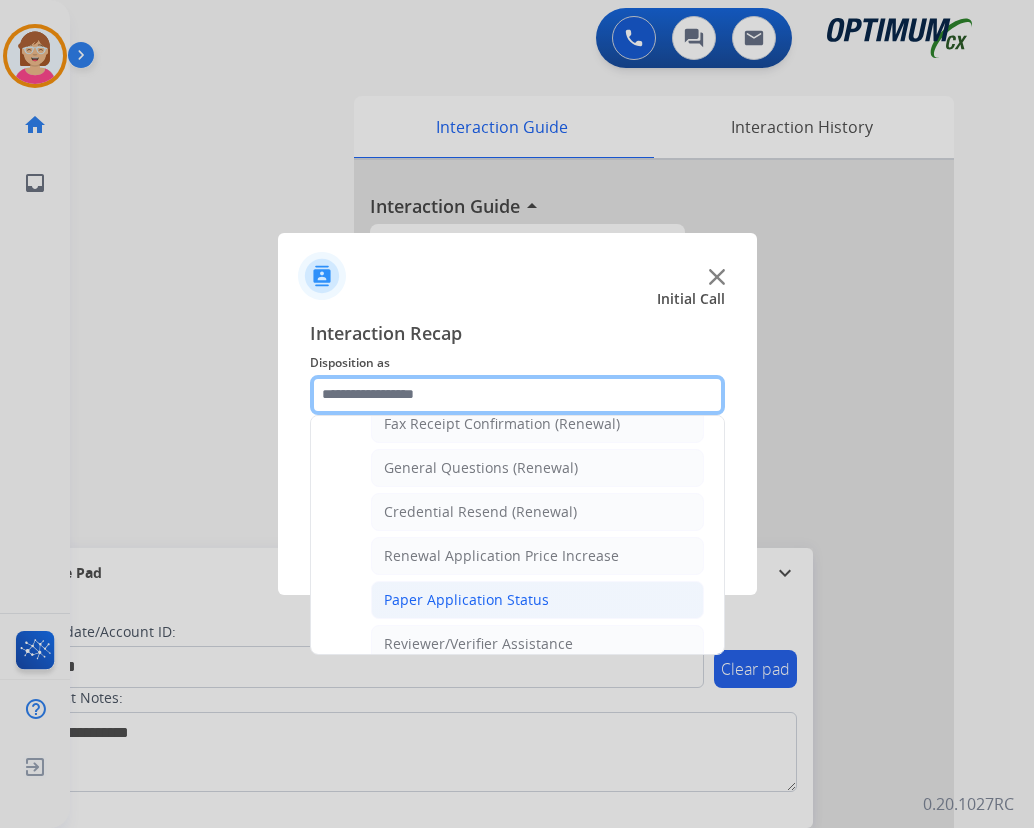 scroll, scrollTop: 572, scrollLeft: 0, axis: vertical 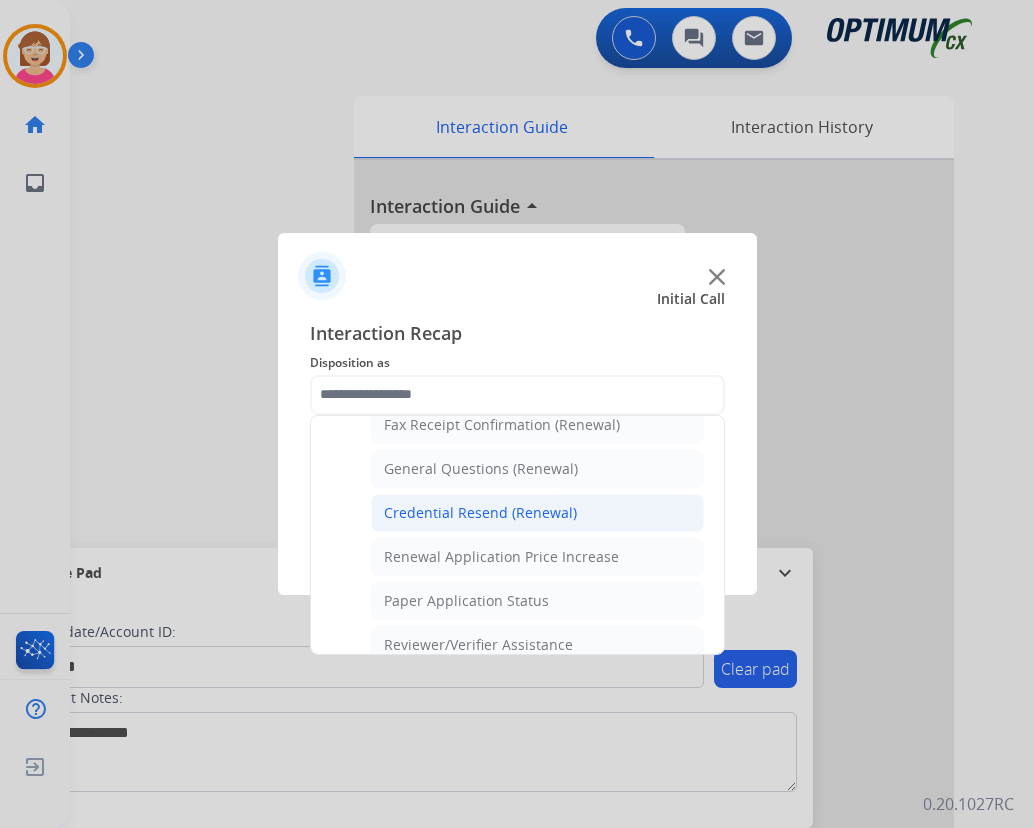 click on "Credential Resend (Renewal)" 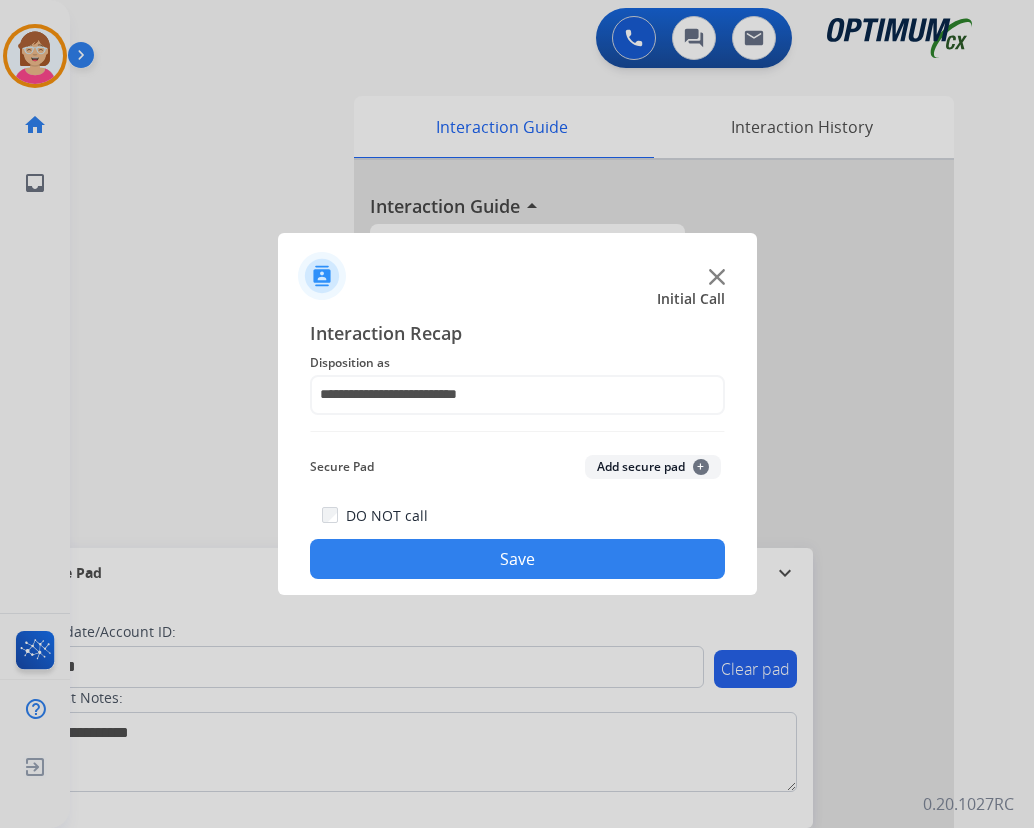 click on "+" 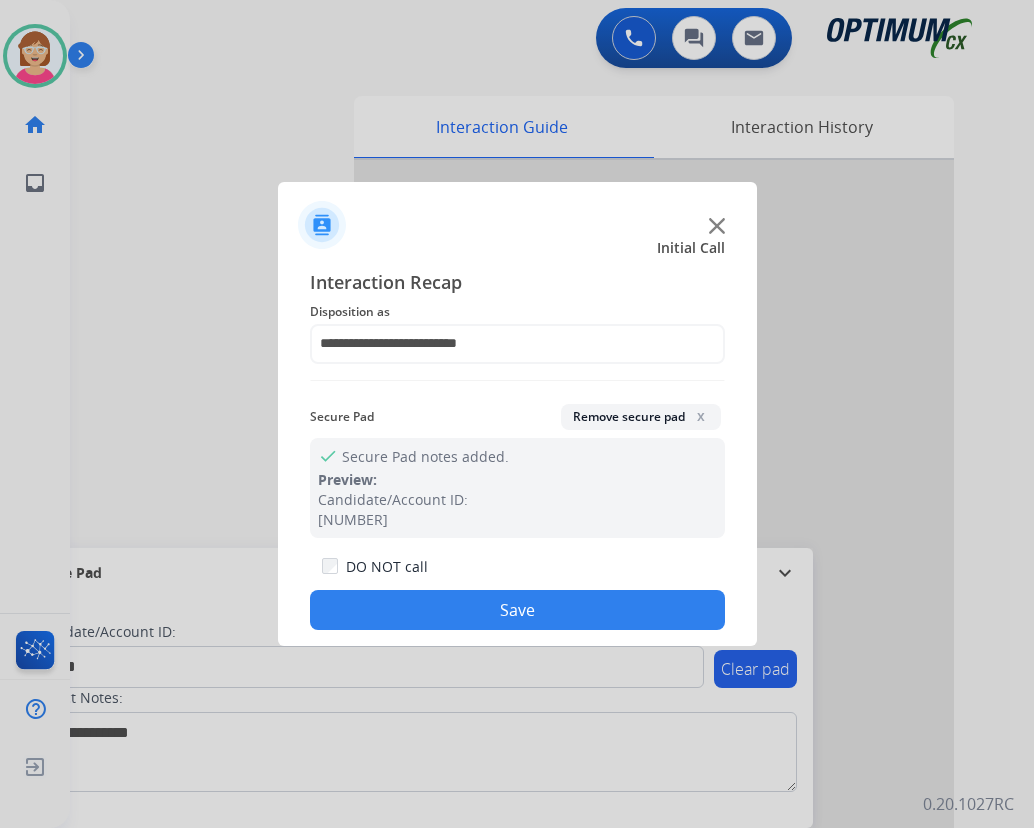 click on "Save" 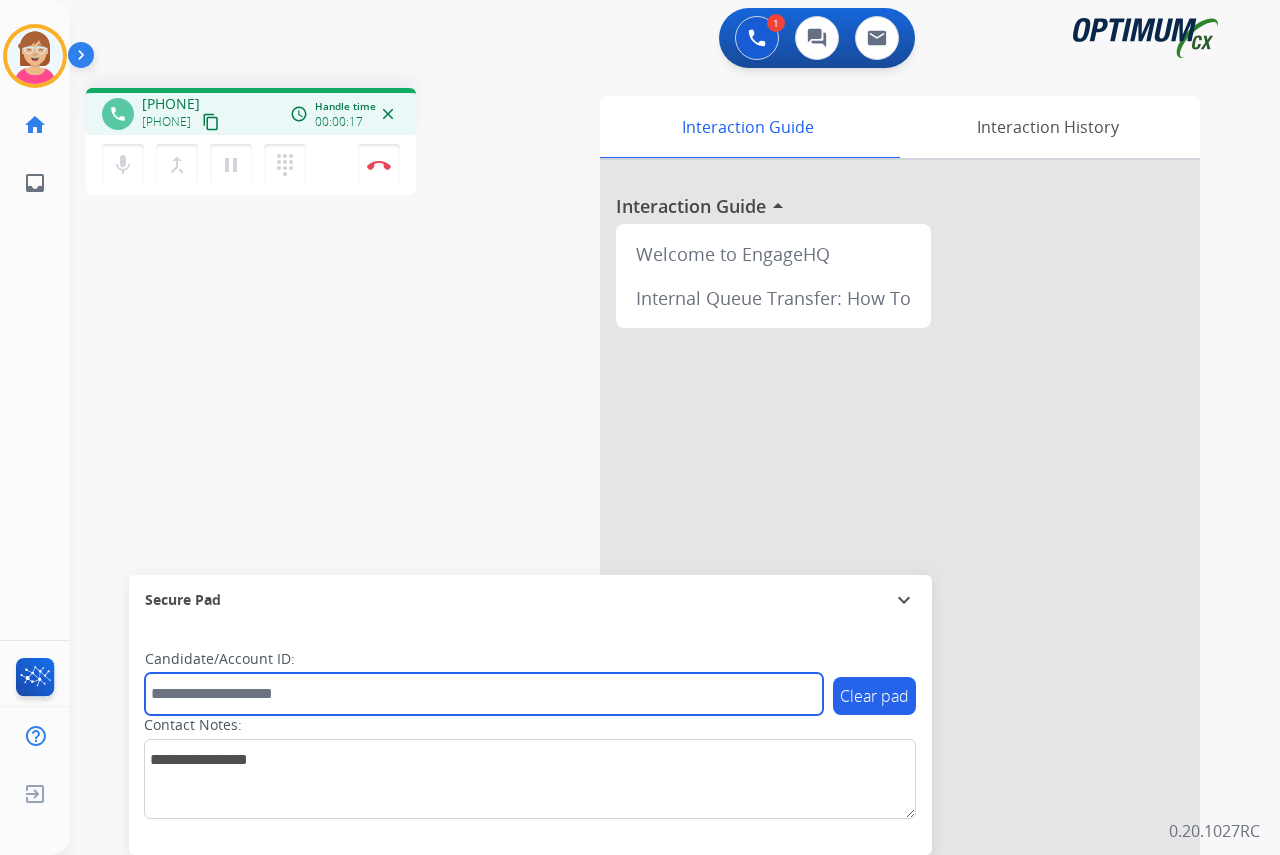 click at bounding box center (484, 694) 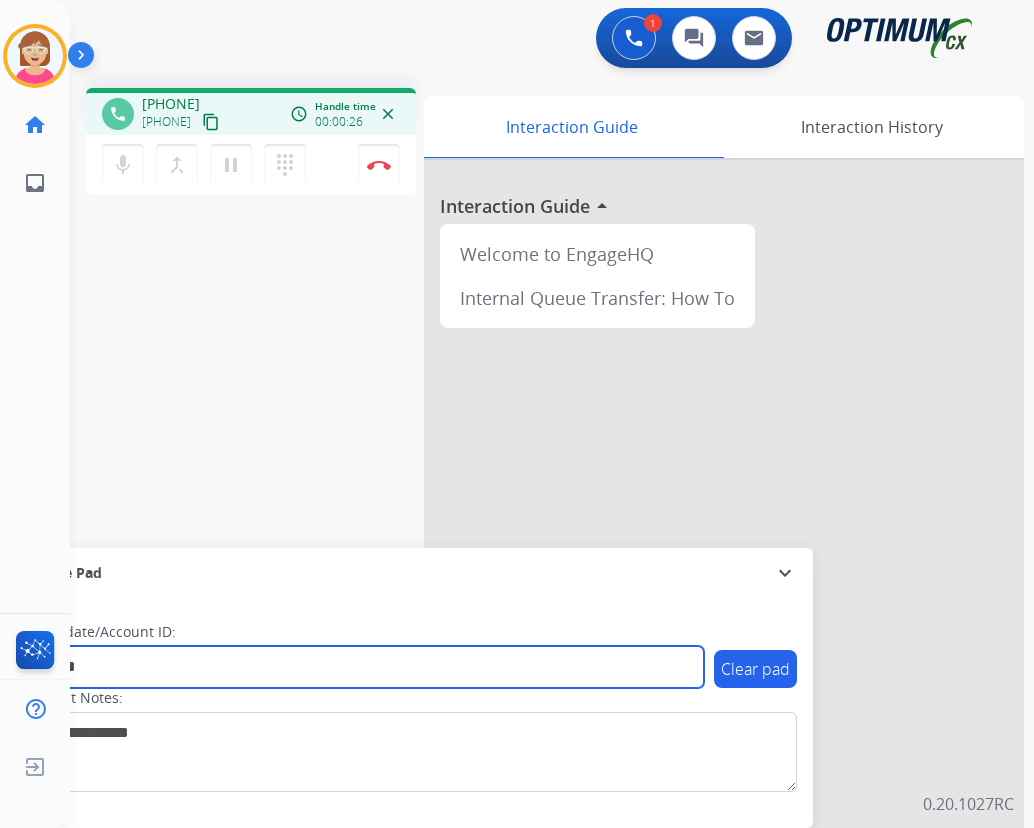 type on "*******" 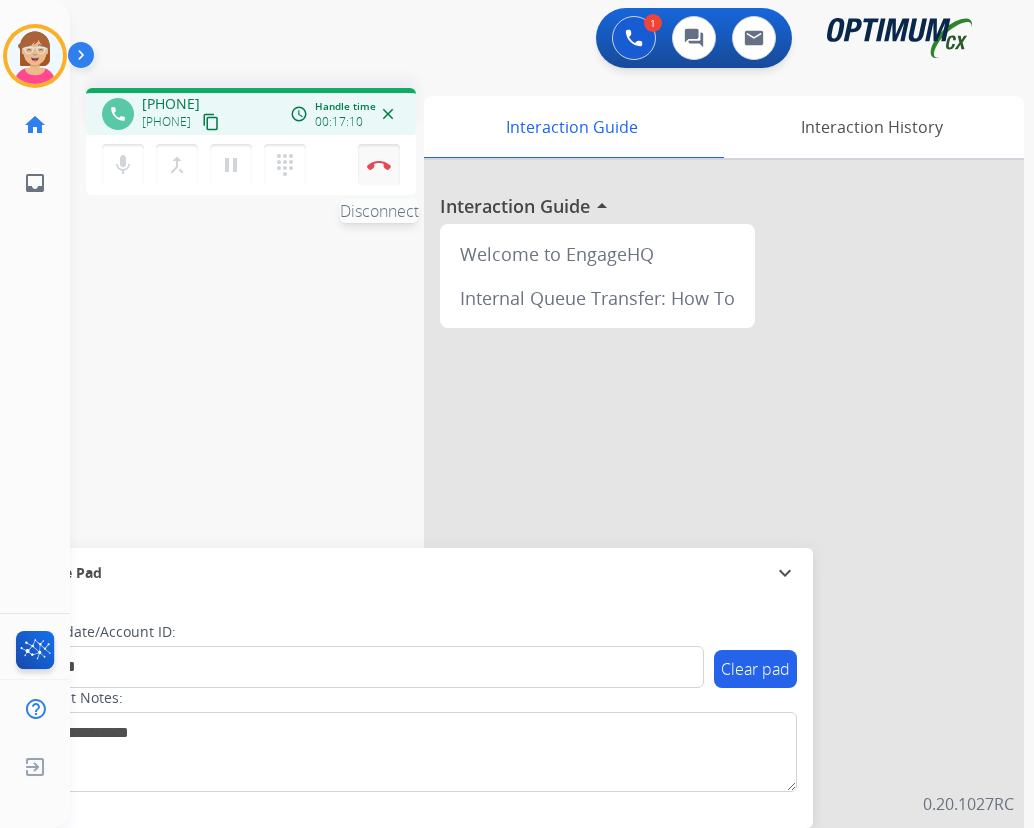 click at bounding box center (379, 165) 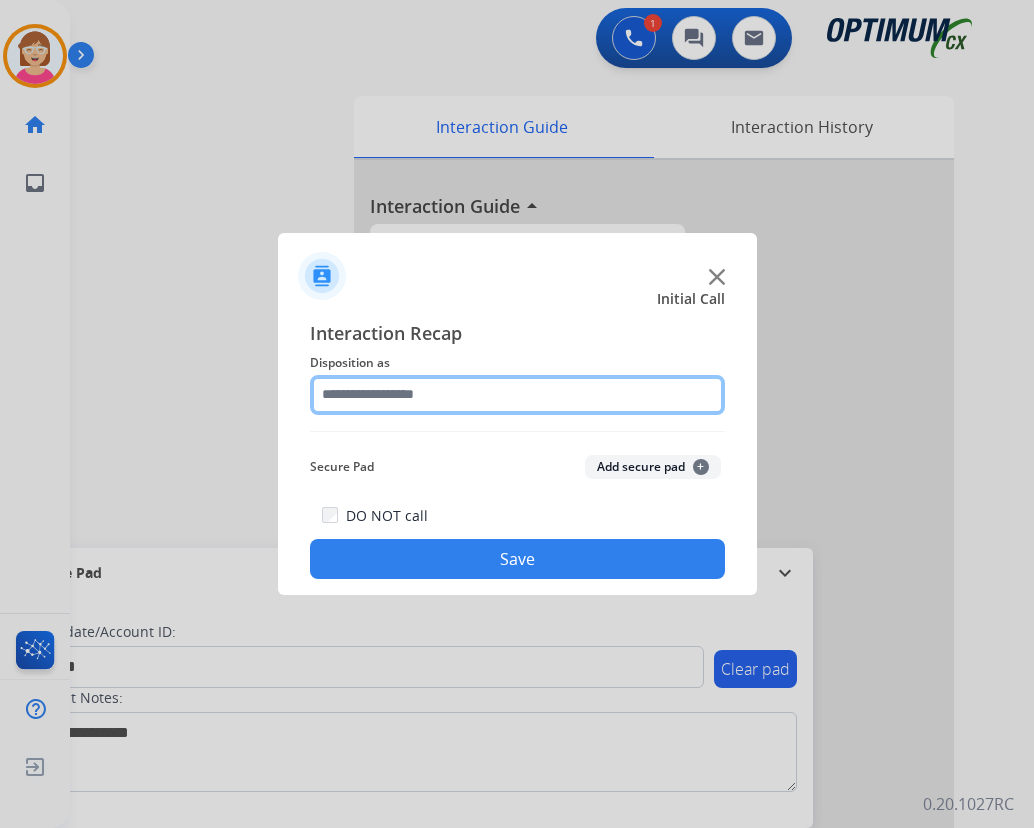 click 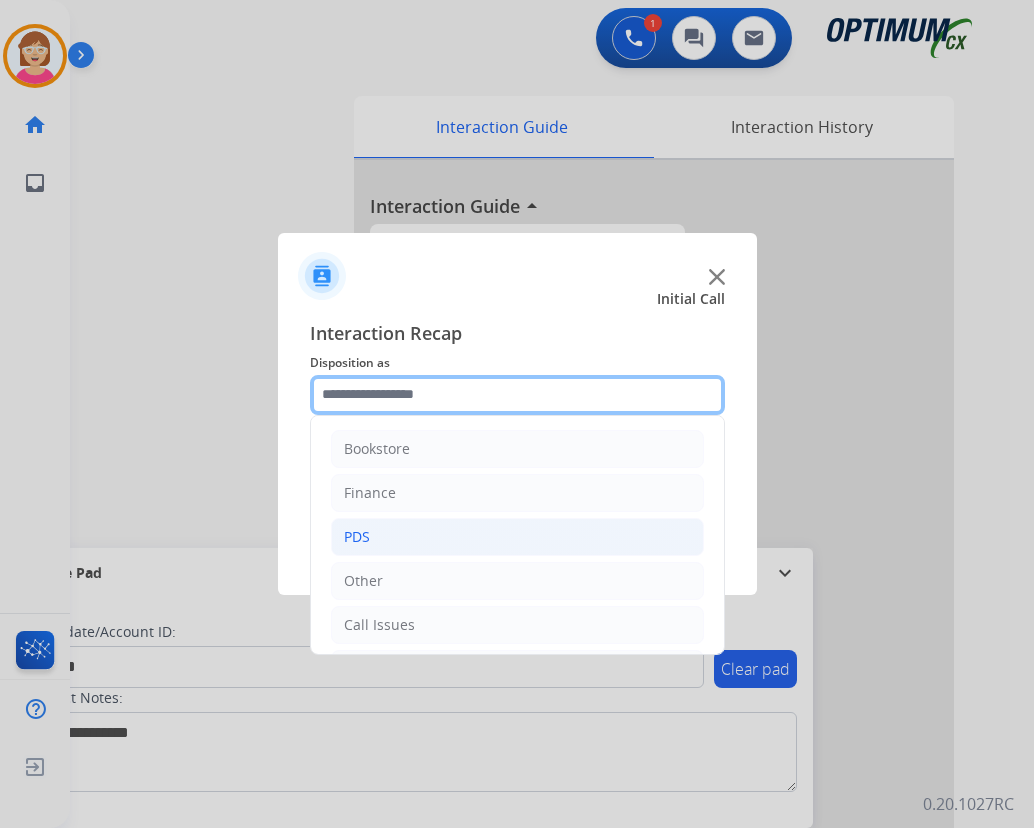 scroll, scrollTop: 136, scrollLeft: 0, axis: vertical 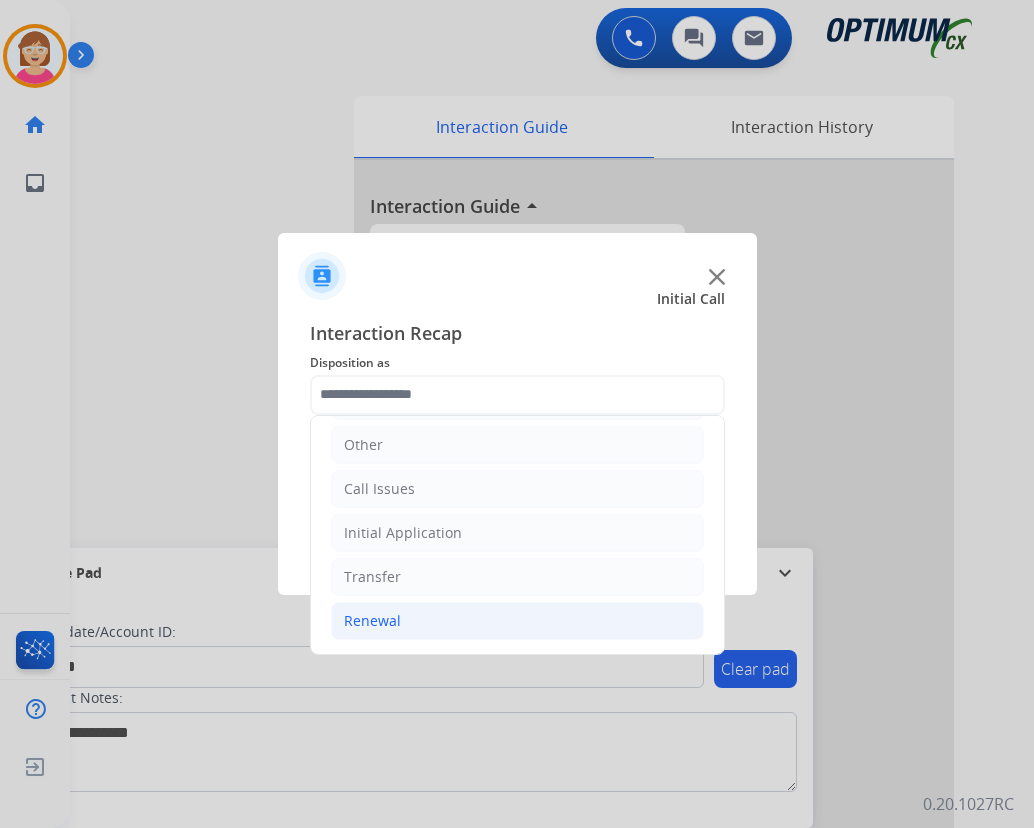 click on "Renewal" 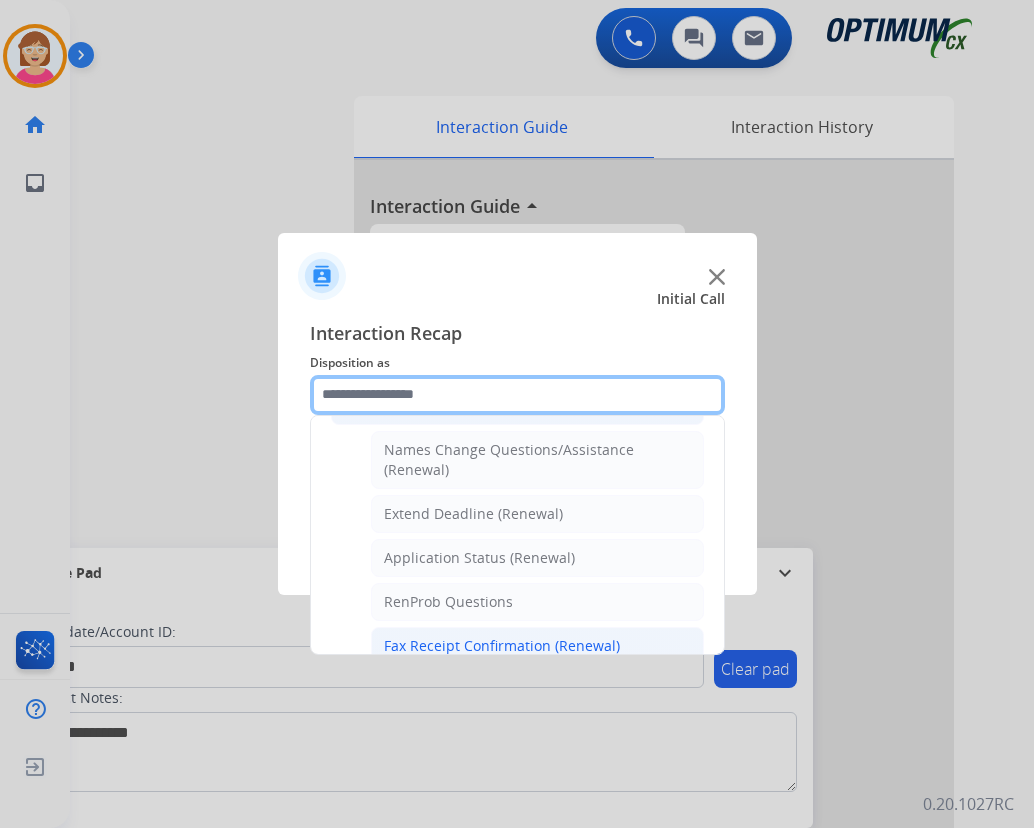 scroll, scrollTop: 436, scrollLeft: 0, axis: vertical 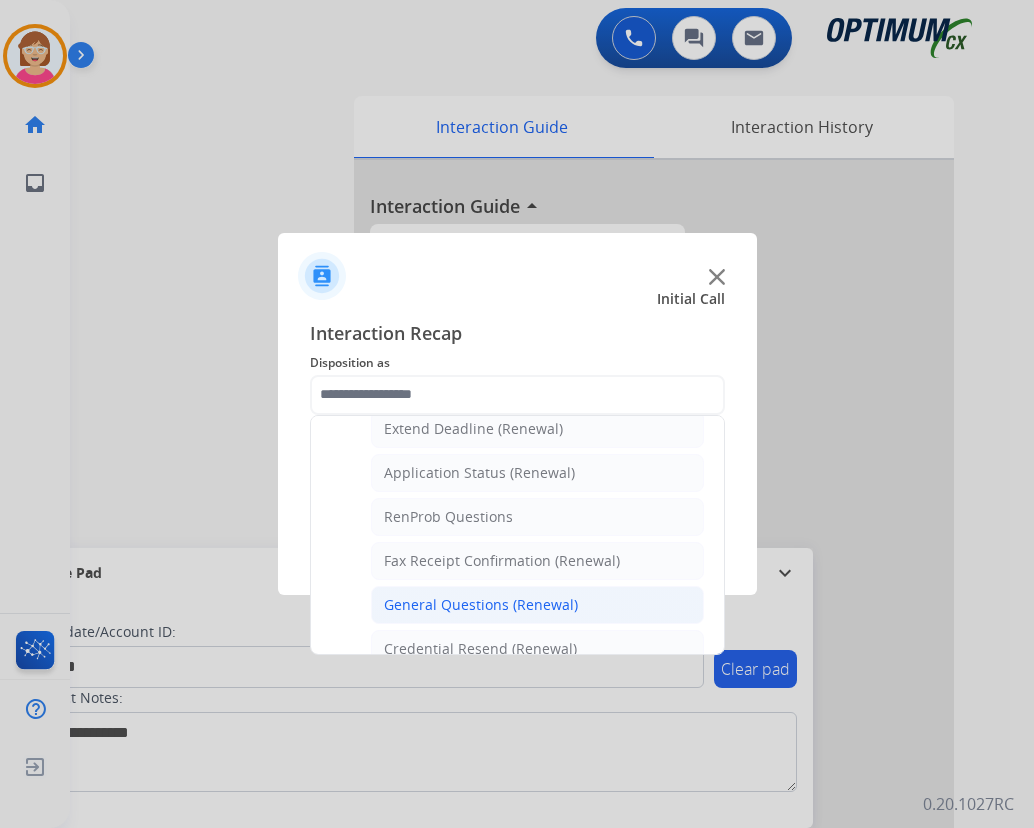 click on "General Questions (Renewal)" 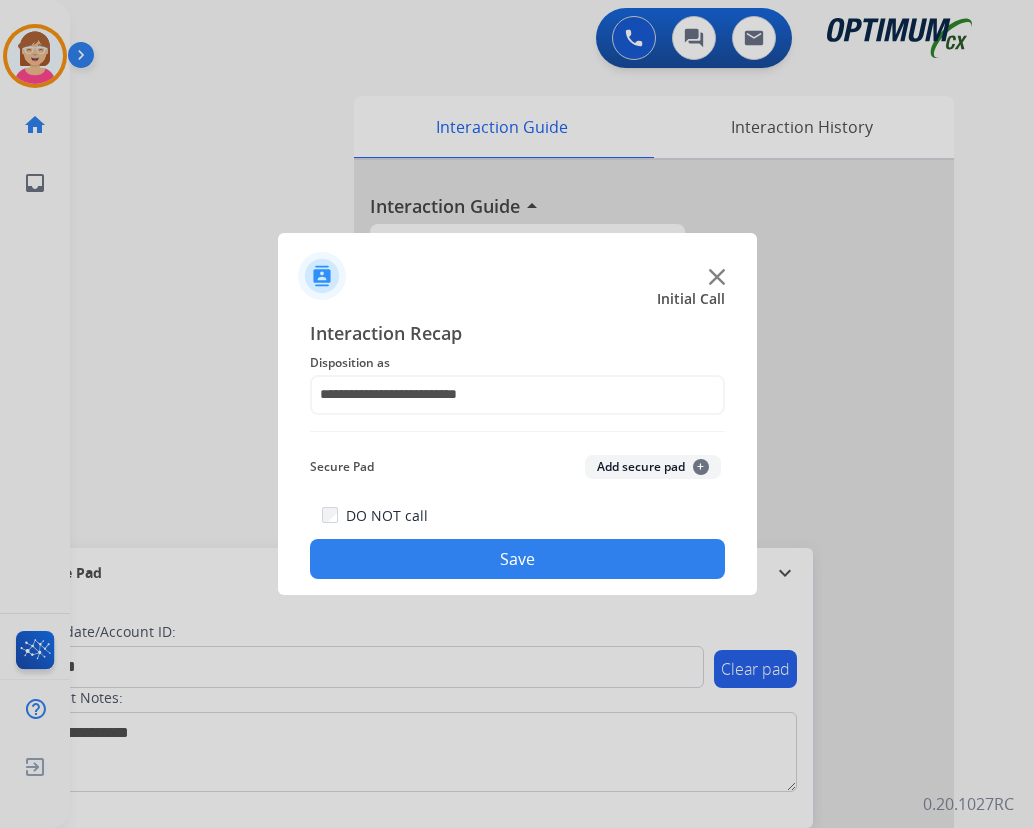 click on "+" 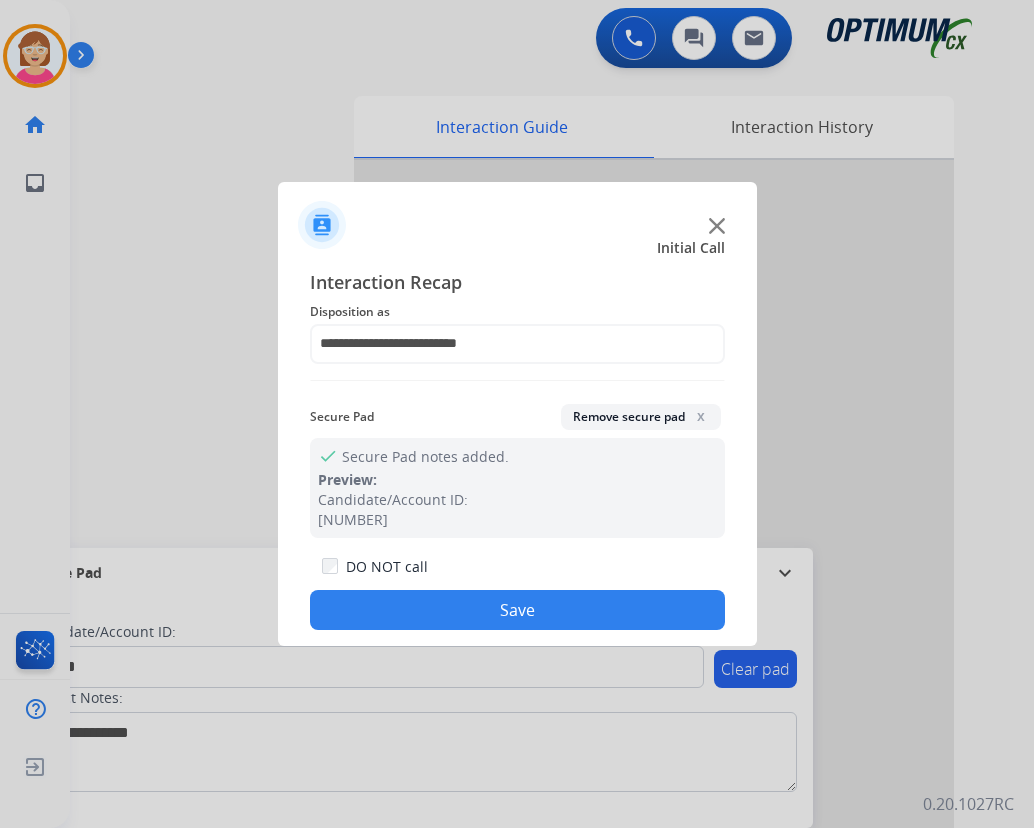 click on "Save" 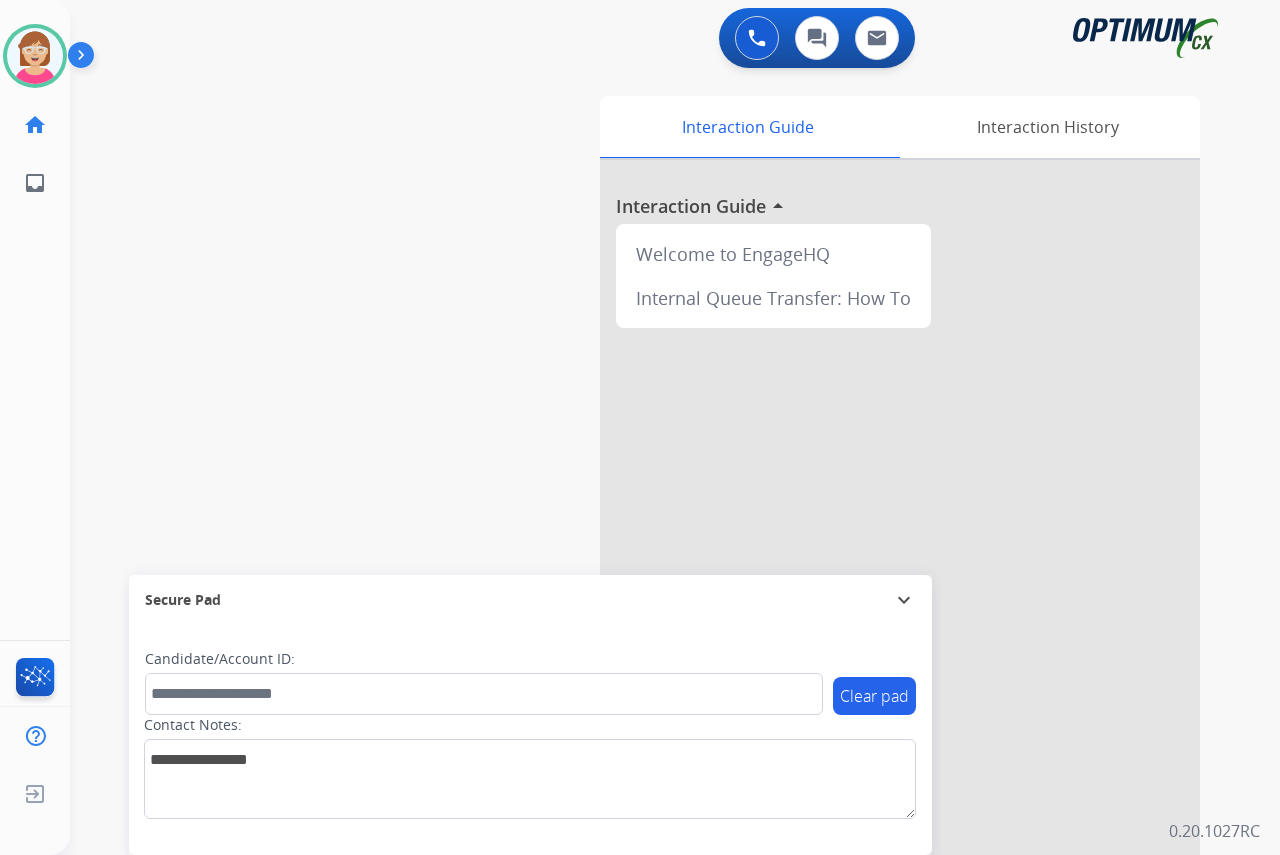 click on "[FIRST]   Available  Edit Avatar  Agent:   [FIRST]  Routing Profile:  OCX Training home  Home  Home inbox  Emails  Emails  FocalPoints  Help Center  Help Center  Log out  Log out" 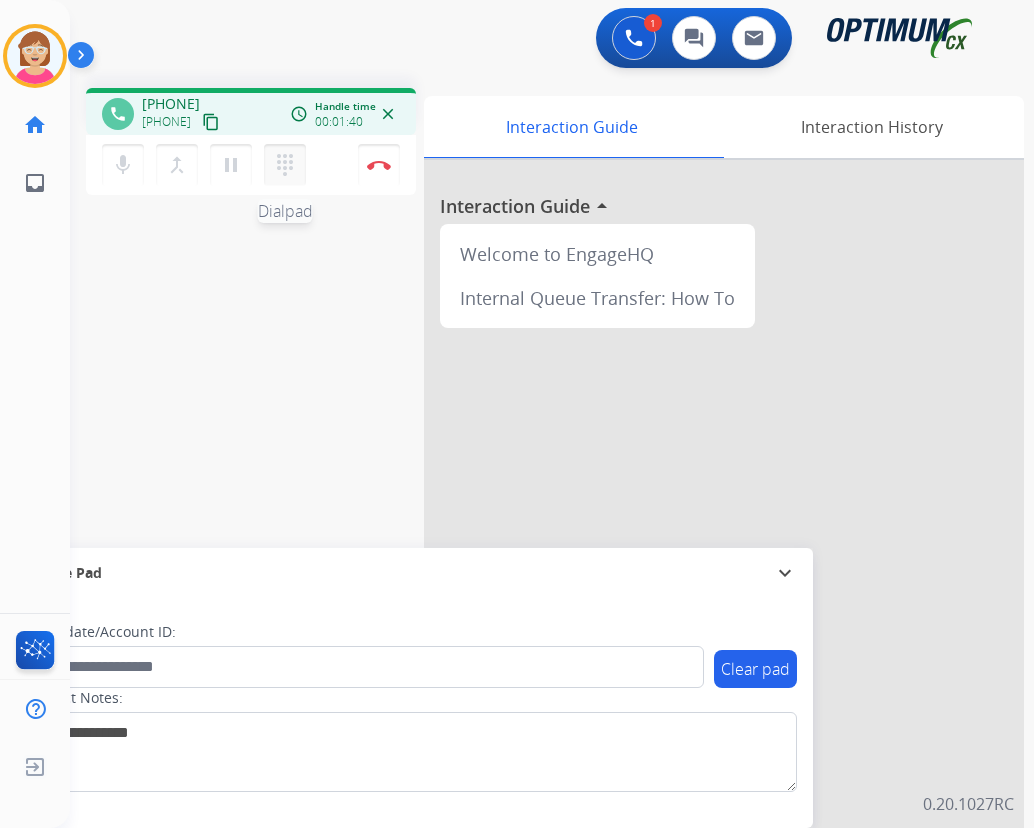 click on "dialpad" at bounding box center (285, 165) 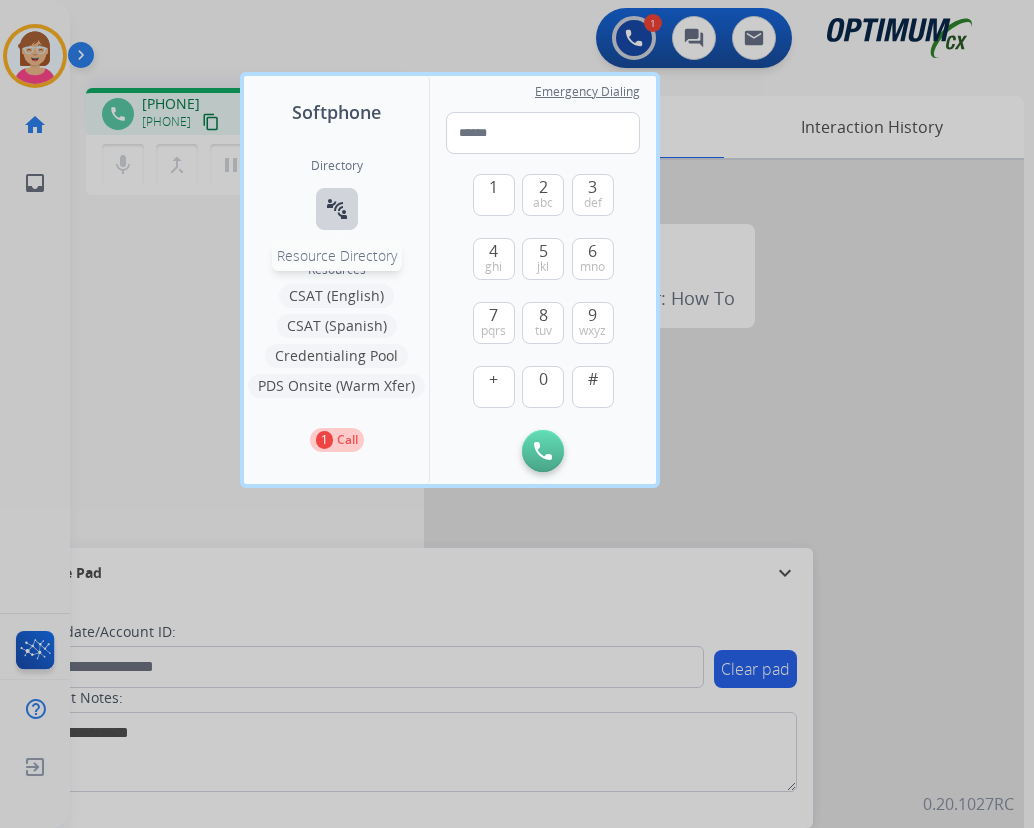click on "connect_without_contact" at bounding box center [337, 209] 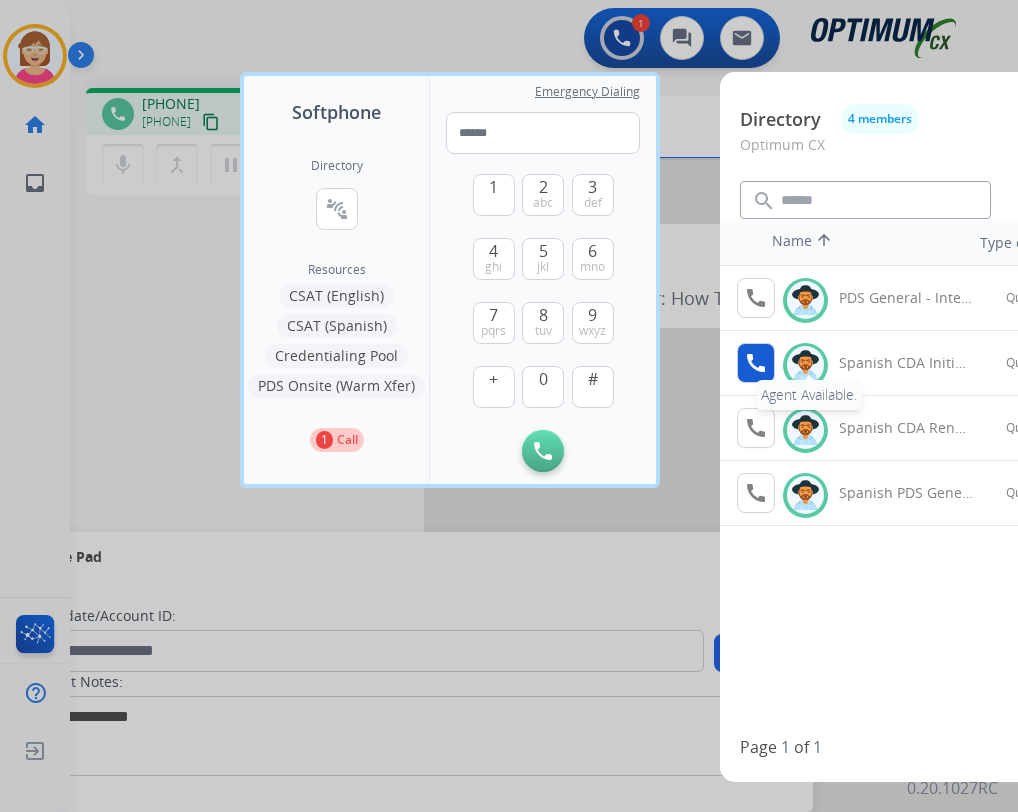 click on "call" at bounding box center [756, 363] 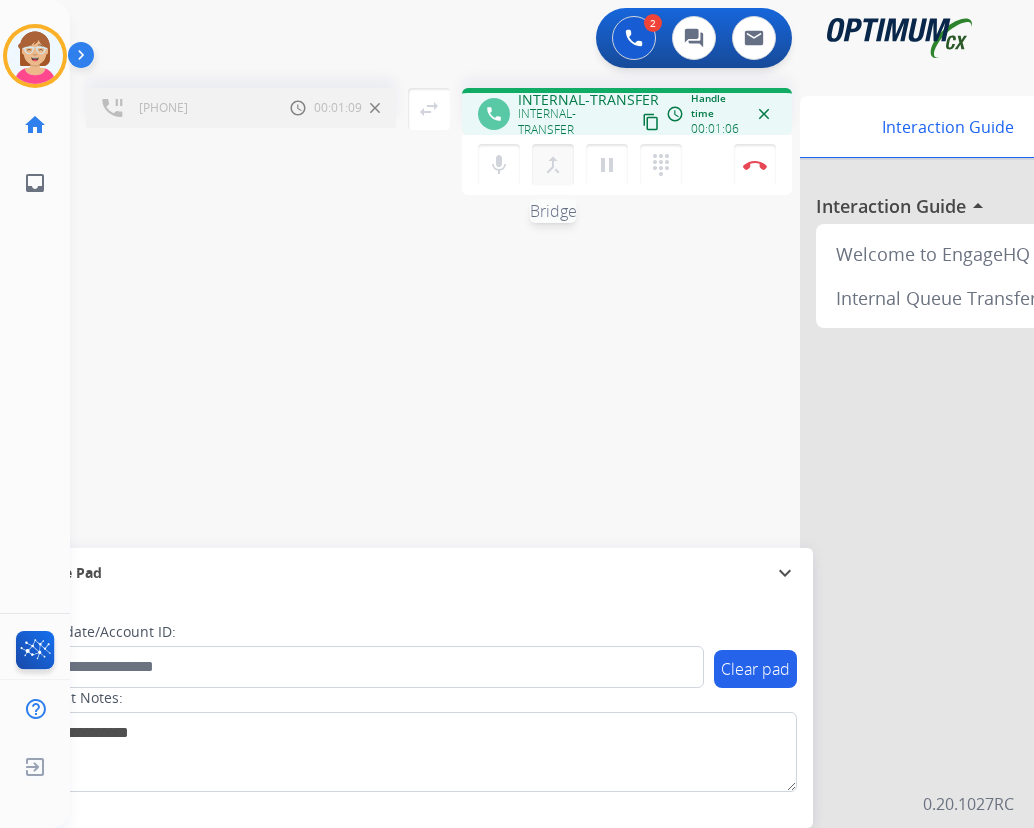 click on "merge_type" at bounding box center (553, 165) 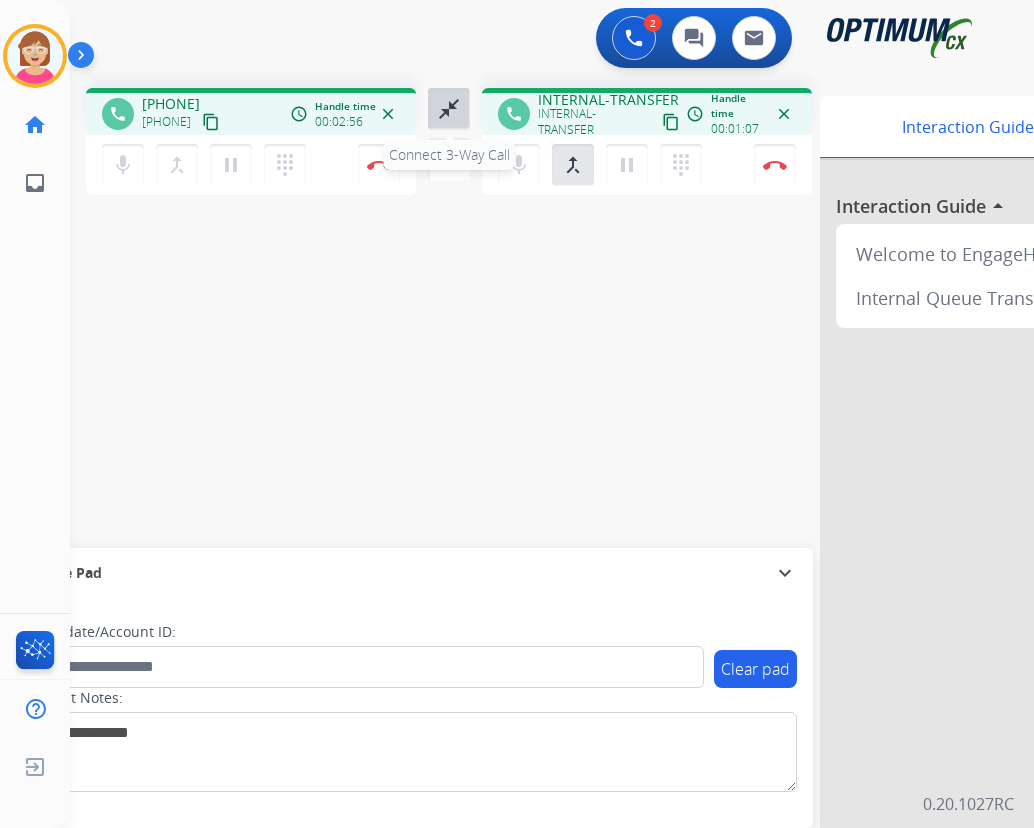 click on "close_fullscreen" at bounding box center (449, 109) 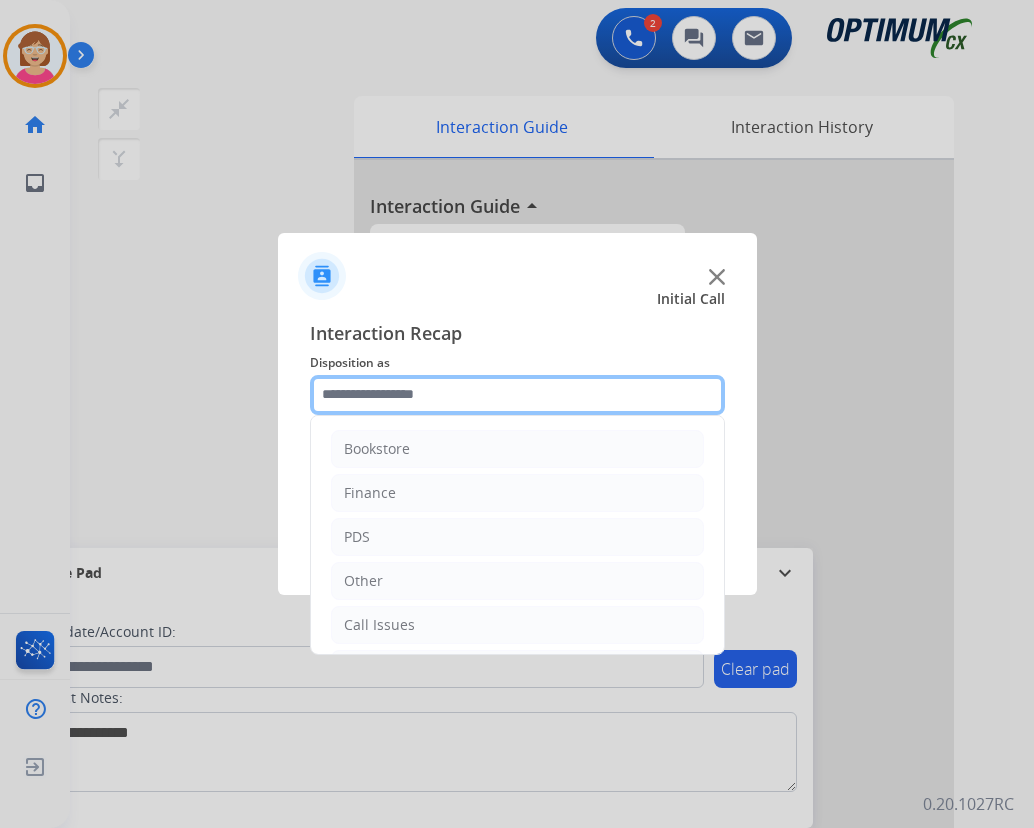 click 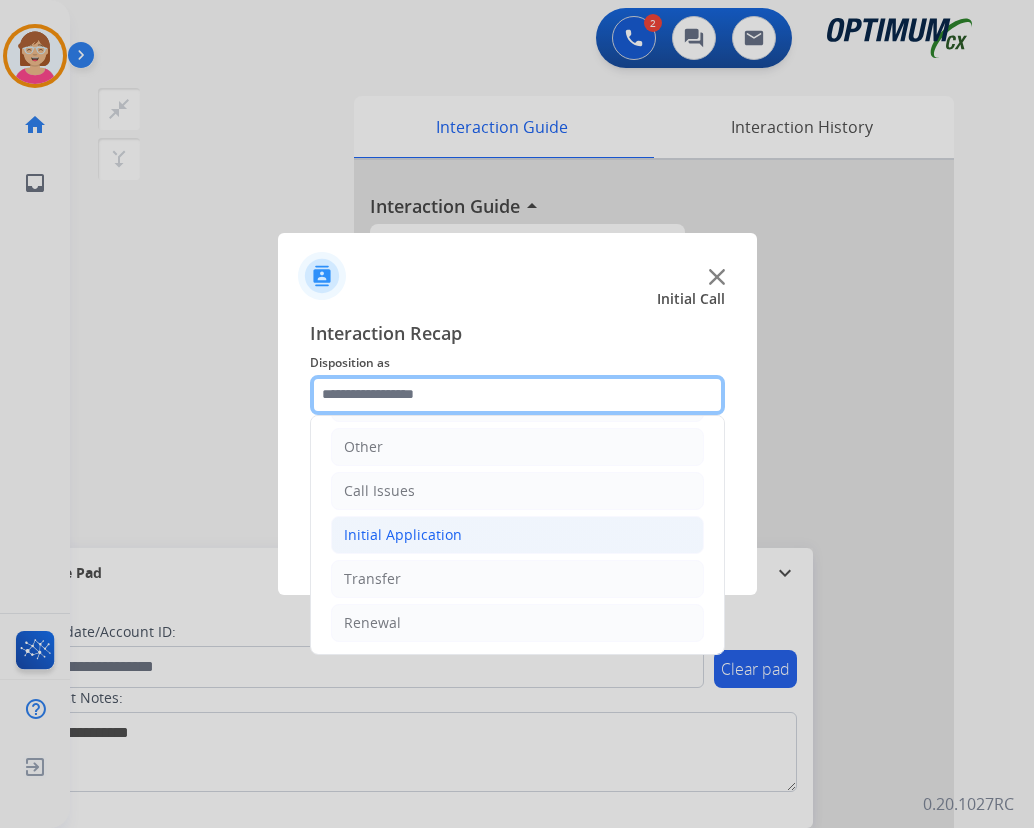 scroll, scrollTop: 136, scrollLeft: 0, axis: vertical 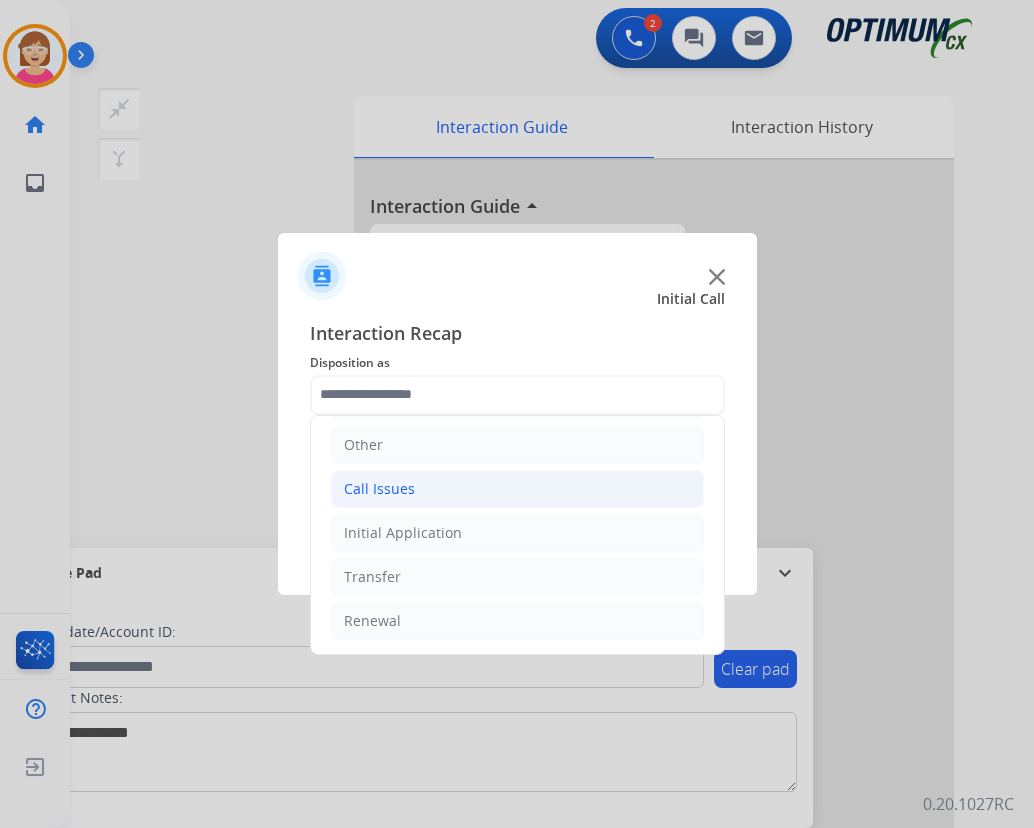click on "Call Issues" 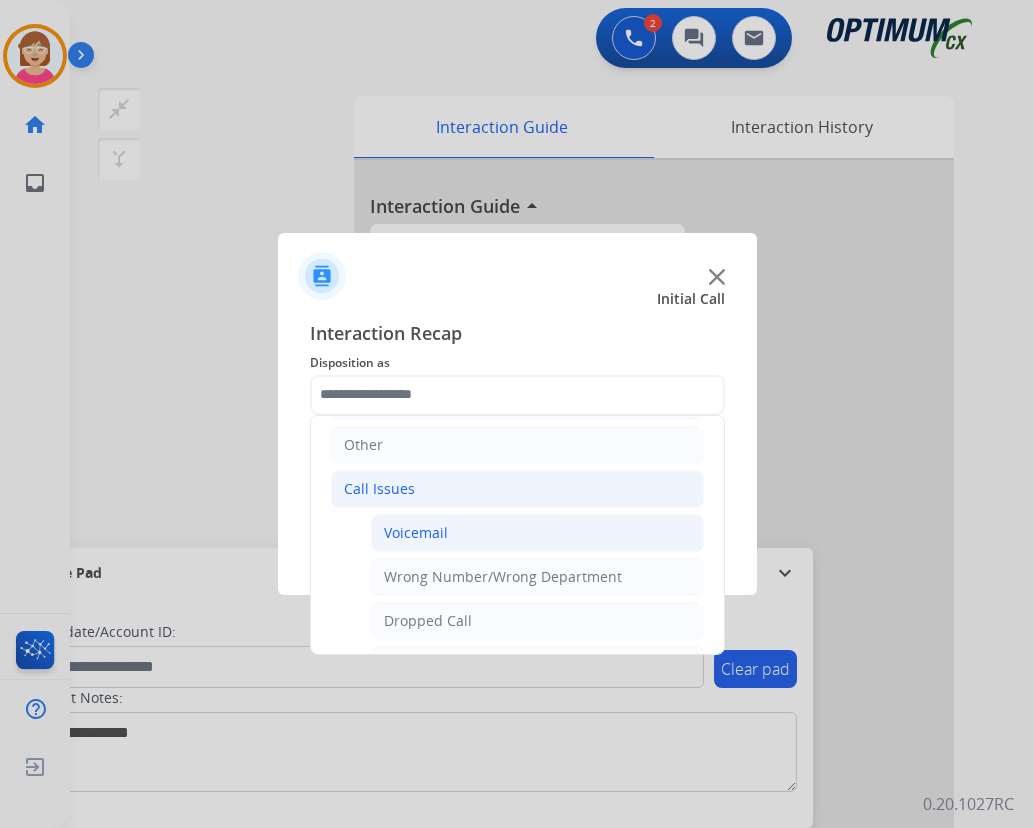 click on "Voicemail" 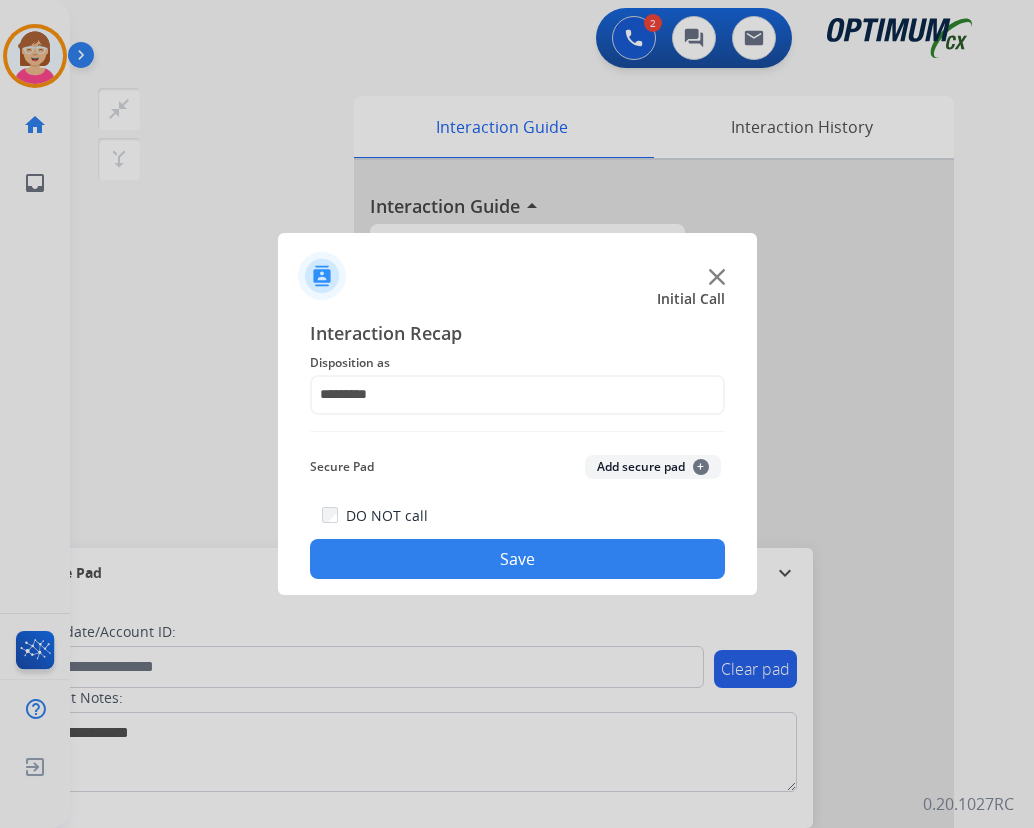 click on "Add secure pad  +" 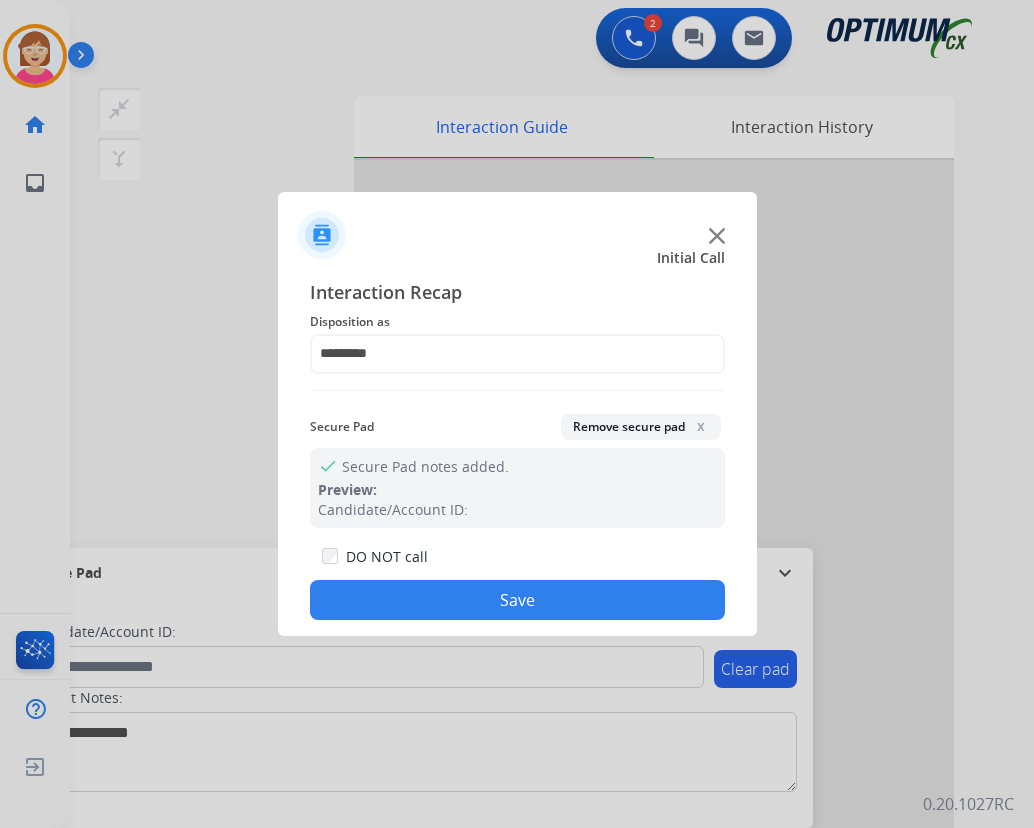 click on "Save" 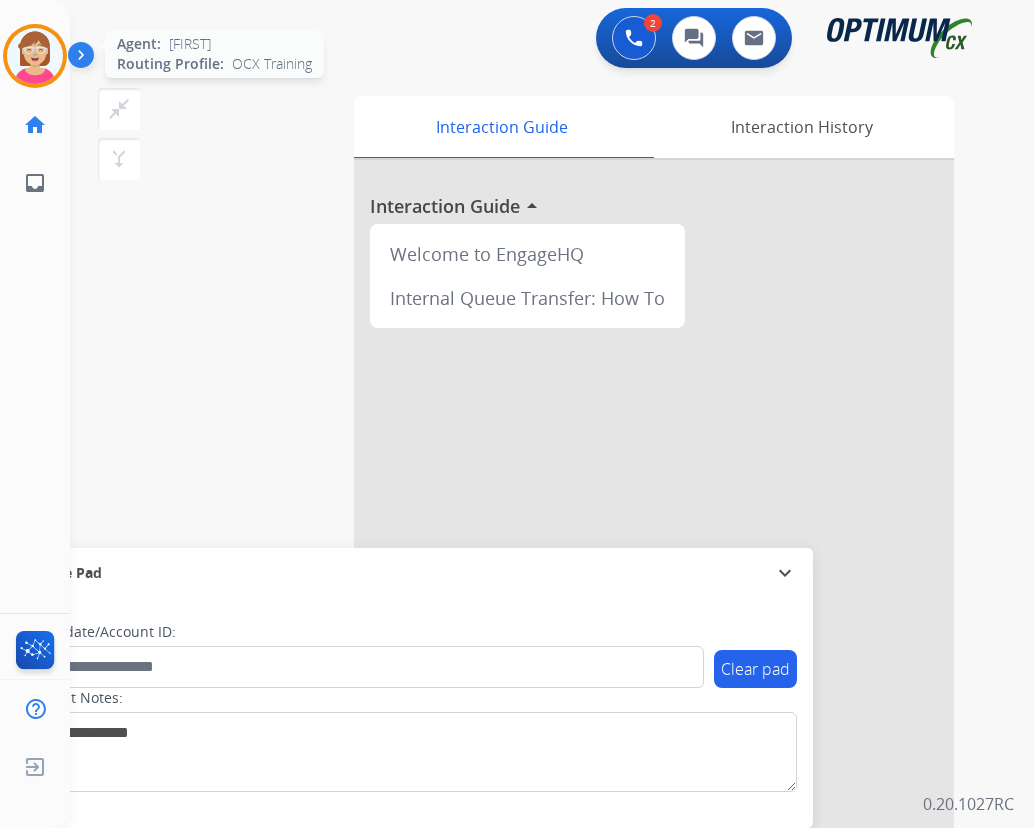 click at bounding box center (35, 56) 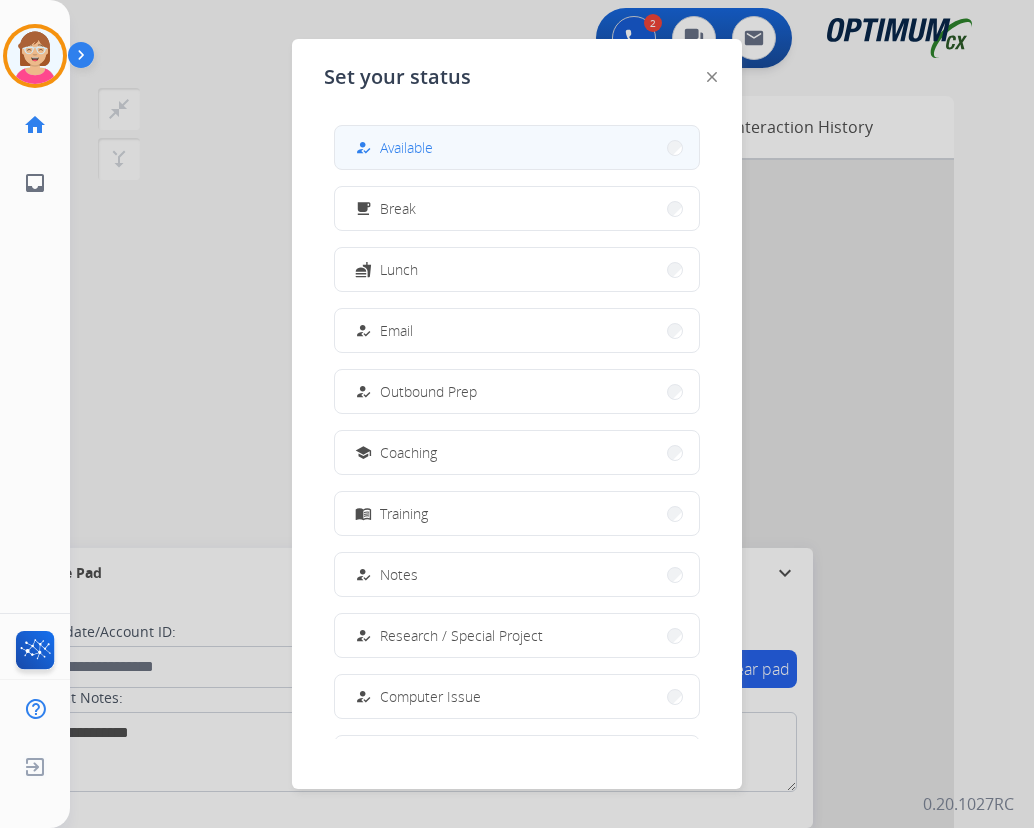 click on "Available" at bounding box center [406, 147] 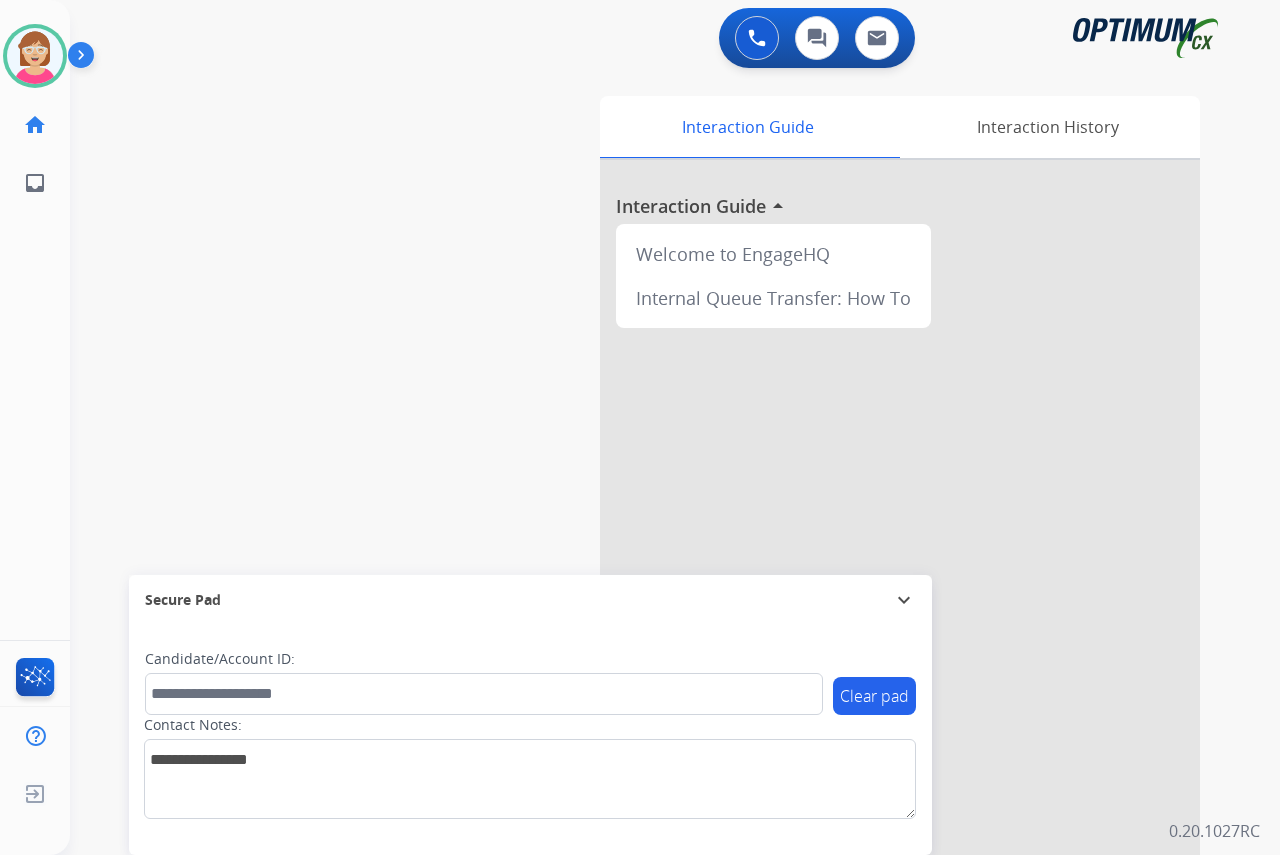 click on "[FIRST]   Available  Edit Avatar  Agent:   [FIRST]  Routing Profile:  OCX Training home  Home  Home inbox  Emails  Emails  FocalPoints  Help Center  Help Center  Log out  Log out" 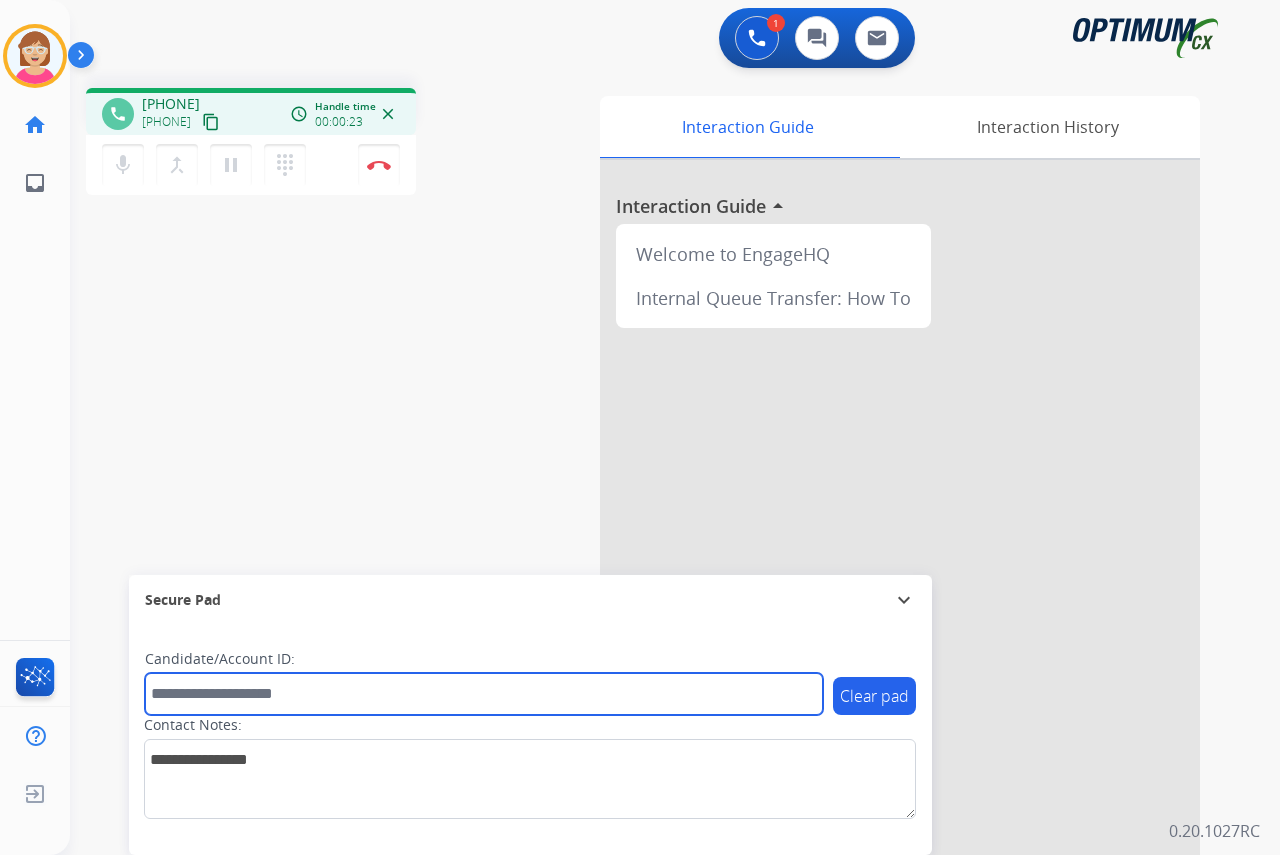 click at bounding box center (484, 694) 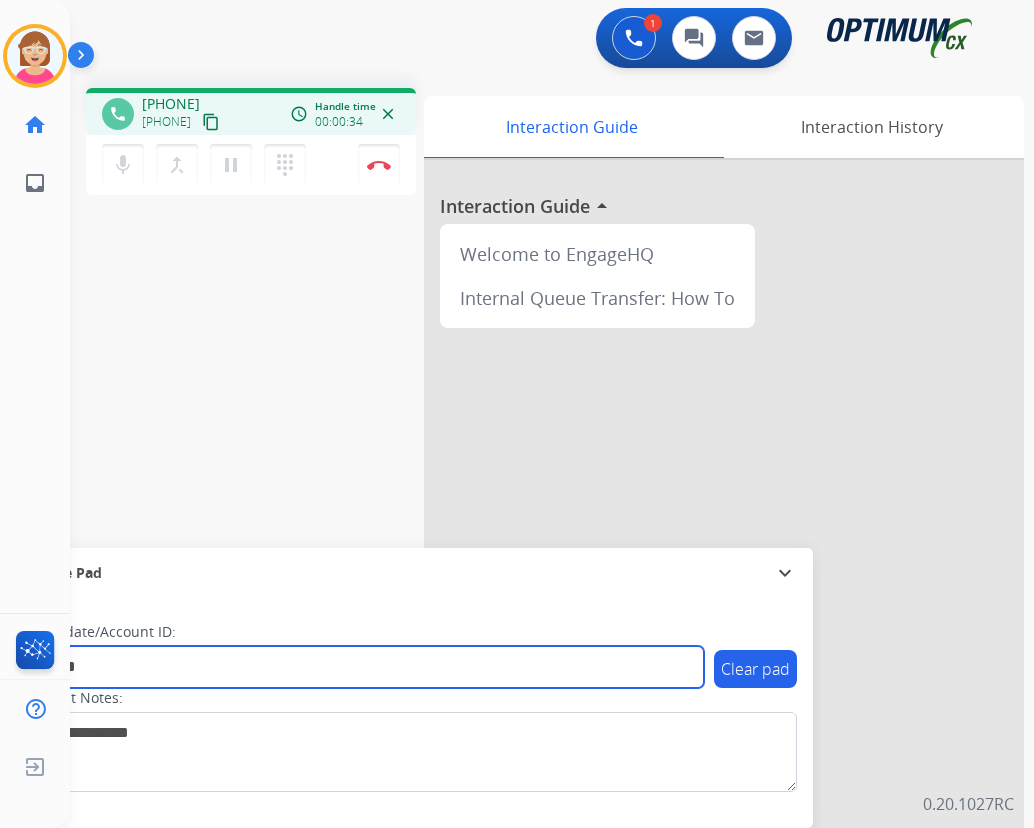 type on "*******" 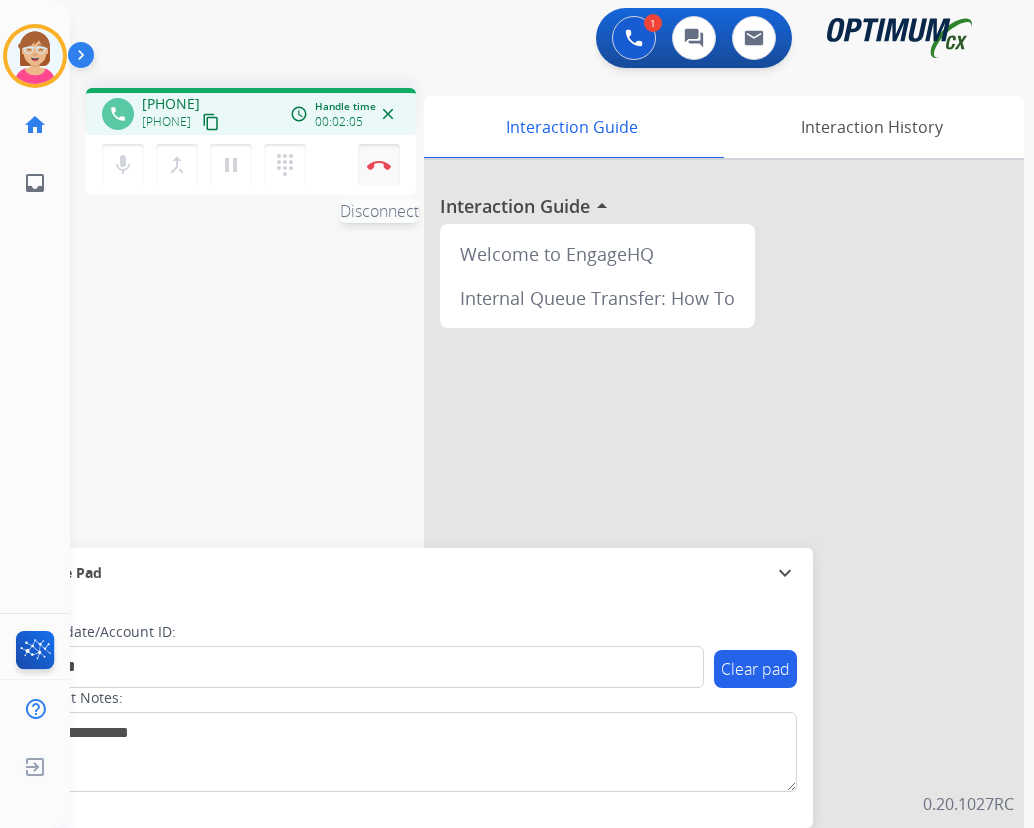 click at bounding box center [379, 165] 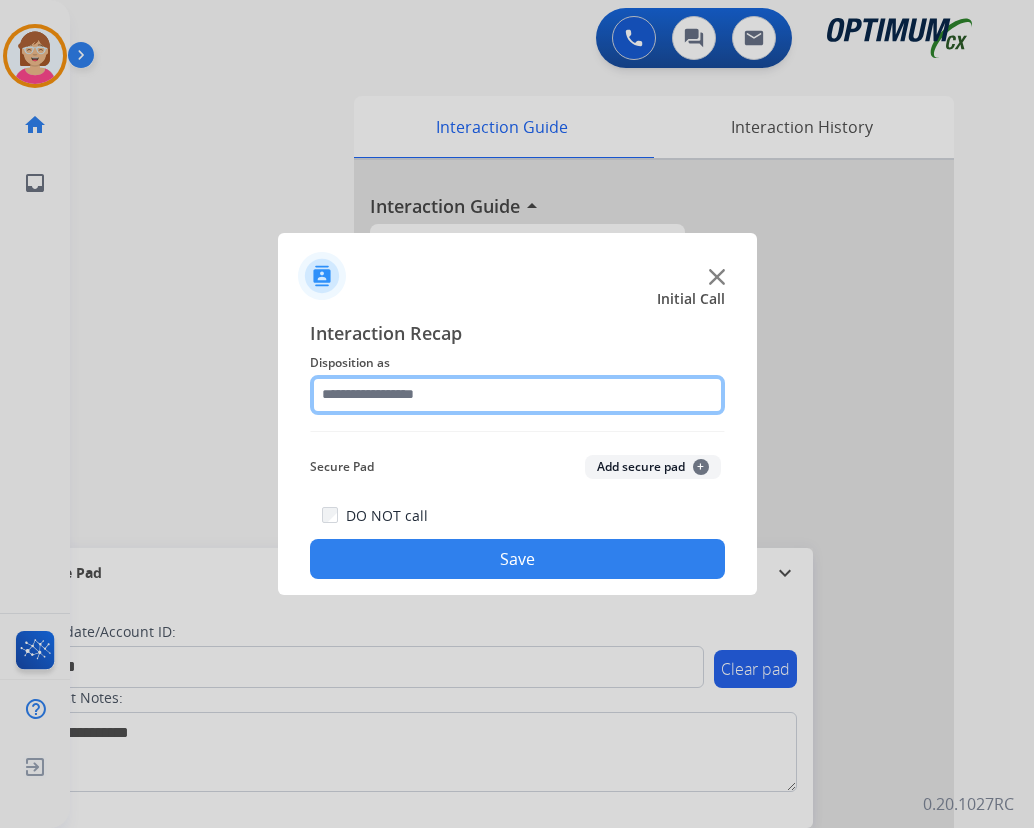 click 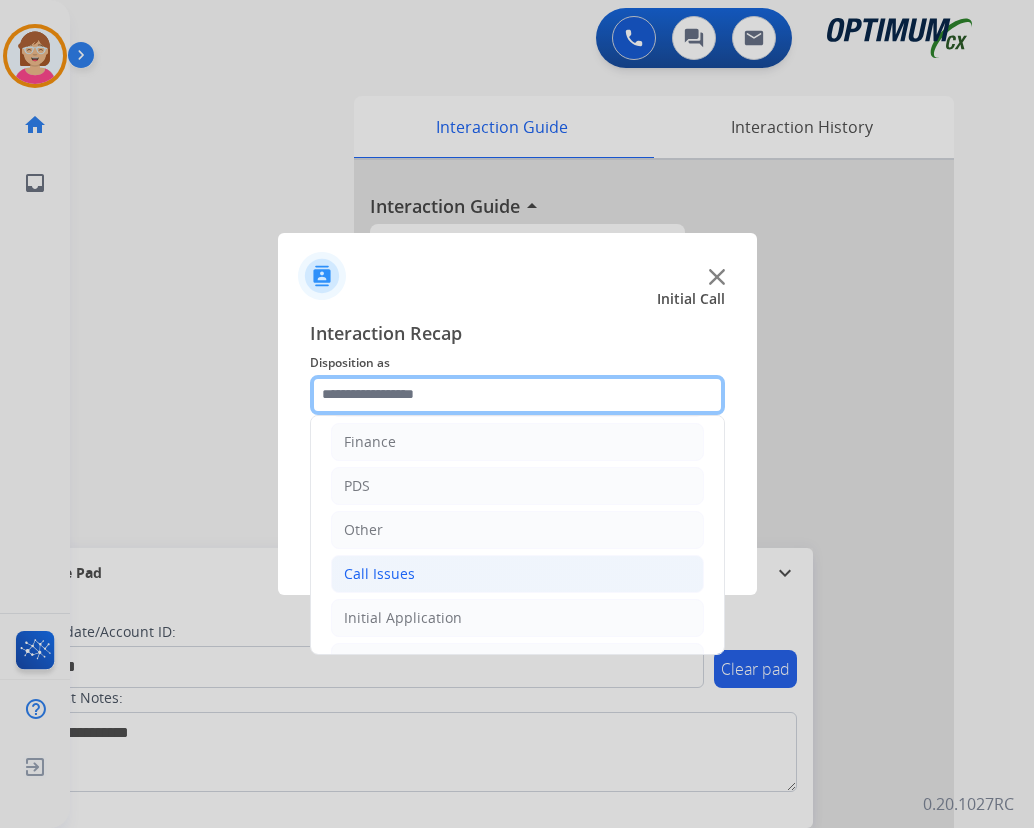 scroll, scrollTop: 100, scrollLeft: 0, axis: vertical 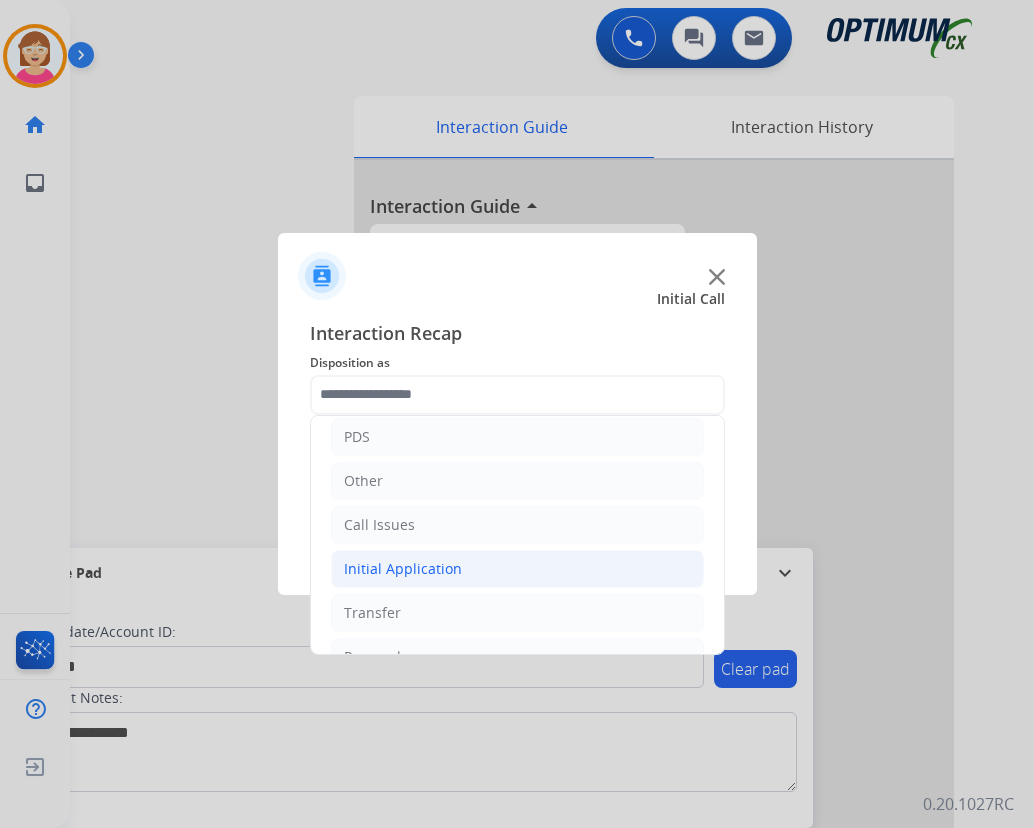click on "Initial Application" 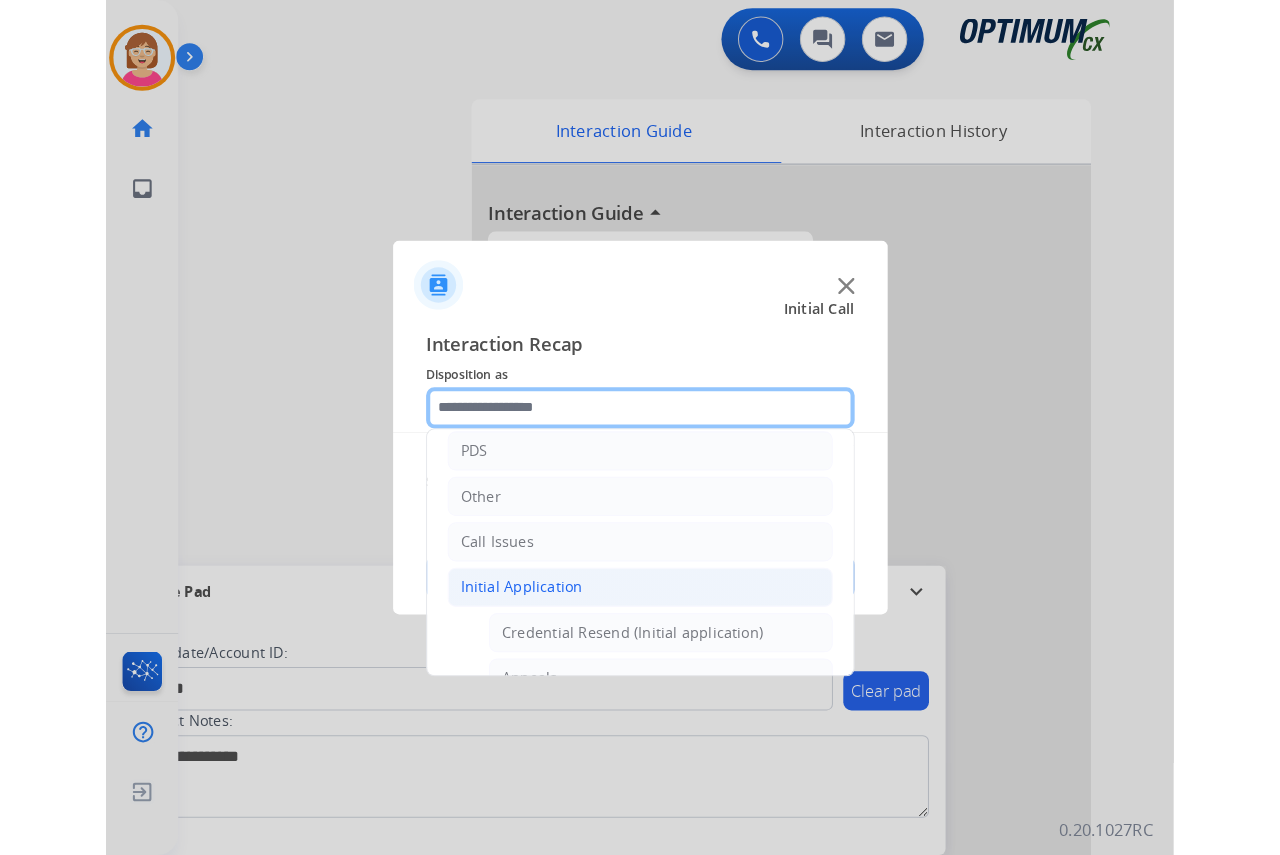 scroll, scrollTop: 200, scrollLeft: 0, axis: vertical 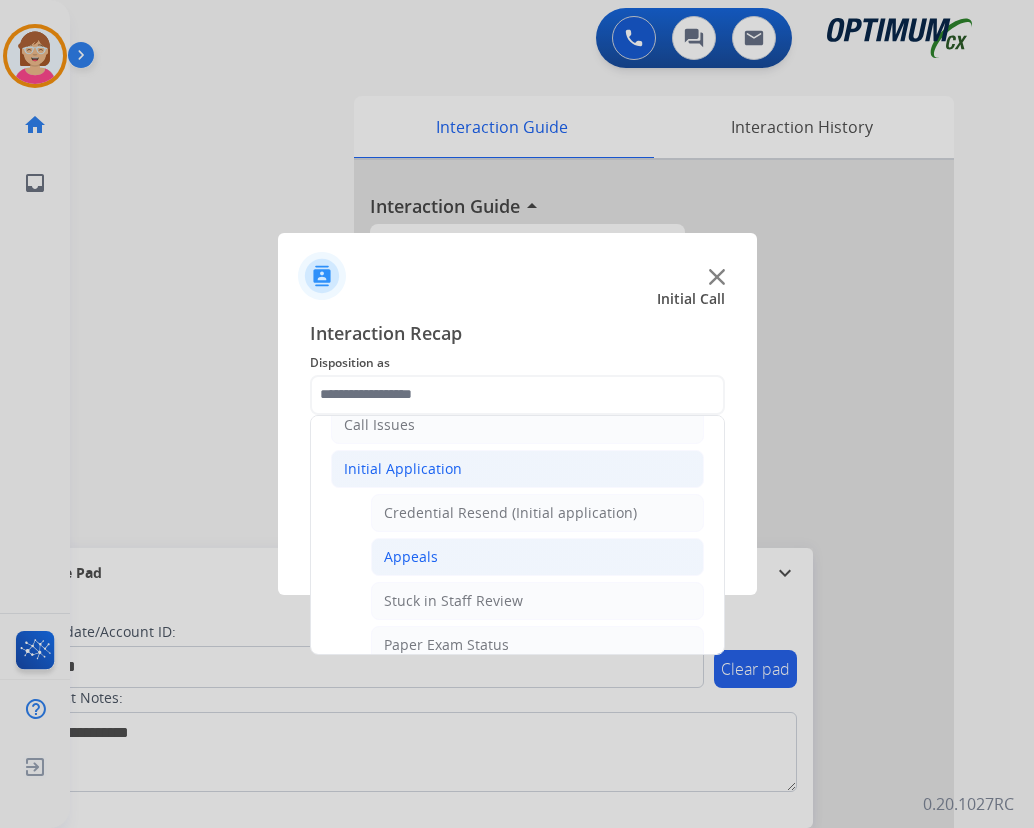 click on "Appeals" 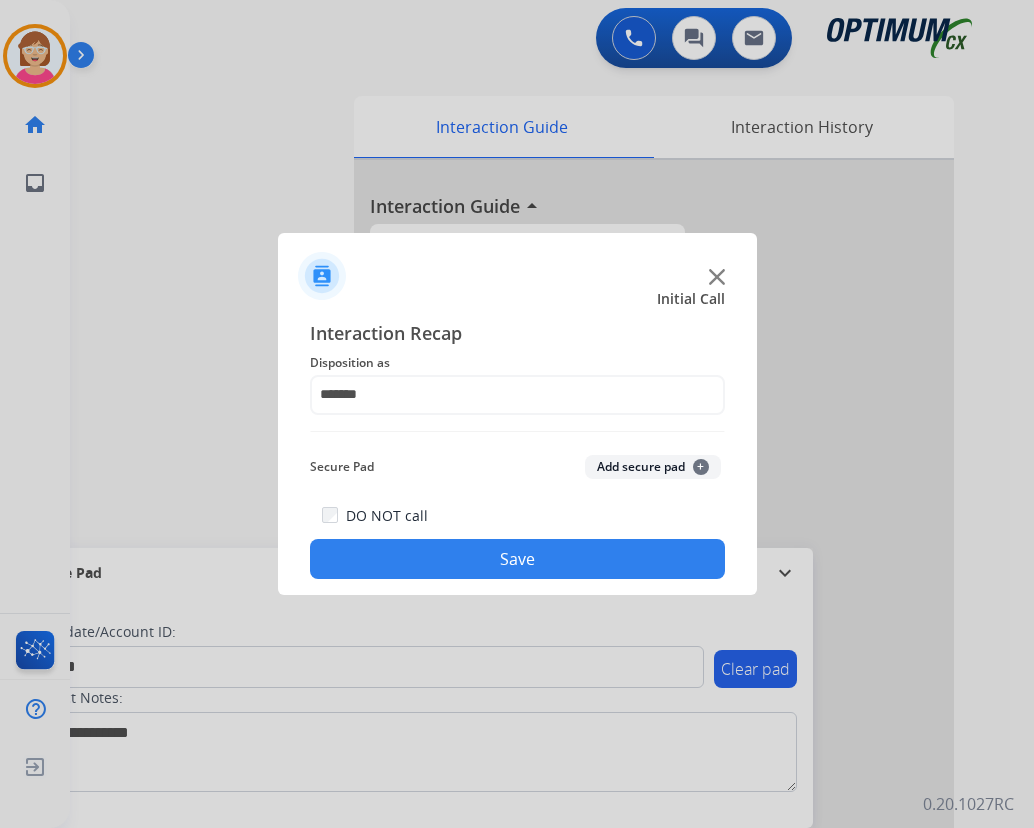 click on "+" 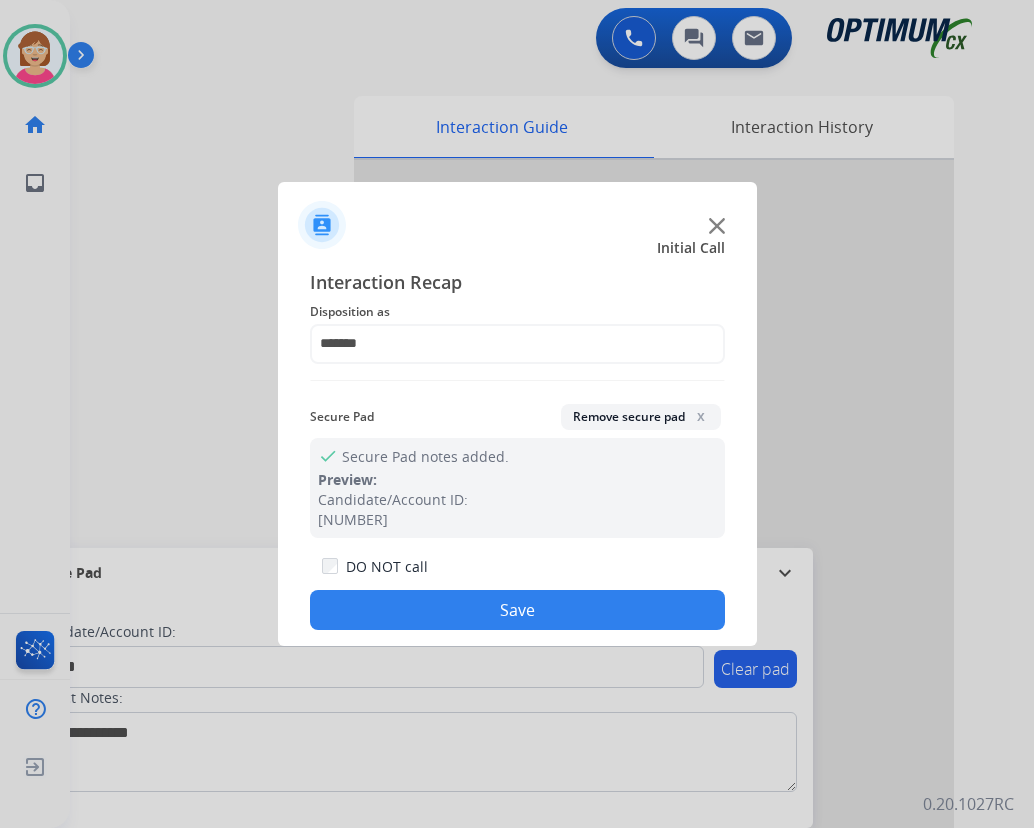 click on "Save" 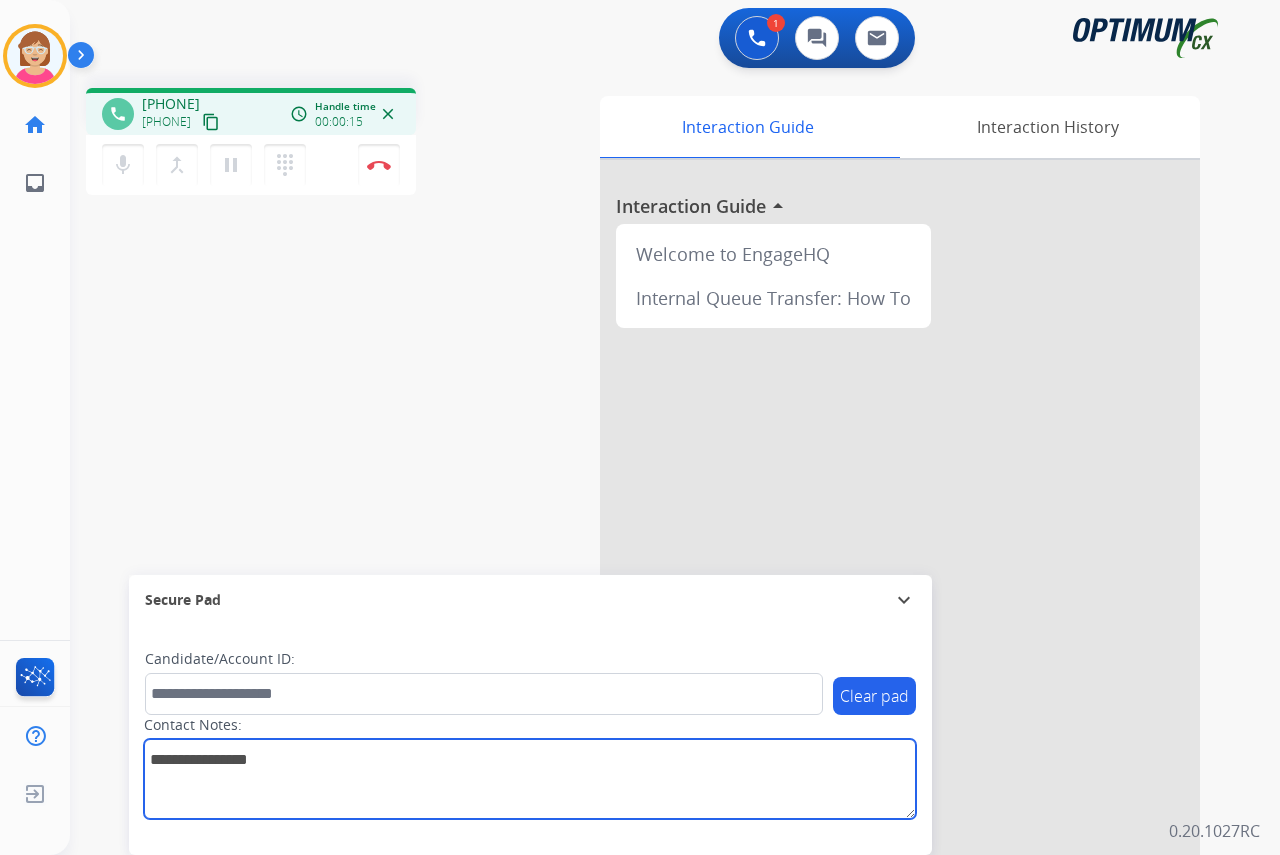click at bounding box center [530, 779] 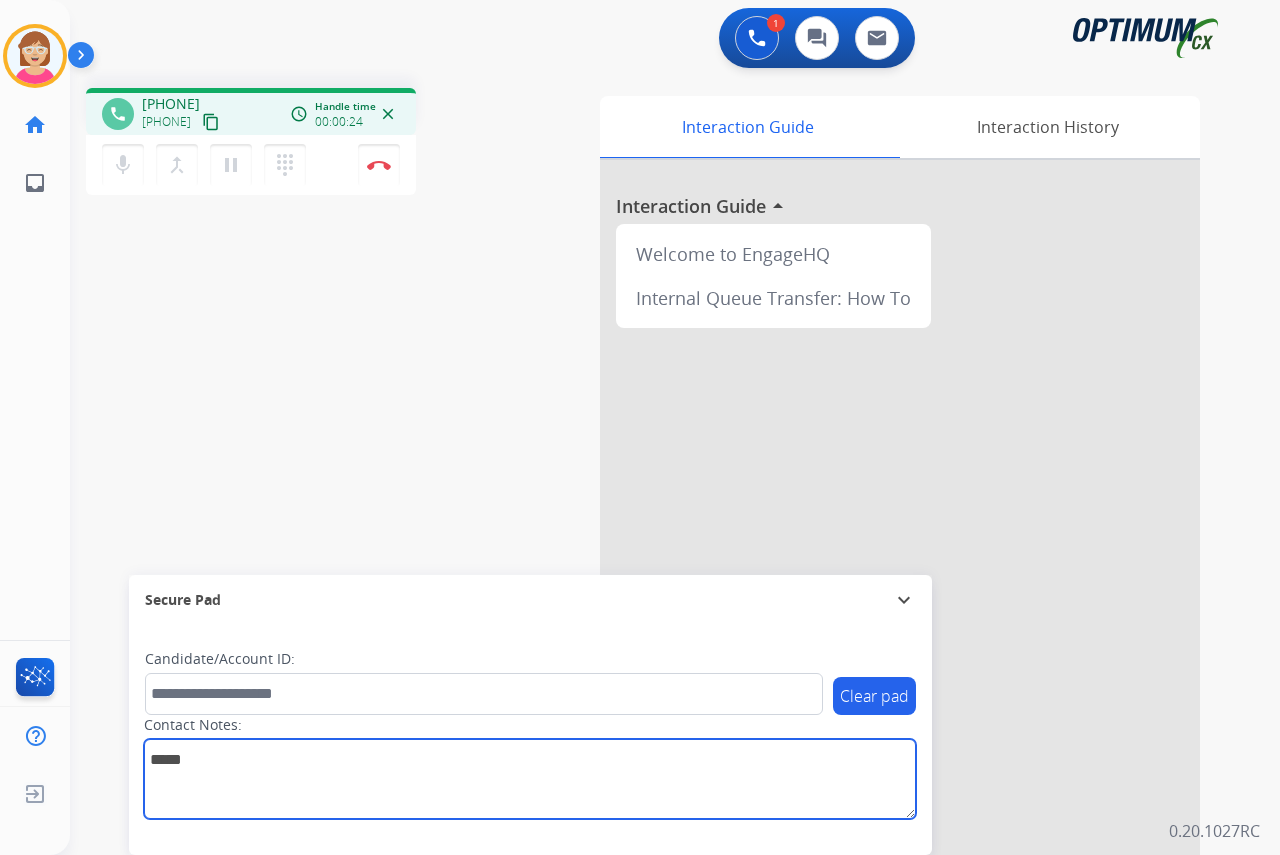 type on "*****" 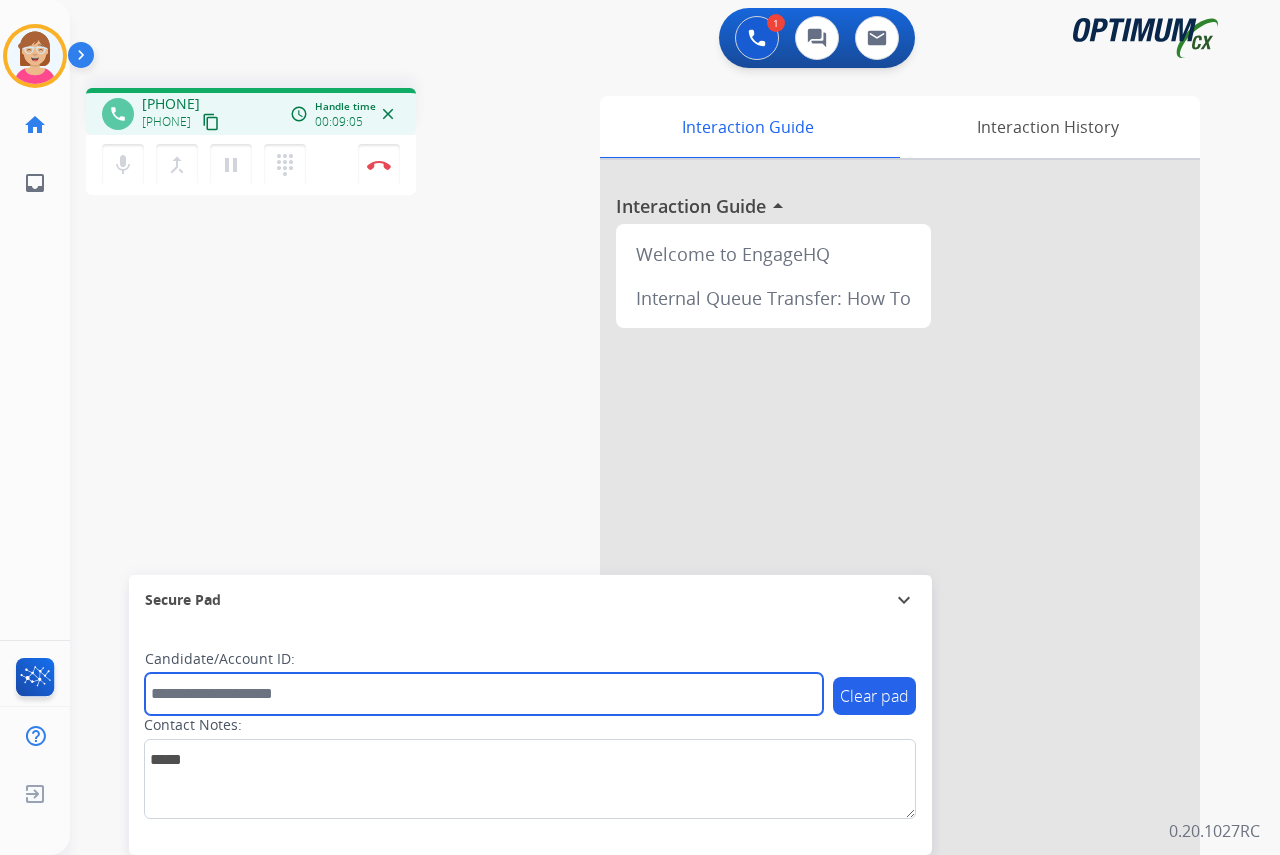 click at bounding box center [484, 694] 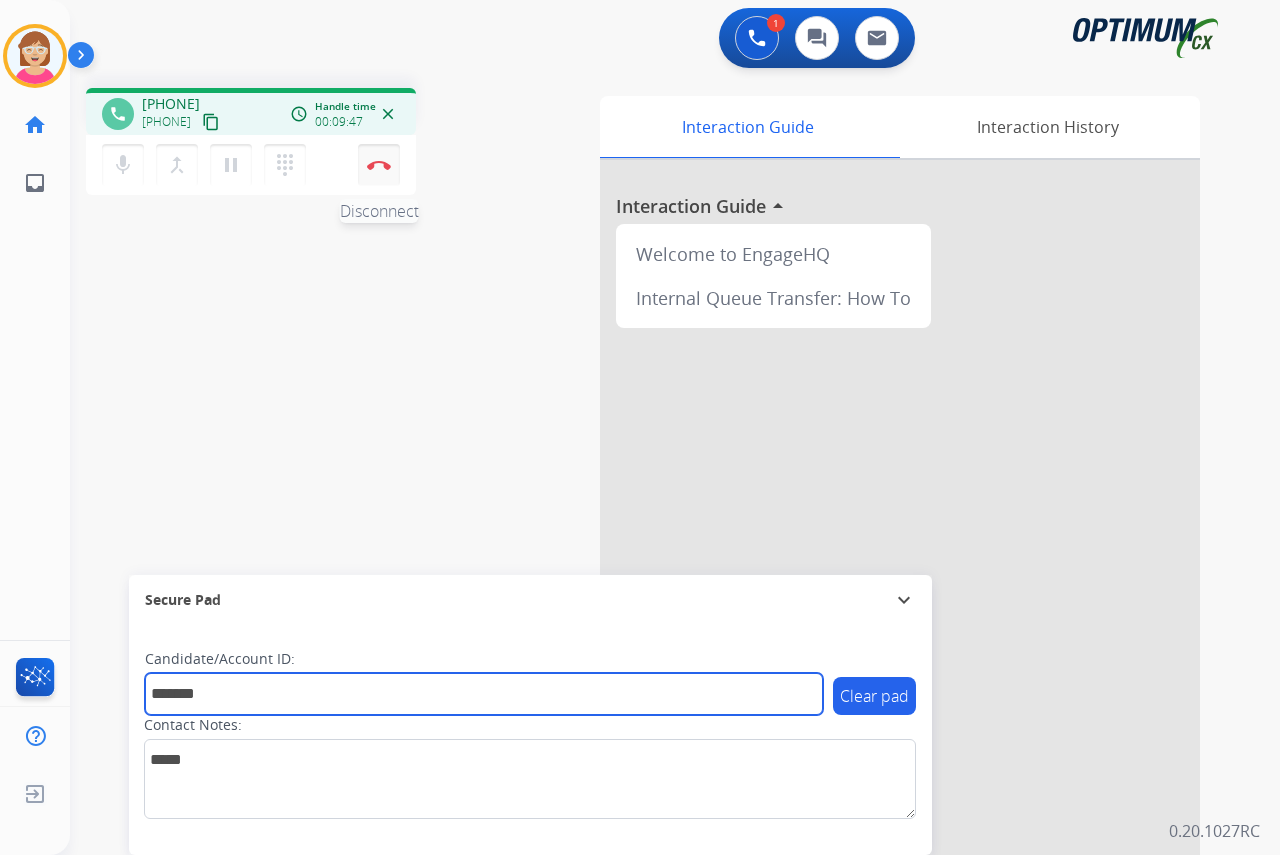 type on "*******" 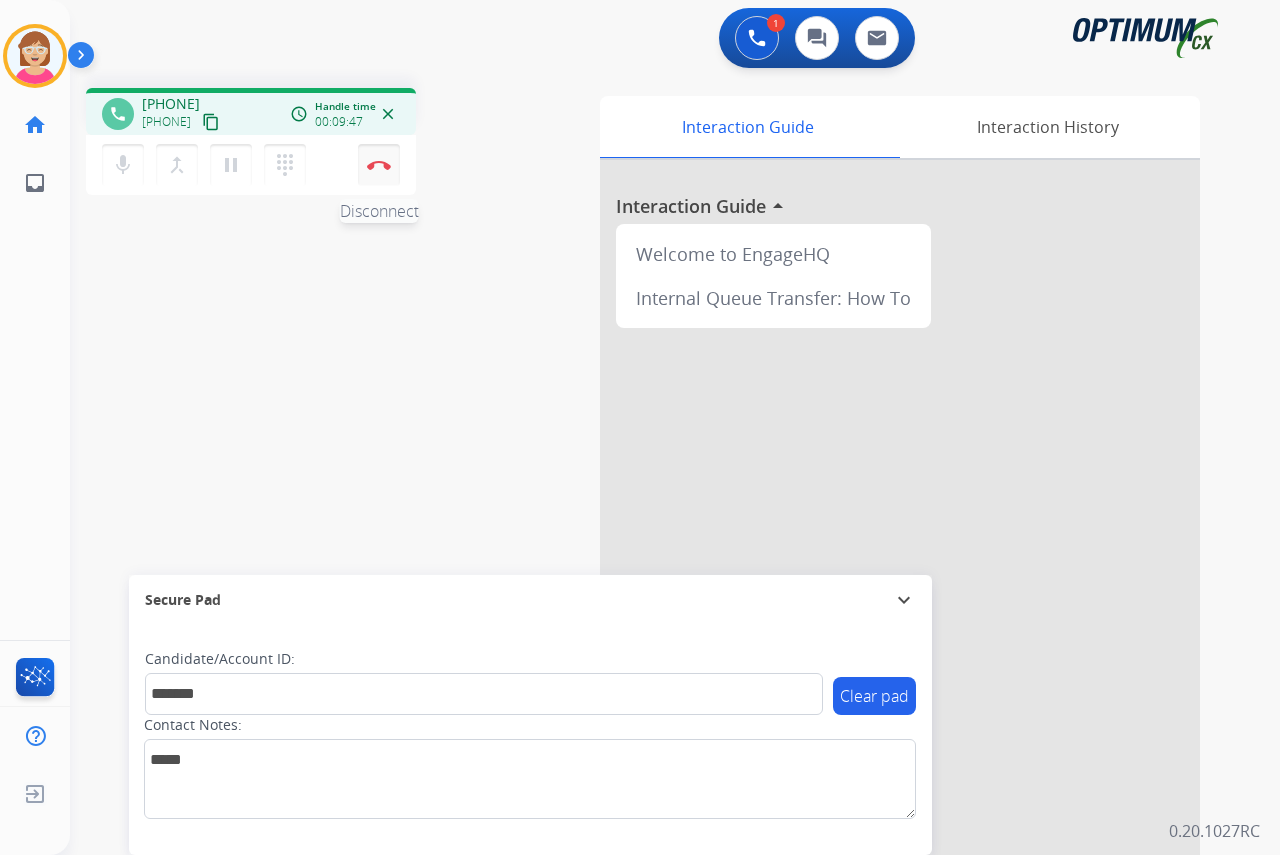 click at bounding box center [379, 165] 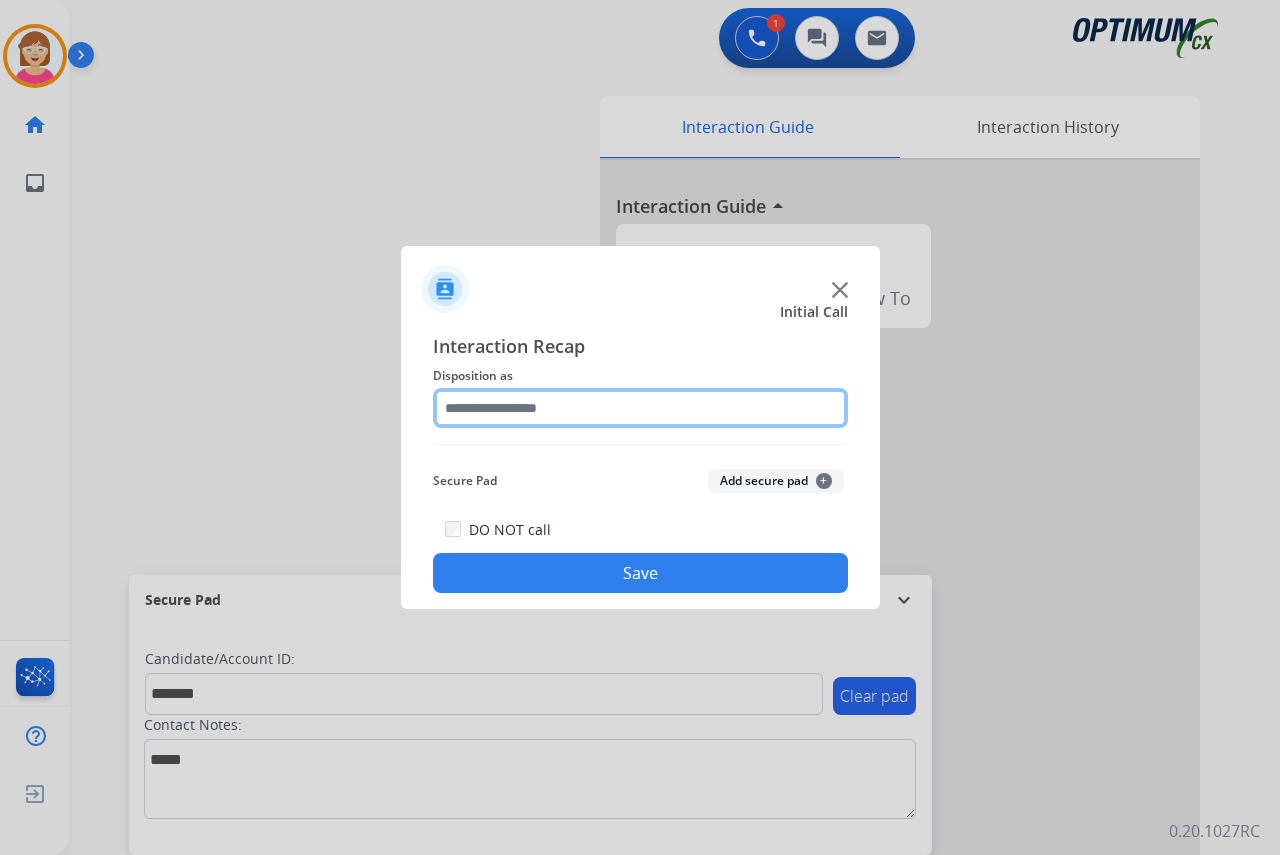 click 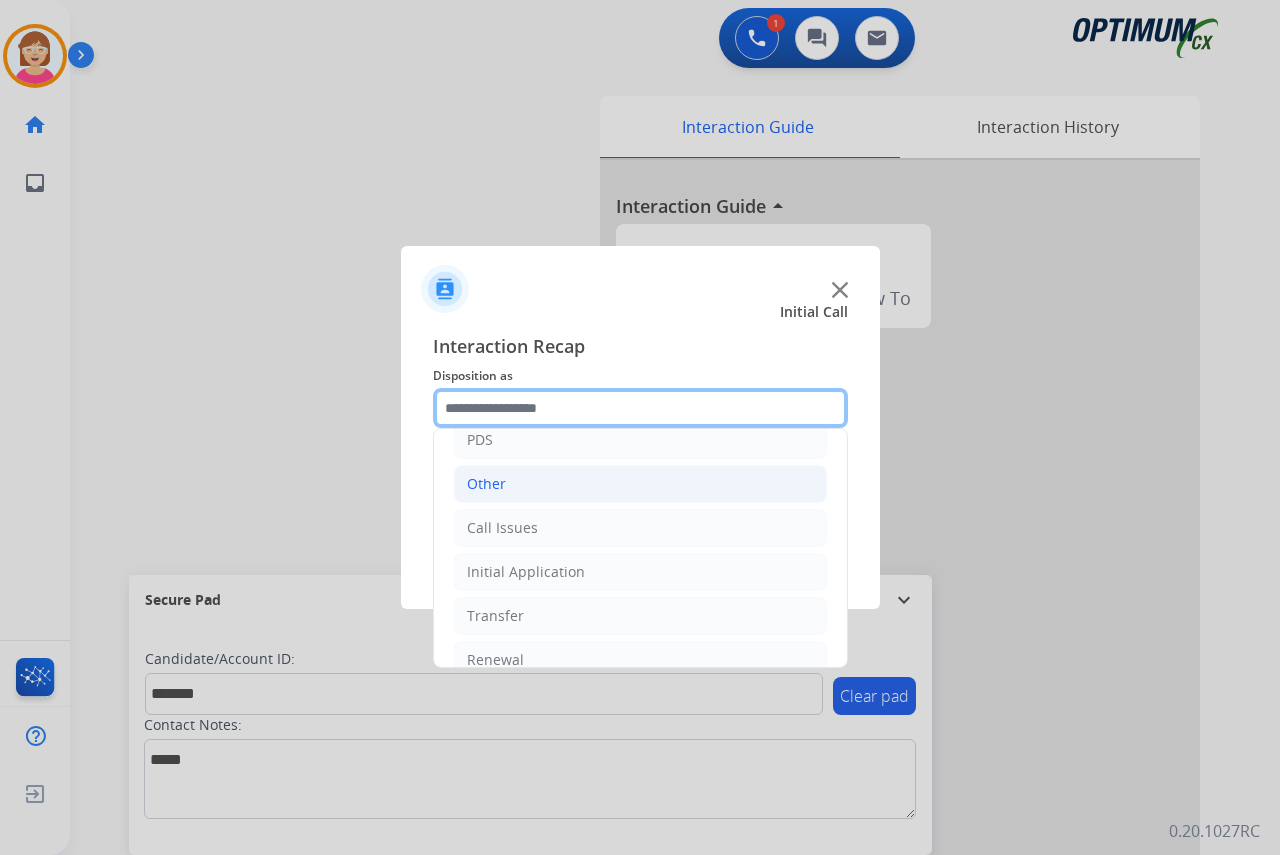 scroll, scrollTop: 136, scrollLeft: 0, axis: vertical 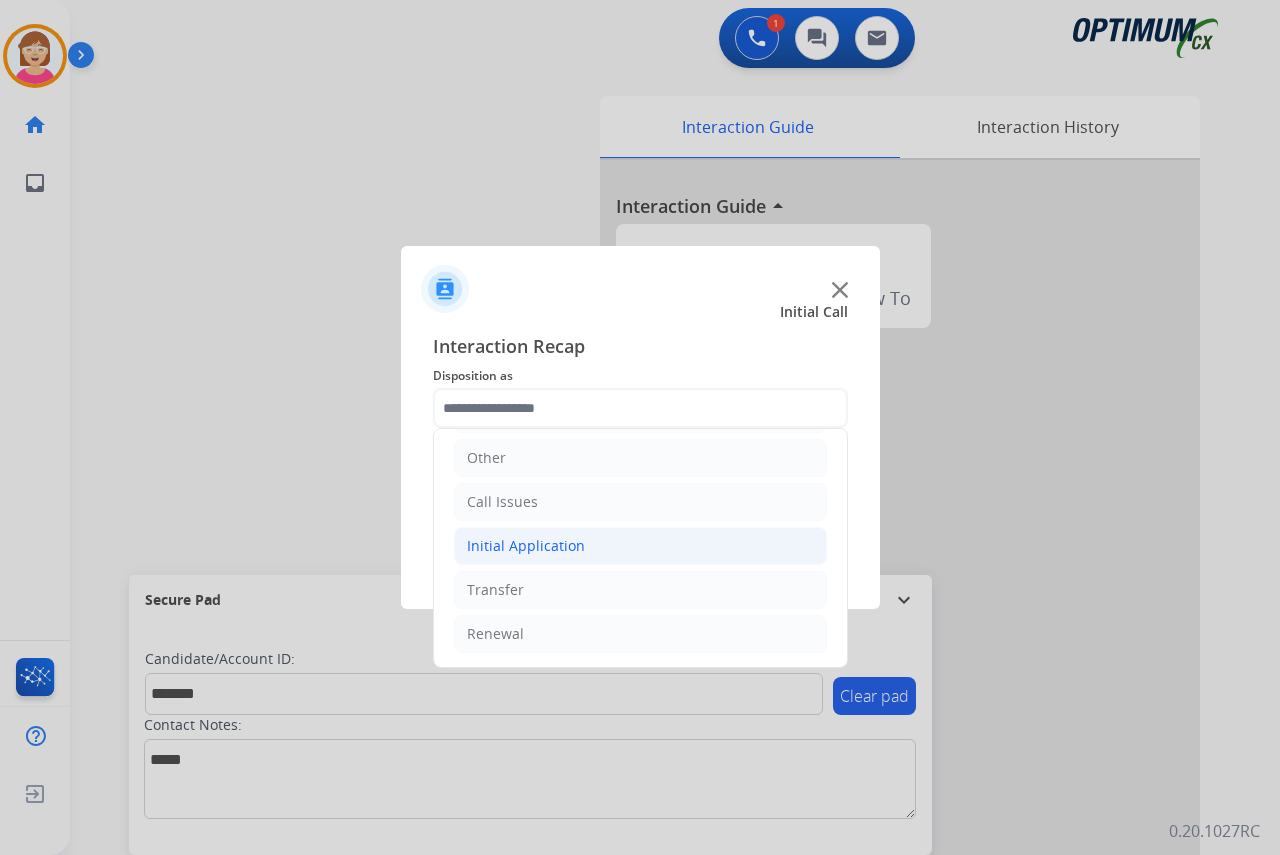click on "Initial Application" 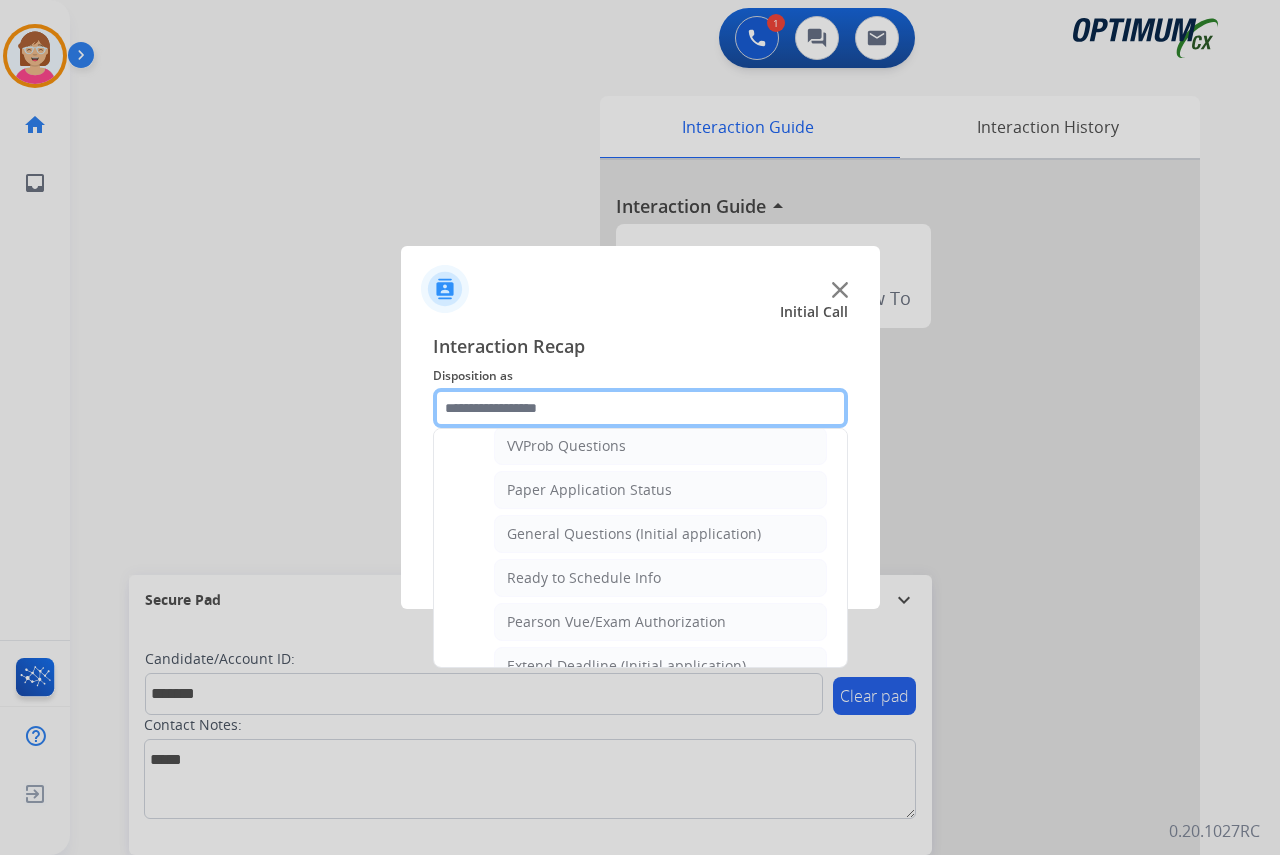 scroll, scrollTop: 1136, scrollLeft: 0, axis: vertical 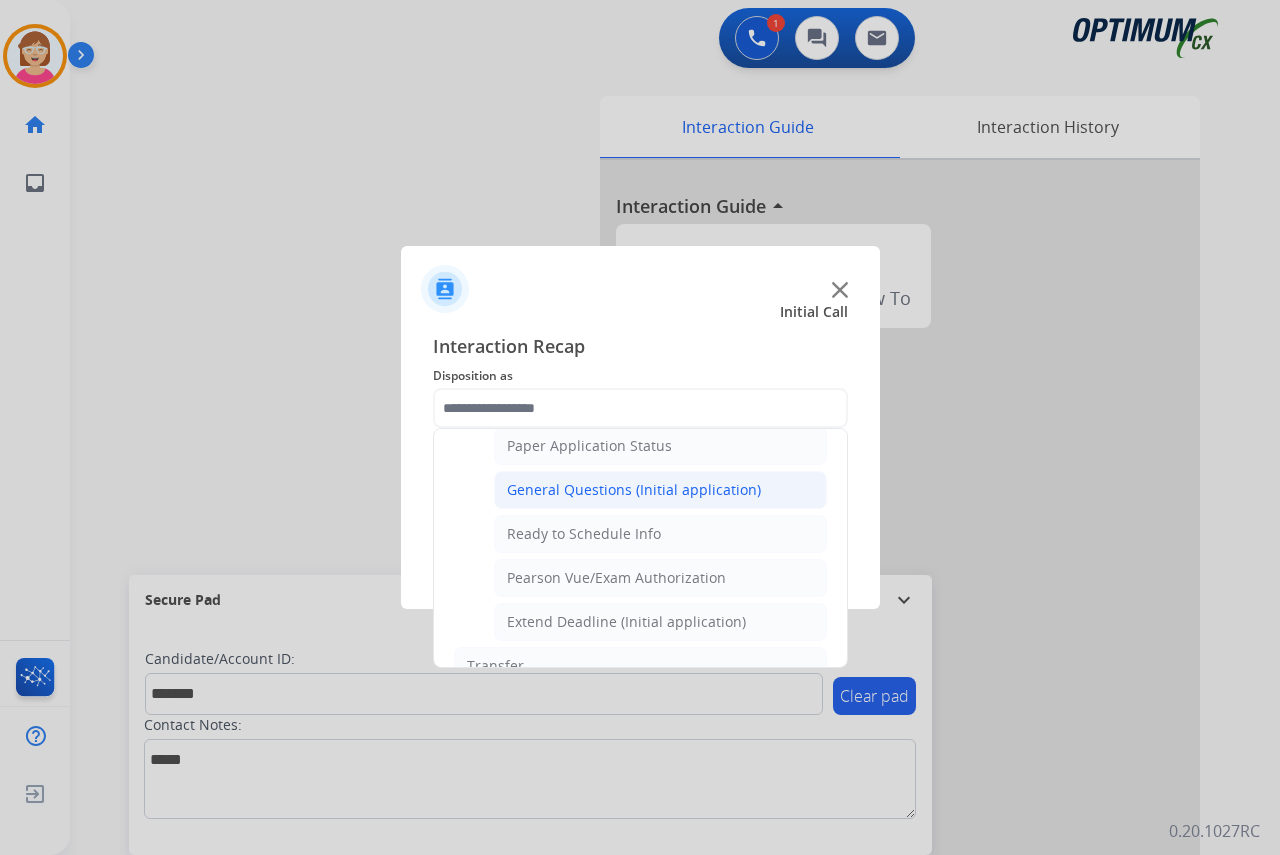 click on "General Questions (Initial application)" 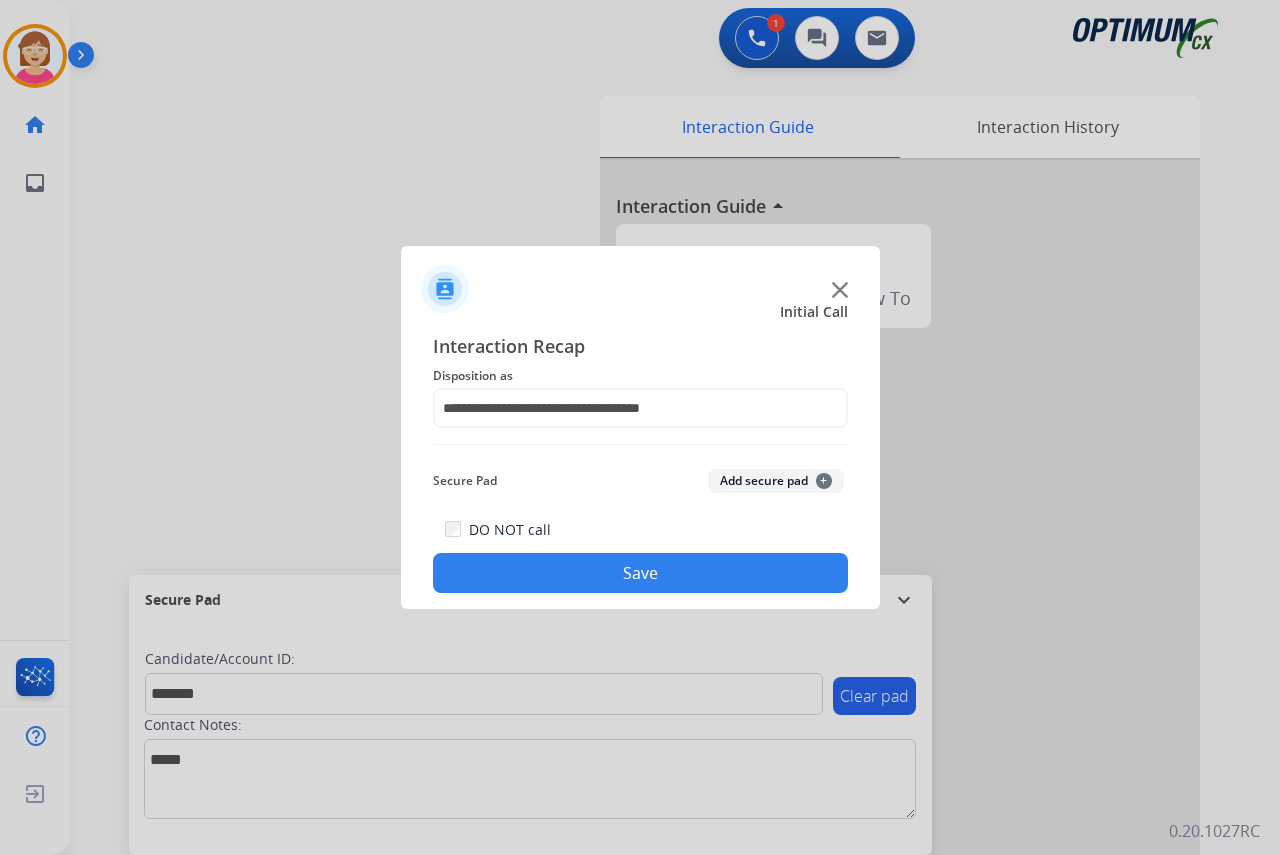 click on "+" 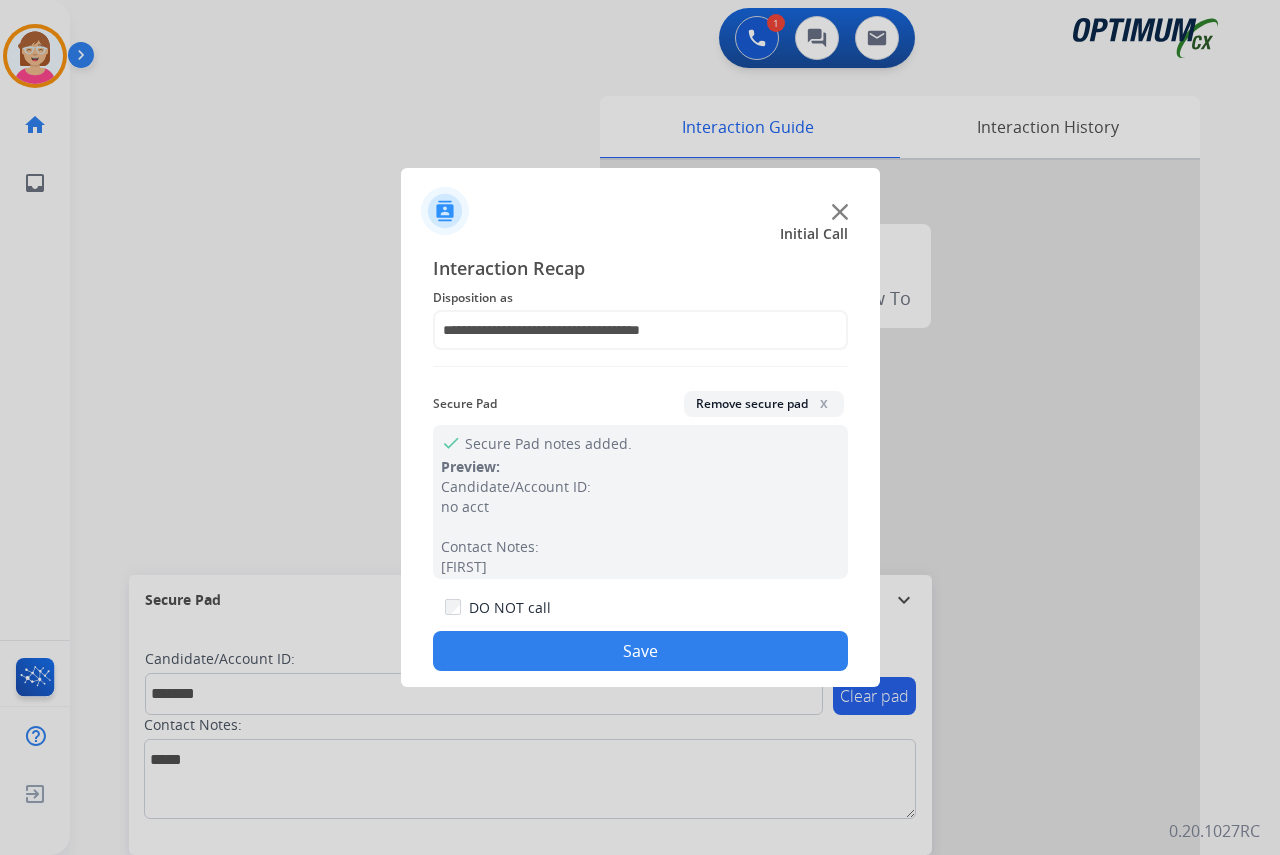 click on "Save" 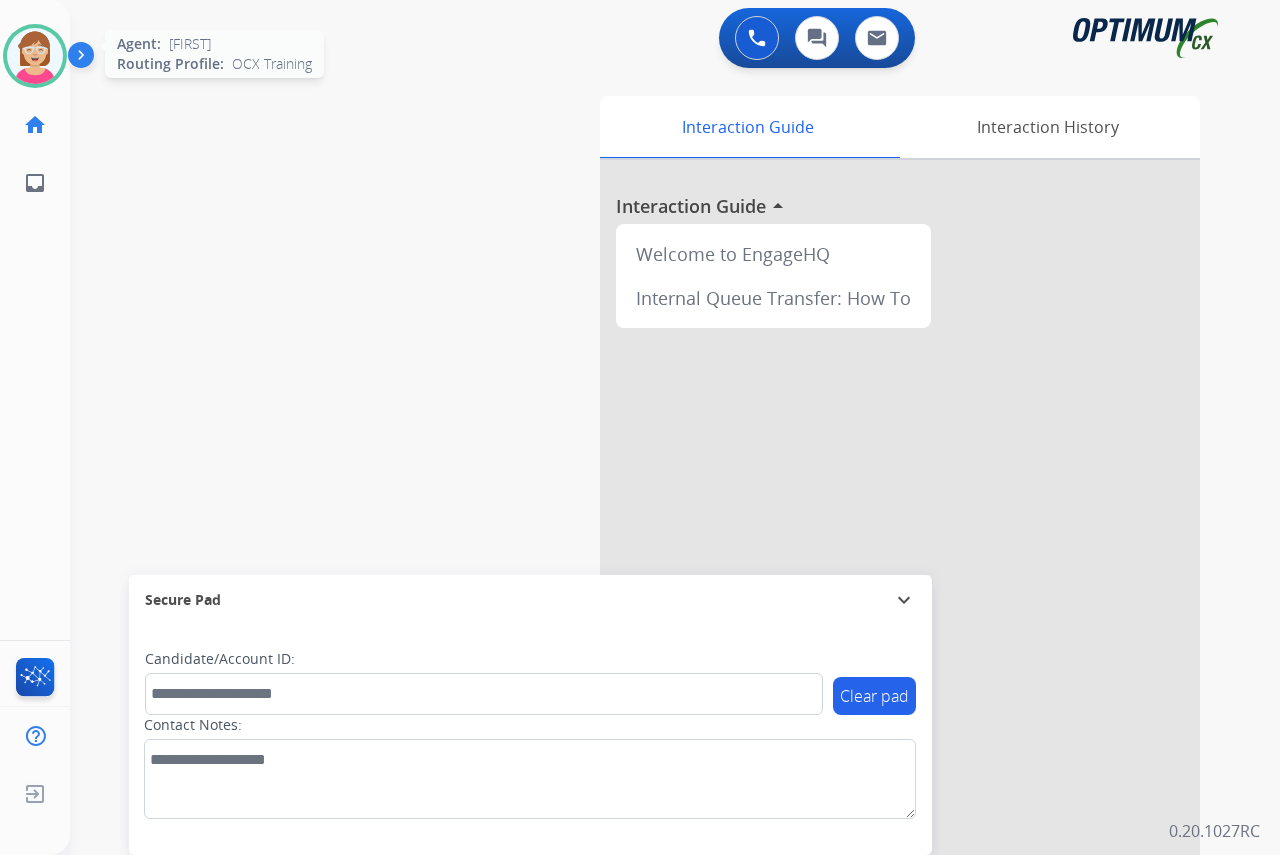 click at bounding box center (35, 56) 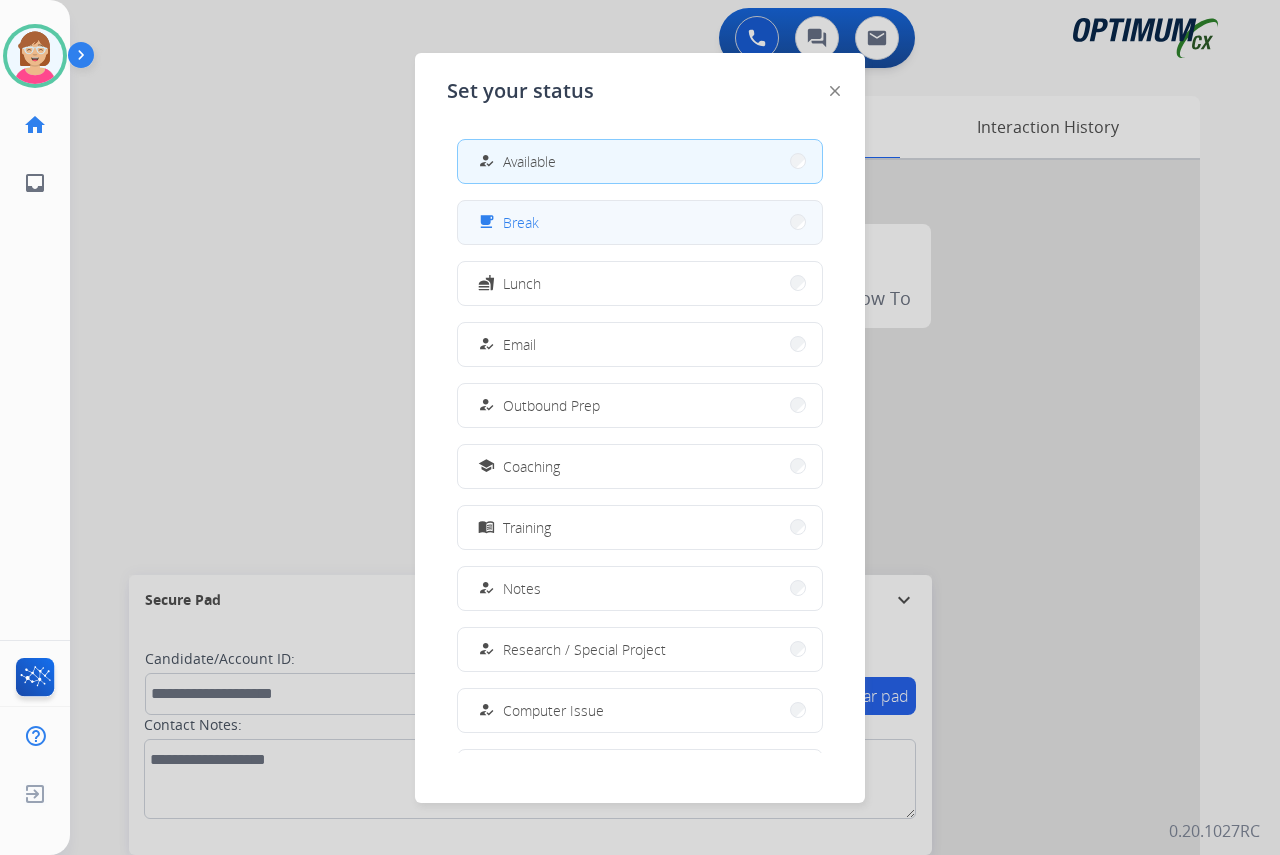 click on "free_breakfast Break" at bounding box center (640, 222) 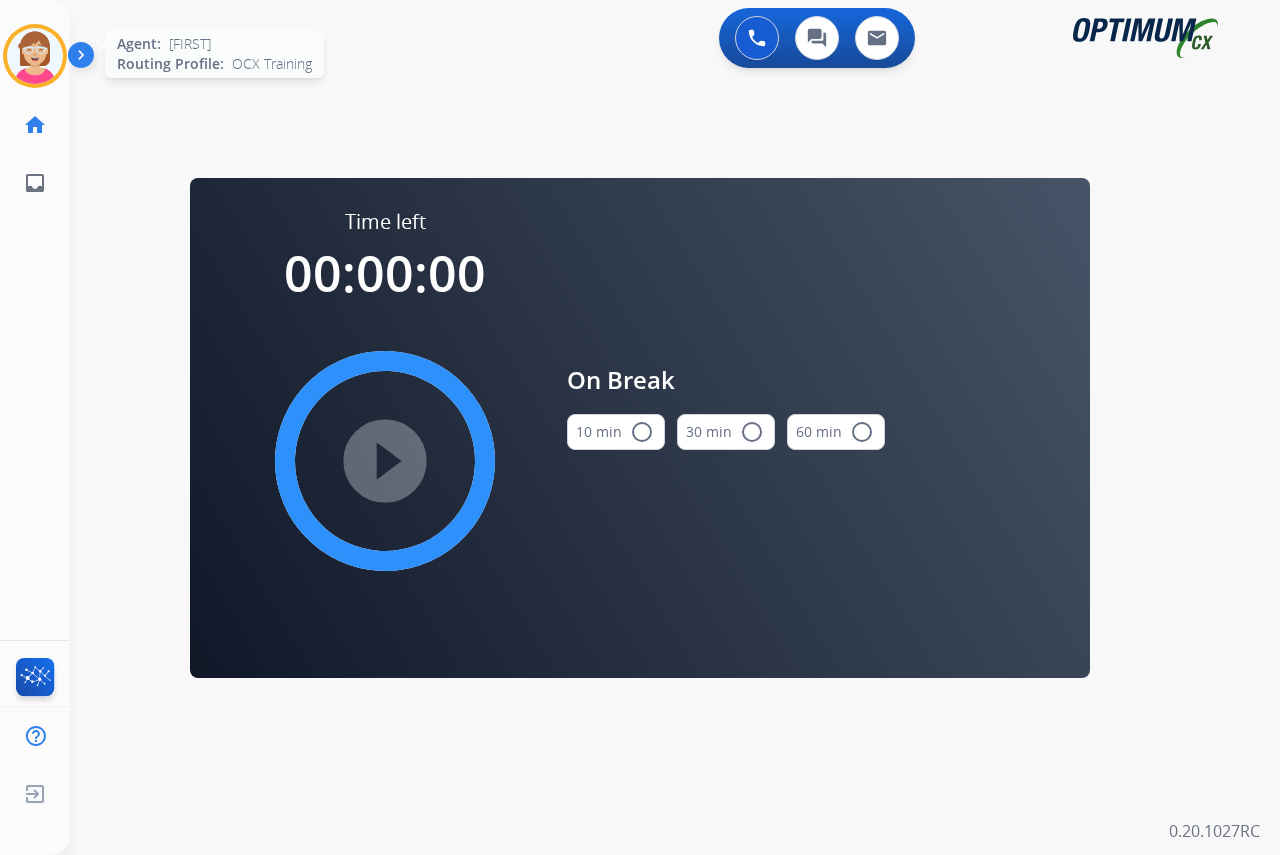 click at bounding box center [35, 56] 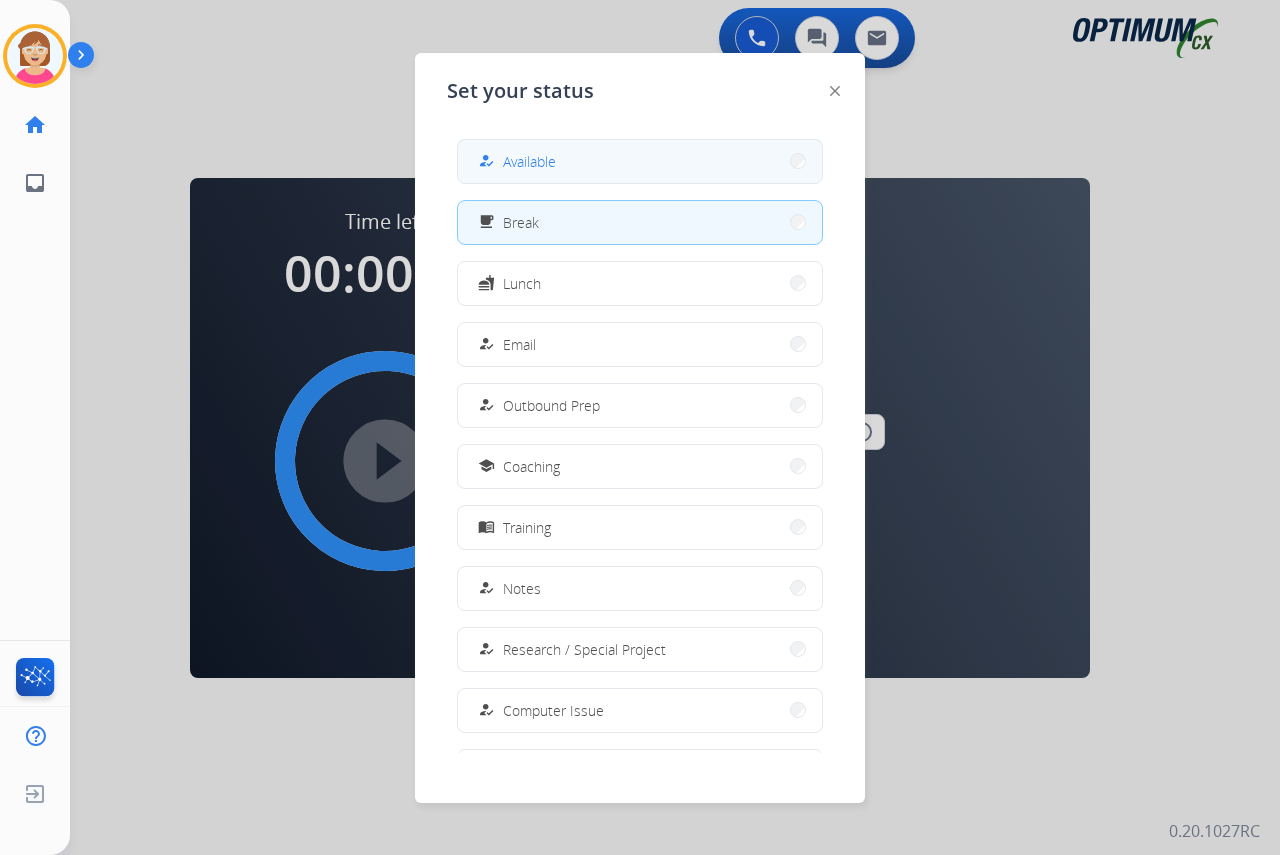 drag, startPoint x: 23, startPoint y: 51, endPoint x: 512, endPoint y: 157, distance: 500.35687 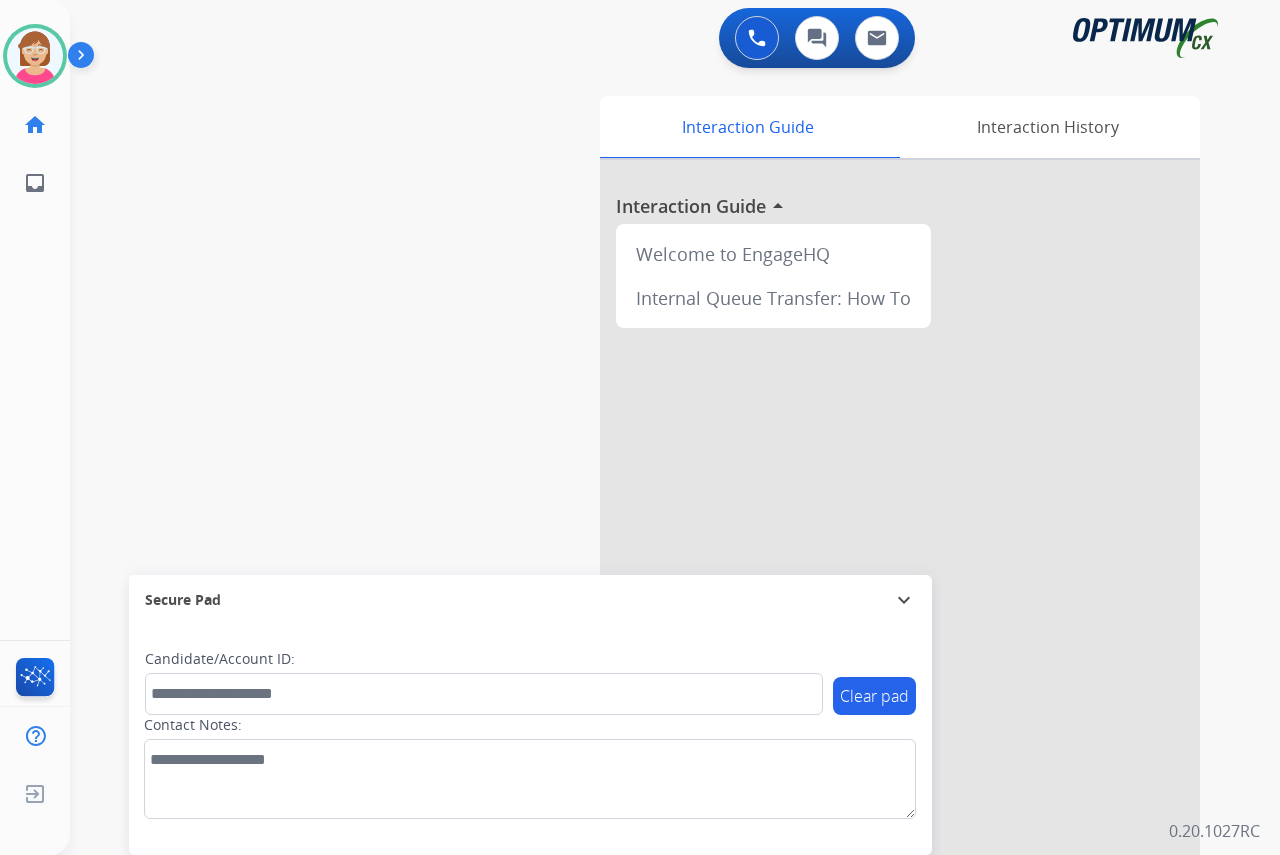 click on "[FIRST]   Available  Edit Avatar  Agent:   [FIRST]  Routing Profile:  OCX Training home  Home  Home inbox  Emails  Emails  FocalPoints  Help Center  Help Center  Log out  Log out" 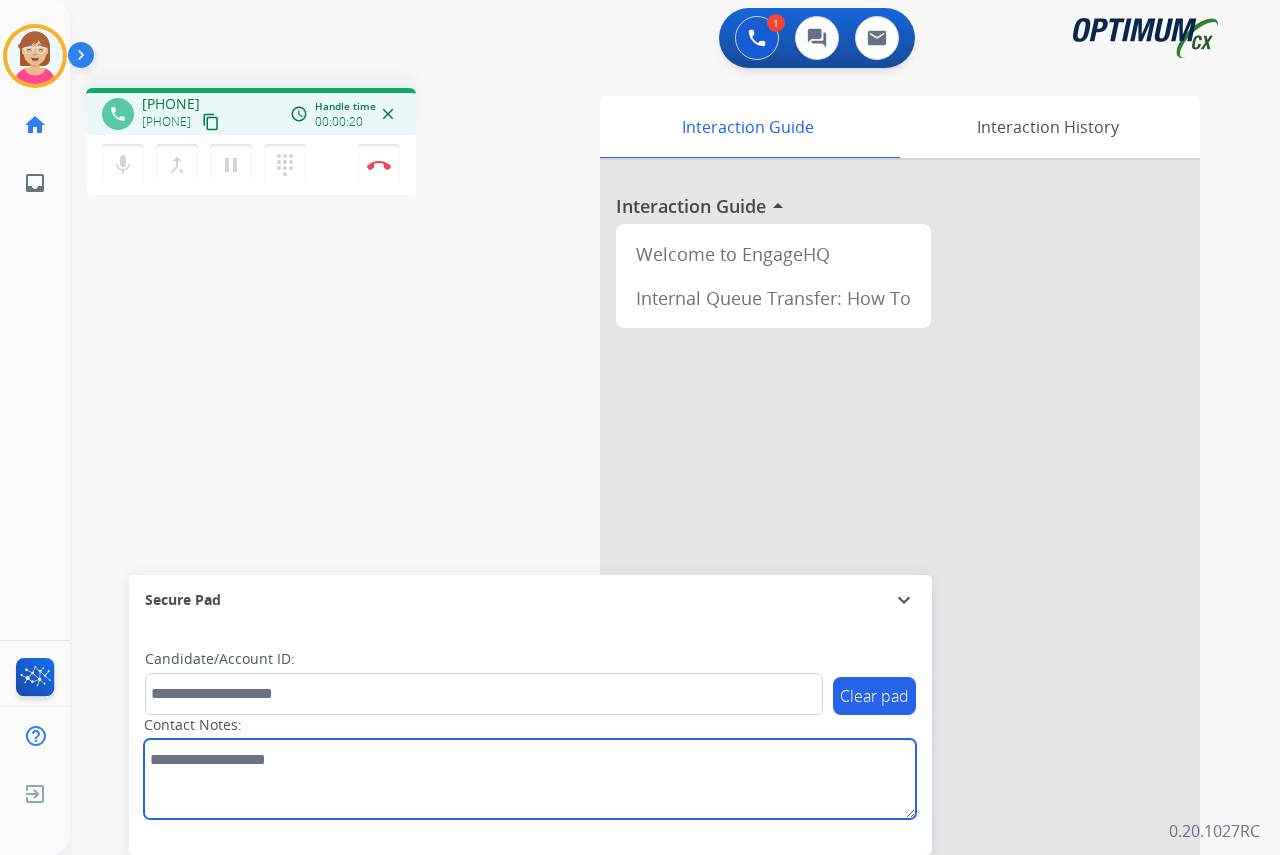 drag, startPoint x: 153, startPoint y: 771, endPoint x: 171, endPoint y: 764, distance: 19.313208 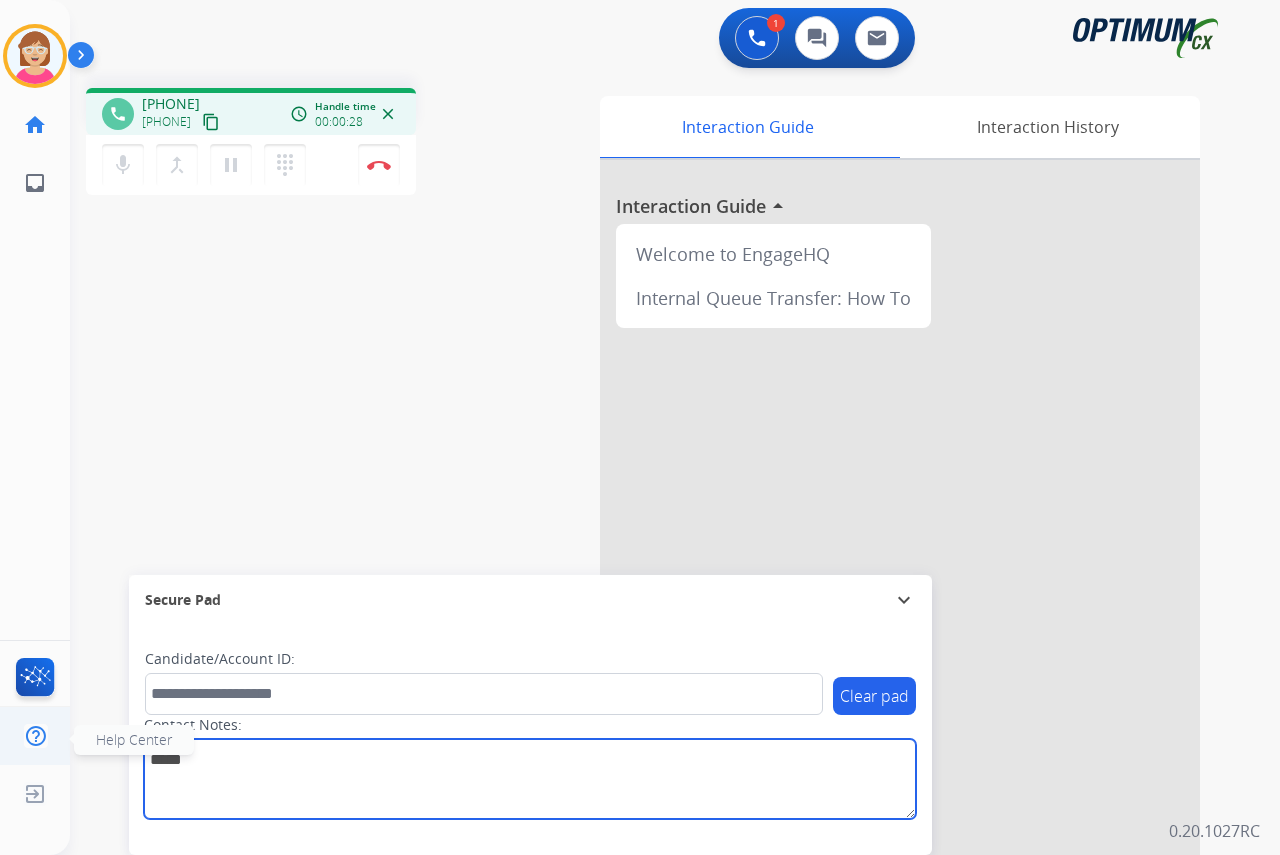 type on "*****" 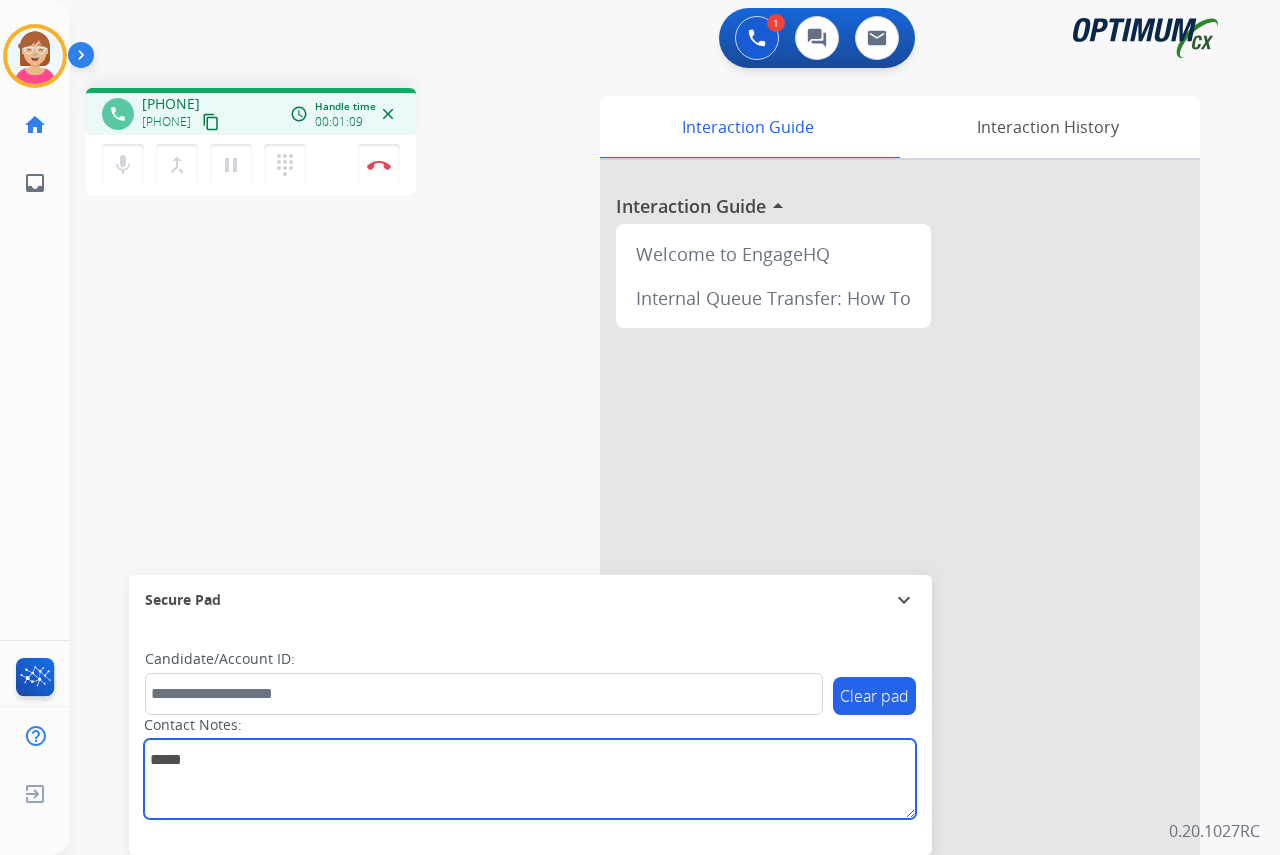 click at bounding box center (530, 779) 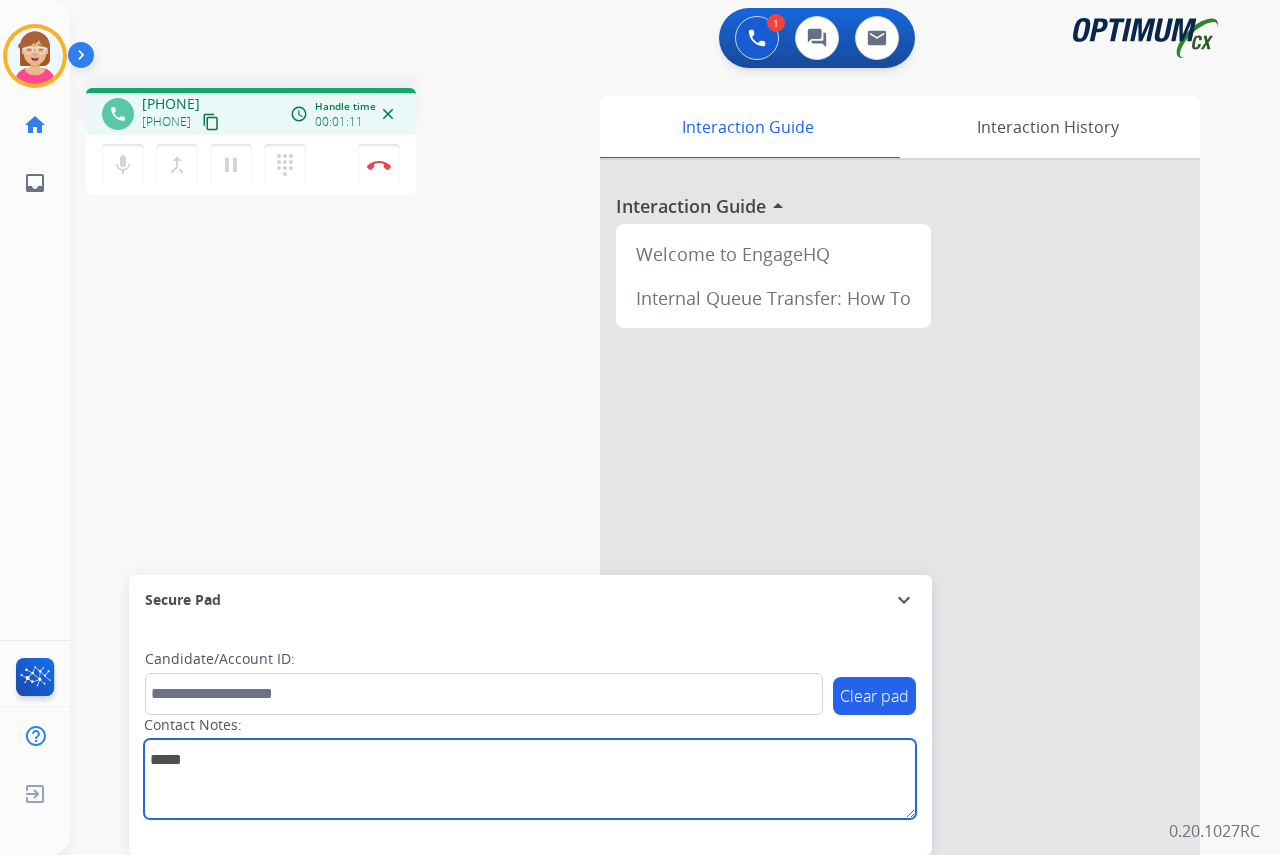 drag, startPoint x: 222, startPoint y: 766, endPoint x: 151, endPoint y: 768, distance: 71.02816 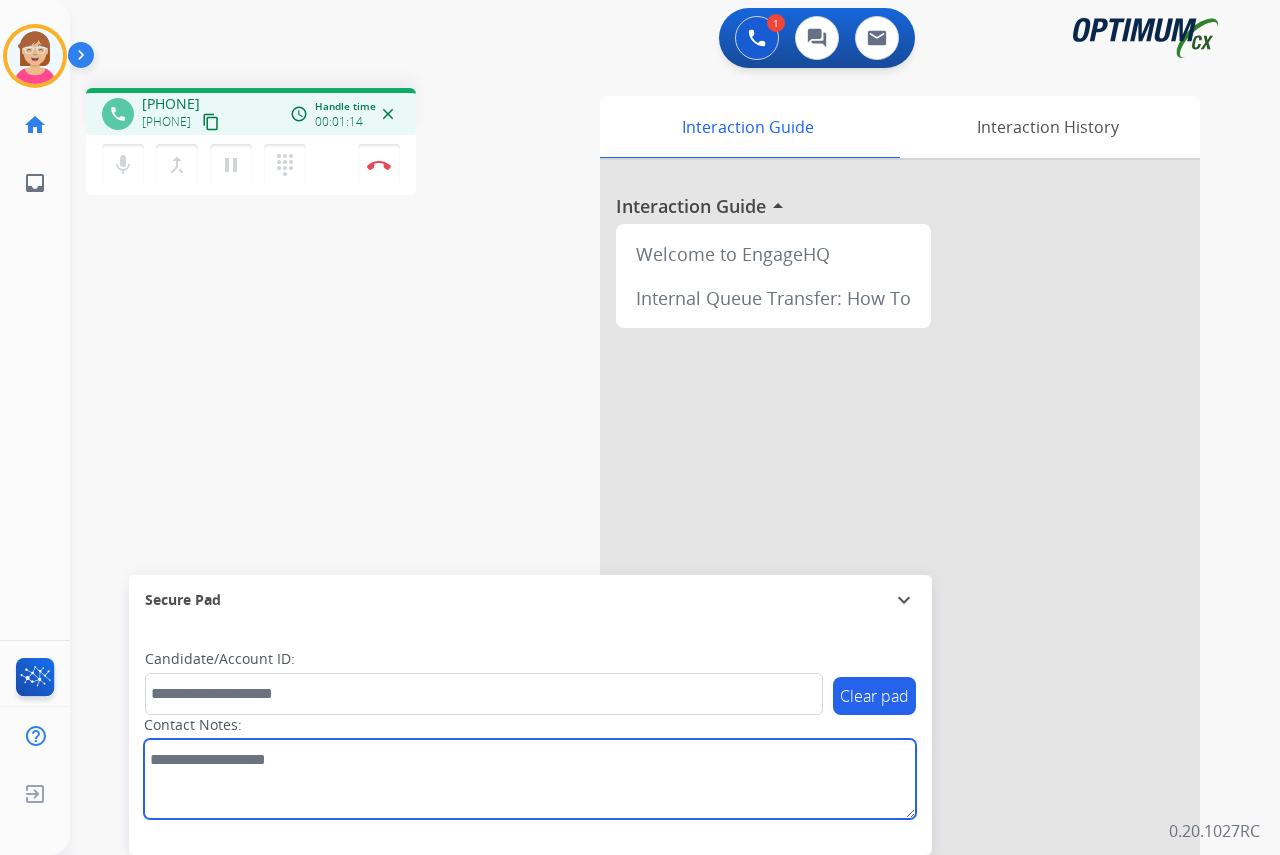 type 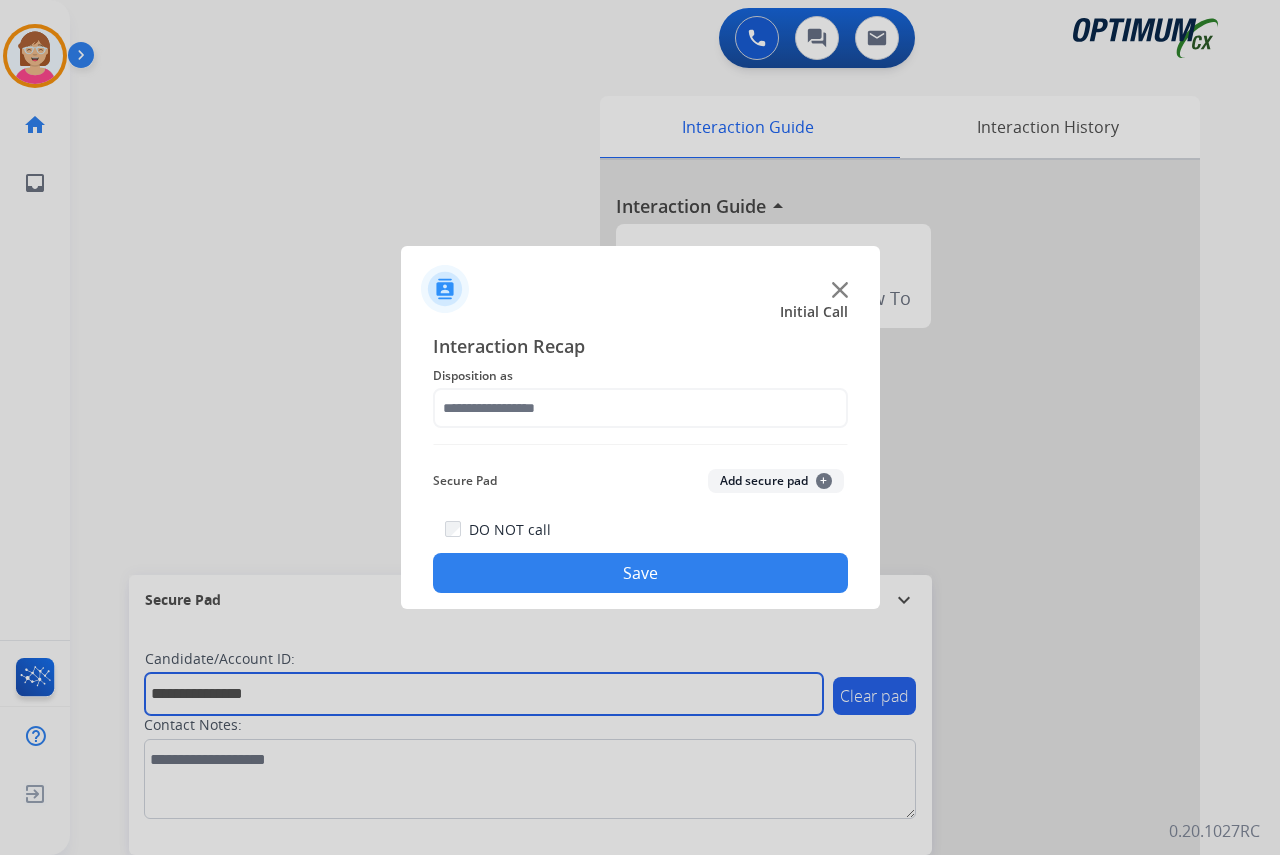 type on "**********" 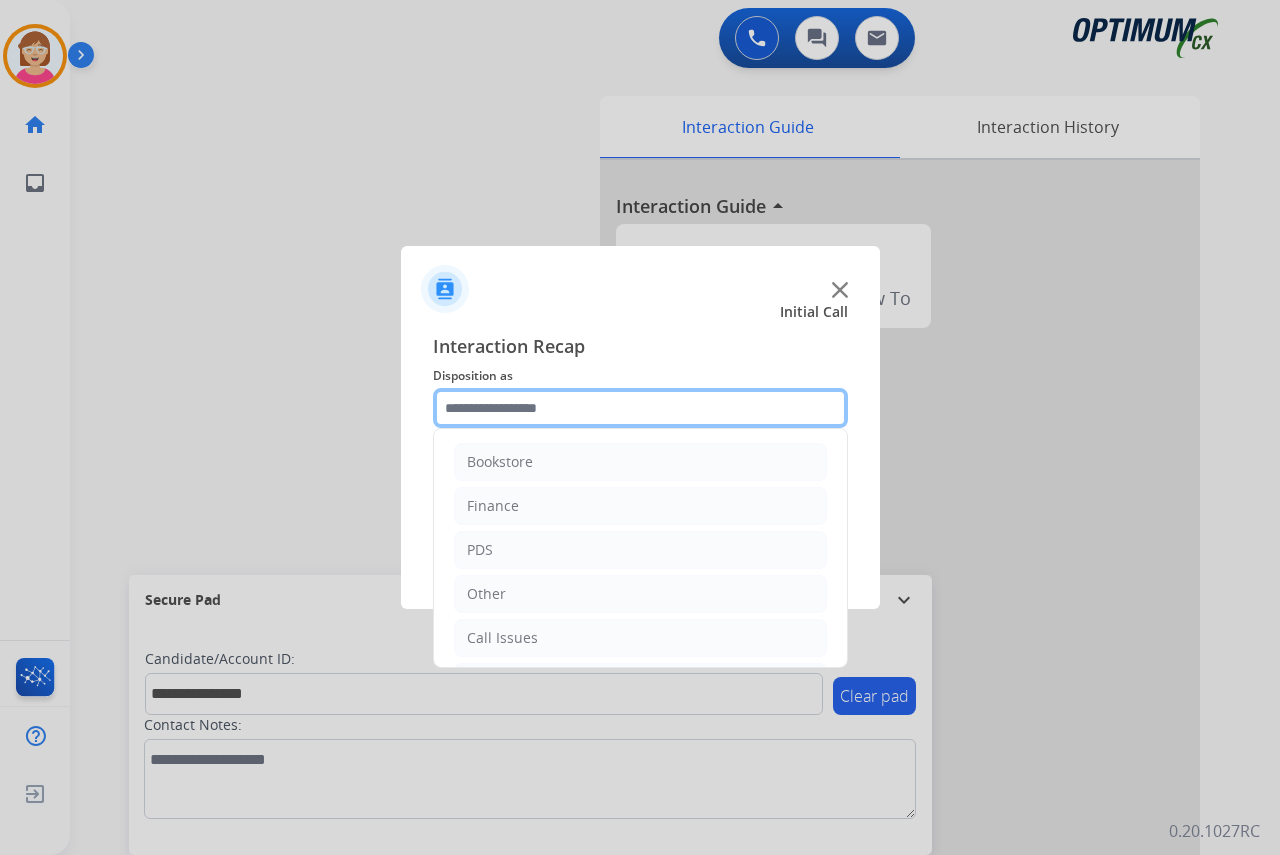 click 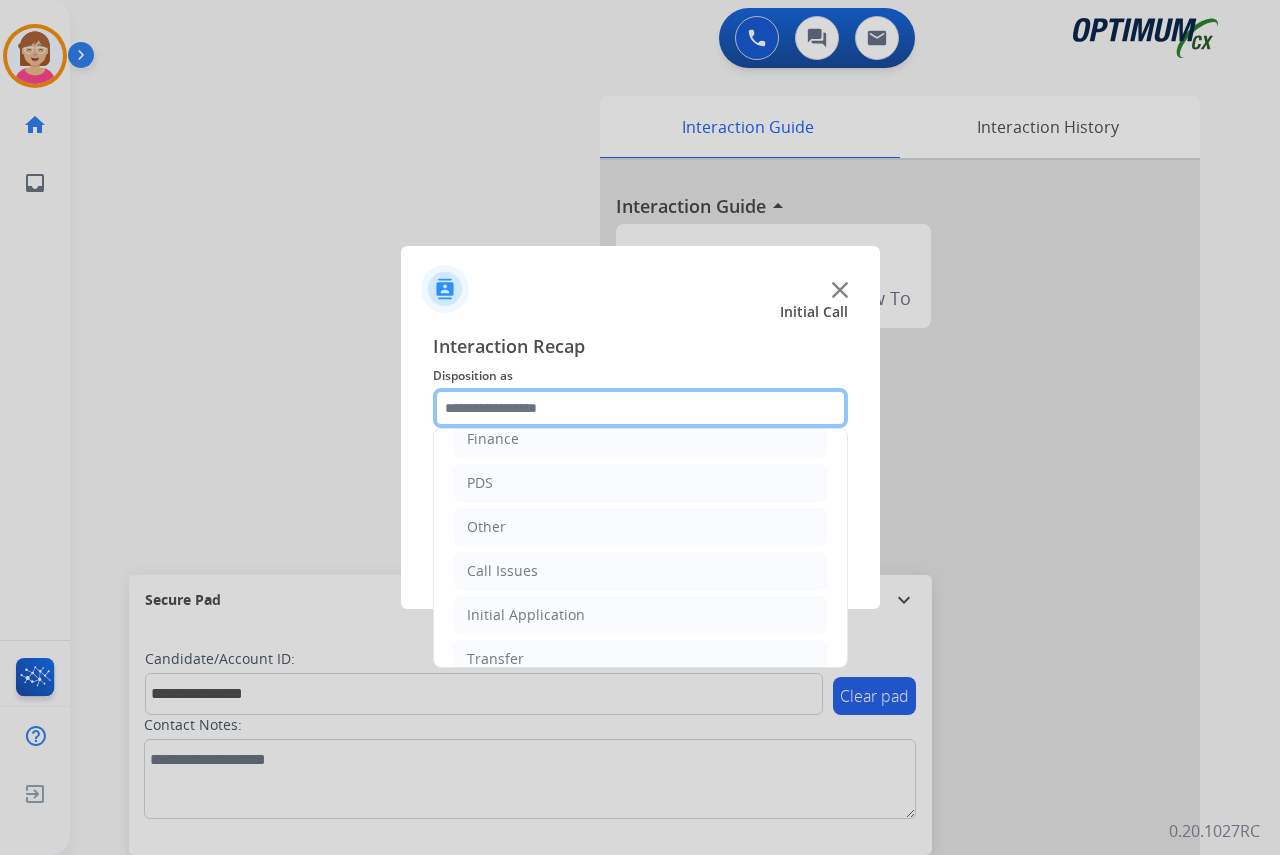 scroll, scrollTop: 136, scrollLeft: 0, axis: vertical 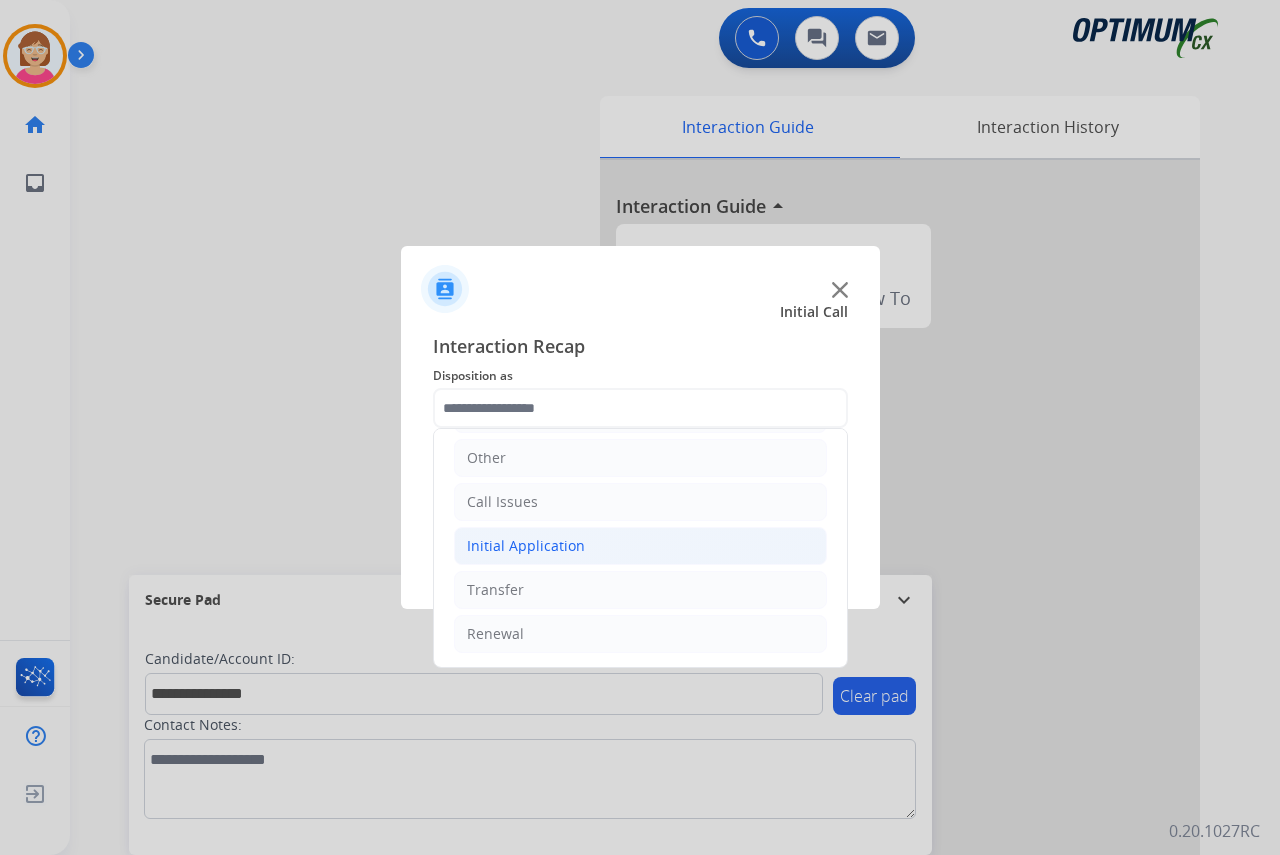 click on "Initial Application" 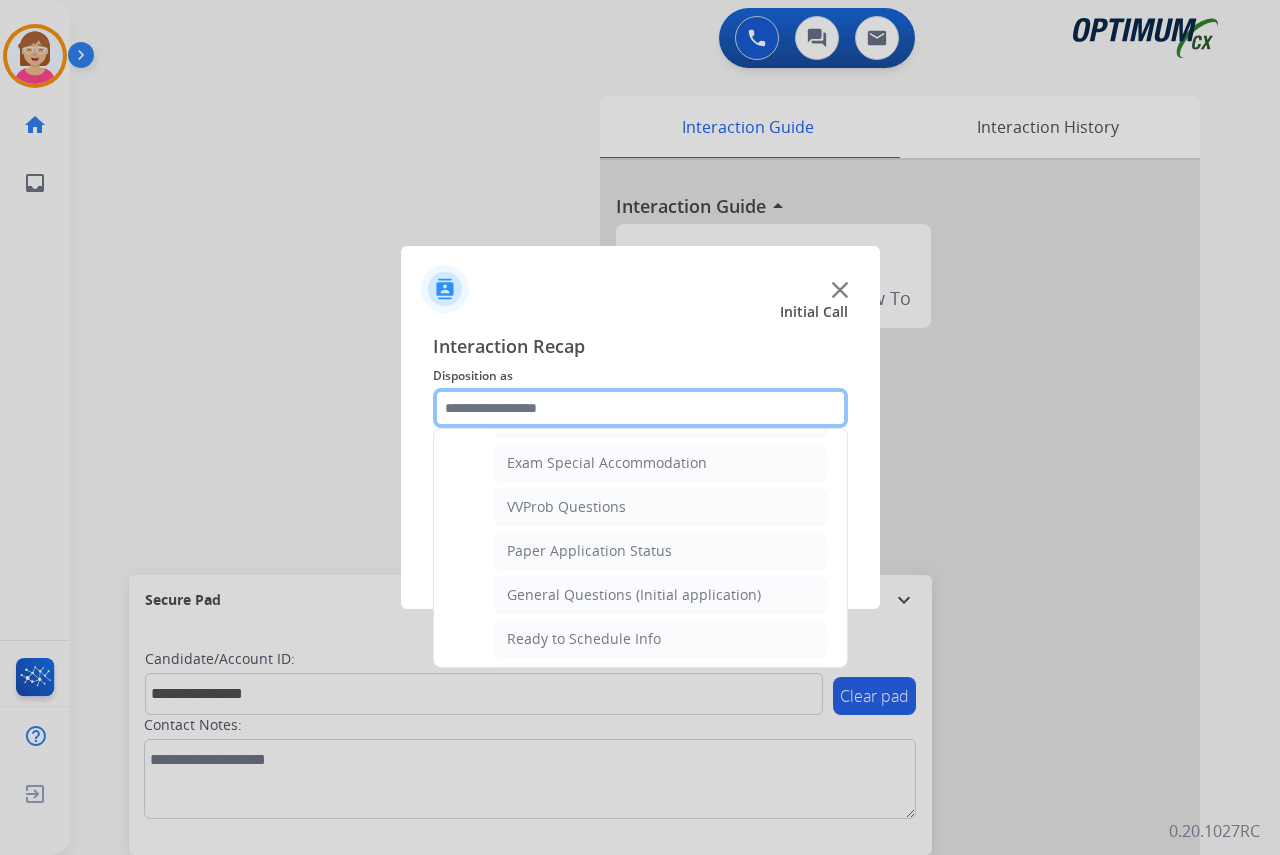 scroll, scrollTop: 1036, scrollLeft: 0, axis: vertical 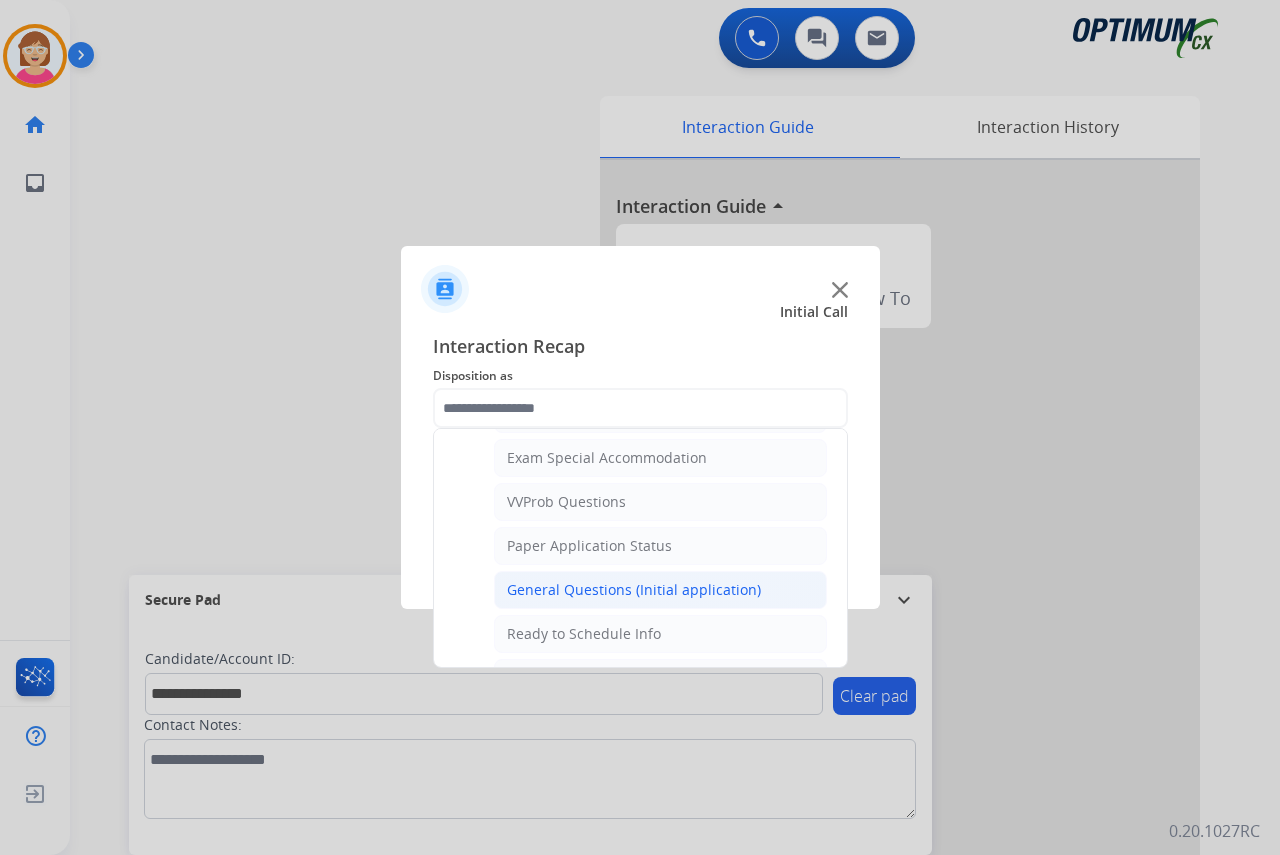 click on "General Questions (Initial application)" 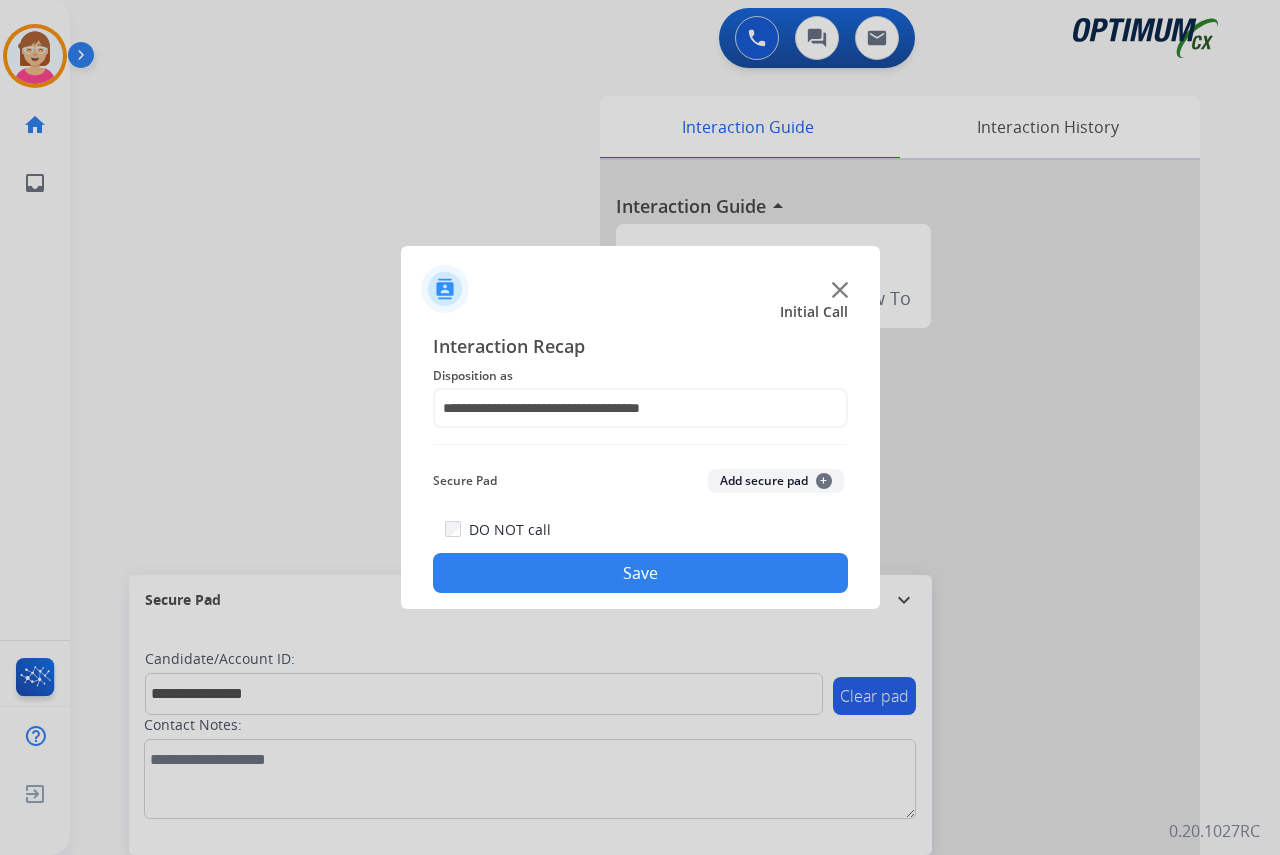 click on "+" 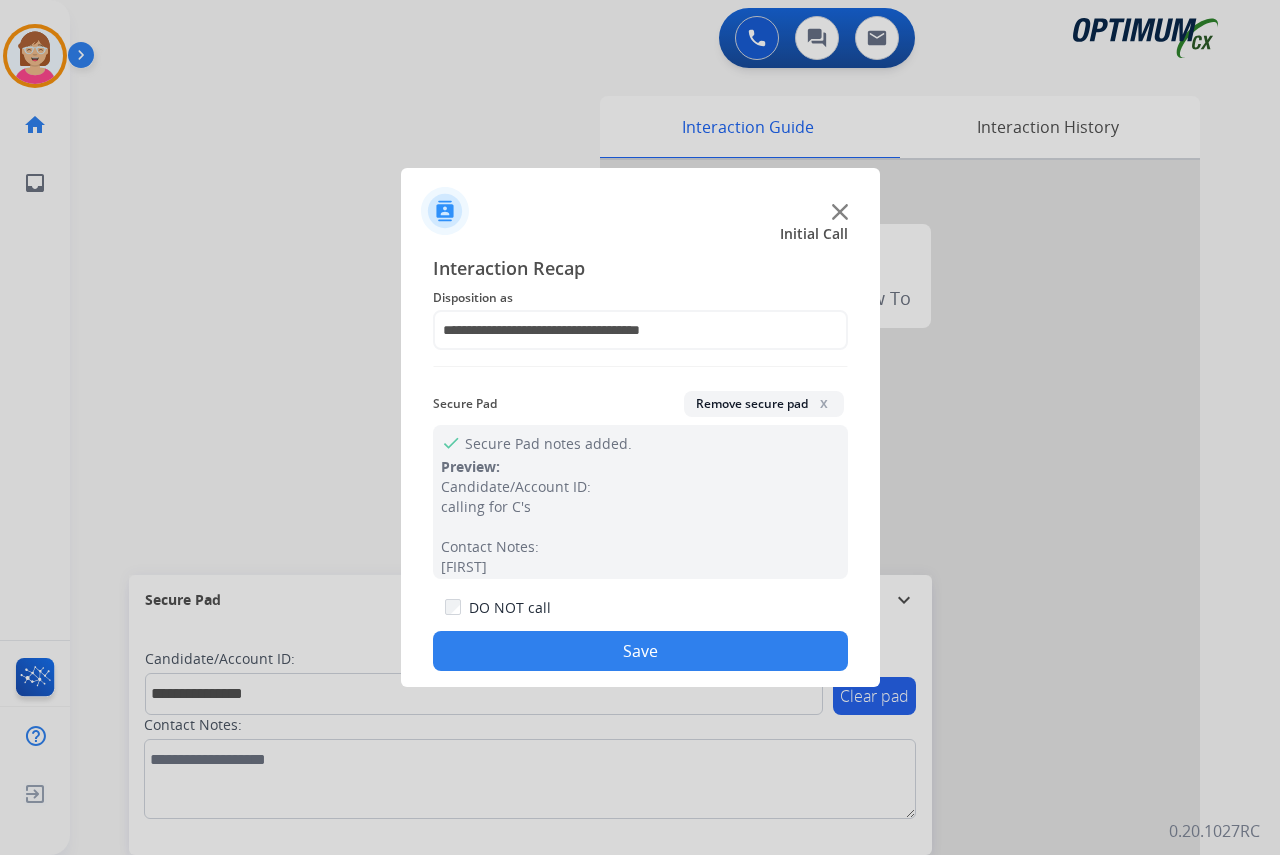 click on "Save" 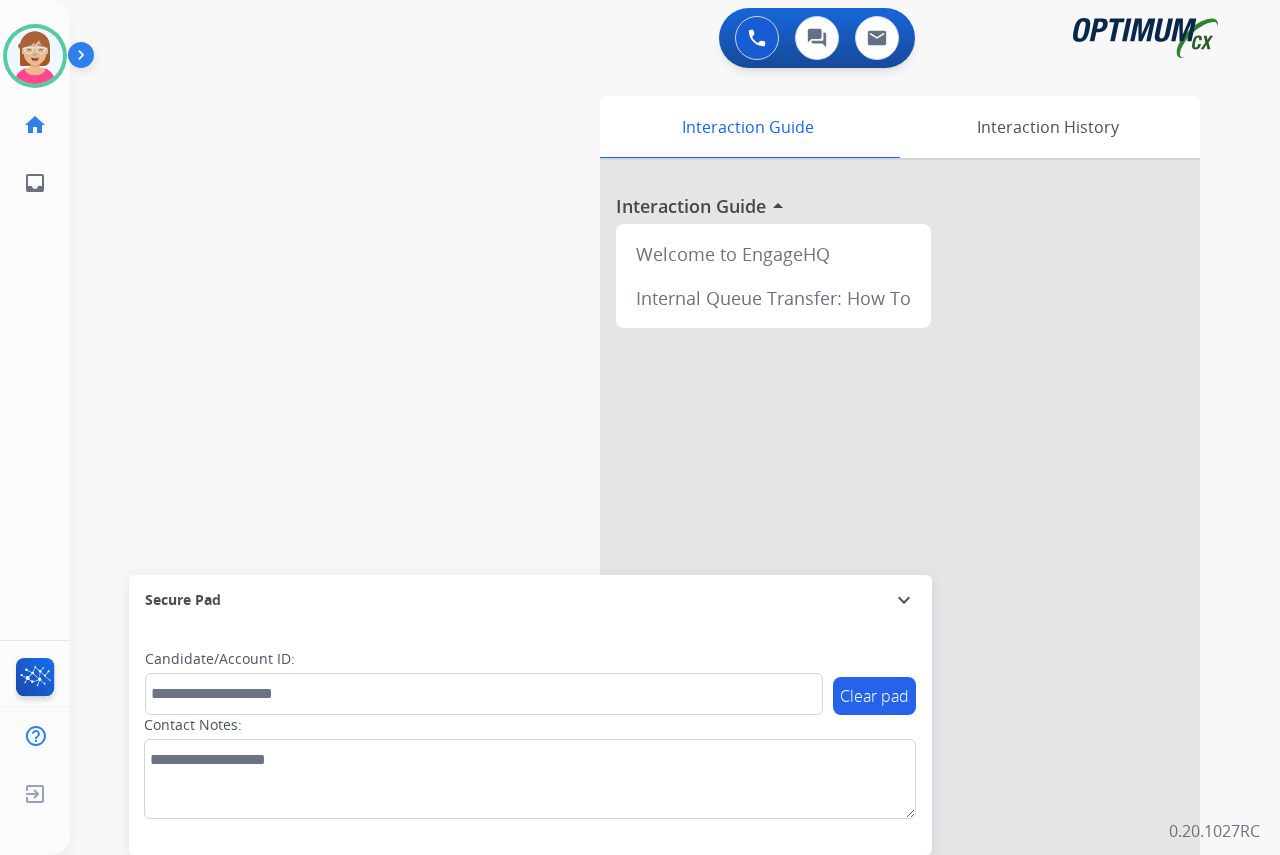 click on "[FIRST]   Available  Edit Avatar  Agent:   [FIRST]  Routing Profile:  OCX Training home  Home  Home inbox  Emails  Emails  FocalPoints  Help Center  Help Center  Log out  Log out" 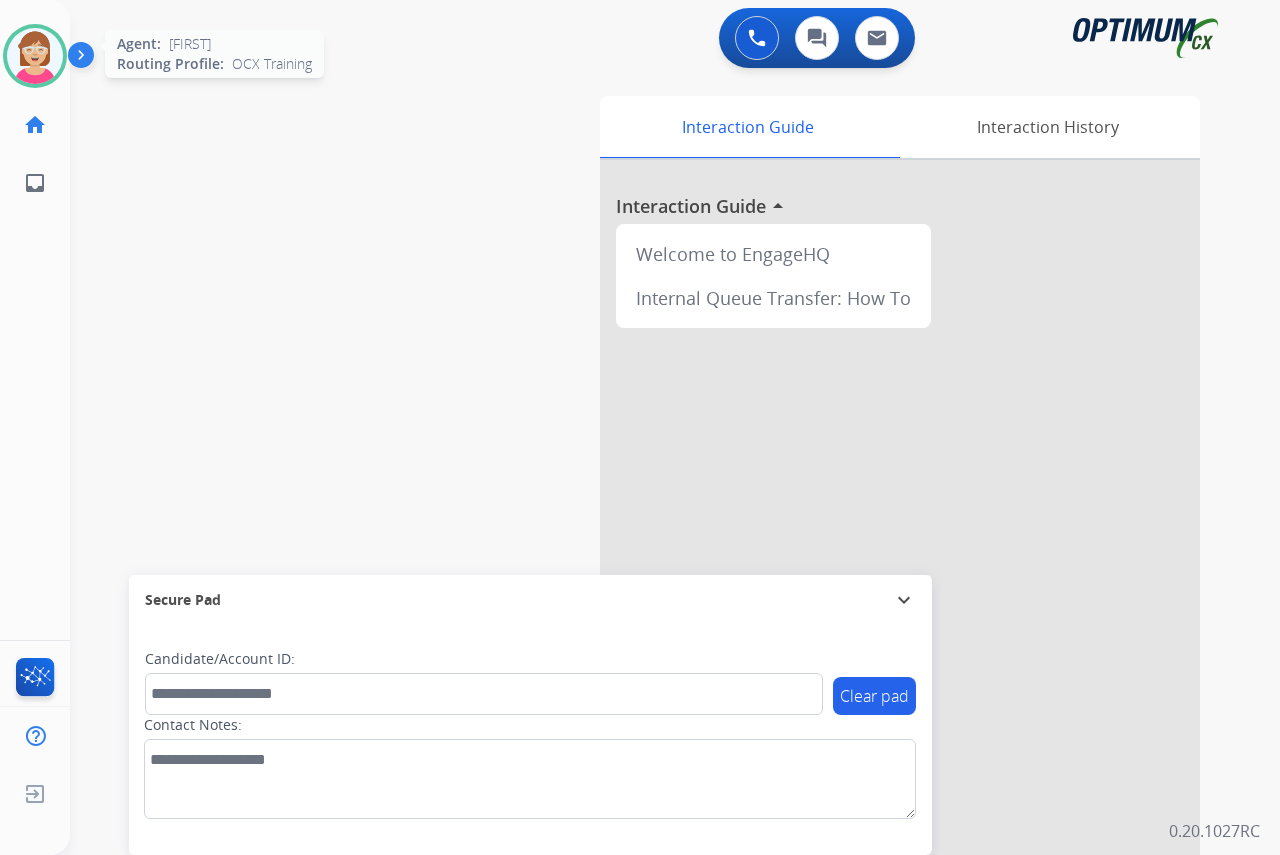 click at bounding box center (35, 56) 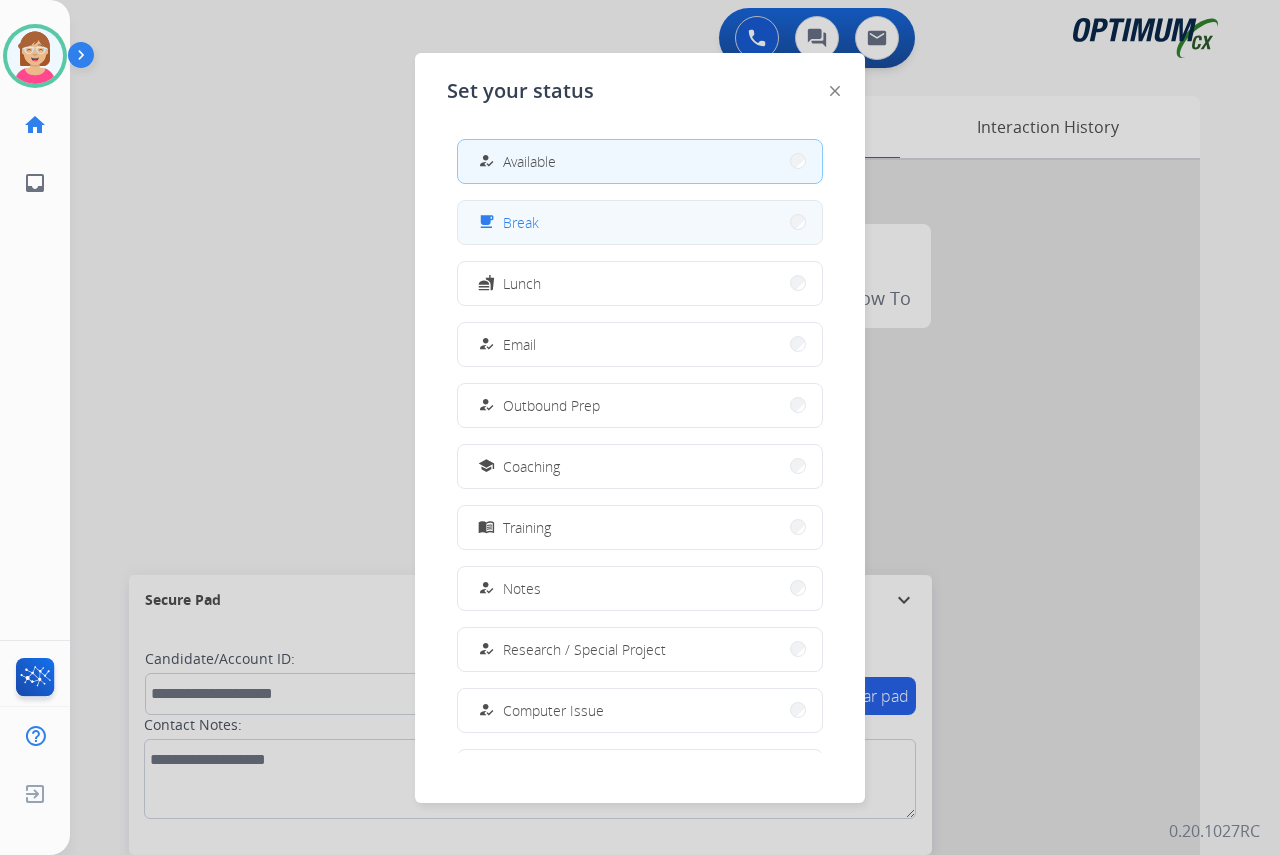 click on "free_breakfast Break" at bounding box center (640, 222) 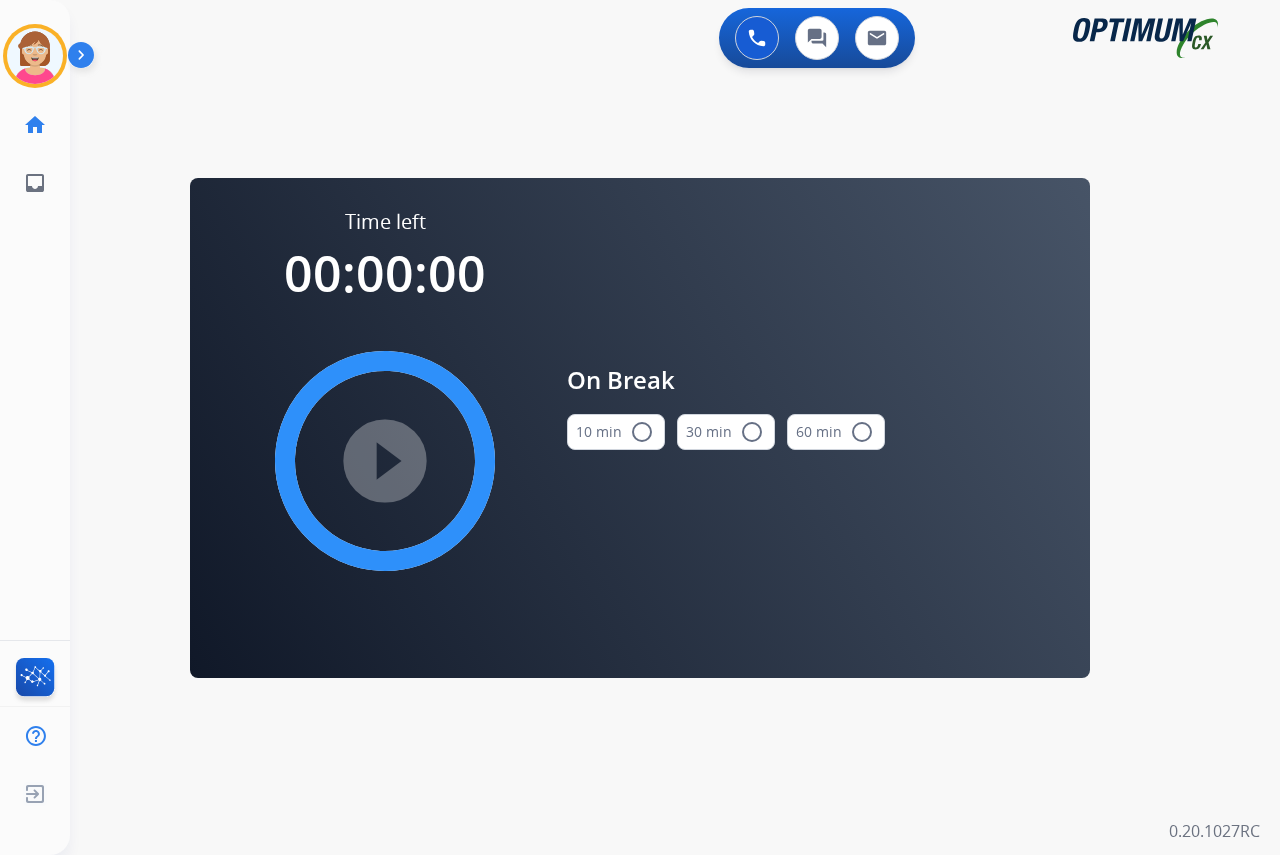 drag, startPoint x: 640, startPoint y: 434, endPoint x: 379, endPoint y: 459, distance: 262.19458 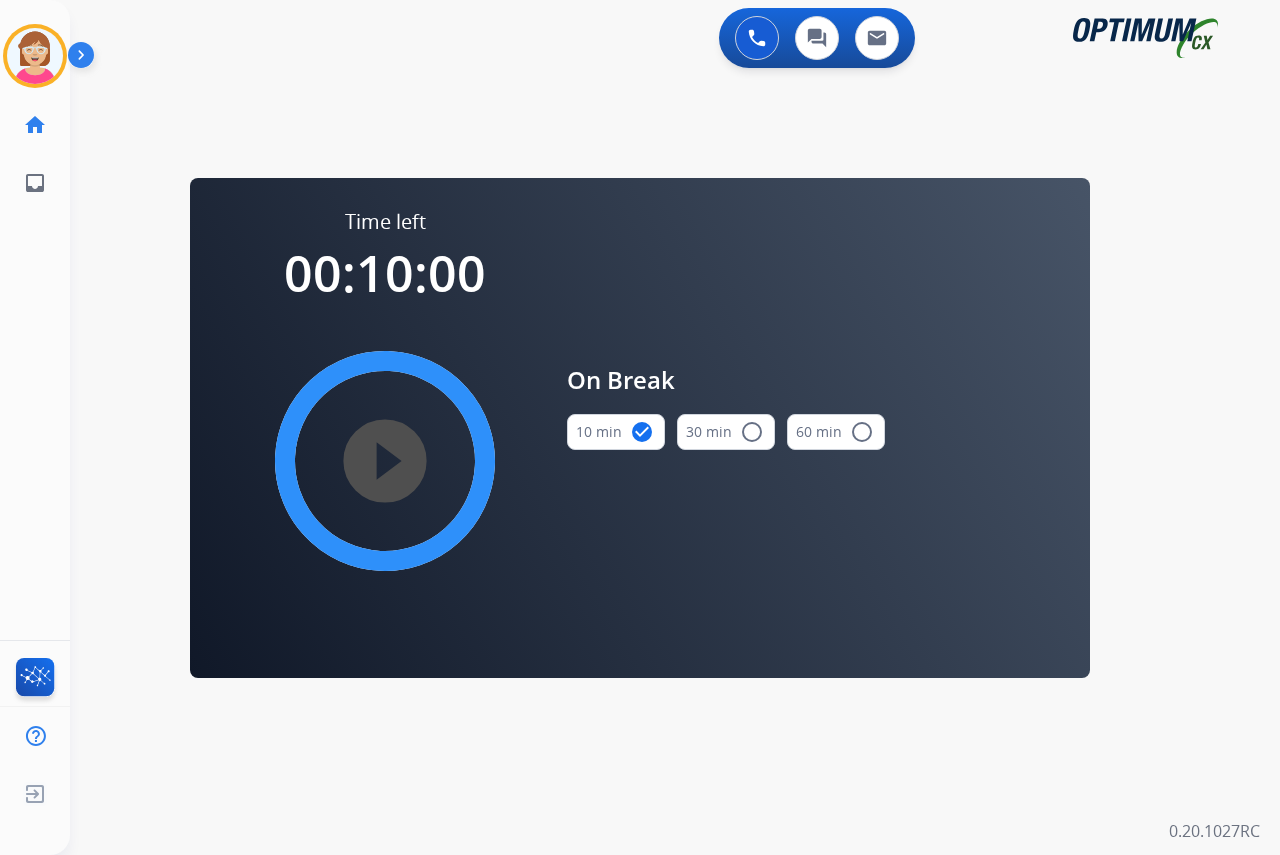 click on "play_circle_filled" at bounding box center (385, 461) 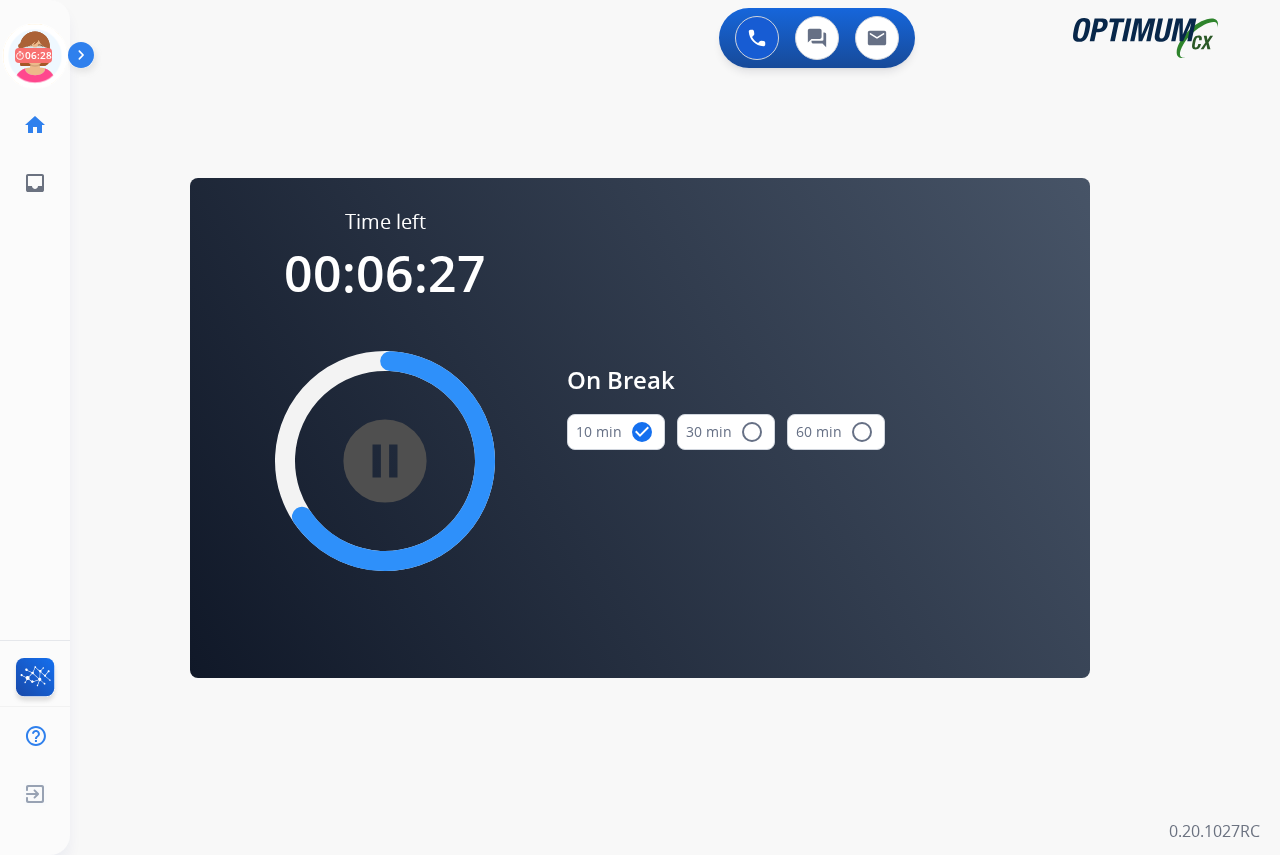 click on "[FIRST]   Break  Edit Avatar  06:28   Agent:   [FIRST]  Routing Profile:  OCX Training home  Home  Home inbox  Emails  Emails  FocalPoints  Help Center  Help Center  Log out  Log out" 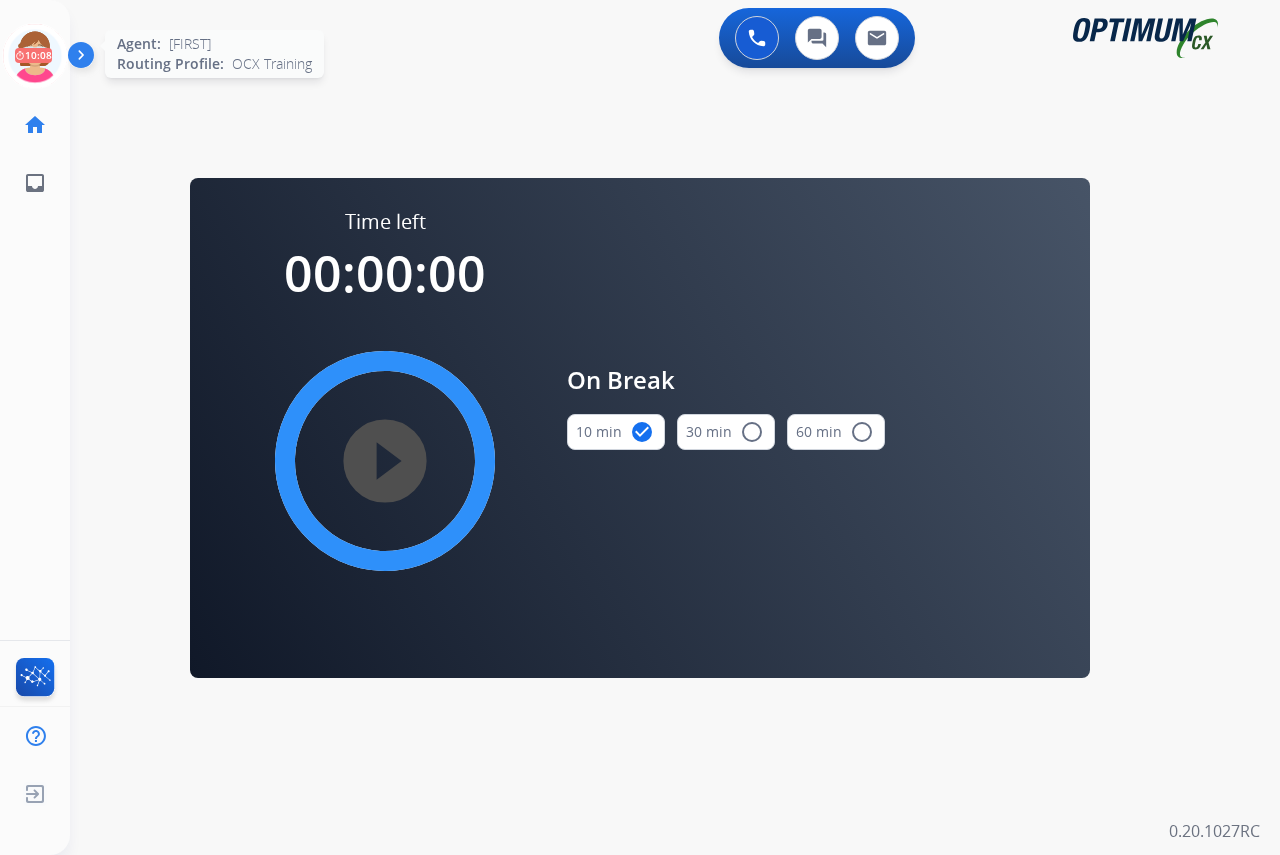 click 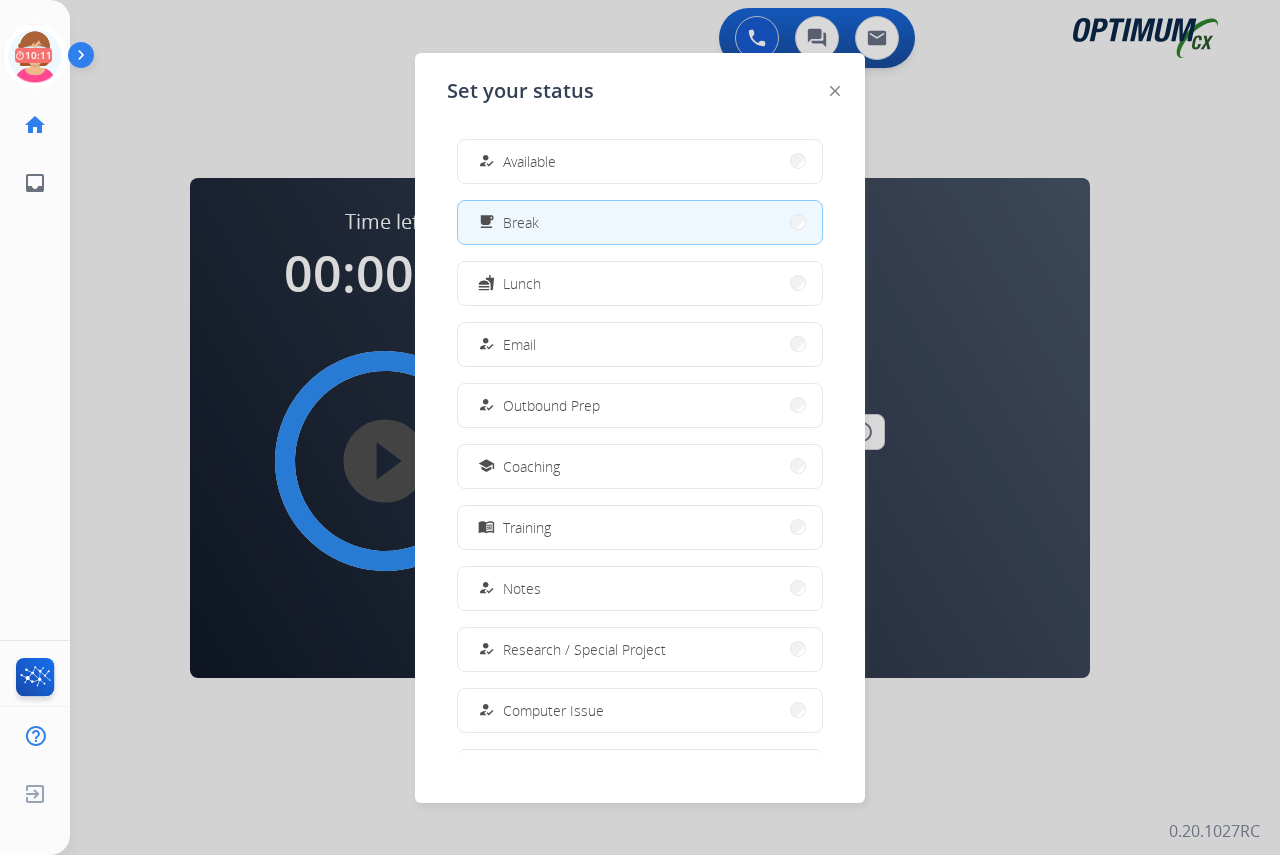 drag, startPoint x: 534, startPoint y: 157, endPoint x: 549, endPoint y: 165, distance: 17 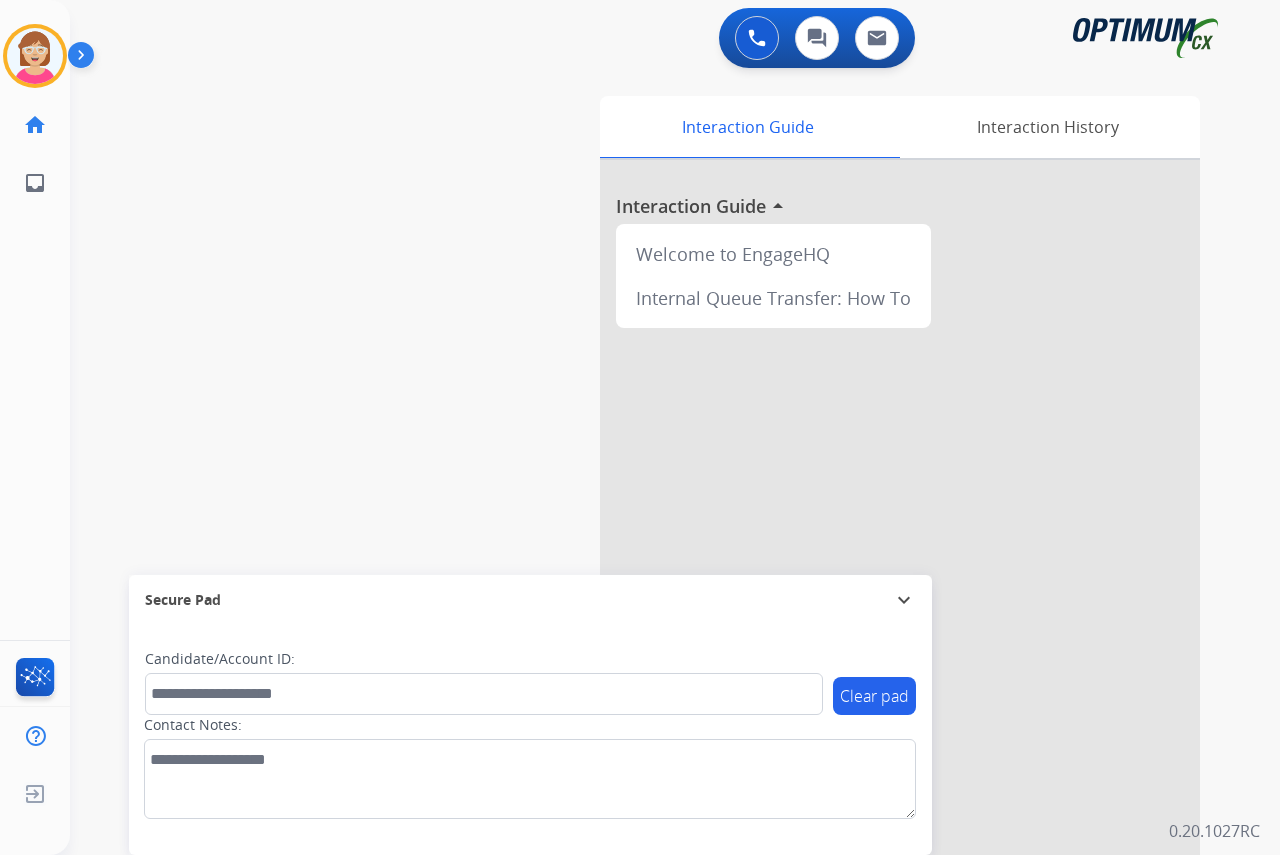 click on "[FIRST]   Available  Edit Avatar  Agent:   [FIRST]  Routing Profile:  OCX Training home  Home  Home inbox  Emails  Emails  FocalPoints  Help Center  Help Center  Log out  Log out" 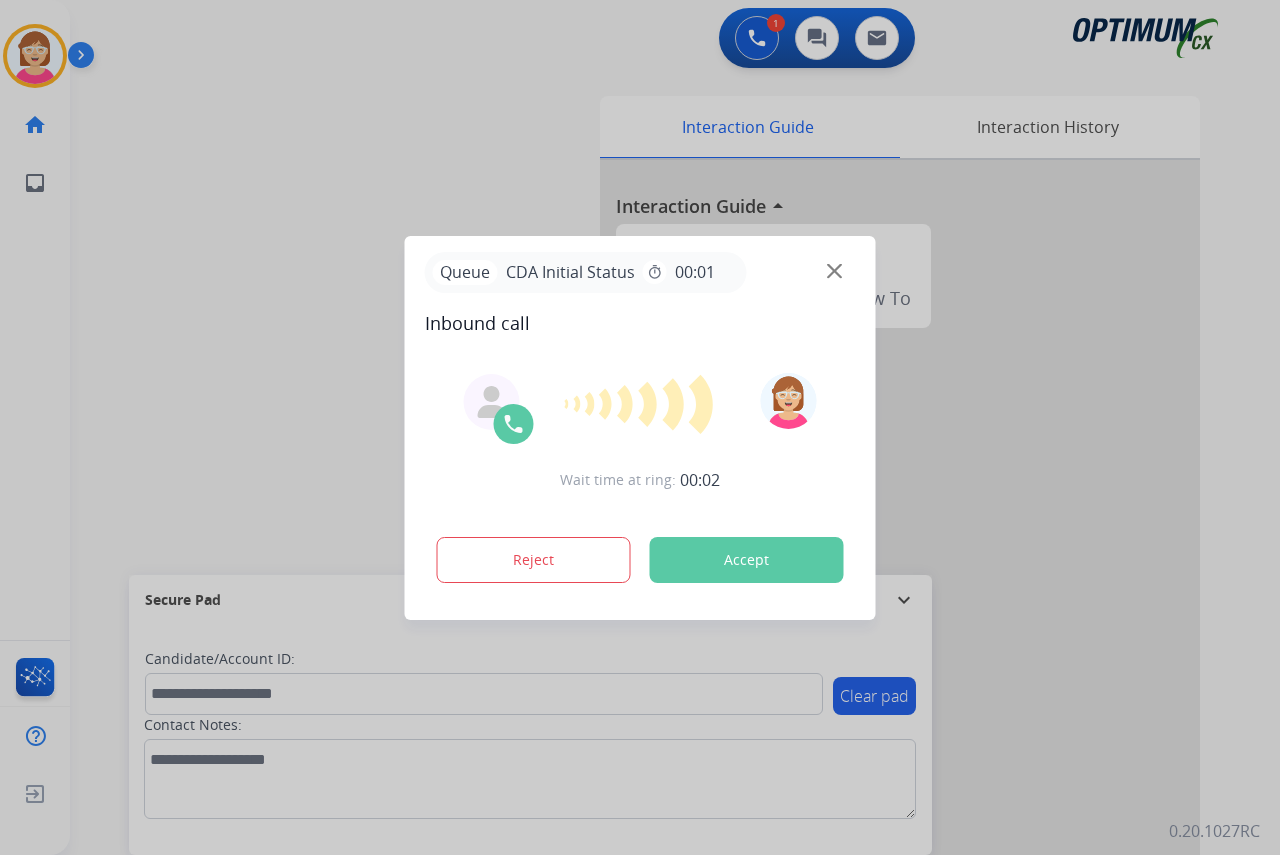 click at bounding box center [640, 427] 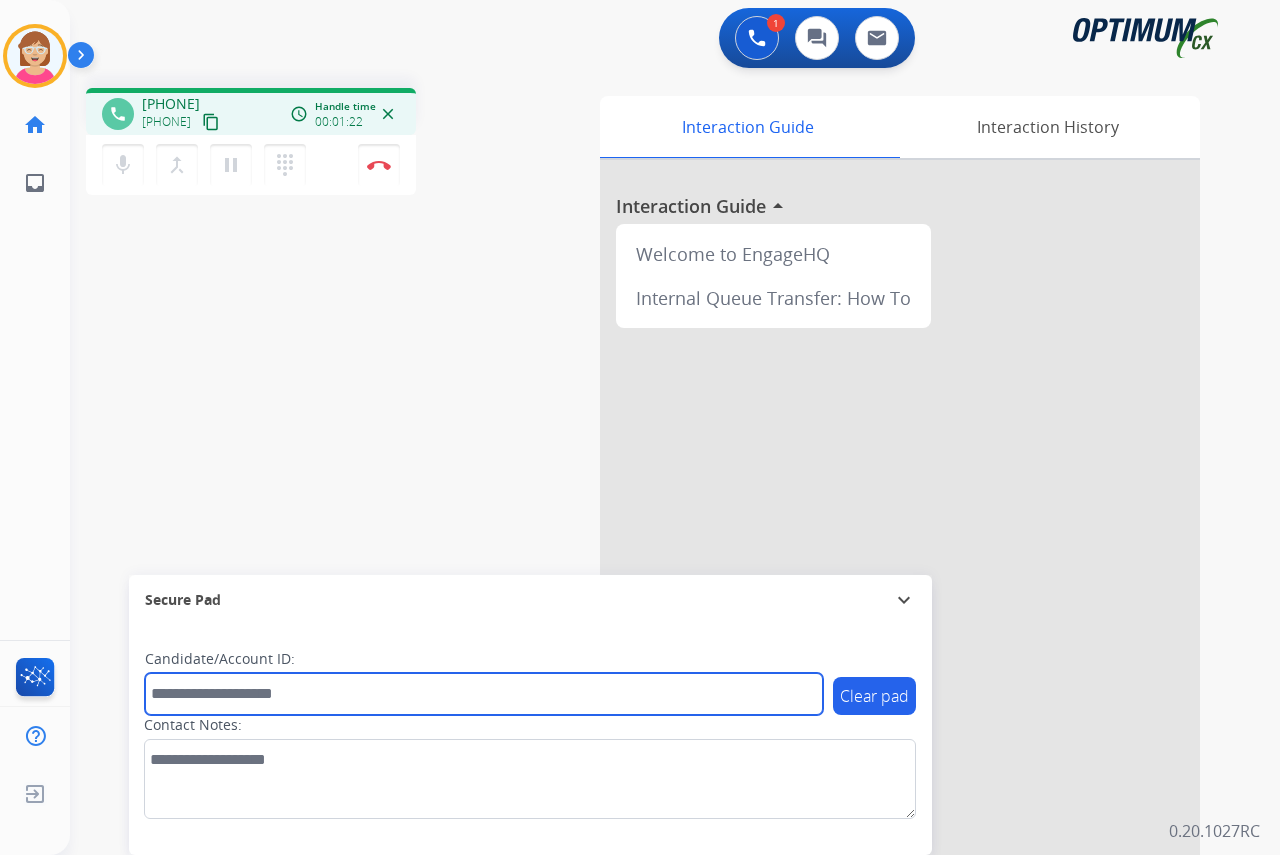 click at bounding box center [484, 694] 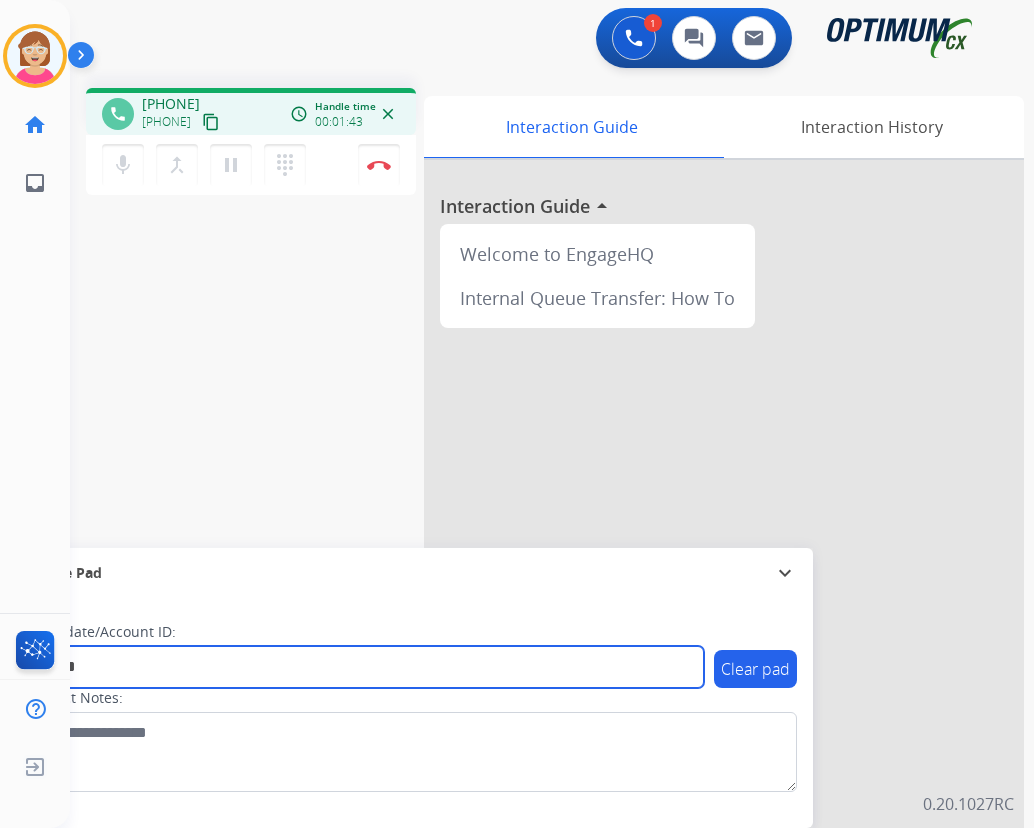 type on "*******" 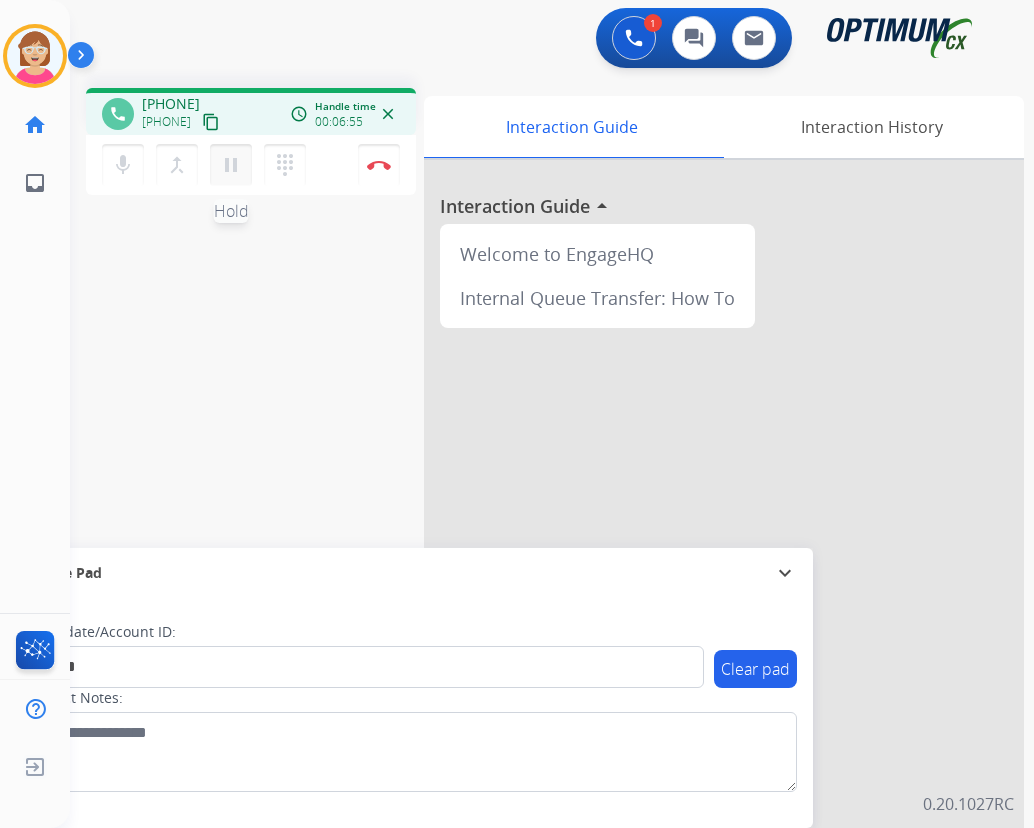click on "pause" at bounding box center [231, 165] 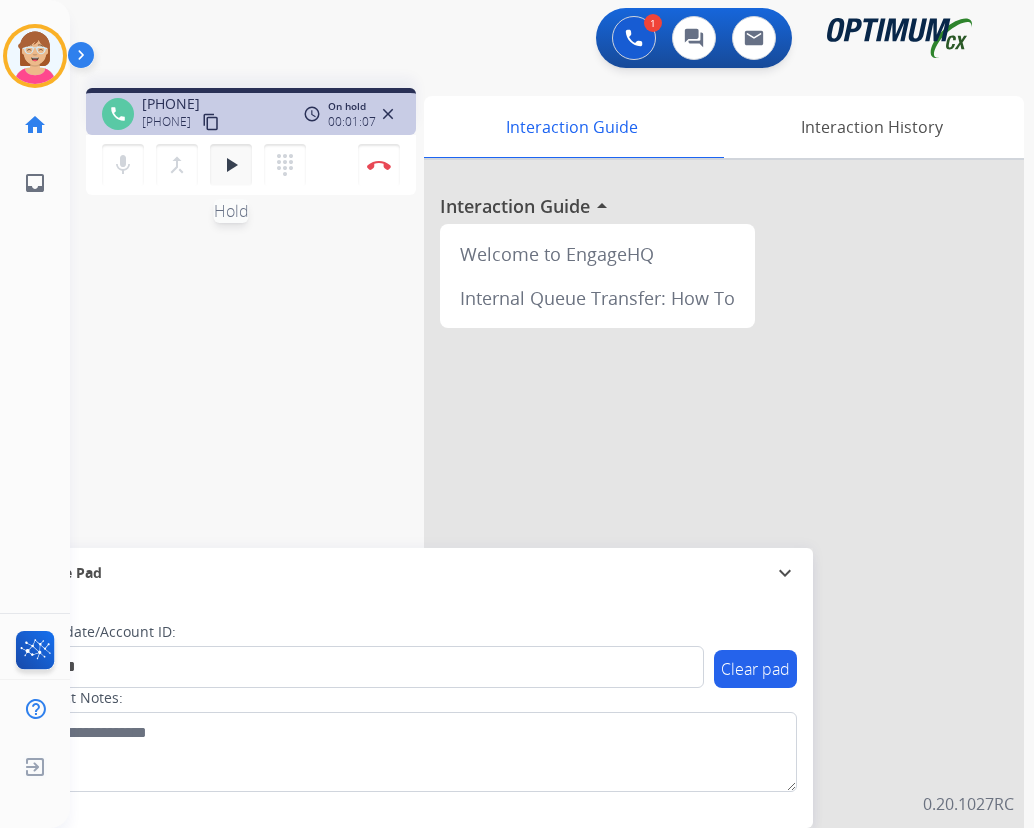click on "play_arrow Hold" at bounding box center (231, 165) 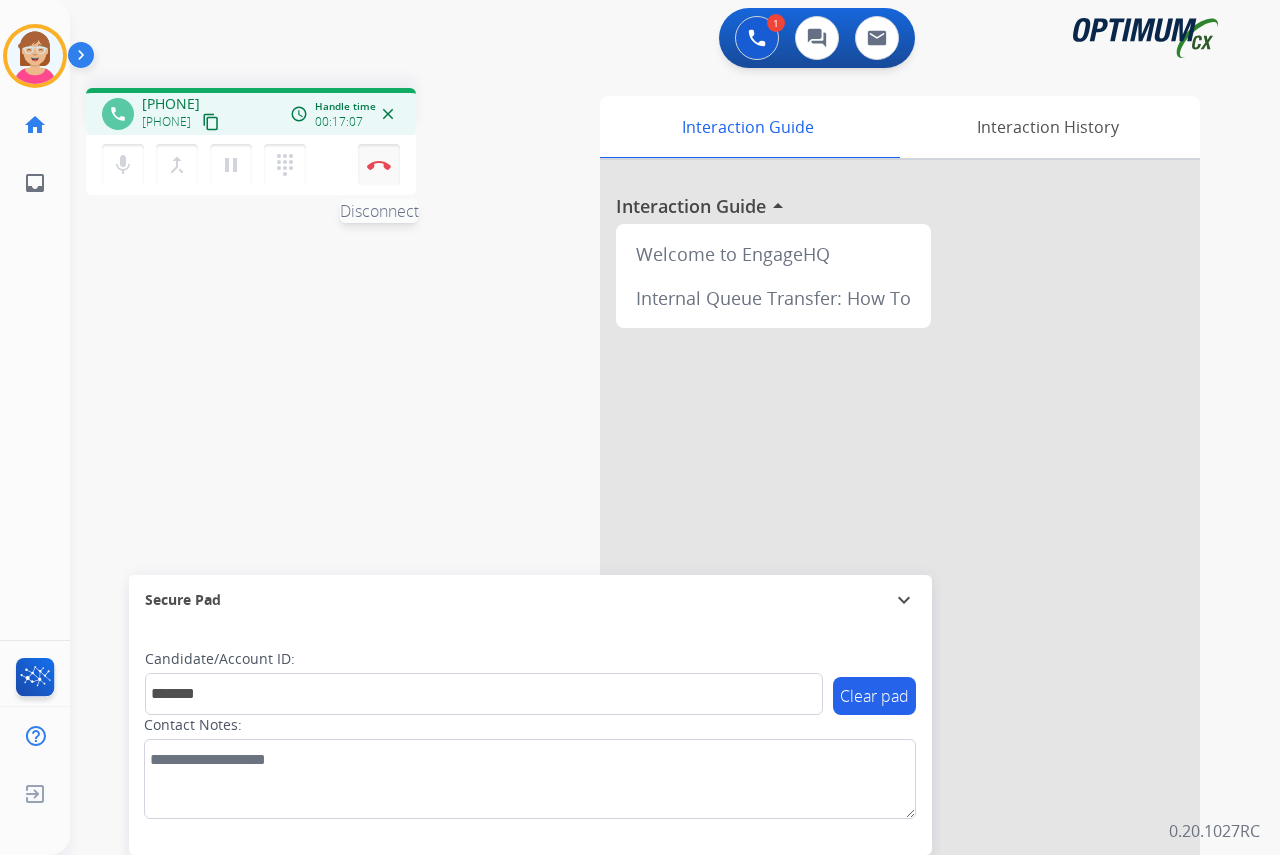click at bounding box center (379, 165) 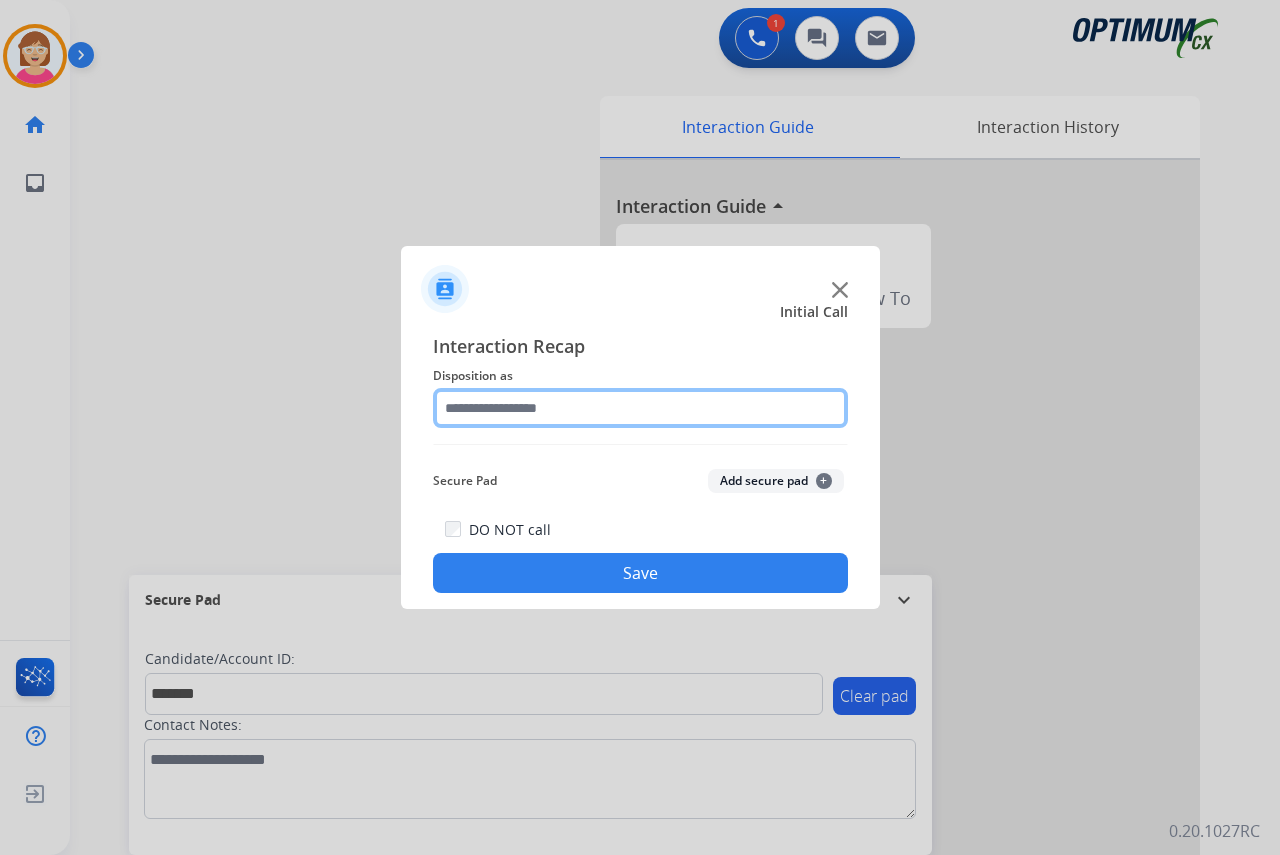 drag, startPoint x: 381, startPoint y: 162, endPoint x: 643, endPoint y: 405, distance: 357.34158 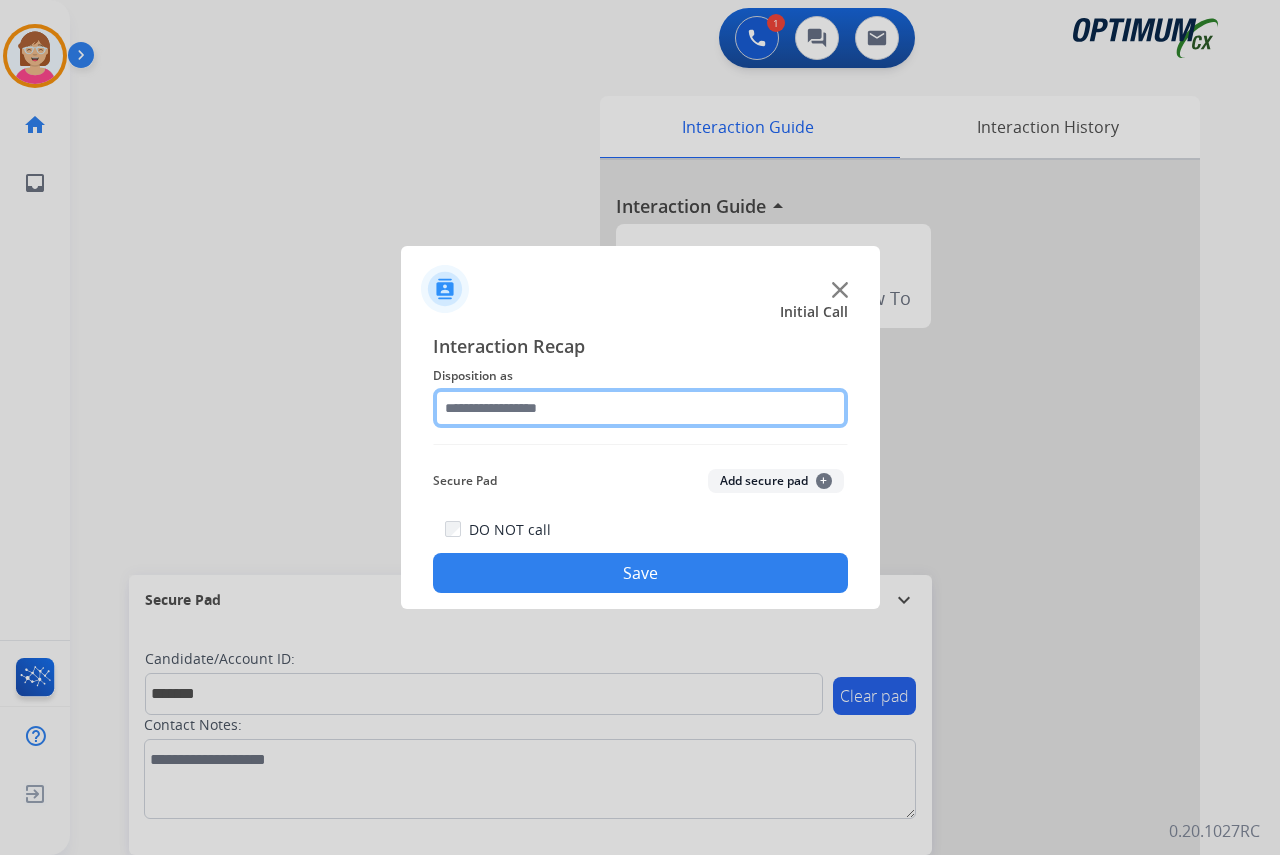 click 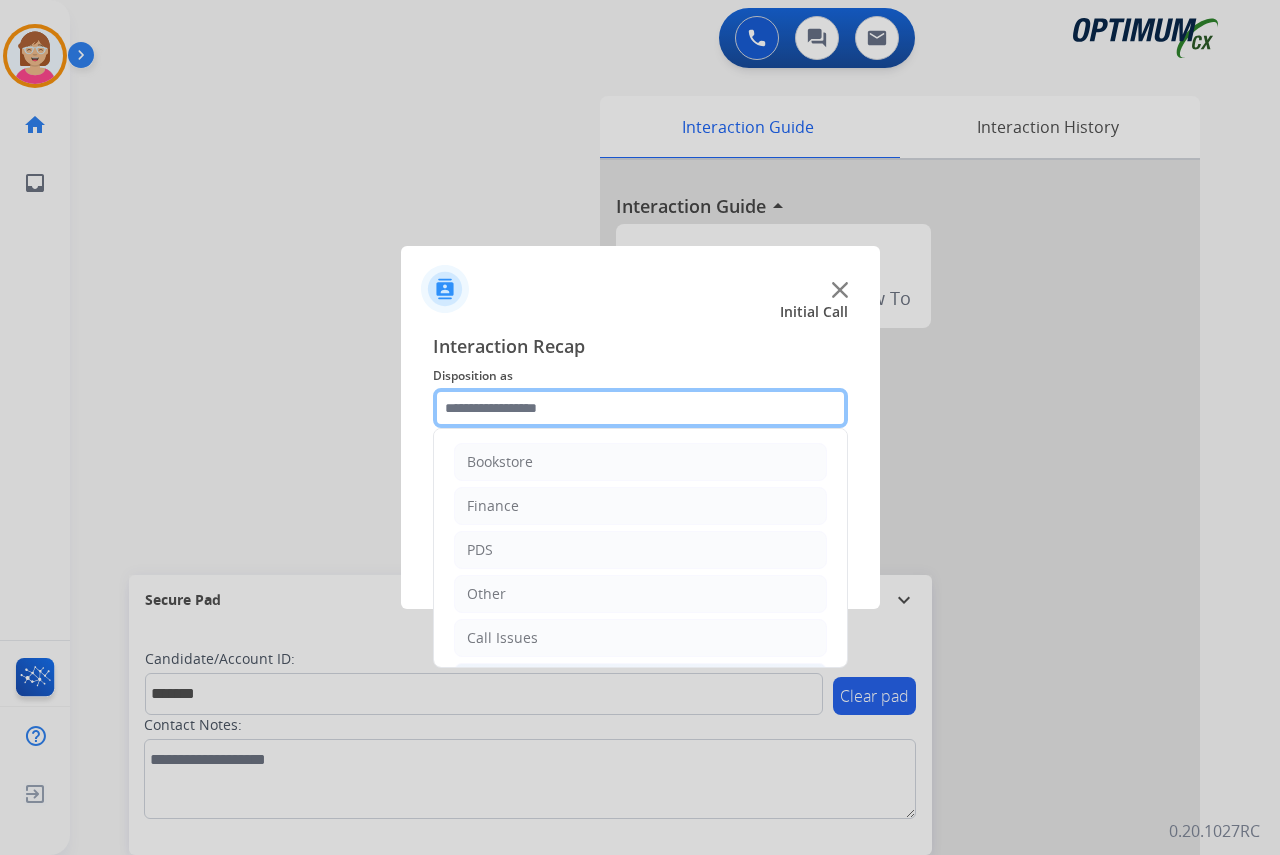 scroll, scrollTop: 100, scrollLeft: 0, axis: vertical 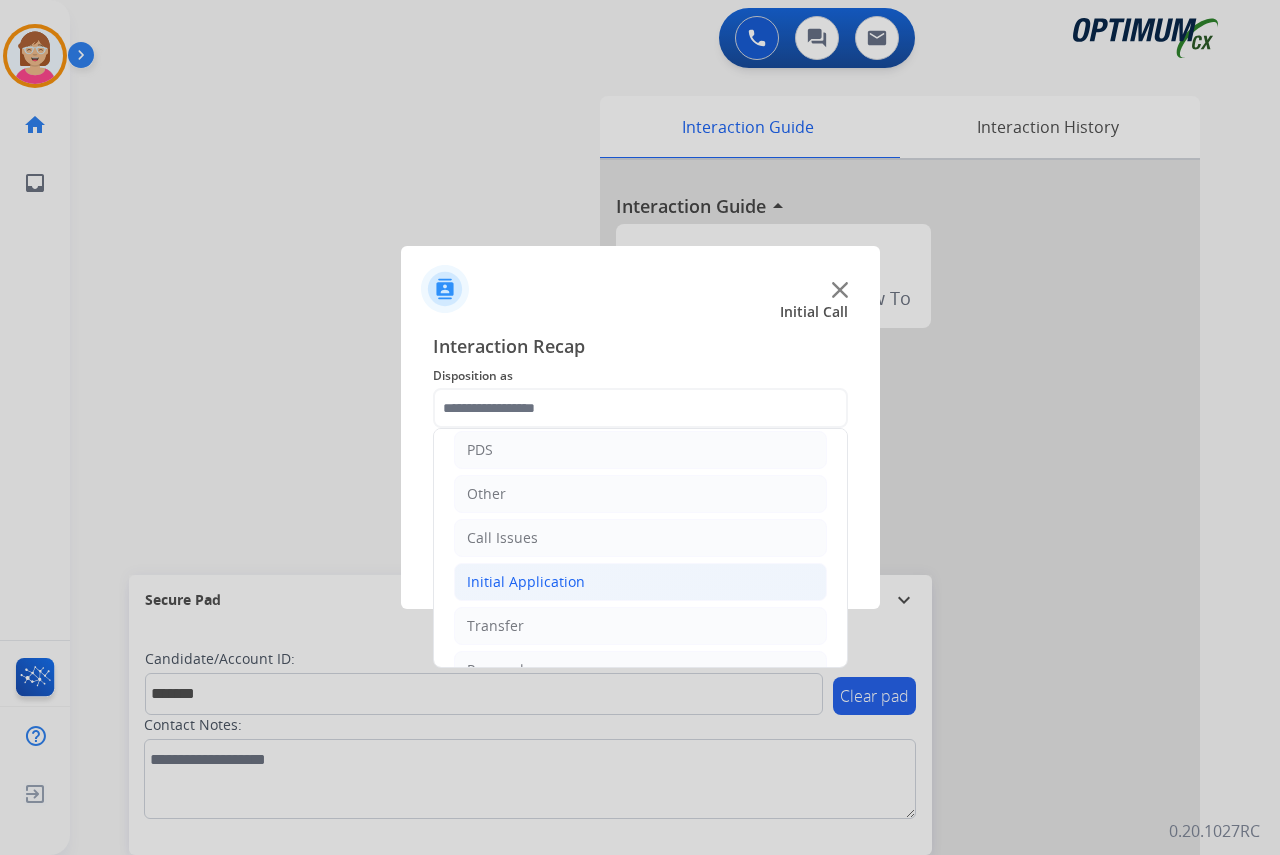 click on "Initial Application" 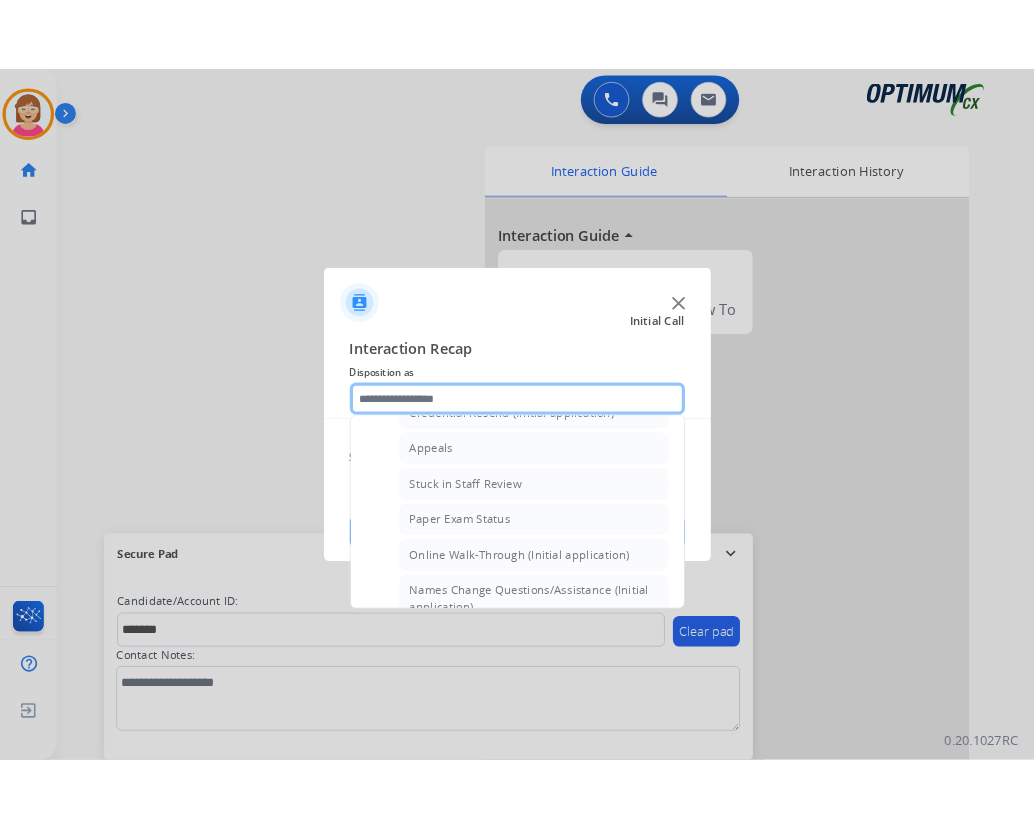 scroll, scrollTop: 200, scrollLeft: 0, axis: vertical 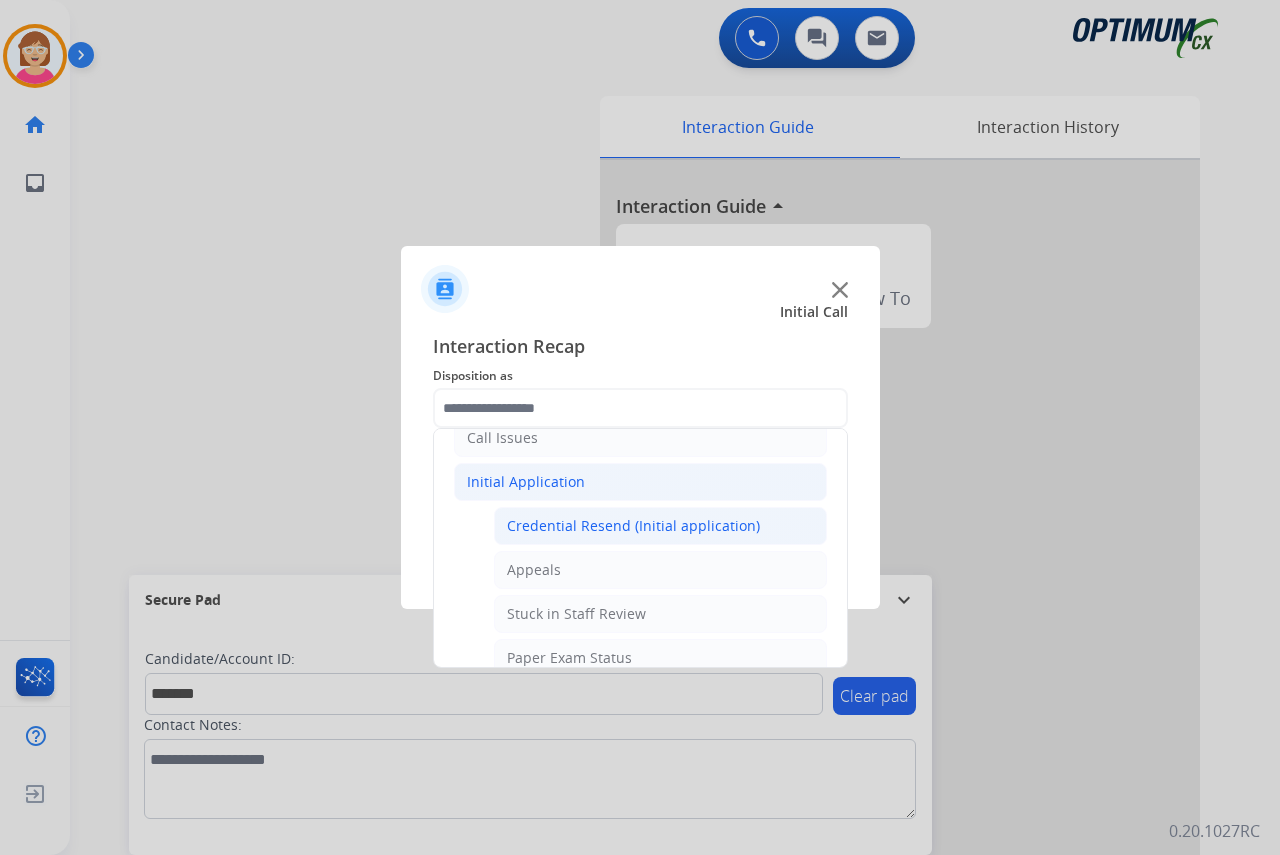 click on "Credential Resend (Initial application)" 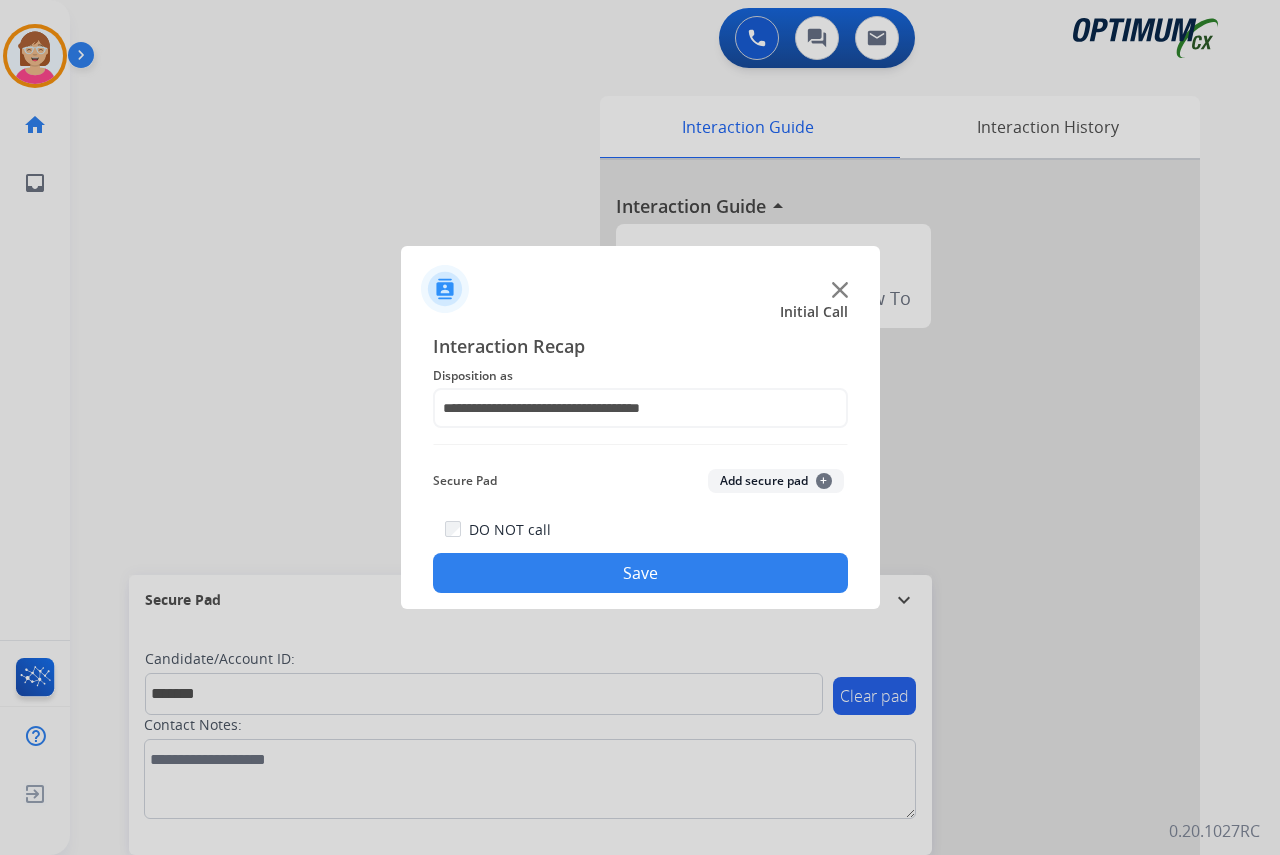 click on "+" 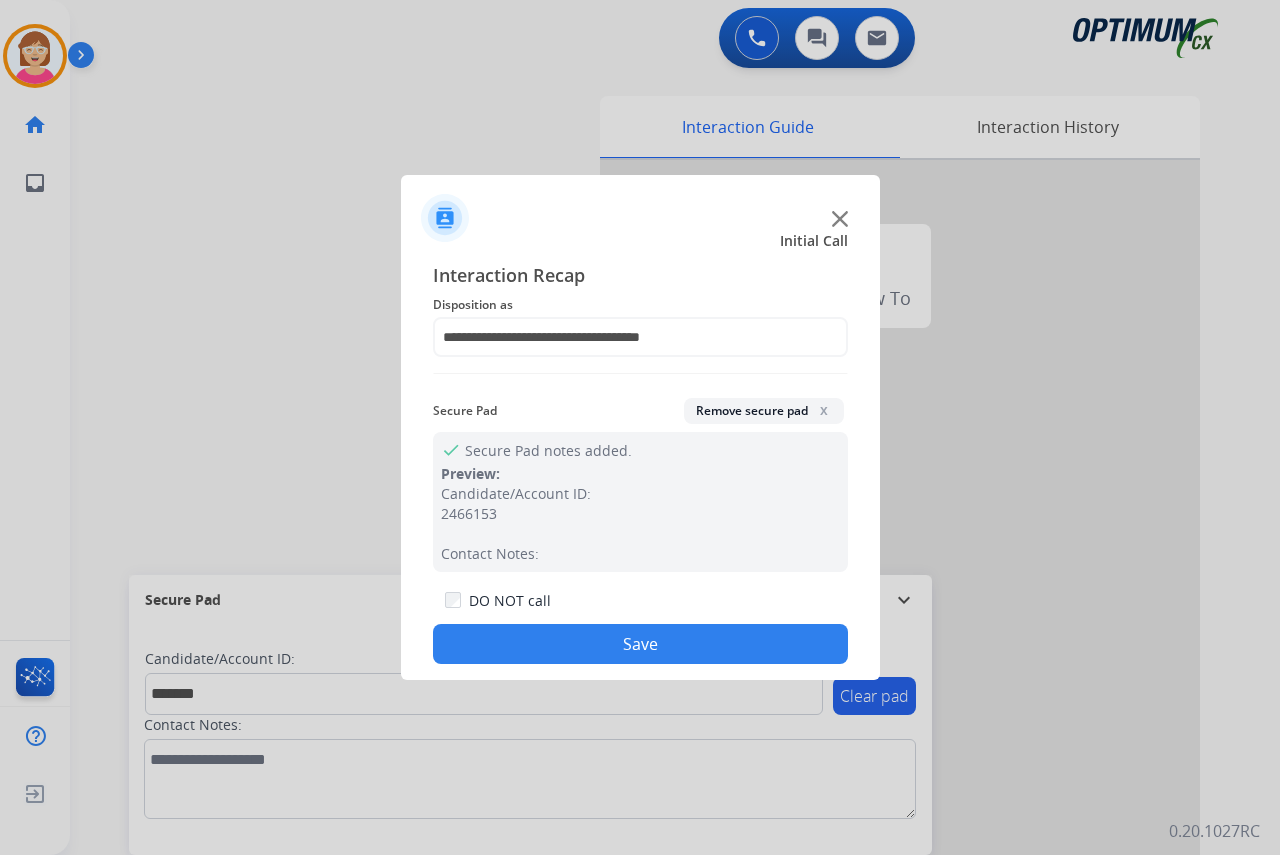 drag, startPoint x: 825, startPoint y: 476, endPoint x: 565, endPoint y: 642, distance: 308.47366 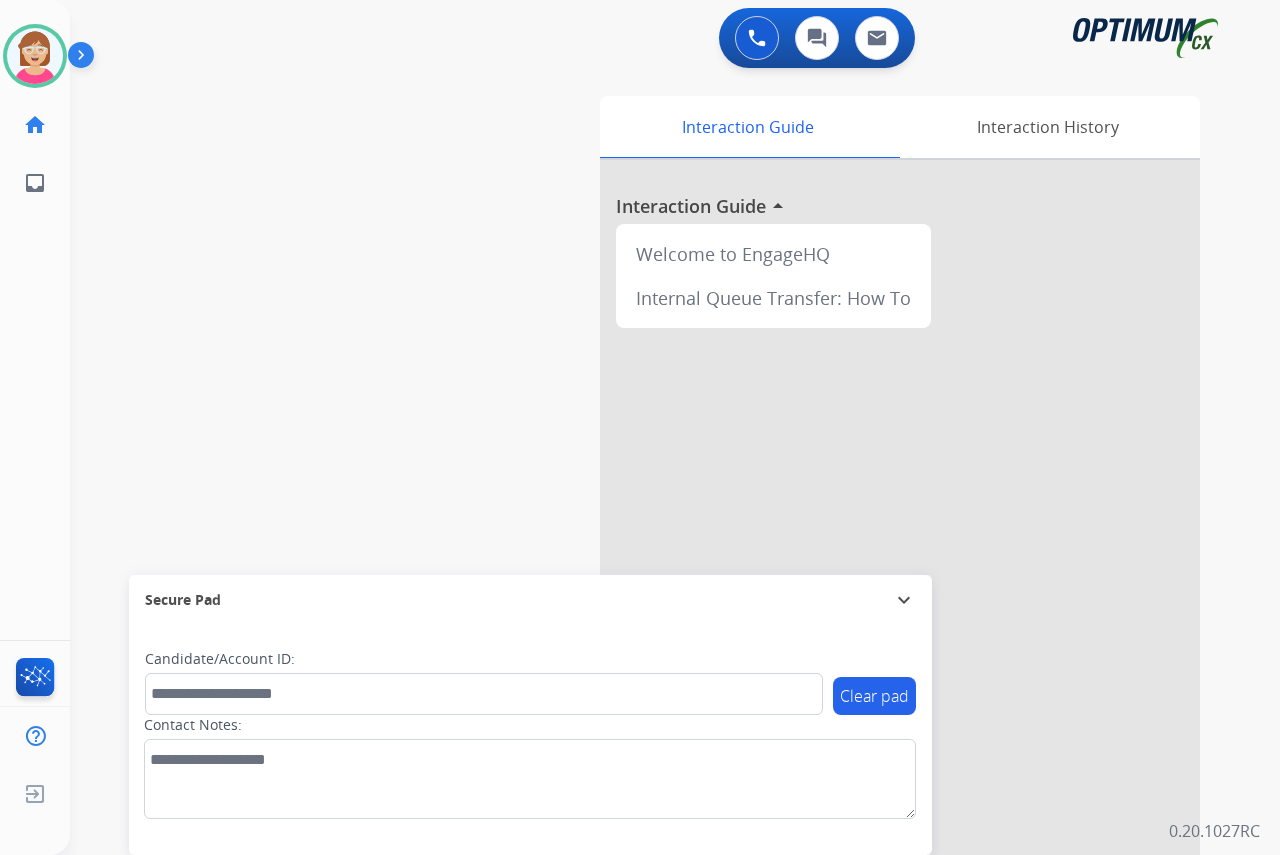 click on "[FIRST]   Available  Edit Avatar  Agent:   [FIRST]  Routing Profile:  OCX Training home  Home  Home inbox  Emails  Emails  FocalPoints  Help Center  Help Center  Log out  Log out" 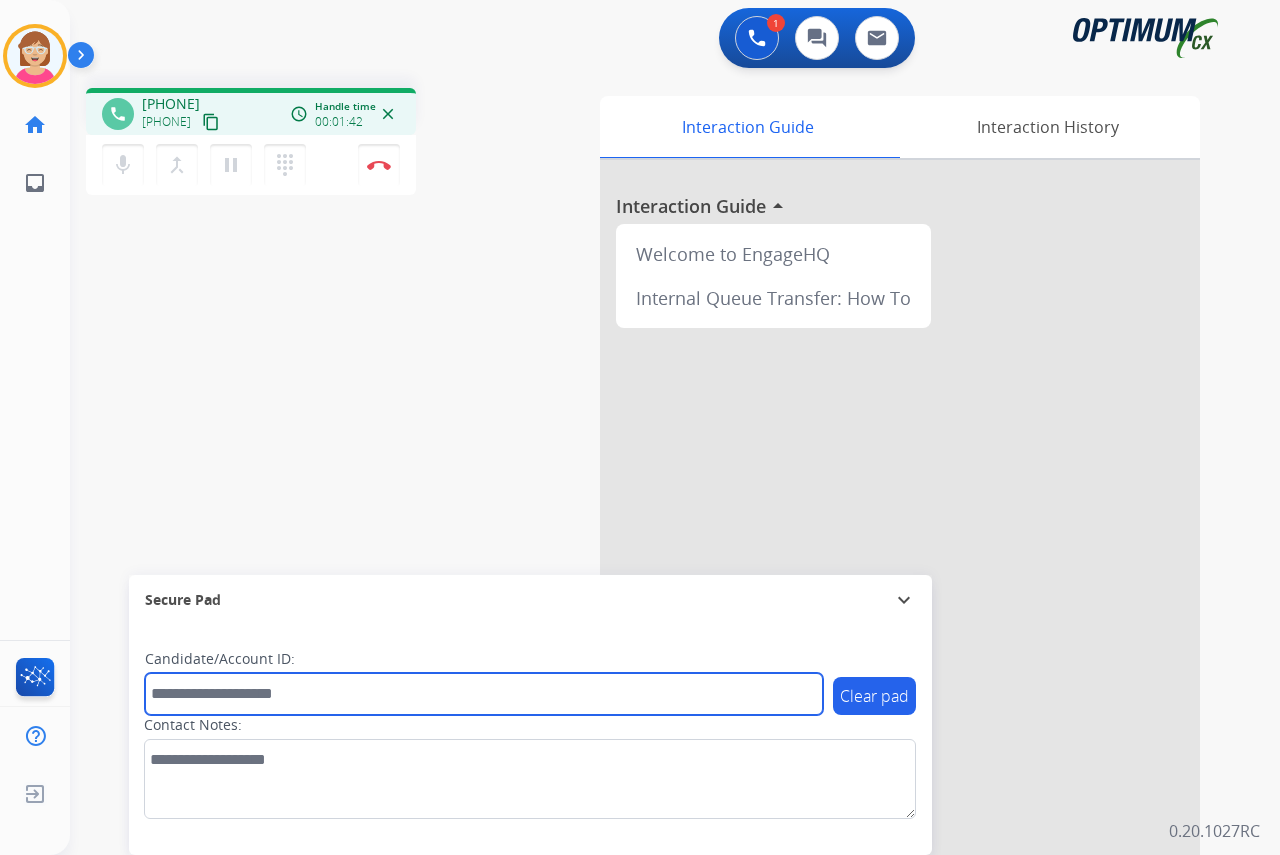 click at bounding box center (484, 694) 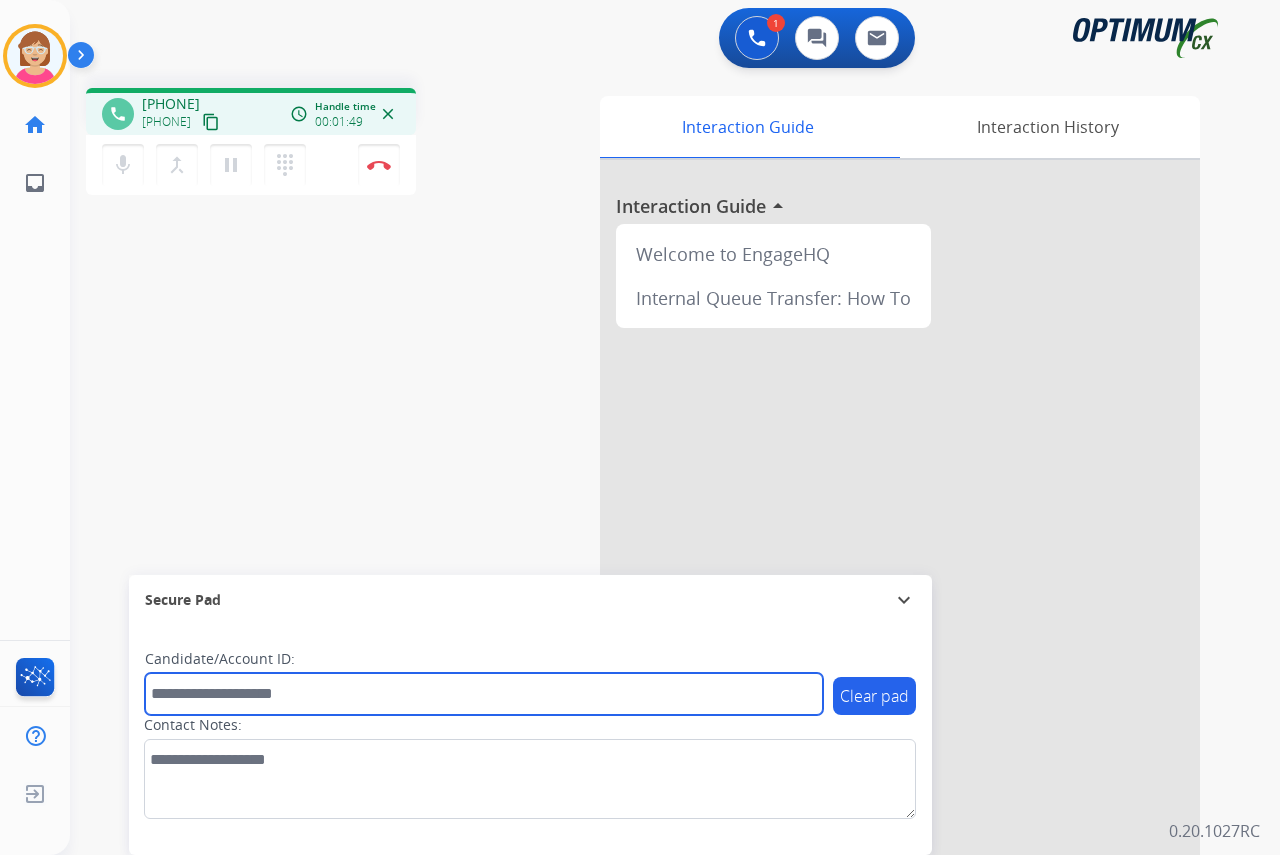 drag, startPoint x: 196, startPoint y: 698, endPoint x: 161, endPoint y: 689, distance: 36.138622 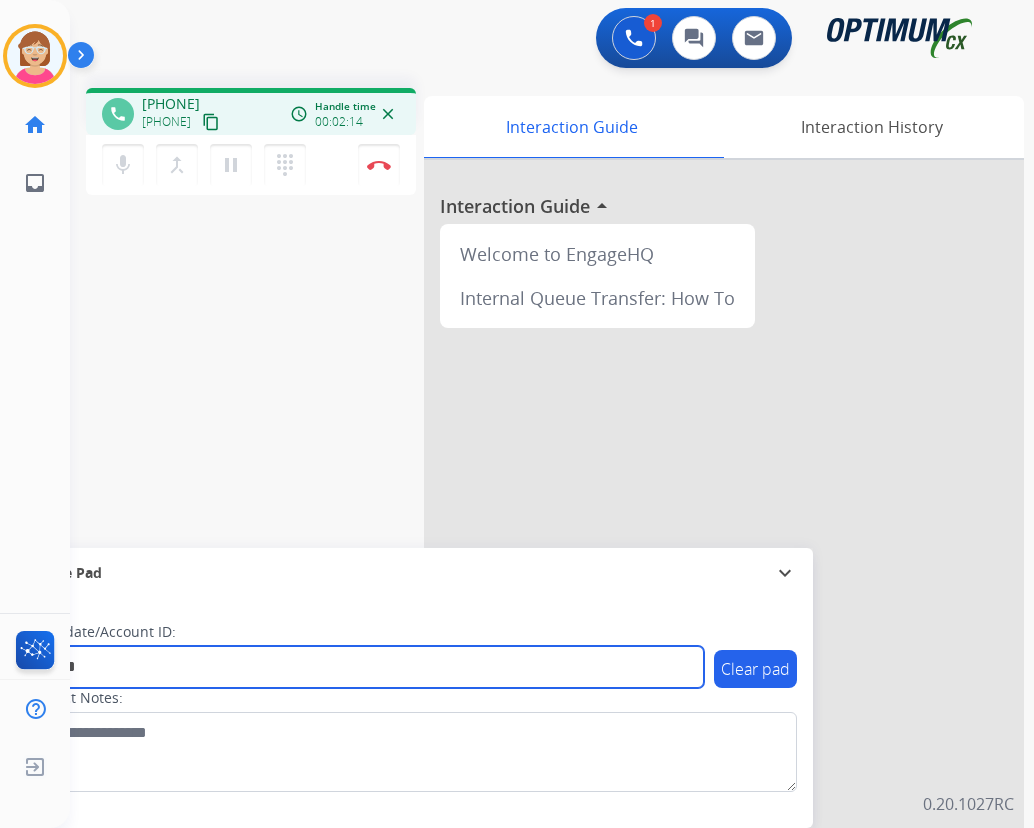 type on "*******" 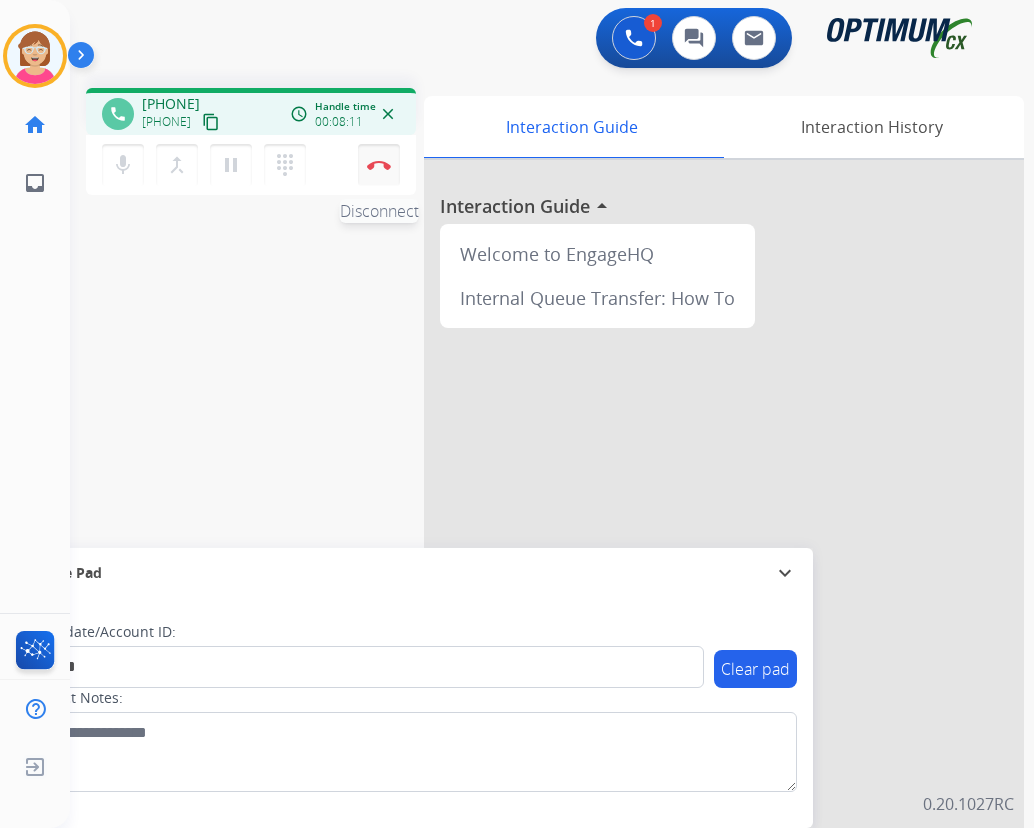 click at bounding box center (379, 165) 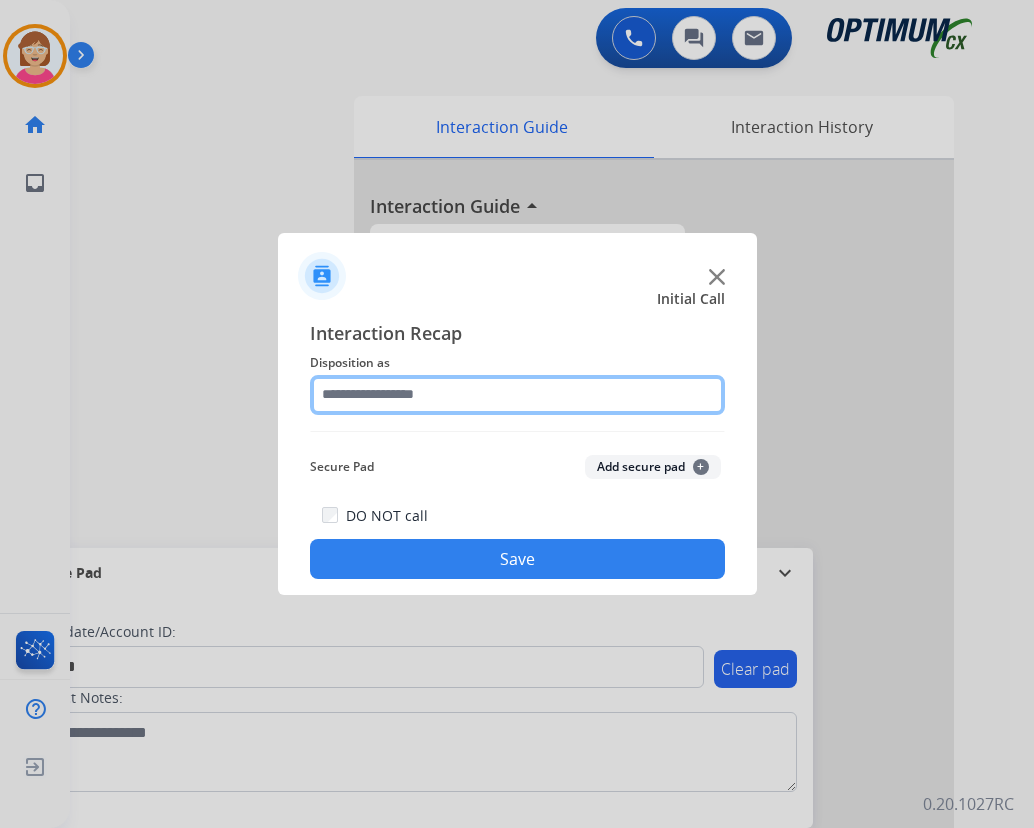 click 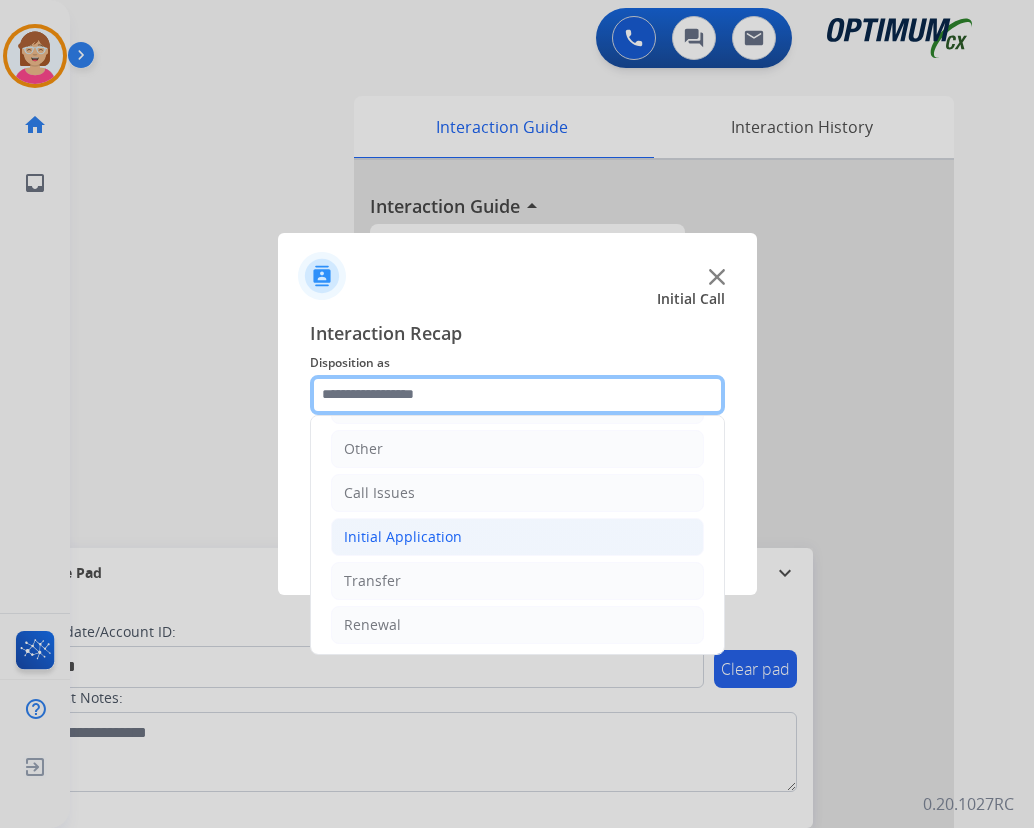 scroll, scrollTop: 136, scrollLeft: 0, axis: vertical 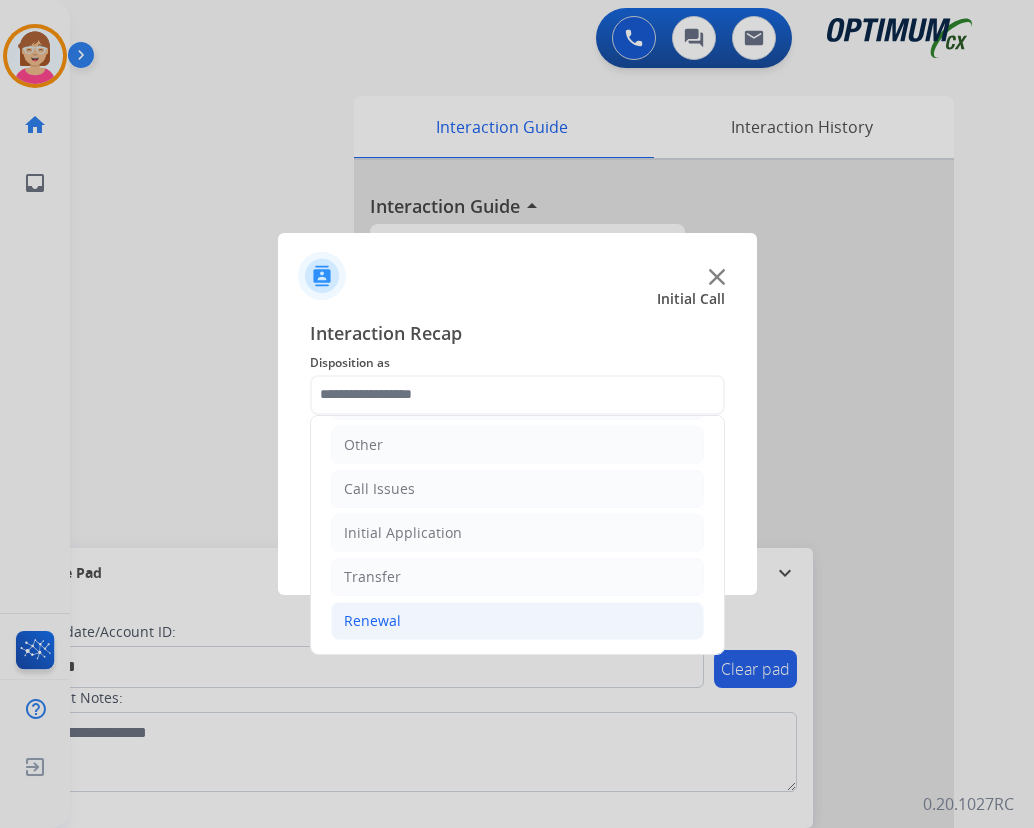 click on "Renewal" 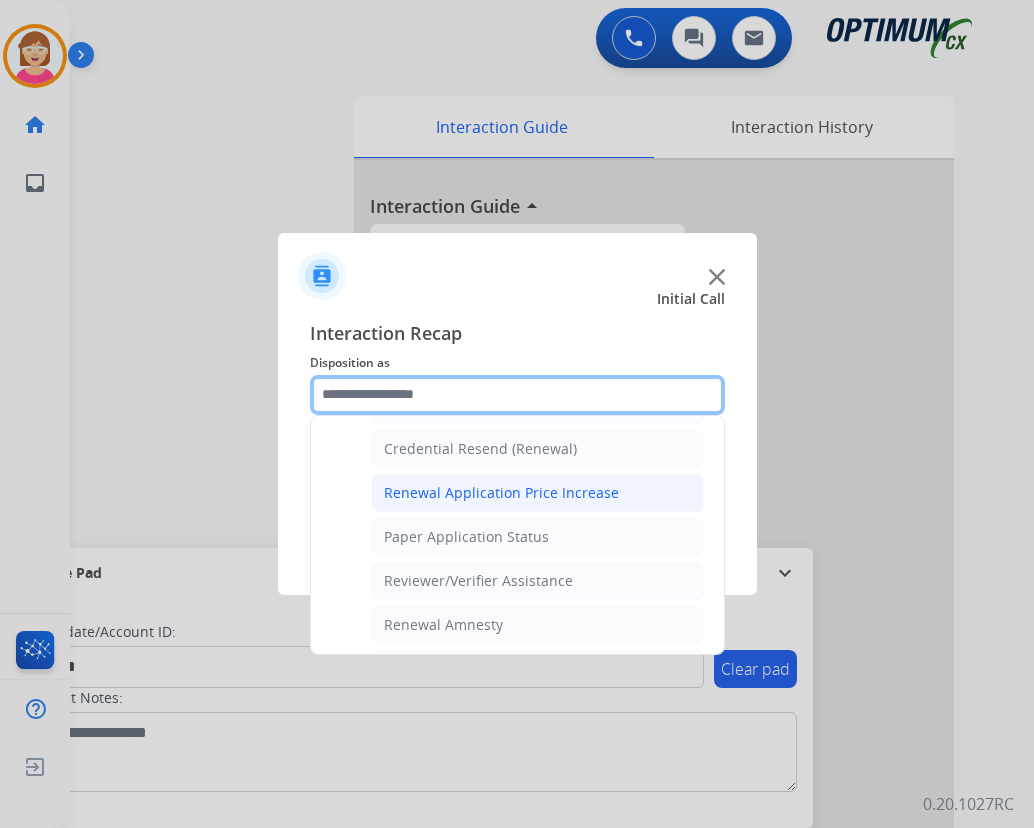 scroll, scrollTop: 536, scrollLeft: 0, axis: vertical 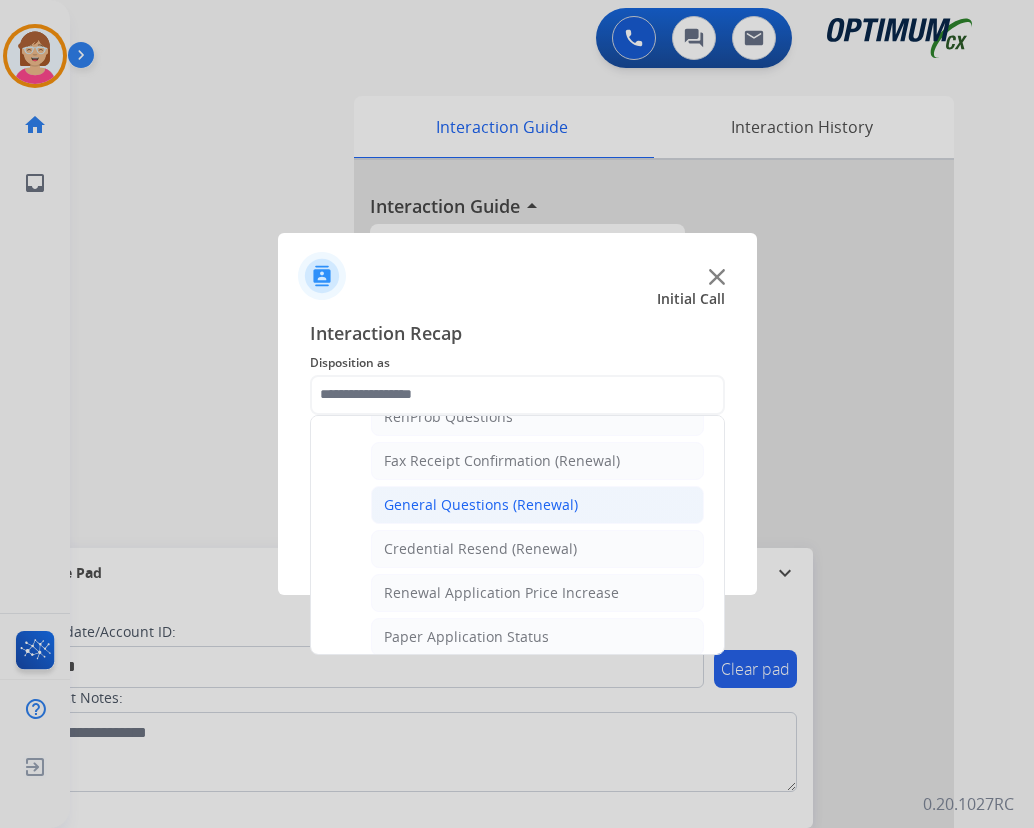 click on "General Questions (Renewal)" 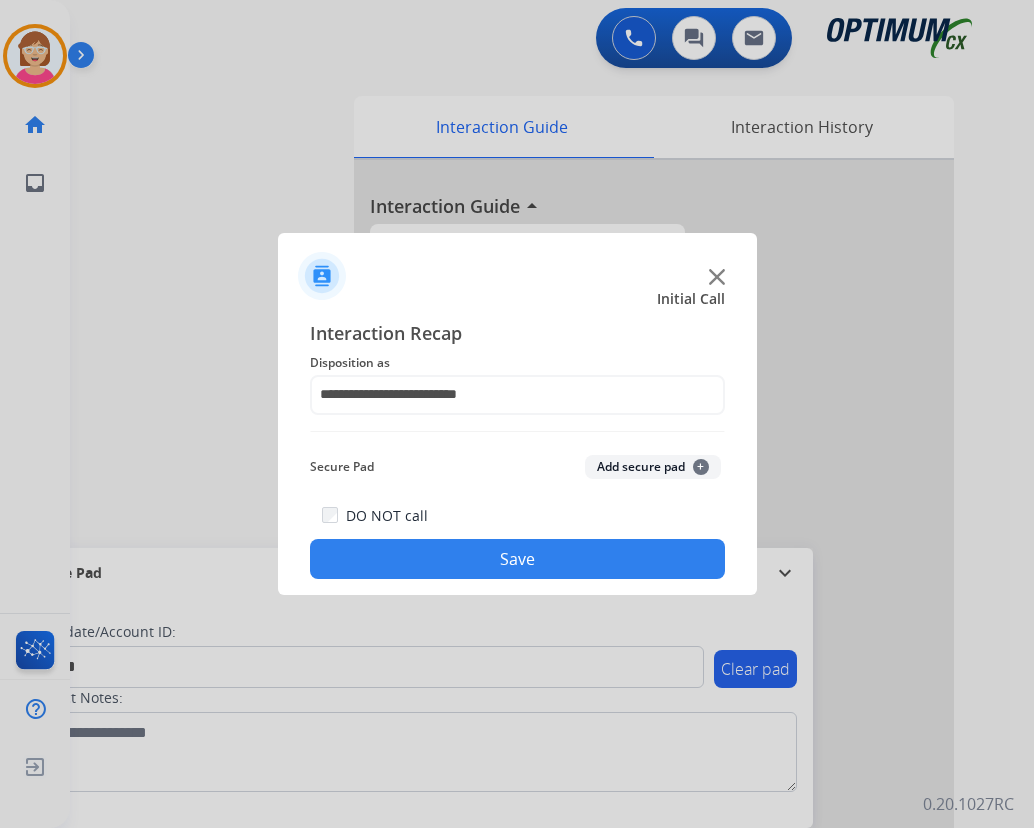 click on "+" 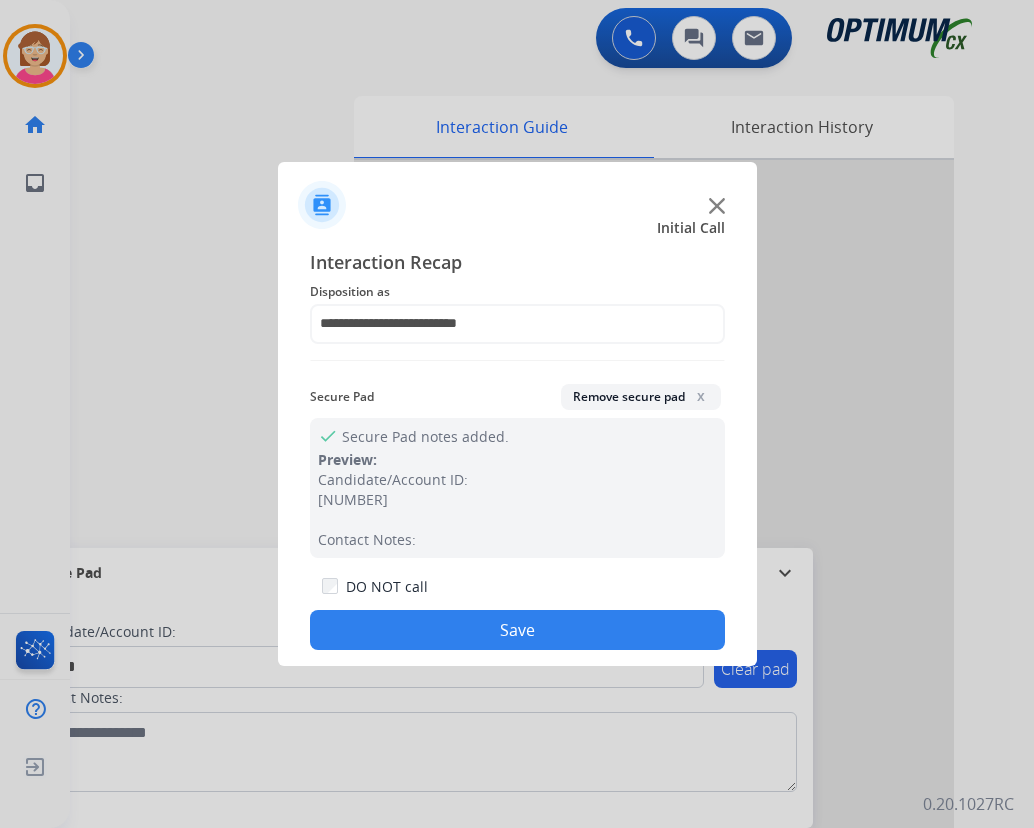 click on "Save" 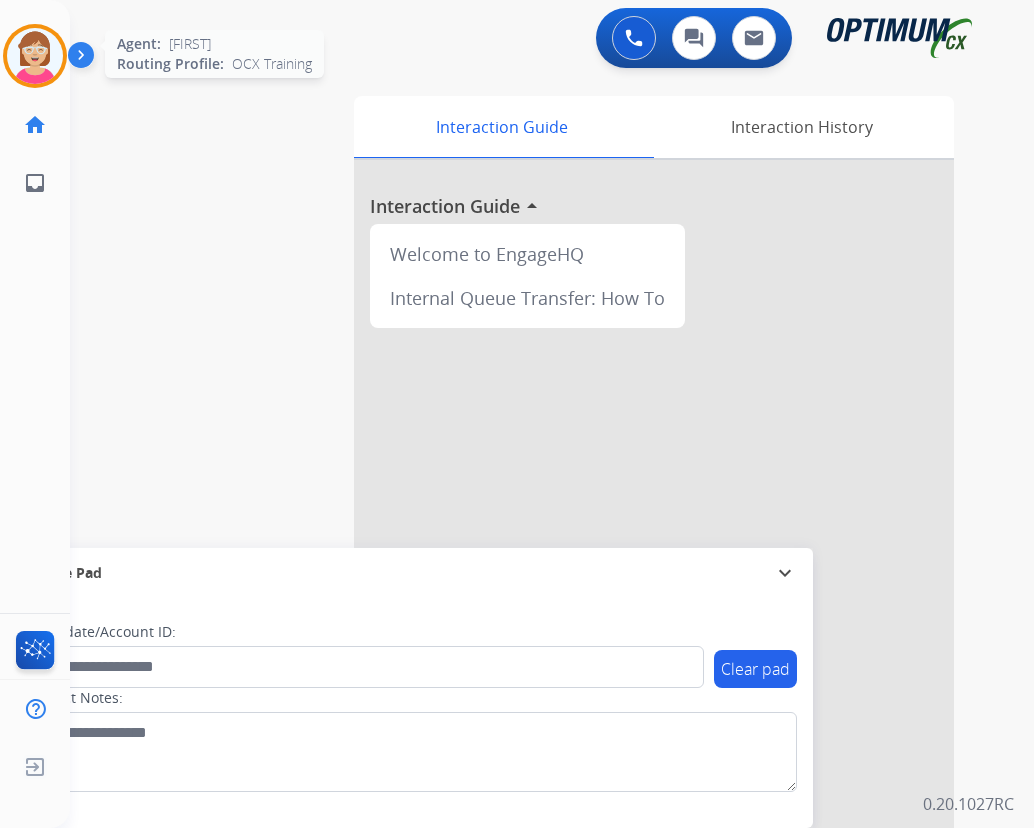 click at bounding box center [35, 56] 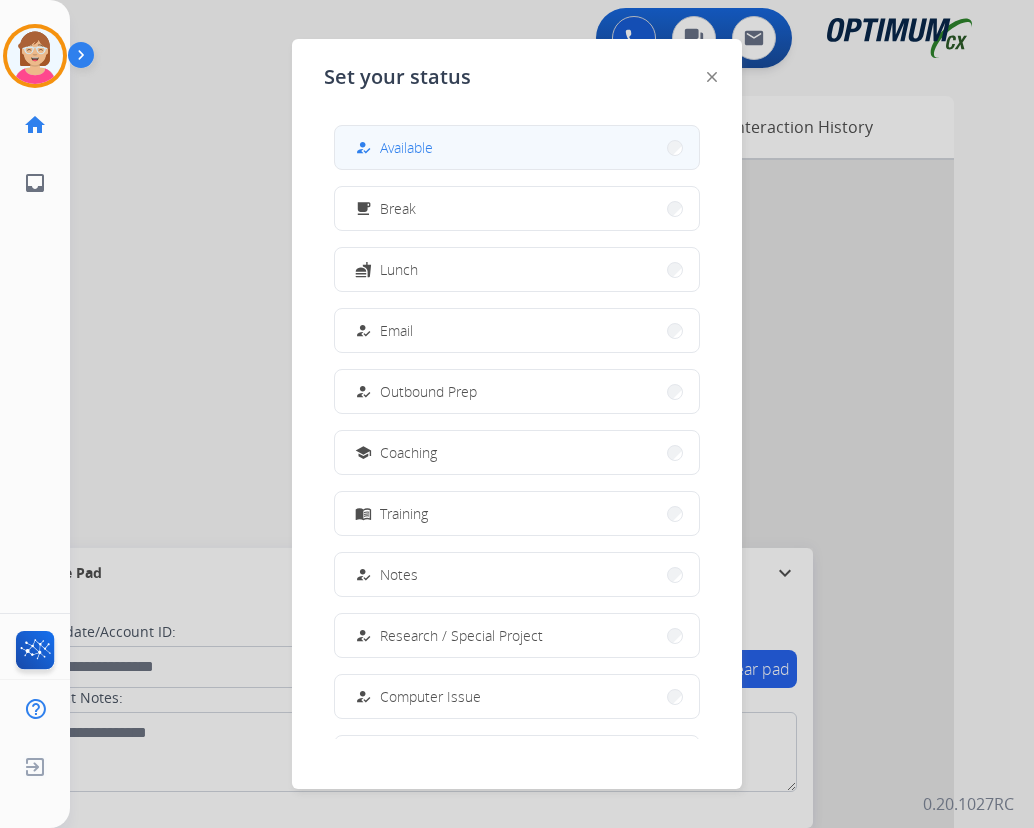 click on "how_to_reg Available" at bounding box center [517, 147] 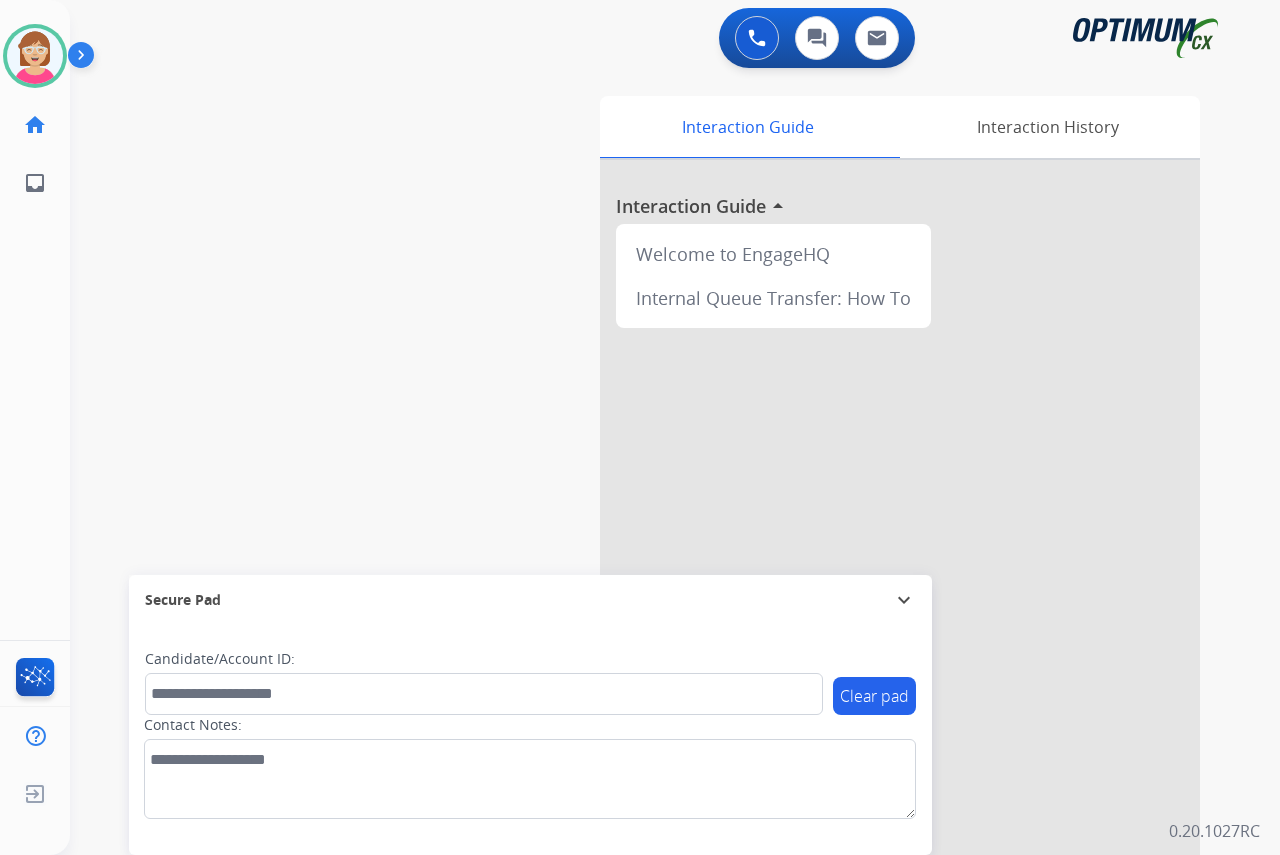 click on "[FIRST]   Available  Edit Avatar  Agent:   [FIRST]  Routing Profile:  OCX Training home  Home  Home inbox  Emails  Emails  FocalPoints  Help Center  Help Center  Log out  Log out" 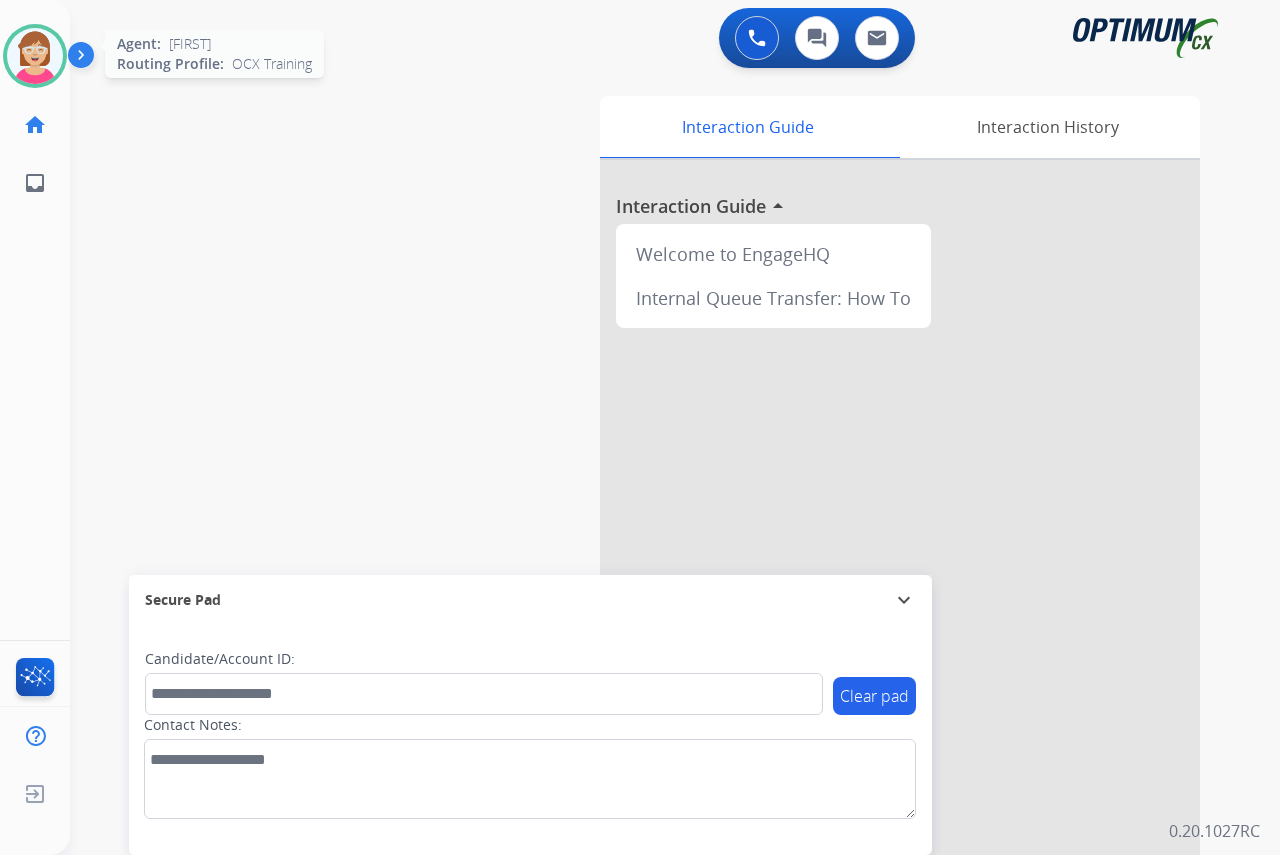 click at bounding box center [35, 56] 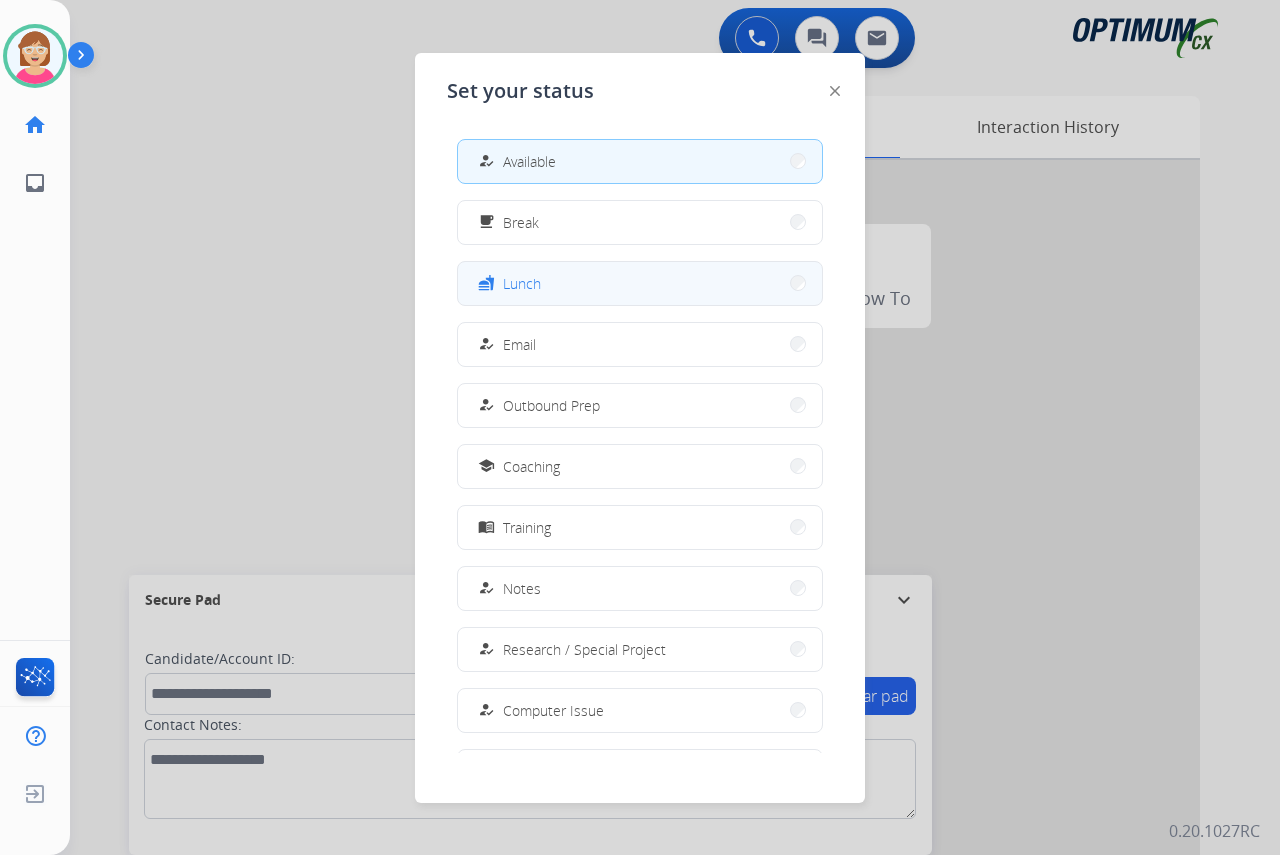 click on "fastfood Lunch" at bounding box center (640, 283) 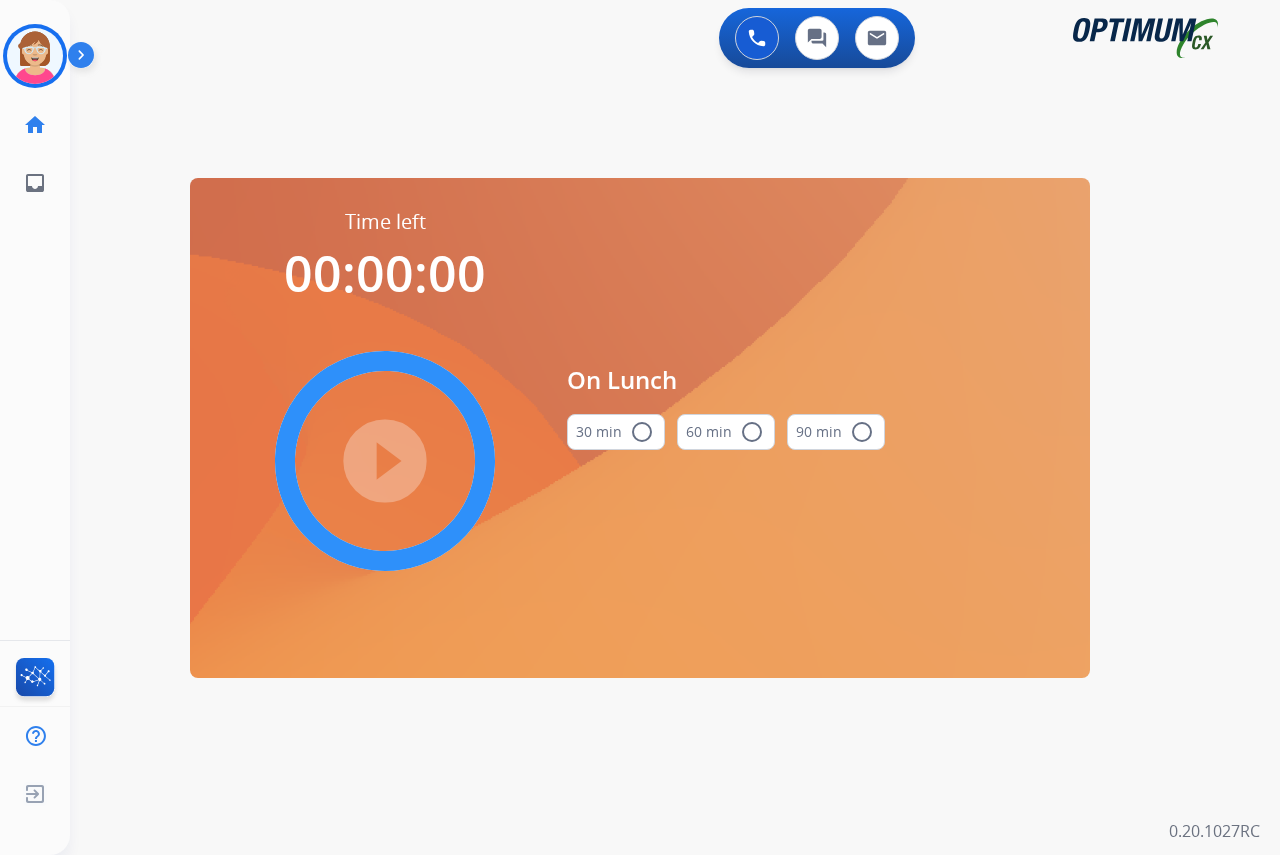 click on "radio_button_unchecked" at bounding box center (642, 432) 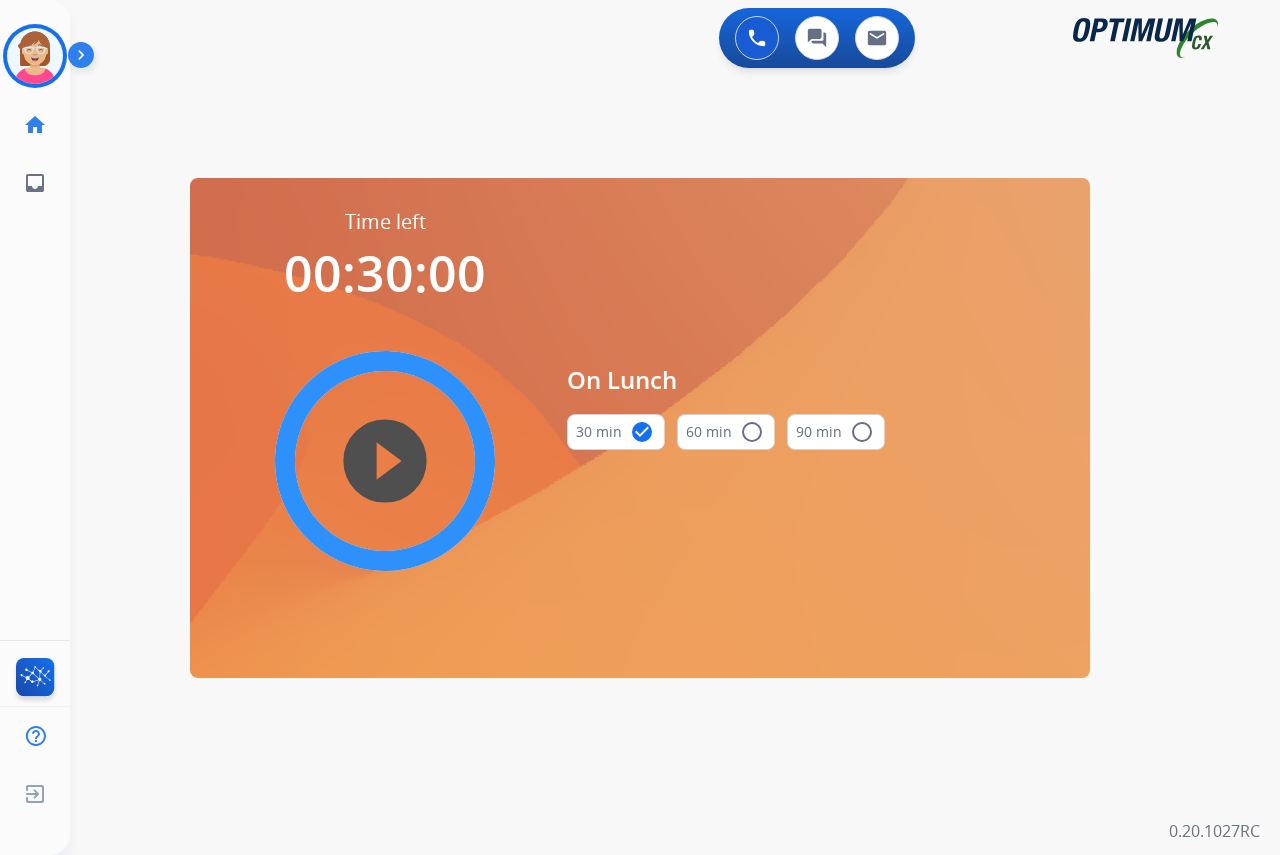 click on "play_circle_filled" at bounding box center [385, 461] 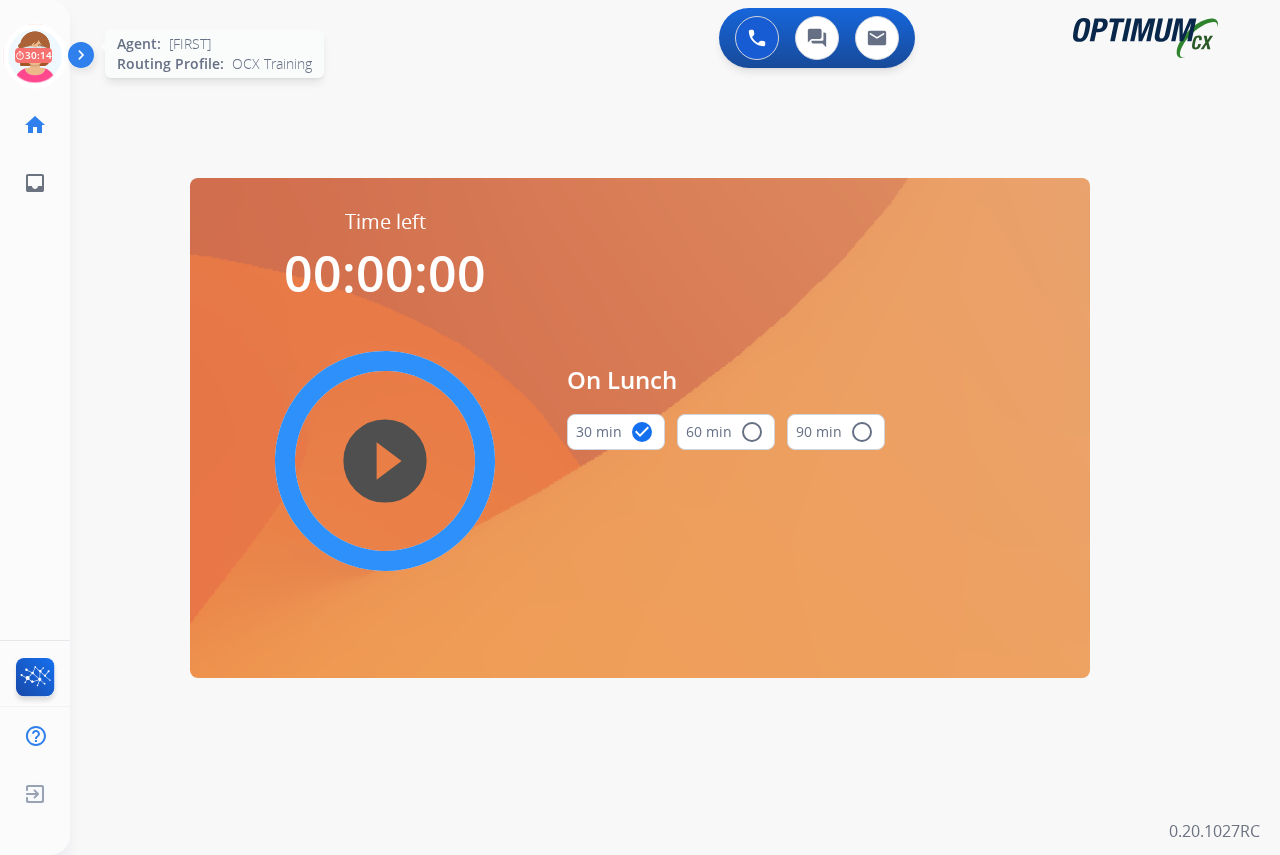 click 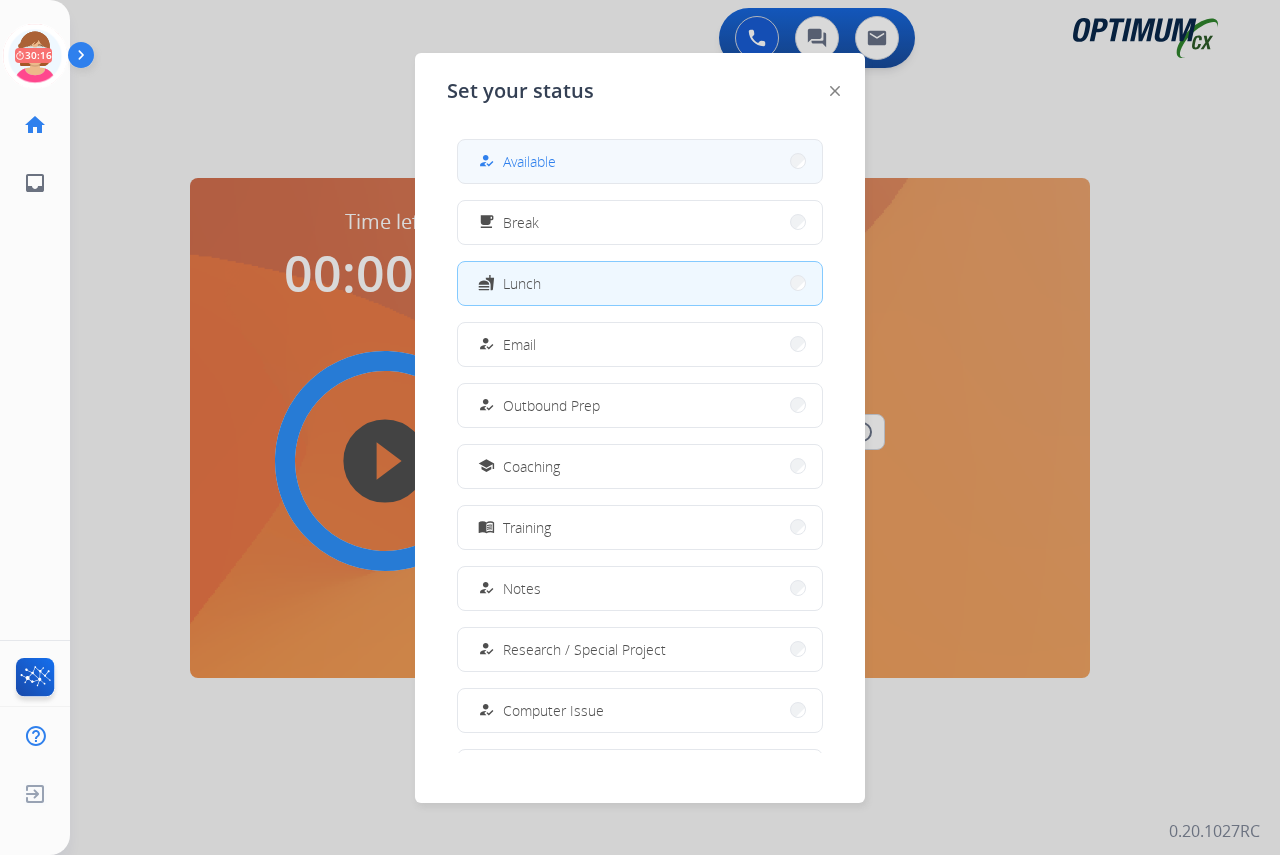 click on "Available" at bounding box center (529, 161) 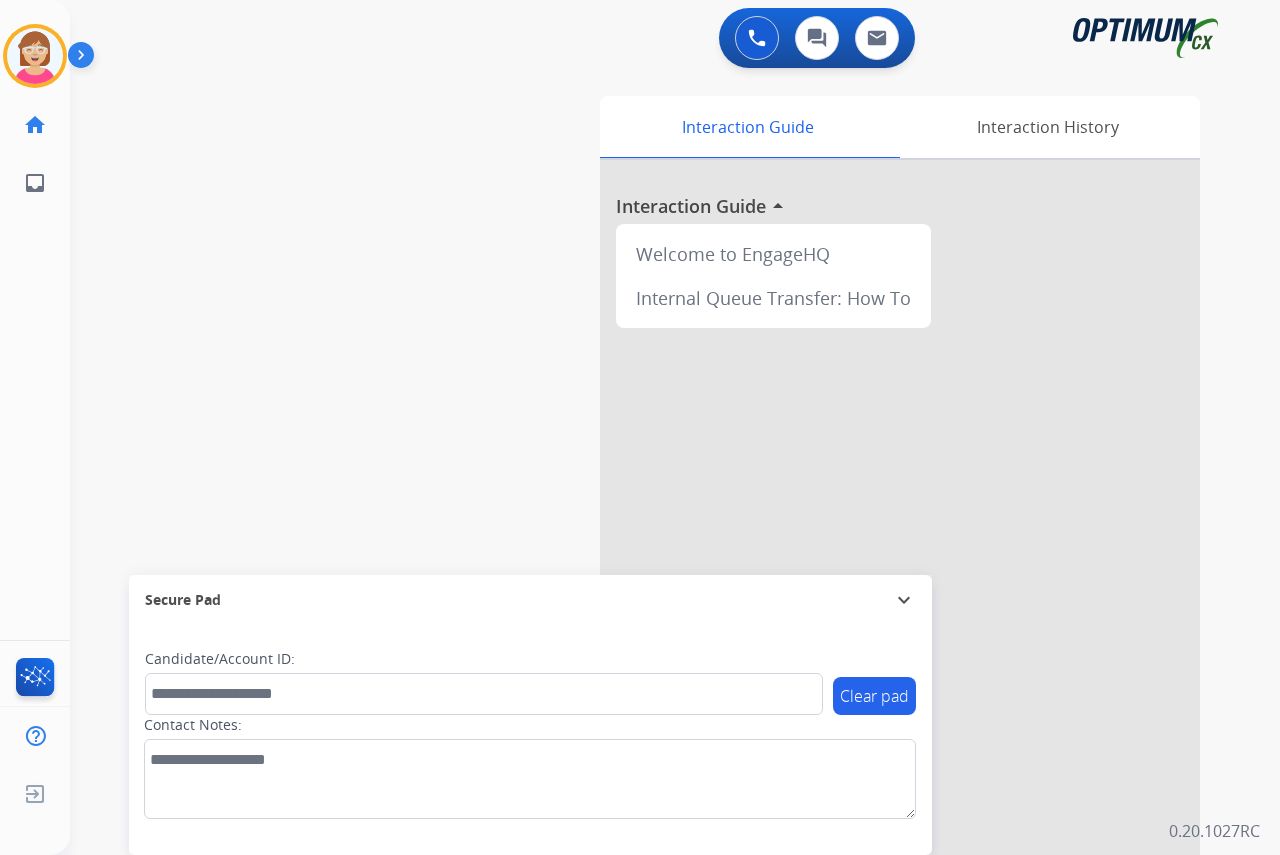 click on "[FIRST]   Available  Edit Avatar  Agent:   [FIRST]  Routing Profile:  OCX Training home  Home  Home inbox  Emails  Emails  FocalPoints  Help Center  Help Center  Log out  Log out" 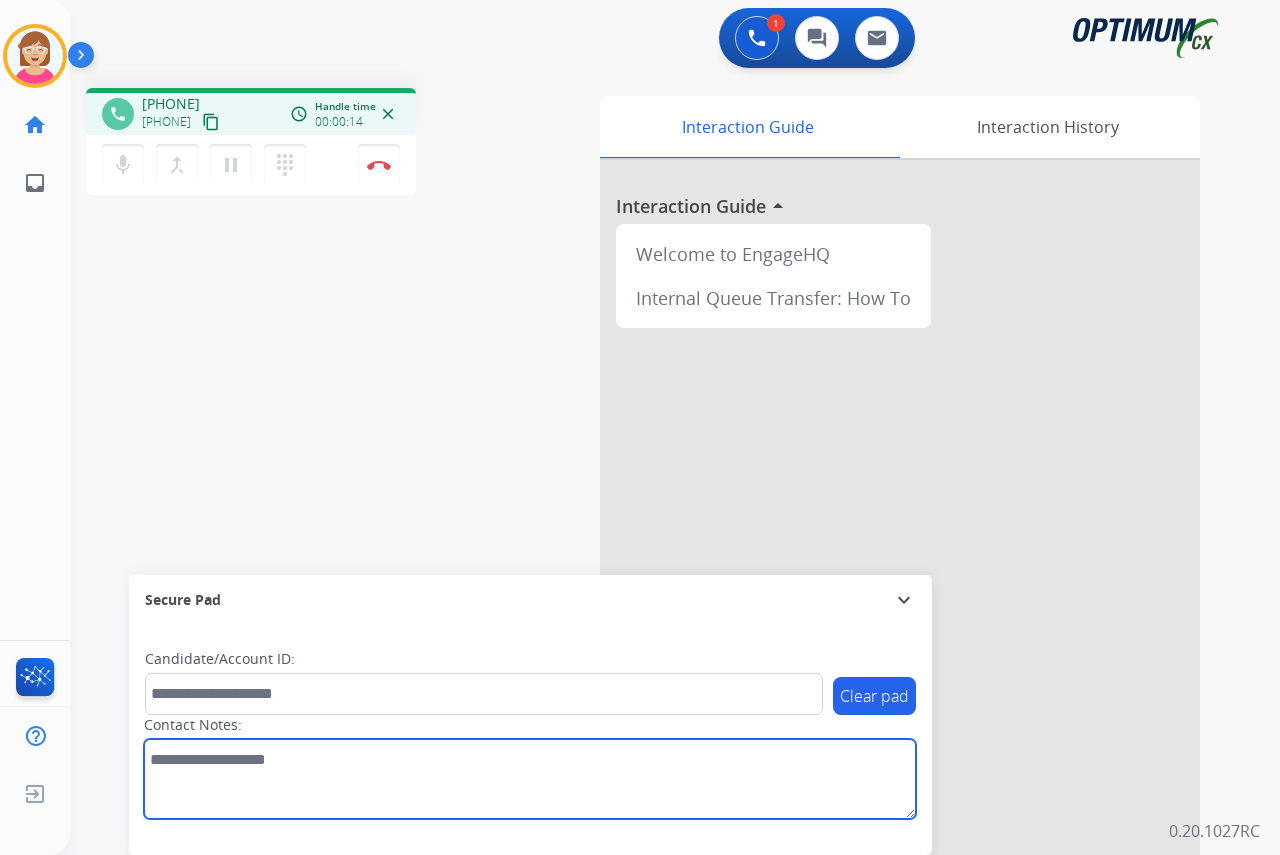 click at bounding box center (530, 779) 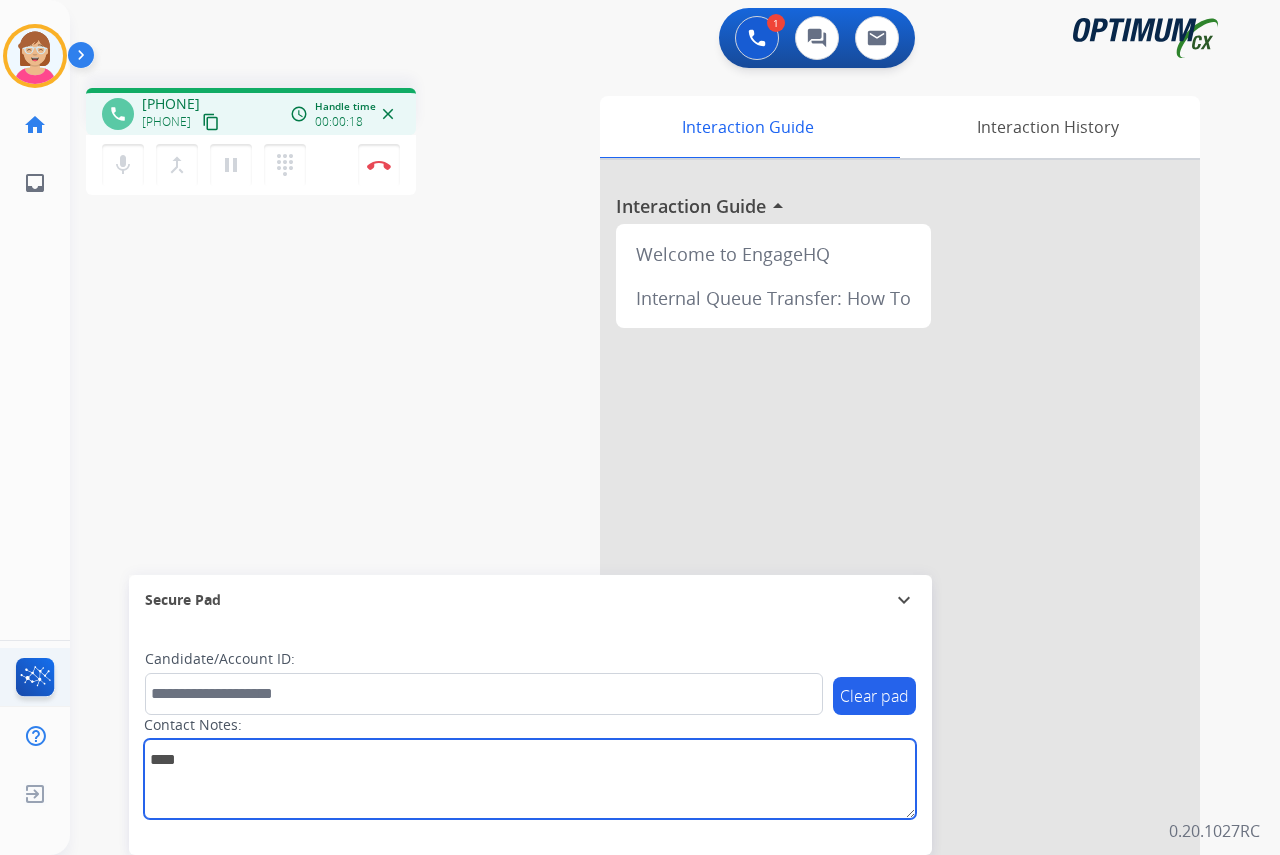 type on "****" 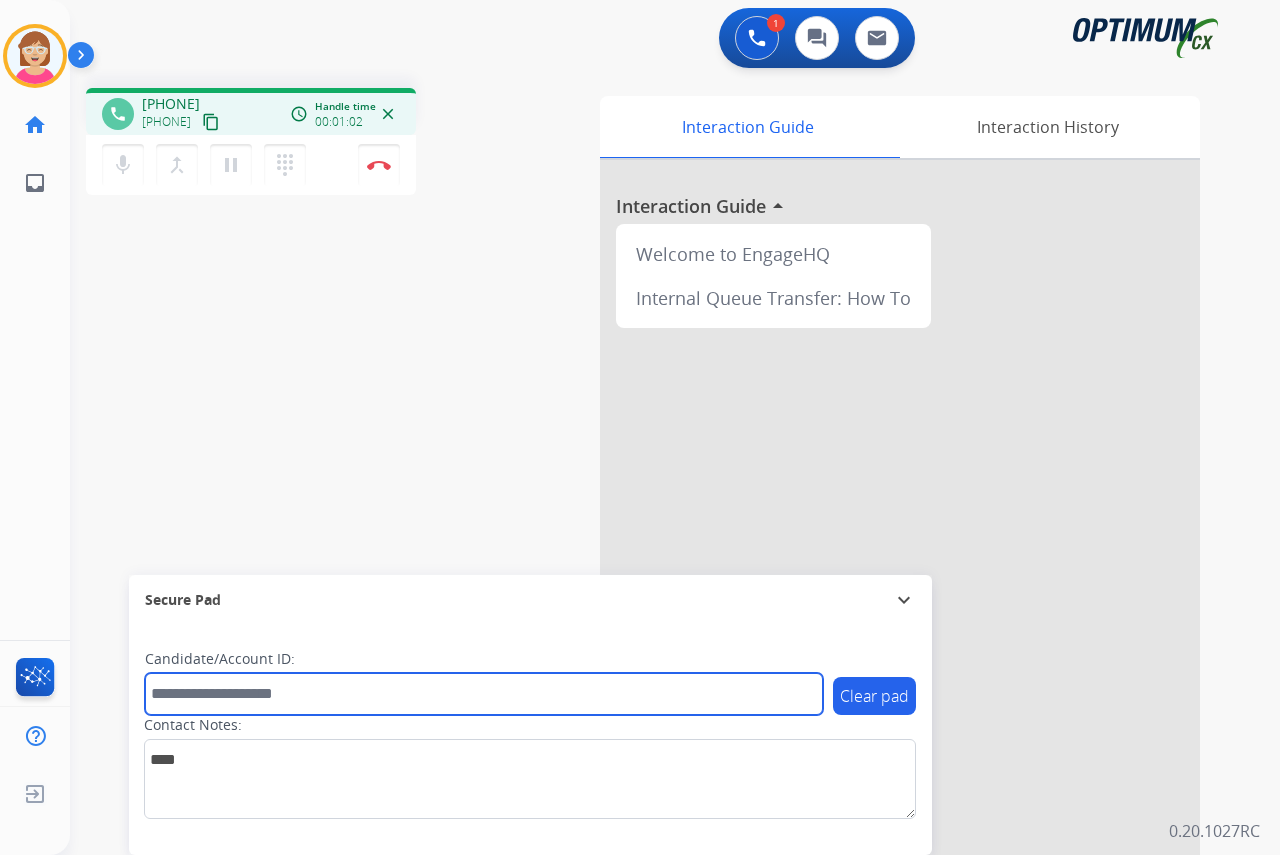 click at bounding box center [484, 694] 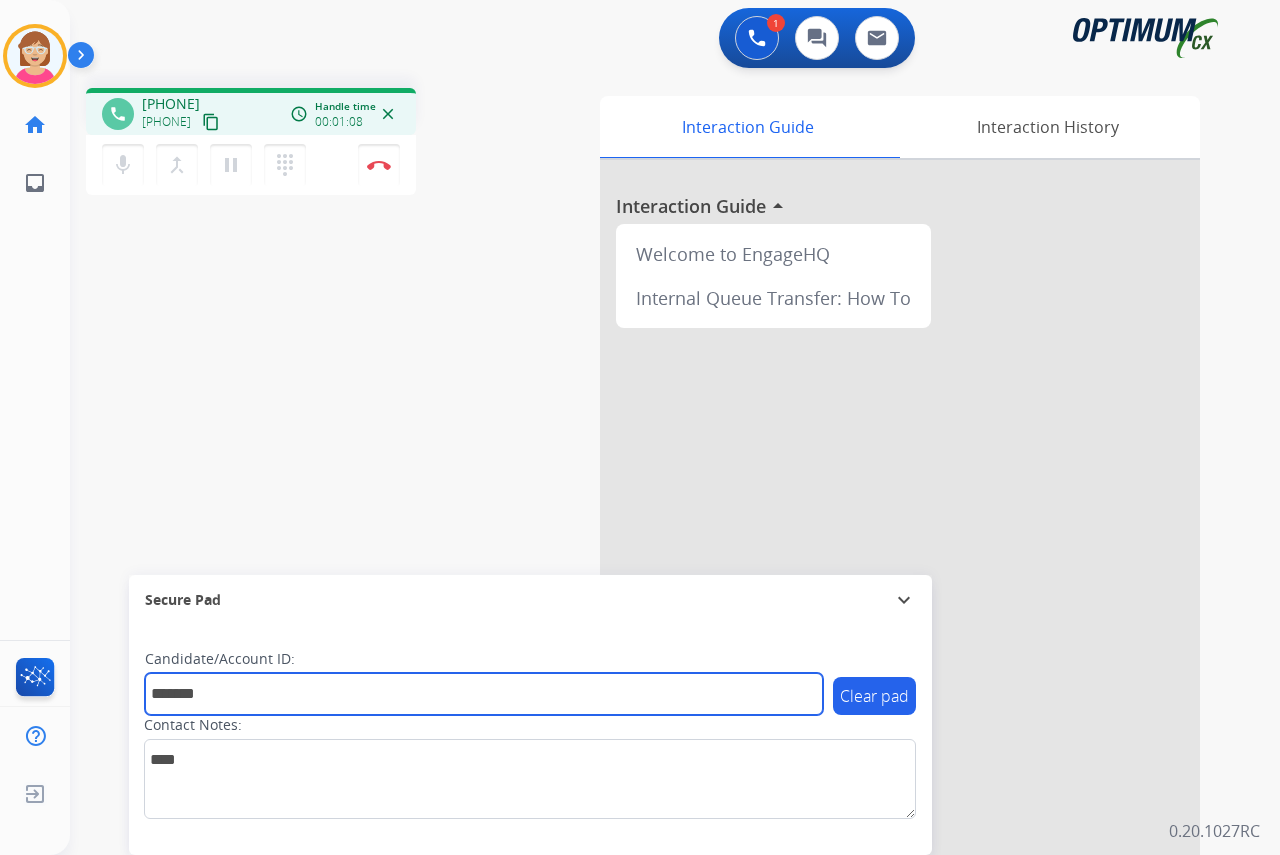 type on "*******" 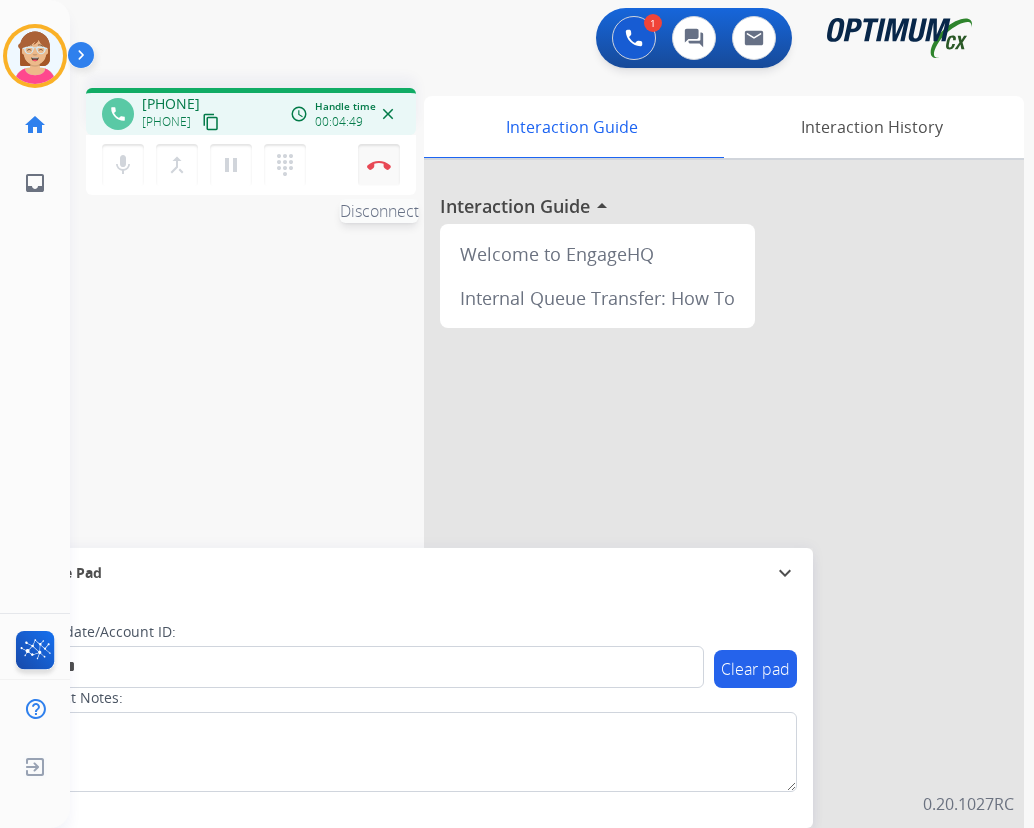 click at bounding box center [379, 165] 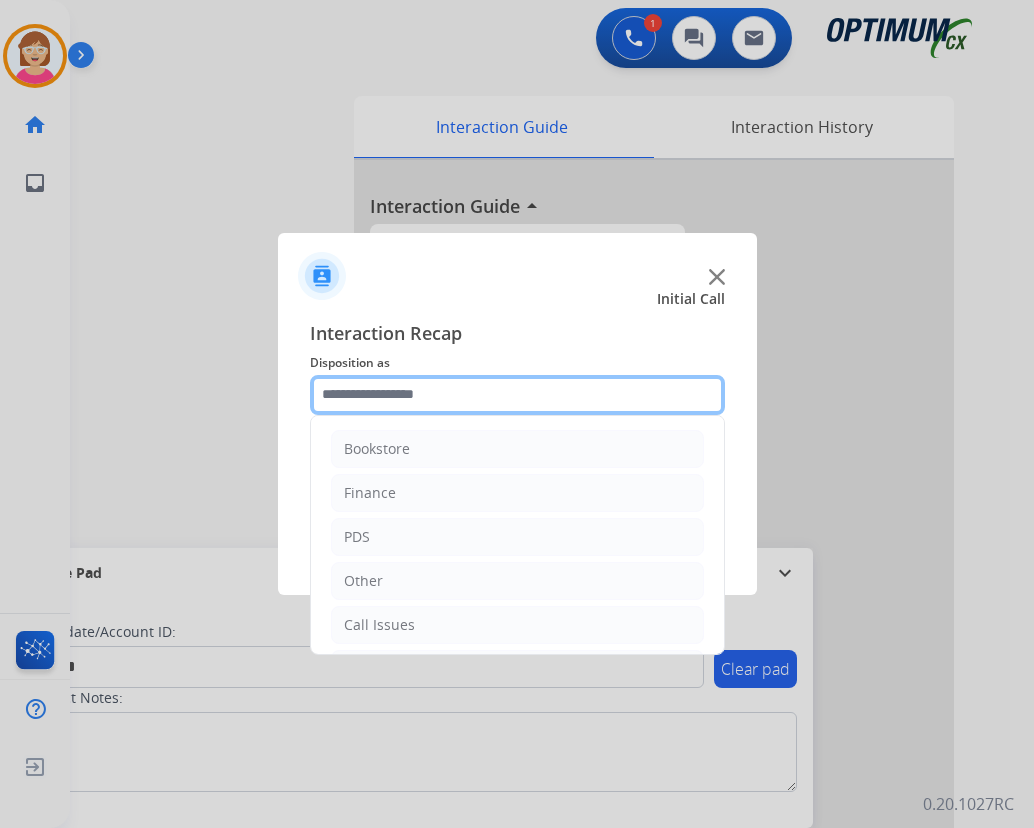 click 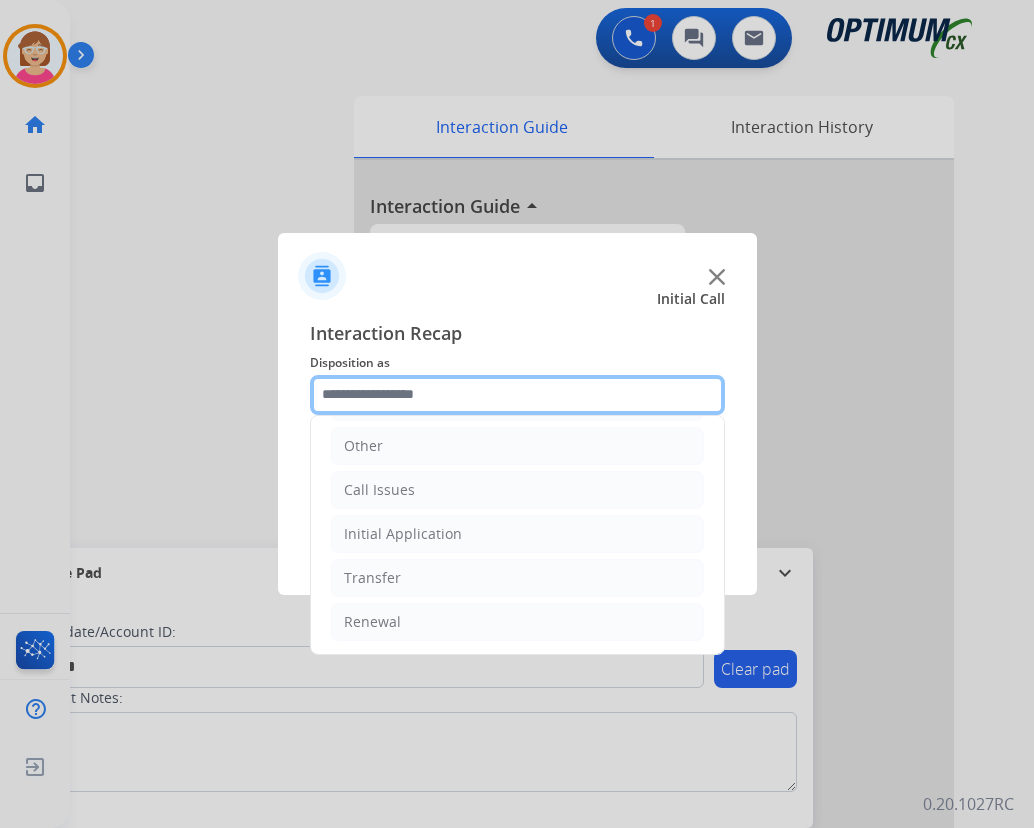 scroll, scrollTop: 136, scrollLeft: 0, axis: vertical 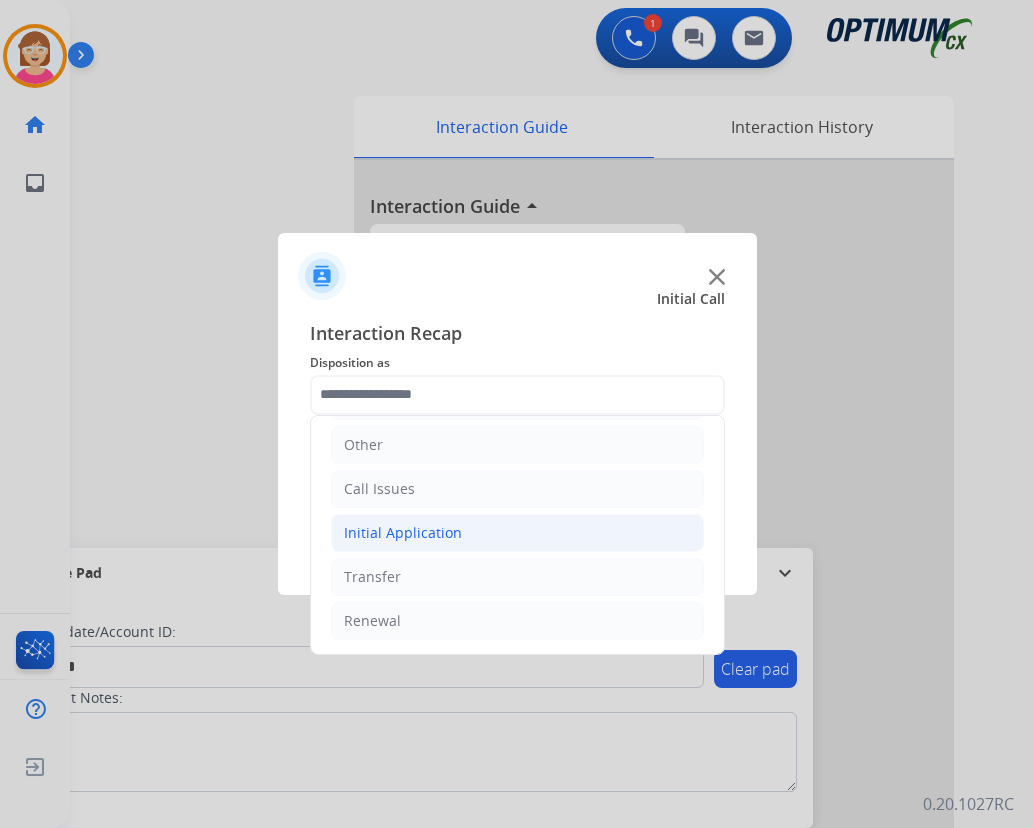 click on "Initial Application" 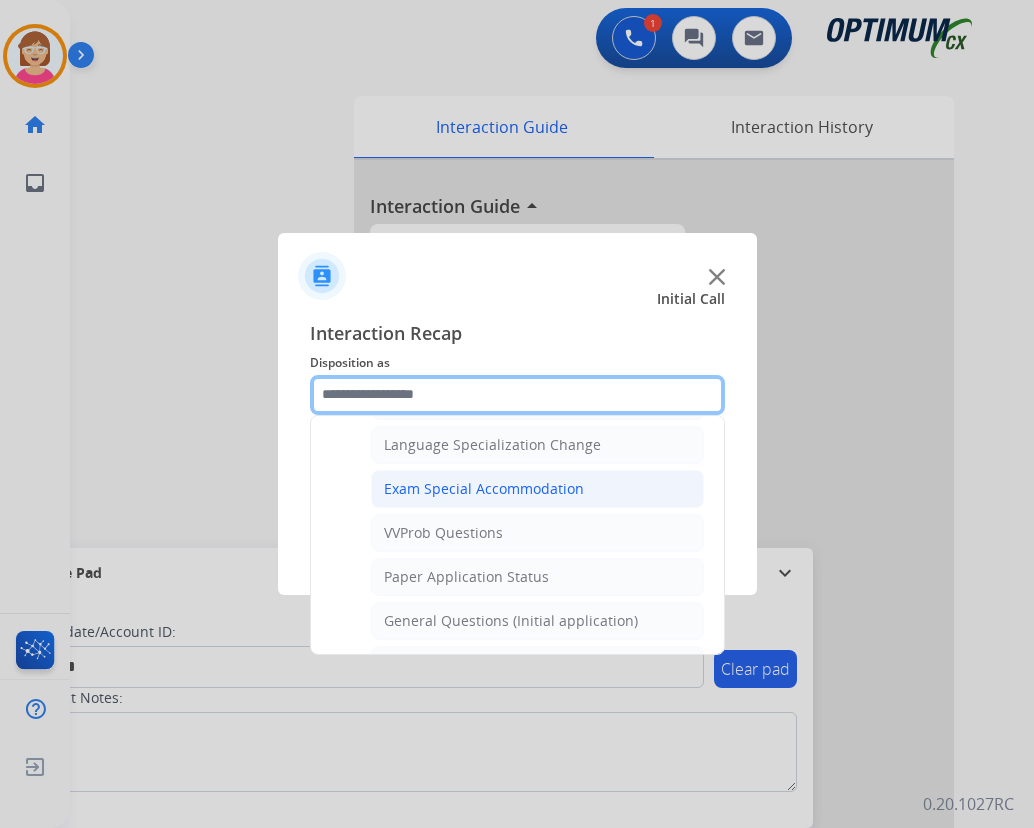scroll, scrollTop: 1136, scrollLeft: 0, axis: vertical 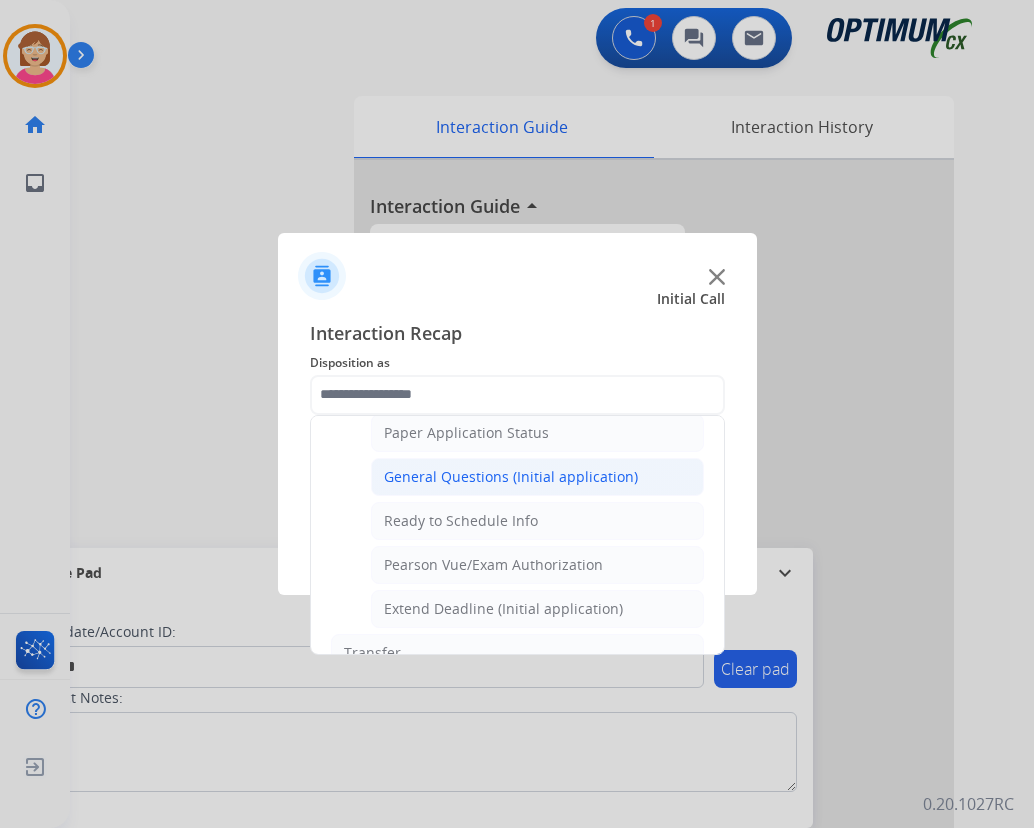 click on "General Questions (Initial application)" 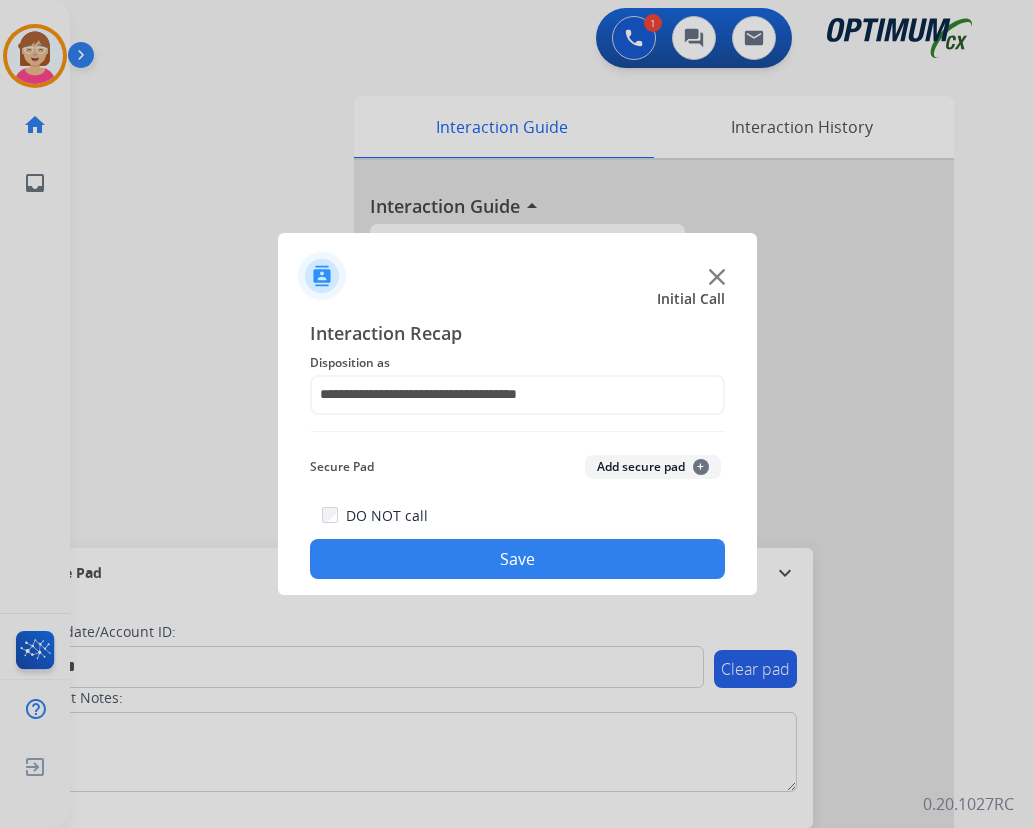 click on "+" 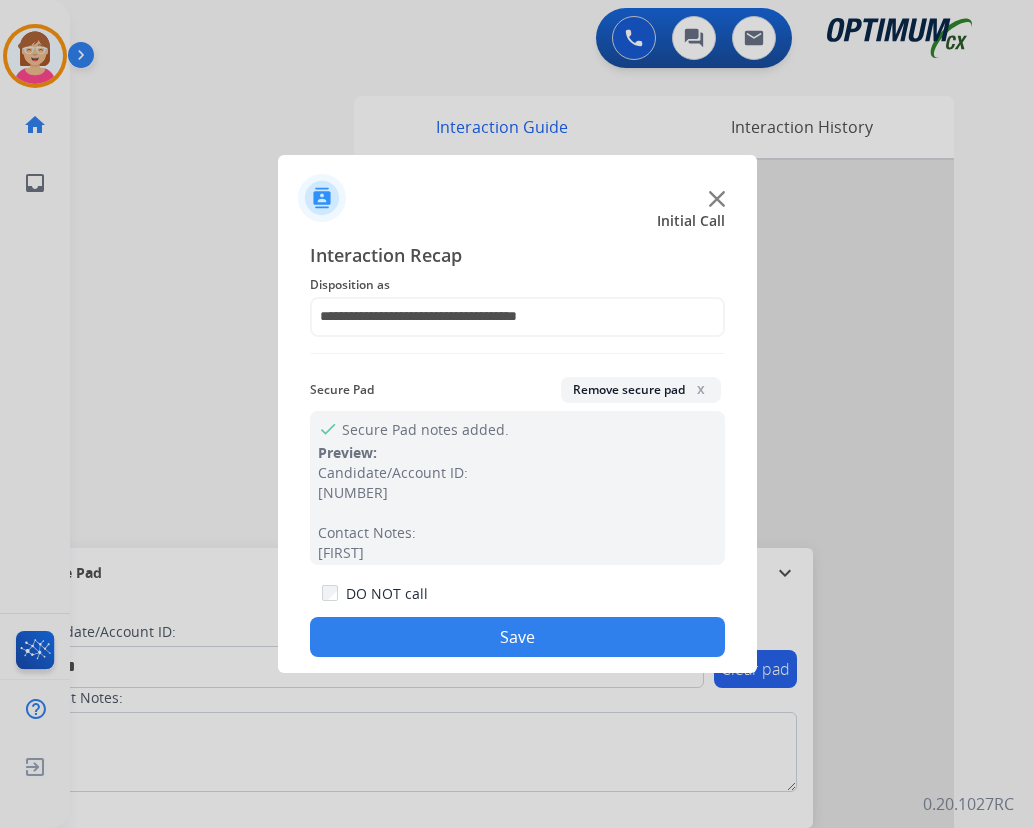 click on "Save" 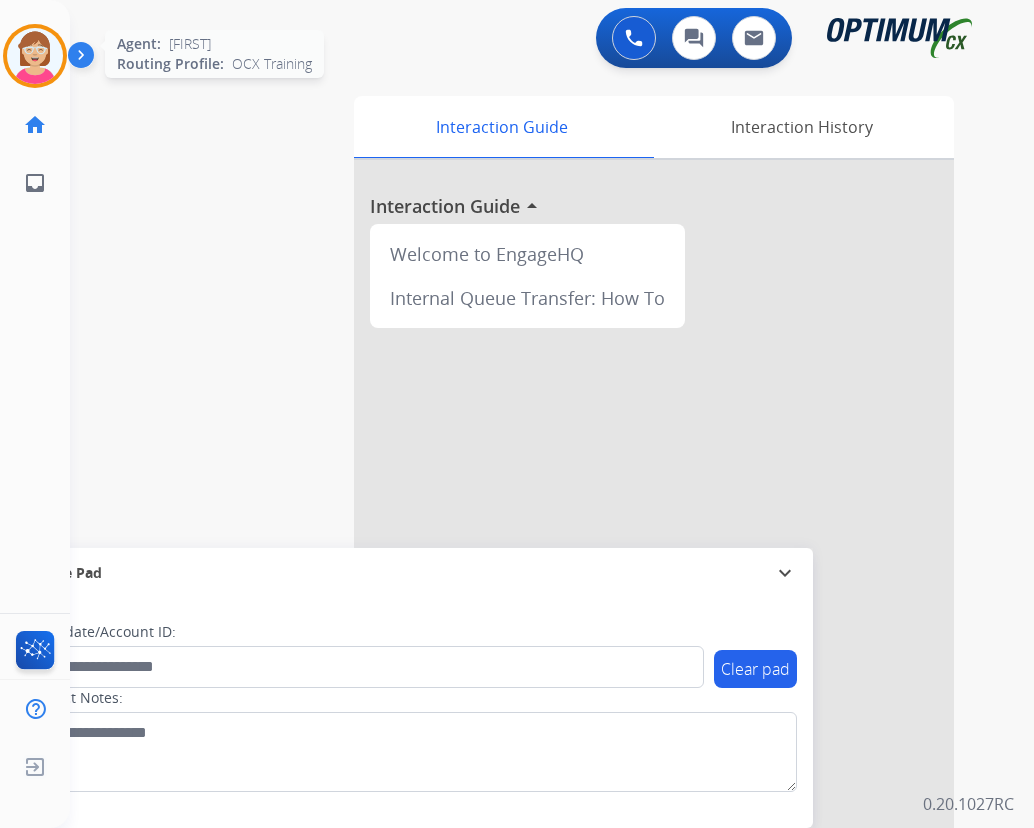 click at bounding box center [35, 56] 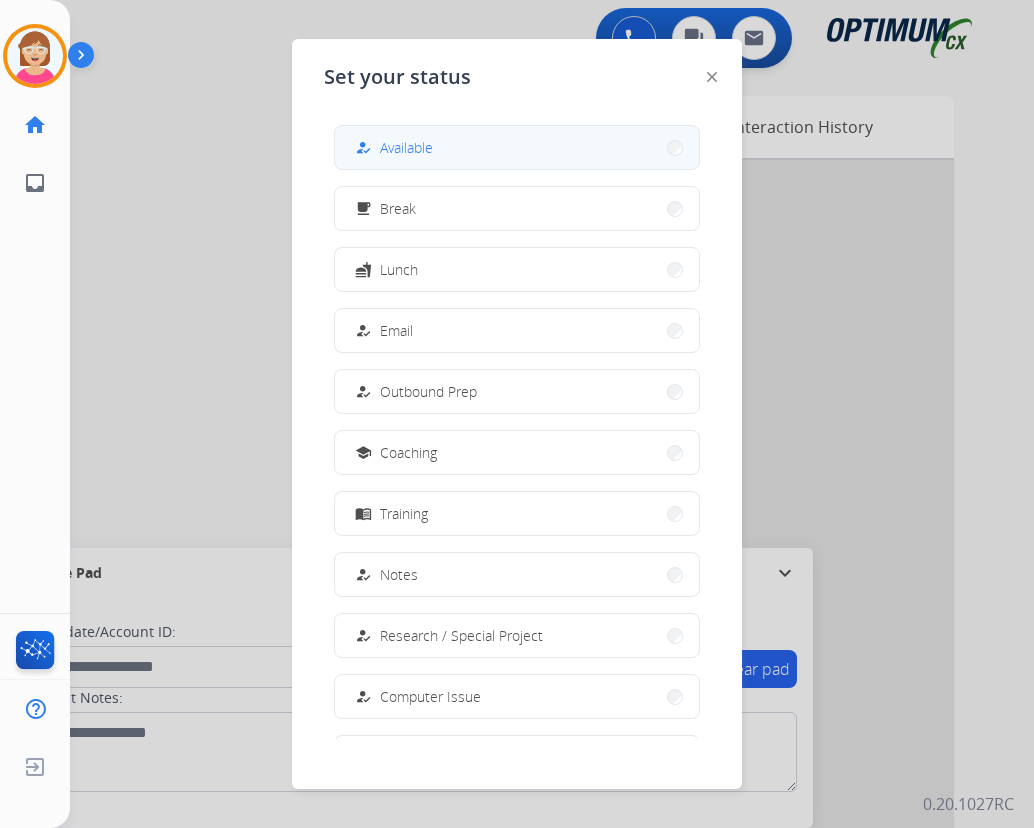 click on "how_to_reg Available" at bounding box center (517, 147) 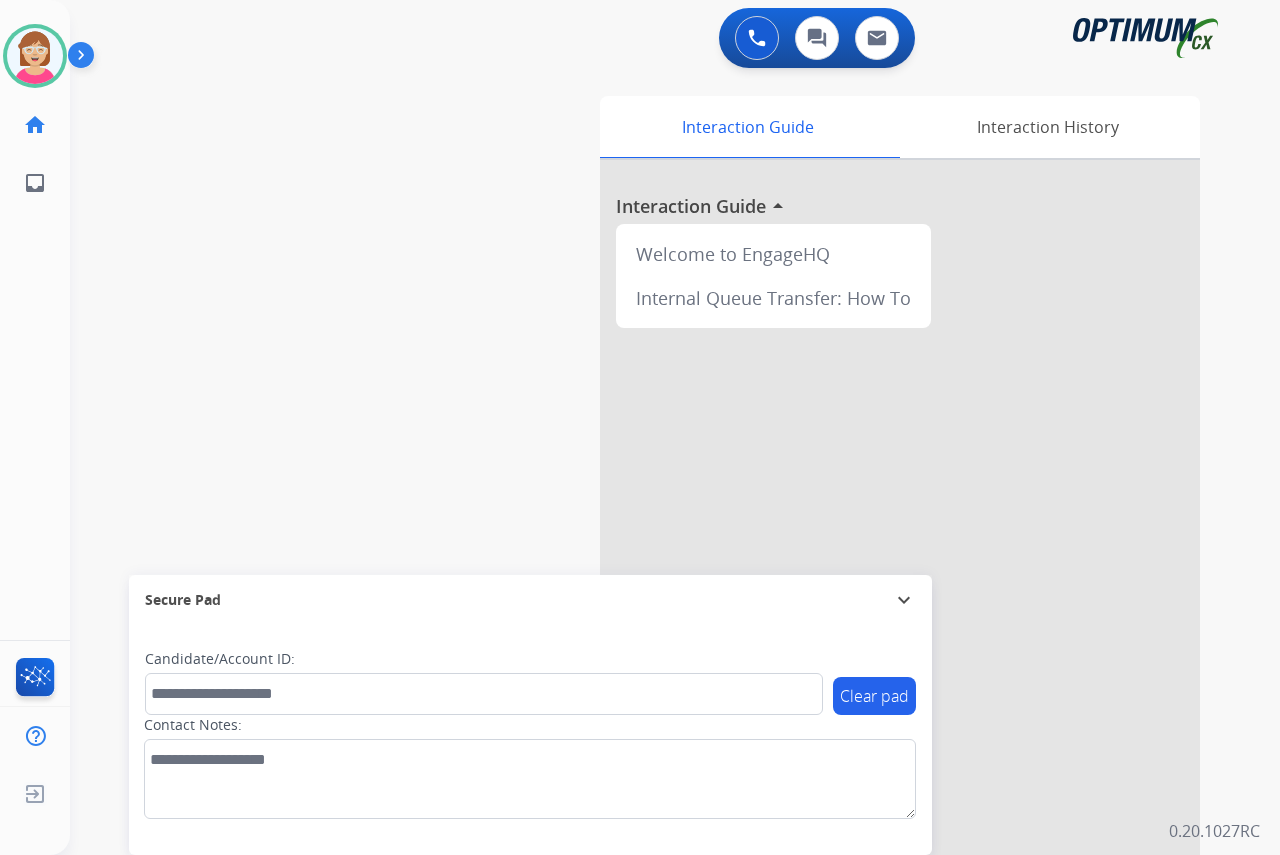 click on "[FIRST]   Available  Edit Avatar  Agent:   [FIRST]  Routing Profile:  OCX Training home  Home  Home inbox  Emails  Emails  FocalPoints  Help Center  Help Center  Log out  Log out" 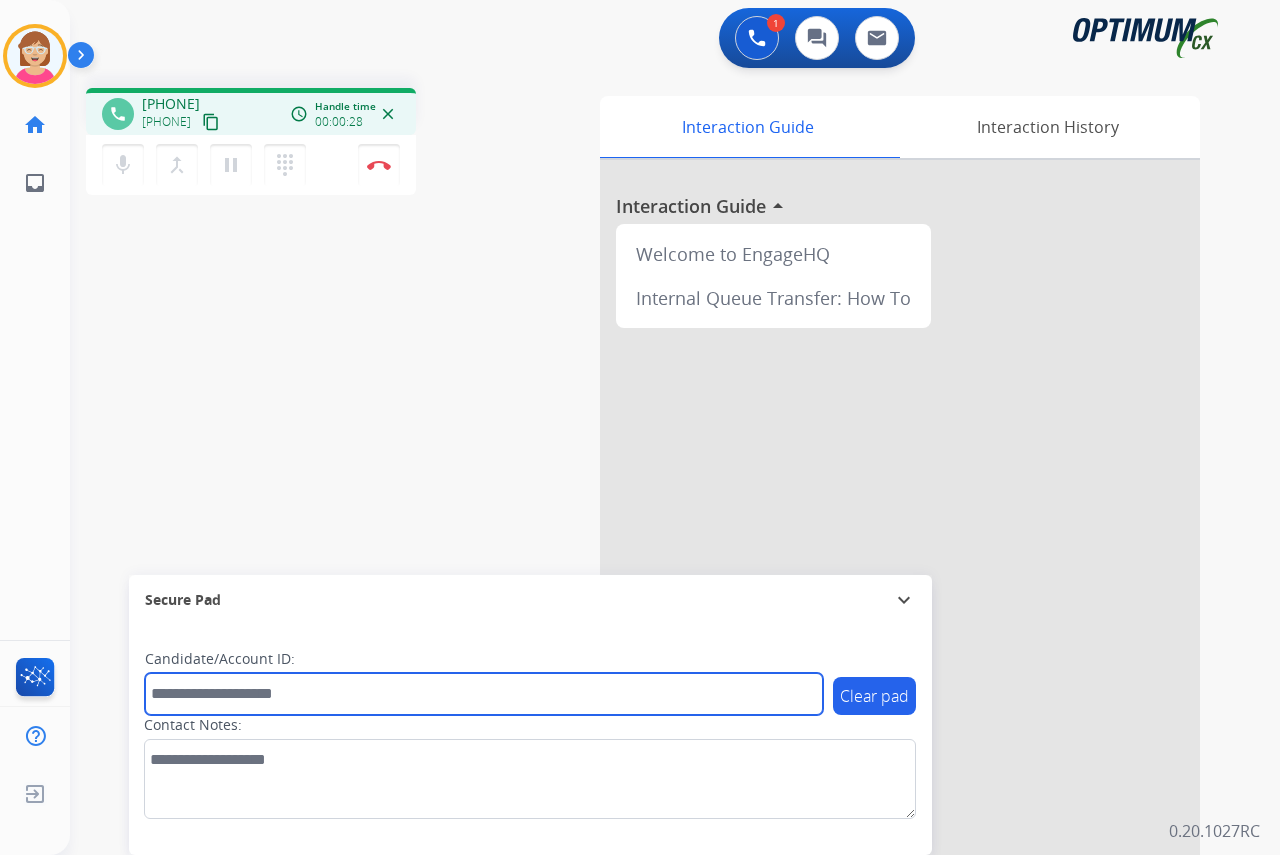 drag, startPoint x: 181, startPoint y: 699, endPoint x: 157, endPoint y: 693, distance: 24.738634 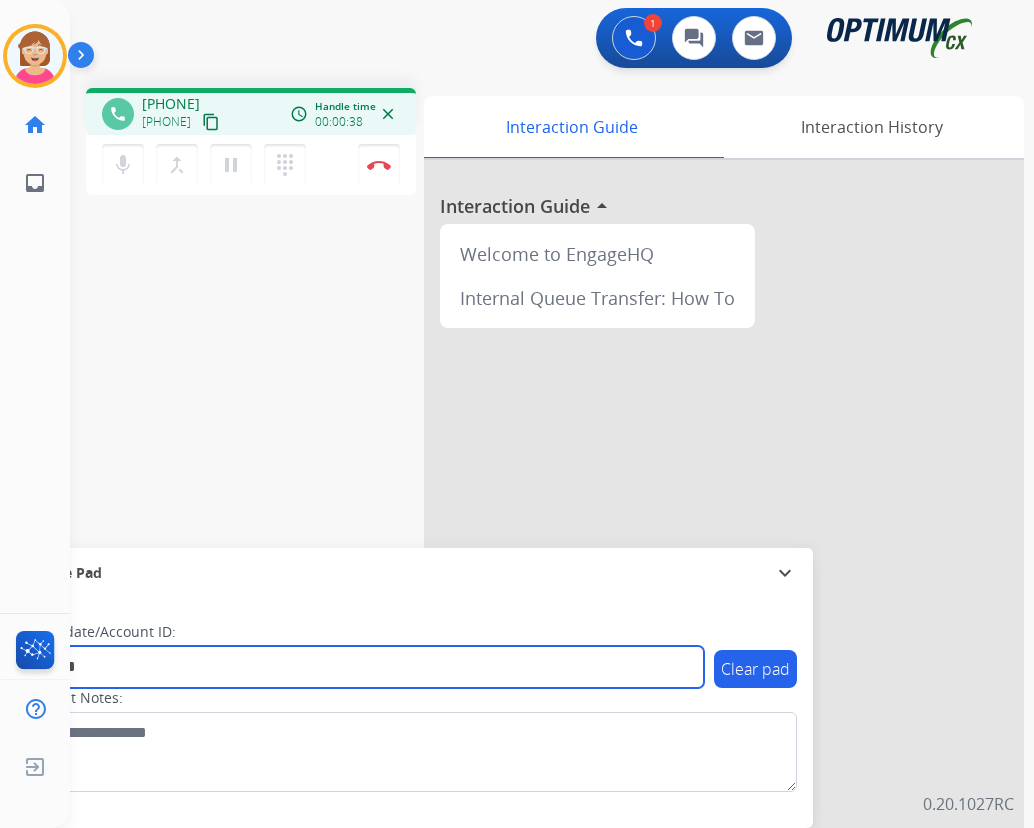 type on "*******" 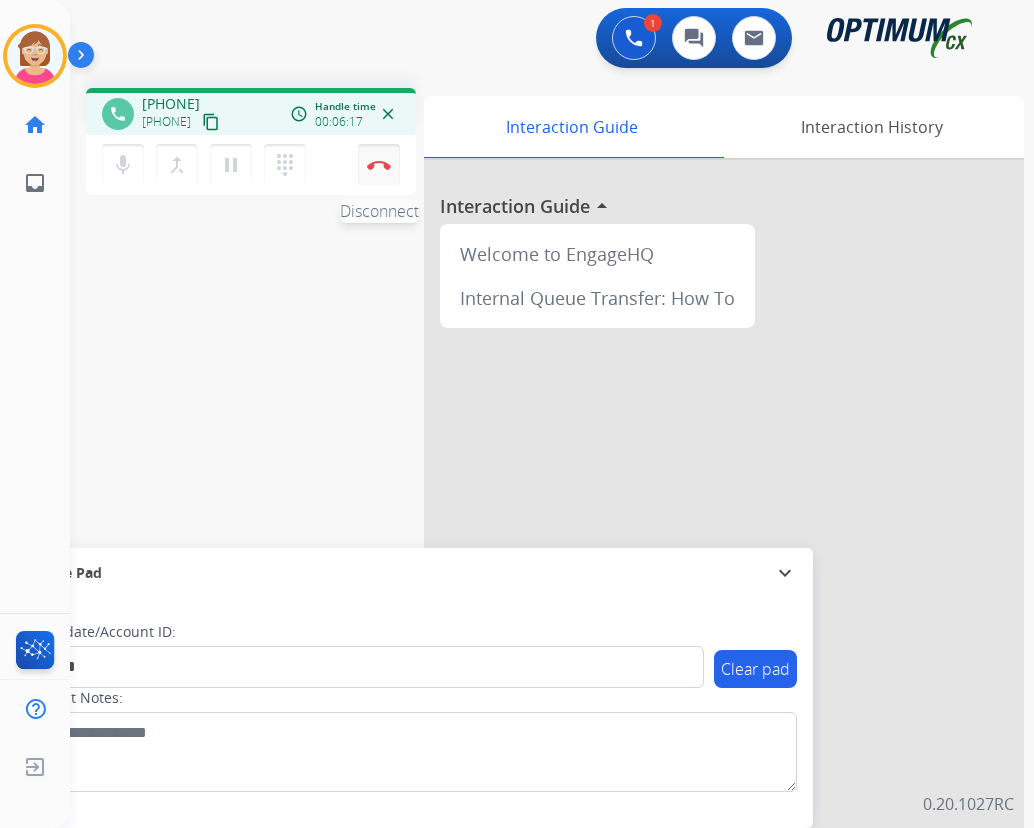 click at bounding box center [379, 165] 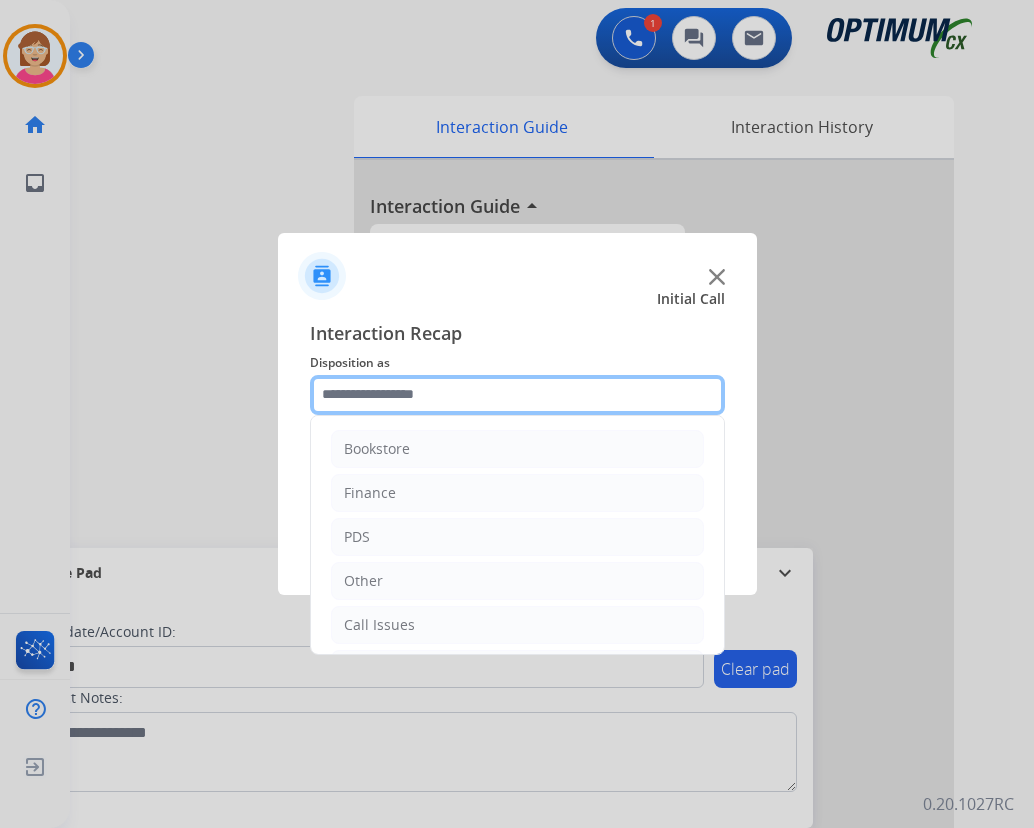 click 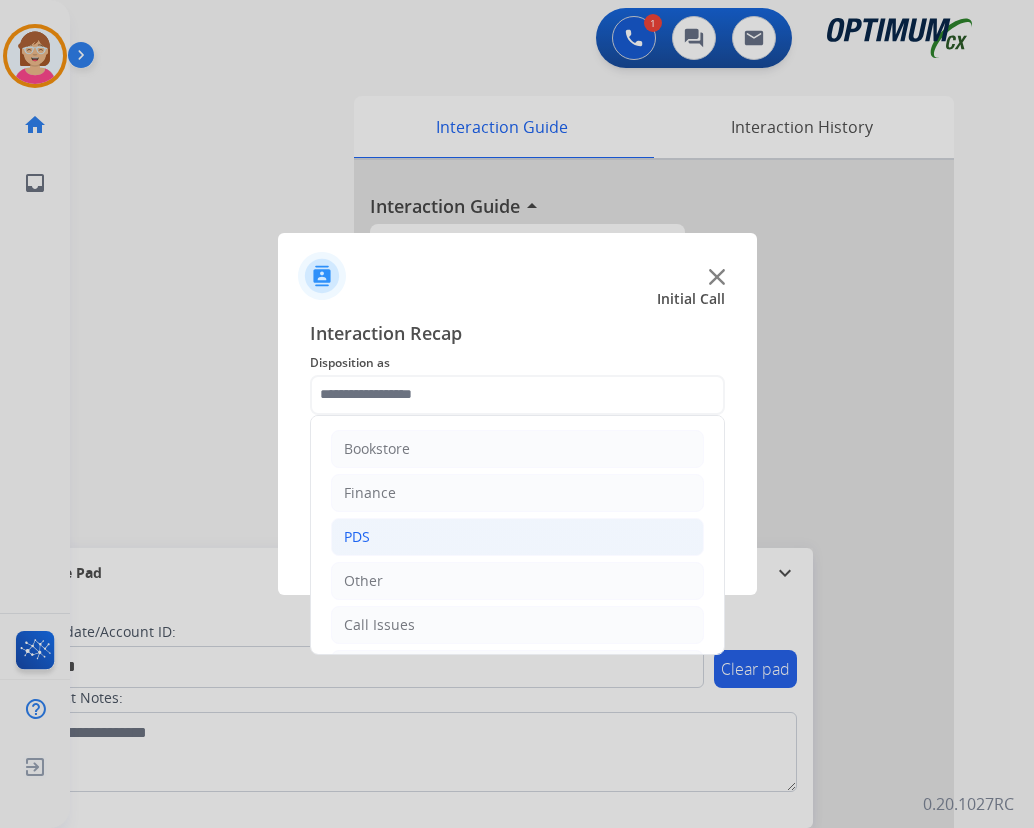 click on "PDS" 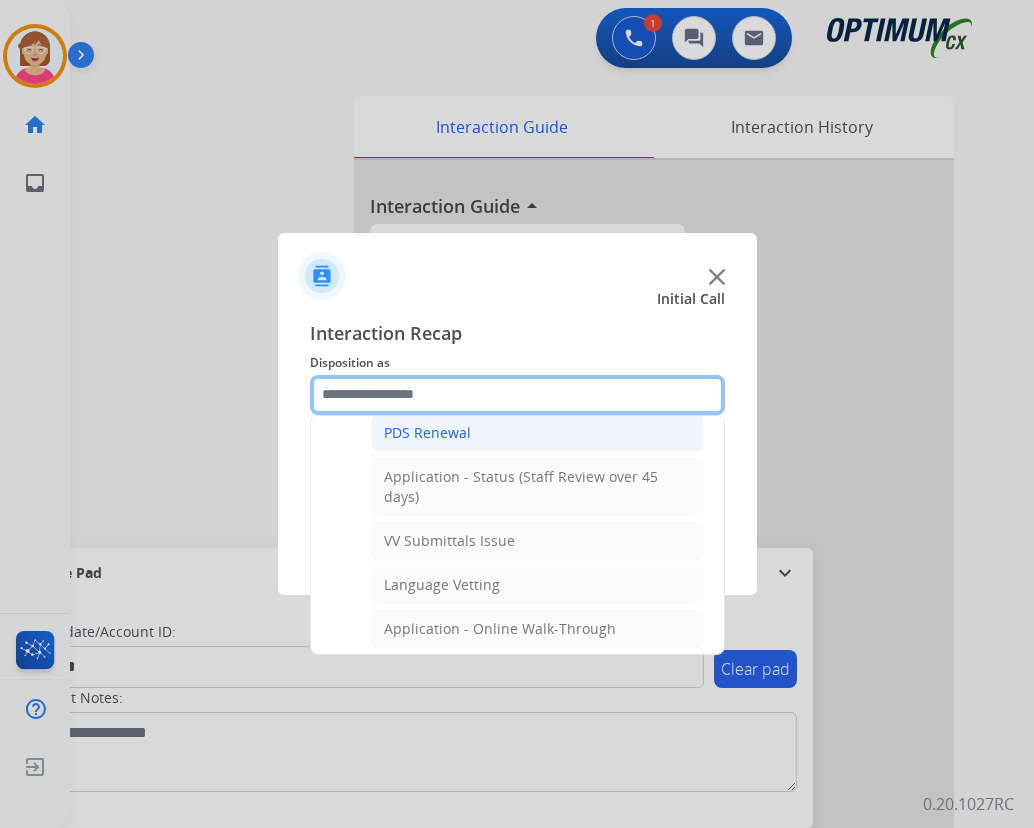 scroll, scrollTop: 400, scrollLeft: 0, axis: vertical 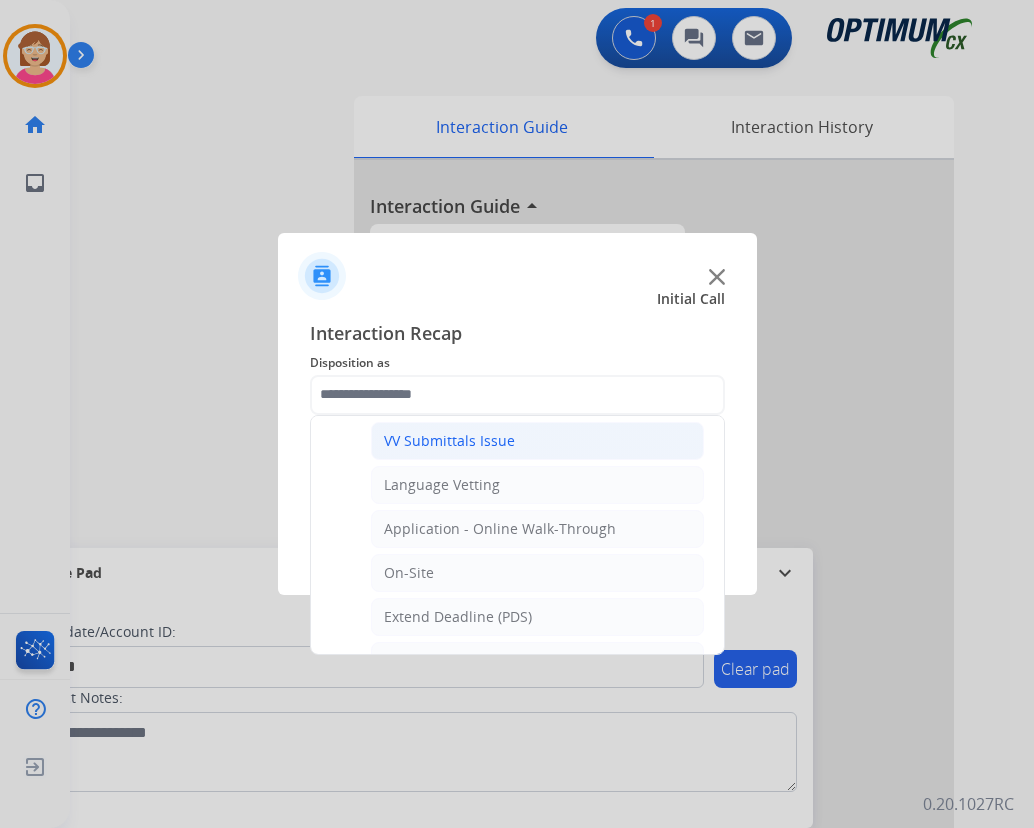 click on "VV Submittals Issue" 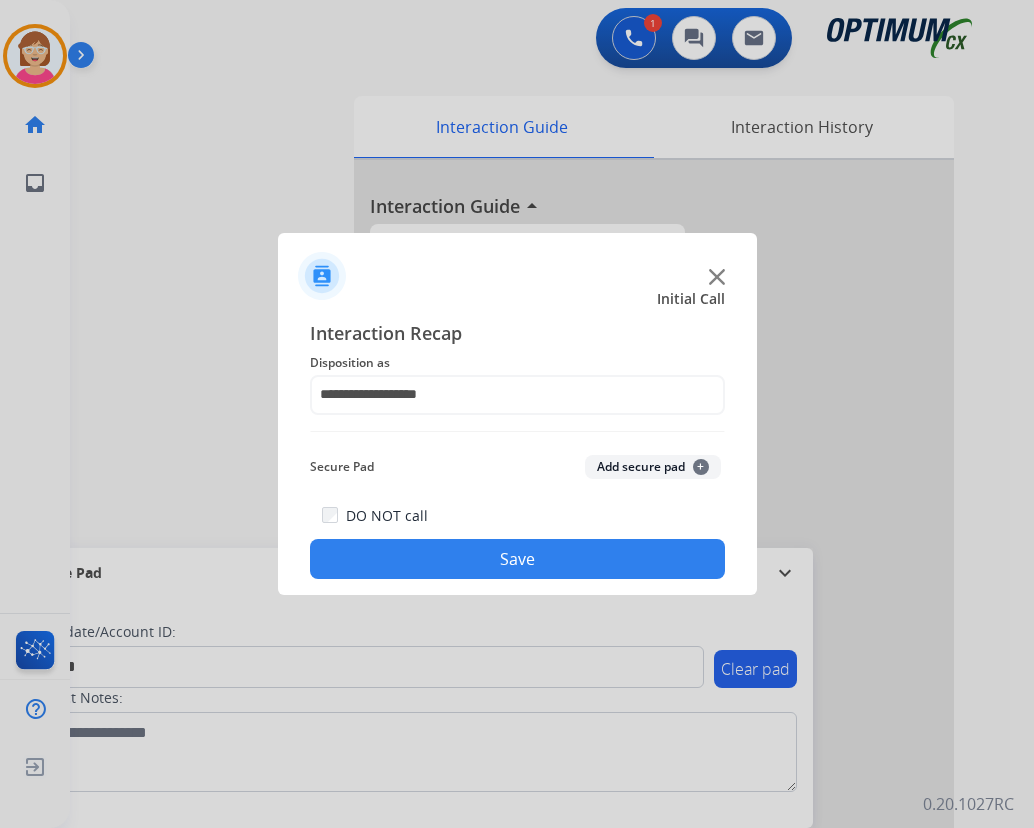 click on "+" 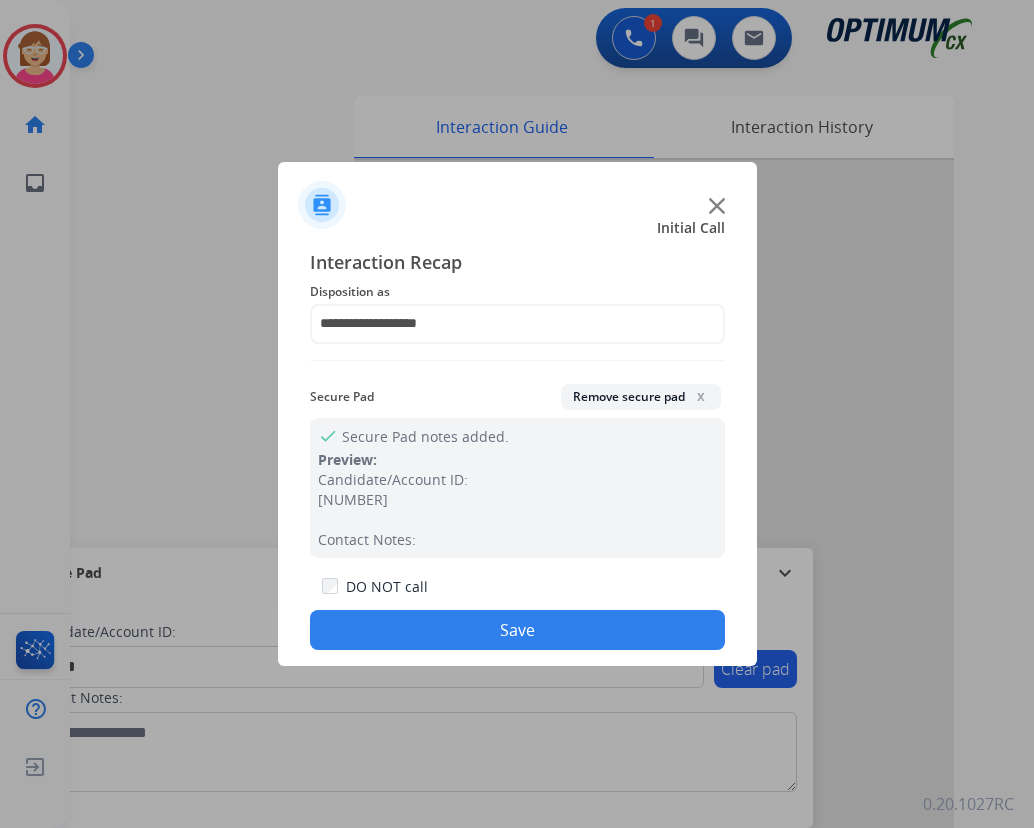 click on "Save" 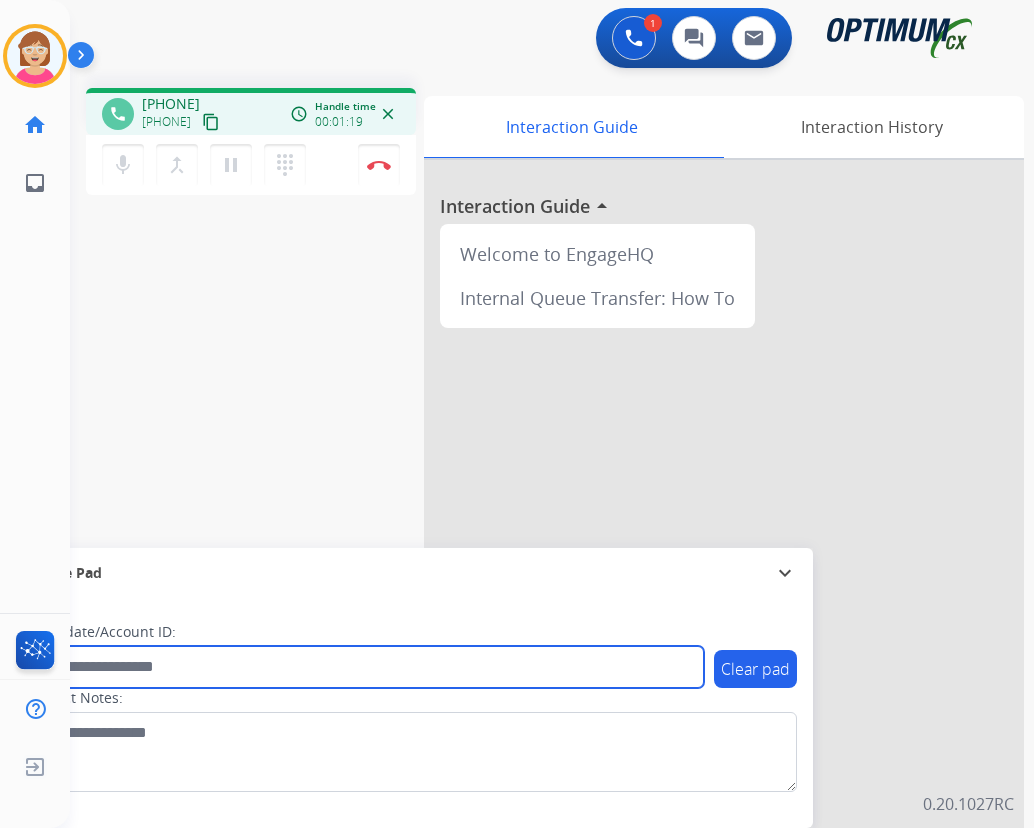 click at bounding box center (365, 667) 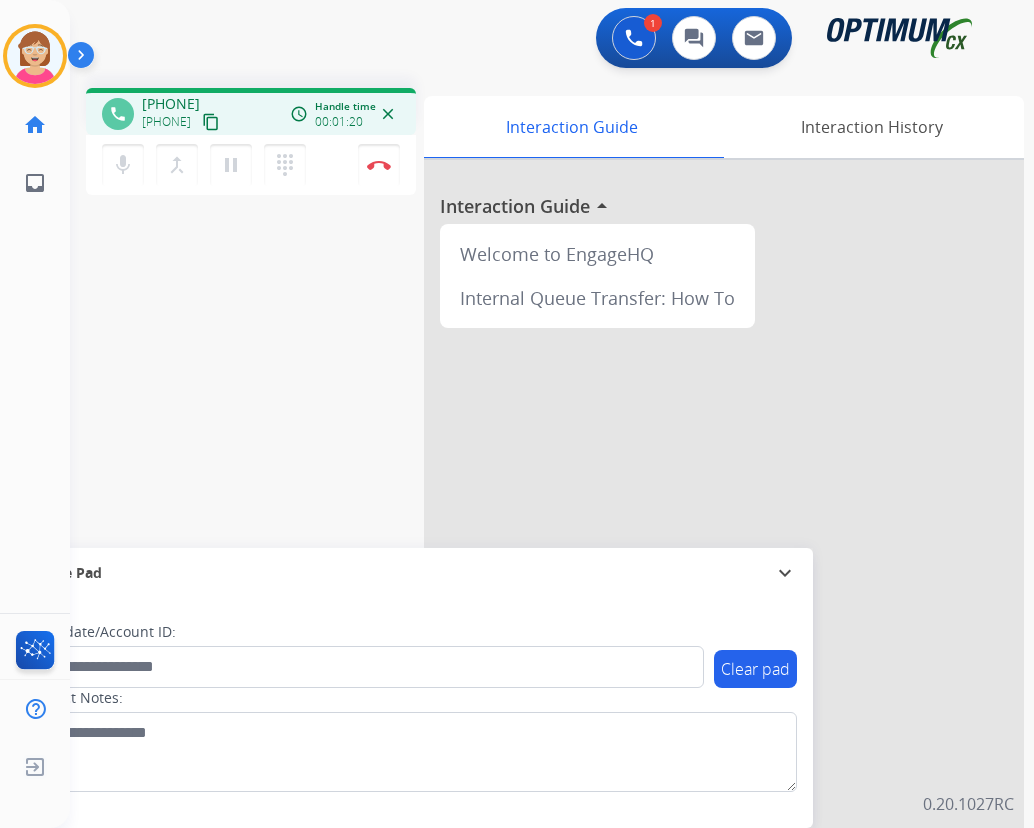 click on "phone [PHONE] [PHONE] content_copy access_time Call metrics Queue   00:08 Hold   00:00 Talk   01:21 Total   01:28 Handle time 01:20 close mic Mute merge_type Bridge pause Hold dialpad Dialpad Disconnect swap_horiz Break voice bridge close_fullscreen Connect 3-Way Call merge_type Separate 3-Way Call  Interaction Guide   Interaction History  Interaction Guide arrow_drop_up  Welcome to EngageHQ   Internal Queue Transfer: How To  Secure Pad expand_more Clear pad Candidate/Account ID: Contact Notes:" at bounding box center (528, 489) 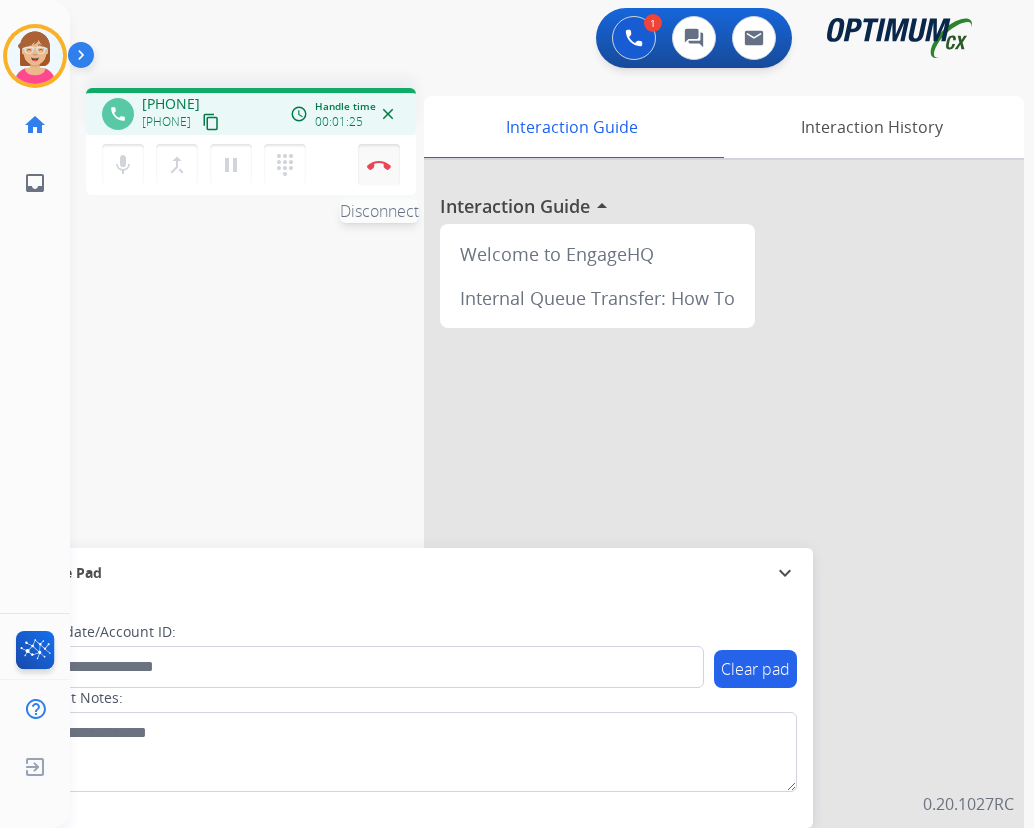 click at bounding box center [379, 165] 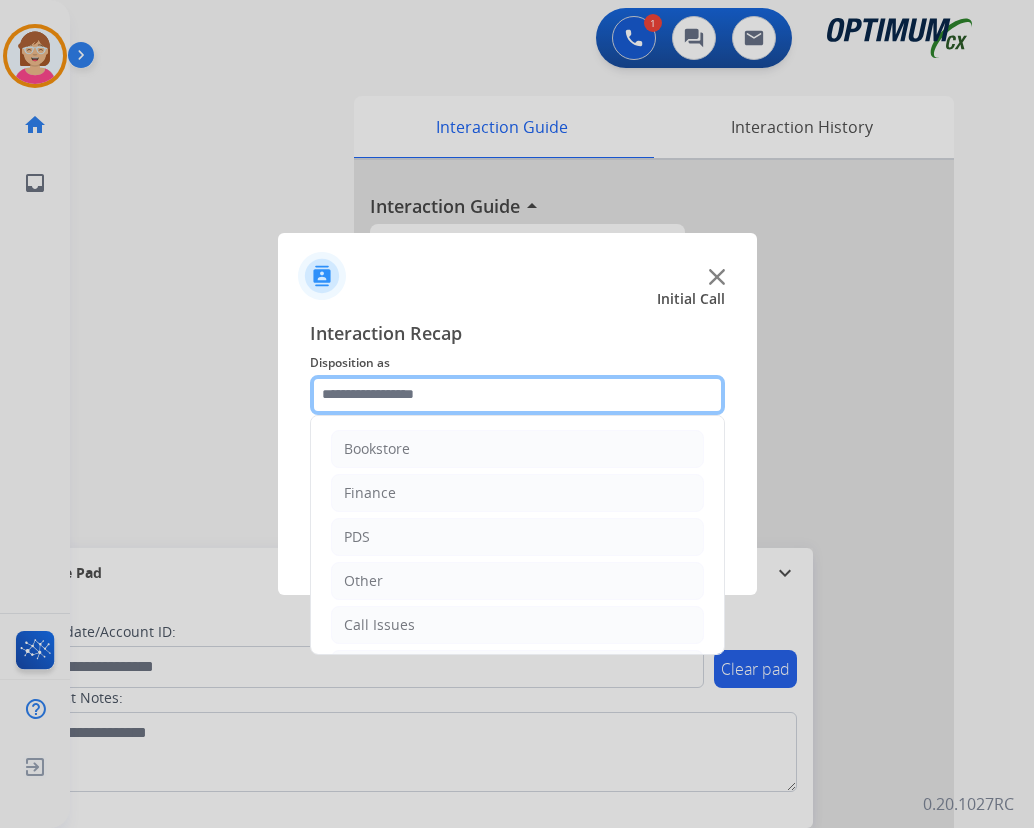 click 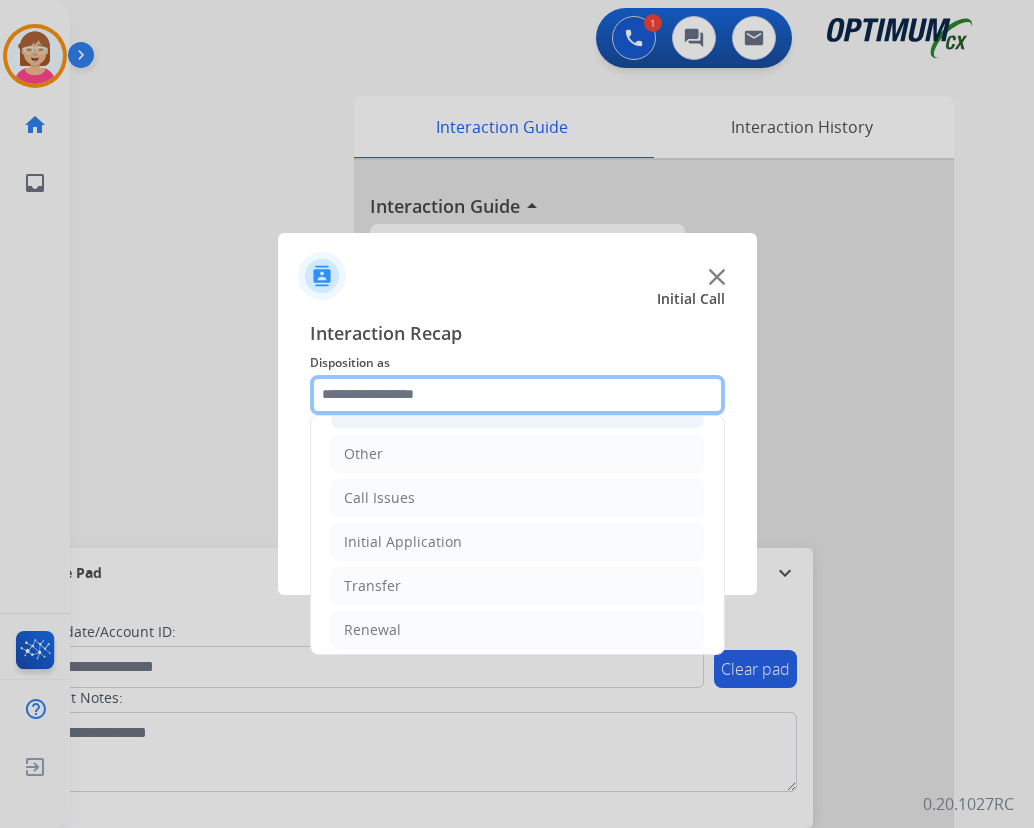 scroll, scrollTop: 136, scrollLeft: 0, axis: vertical 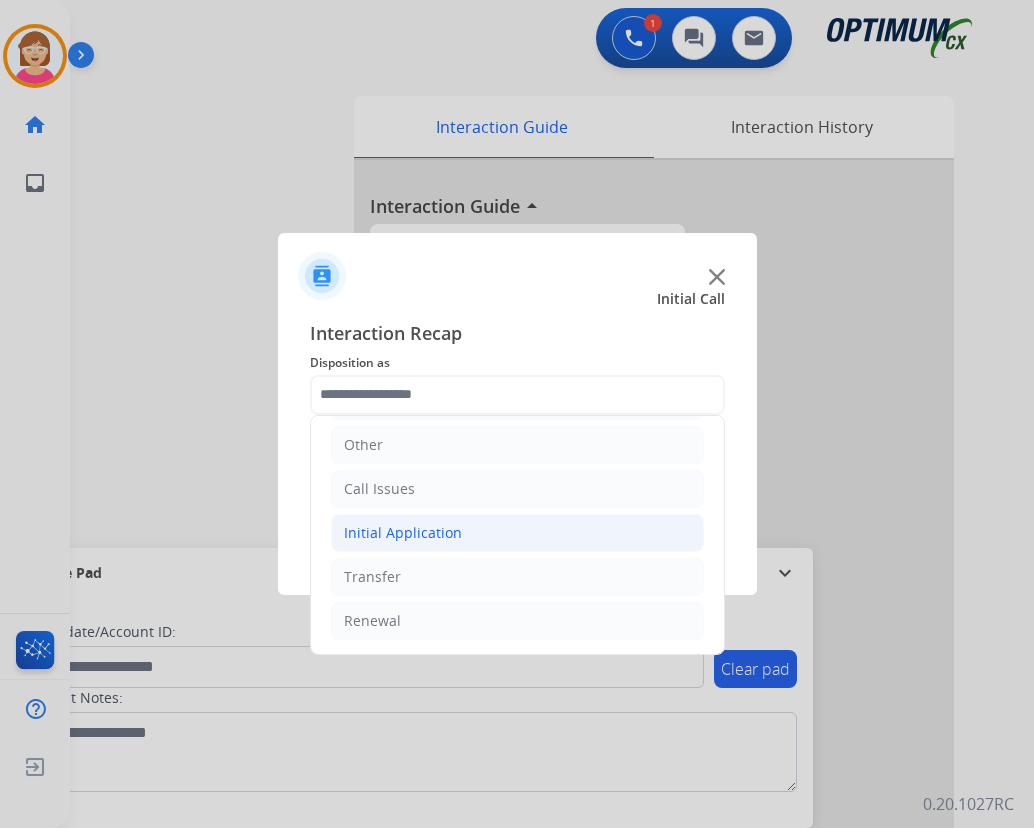 click on "Initial Application" 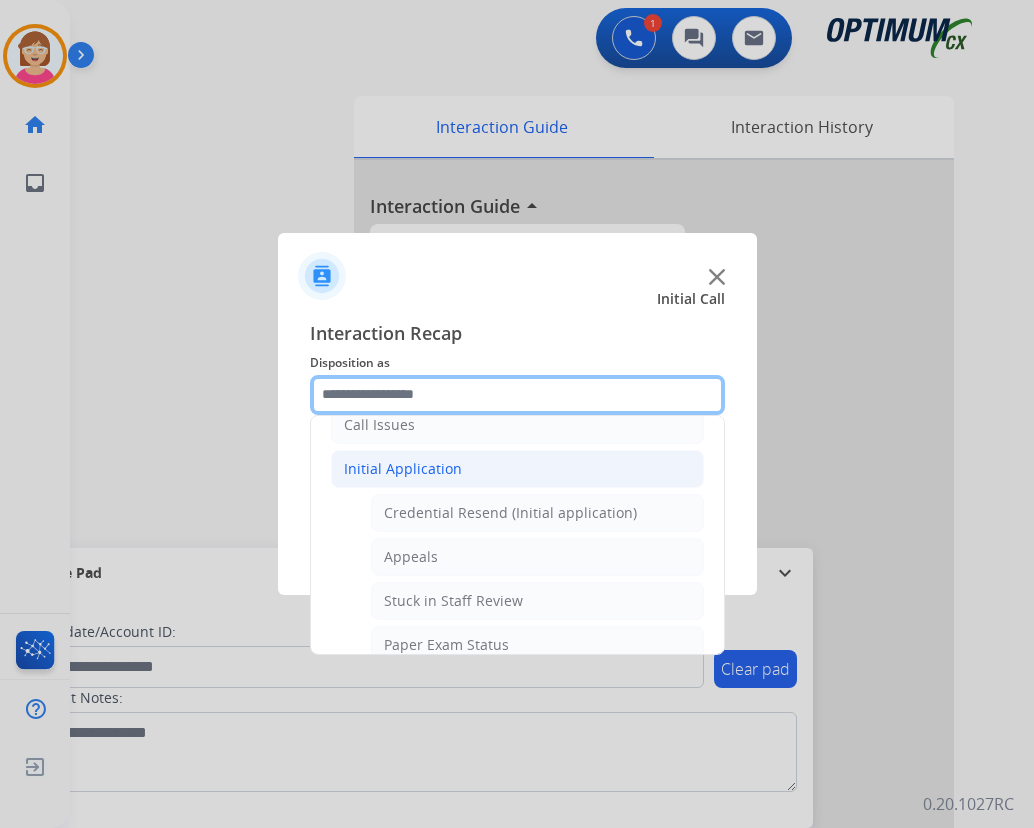 scroll, scrollTop: 236, scrollLeft: 0, axis: vertical 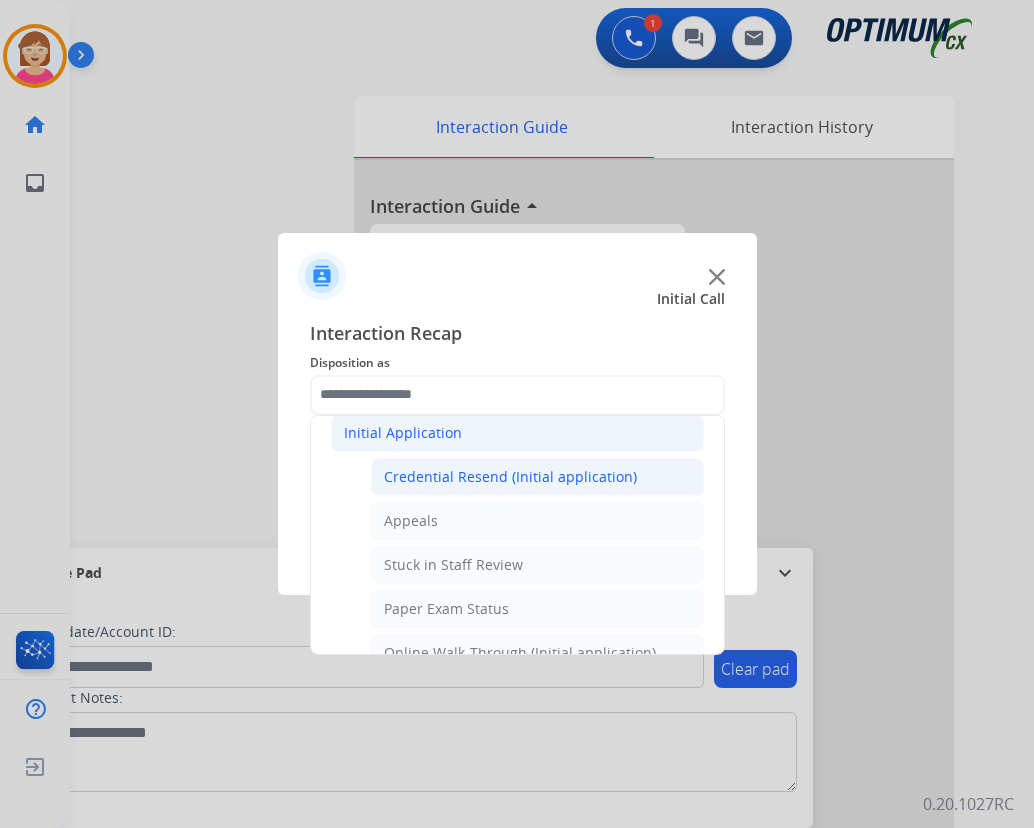click on "Credential Resend (Initial application)" 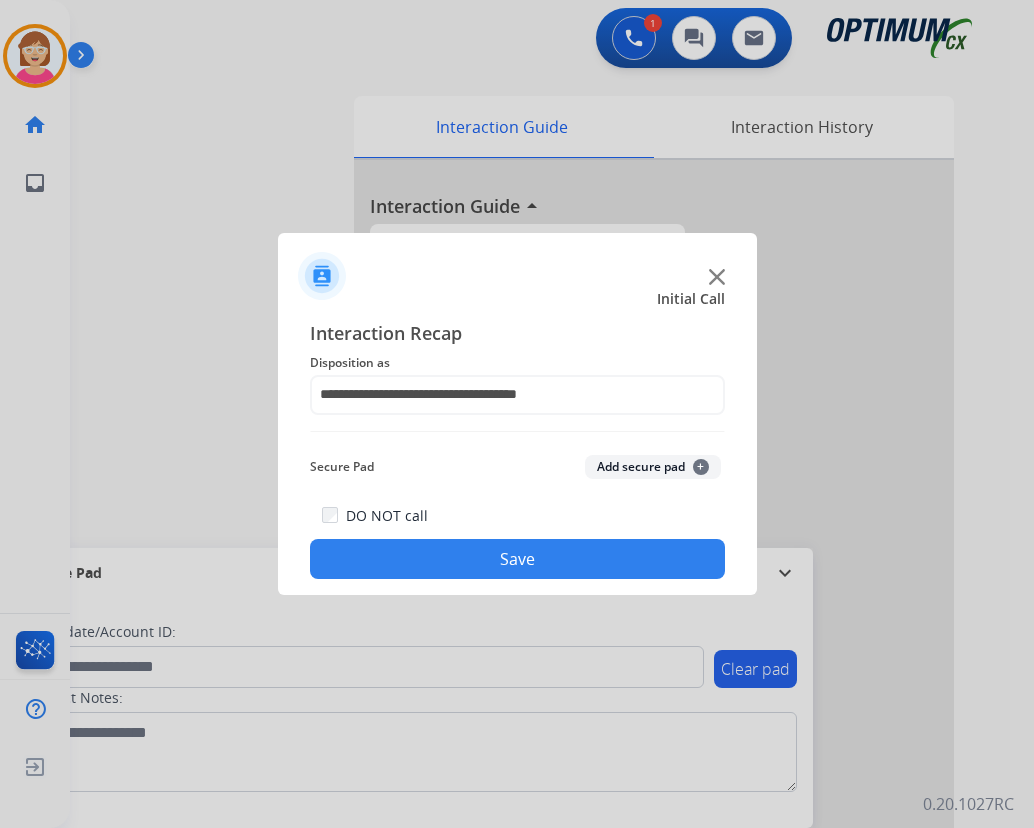 click on "+" 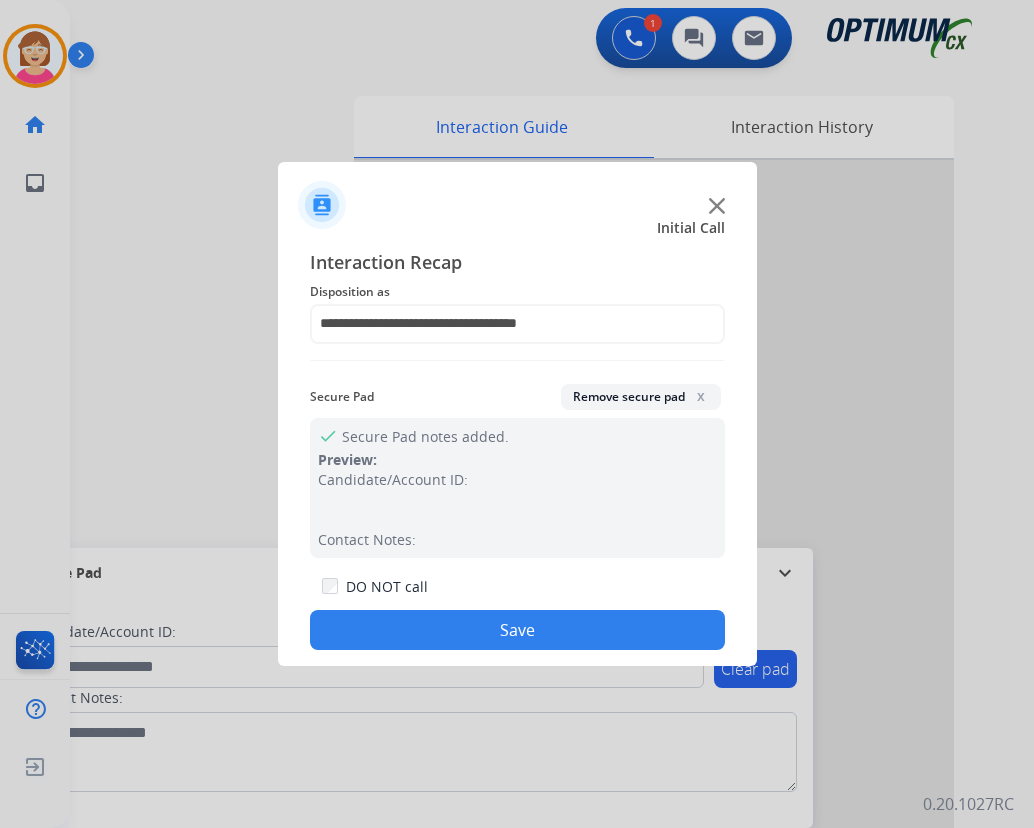 drag, startPoint x: 705, startPoint y: 465, endPoint x: 413, endPoint y: 631, distance: 335.88687 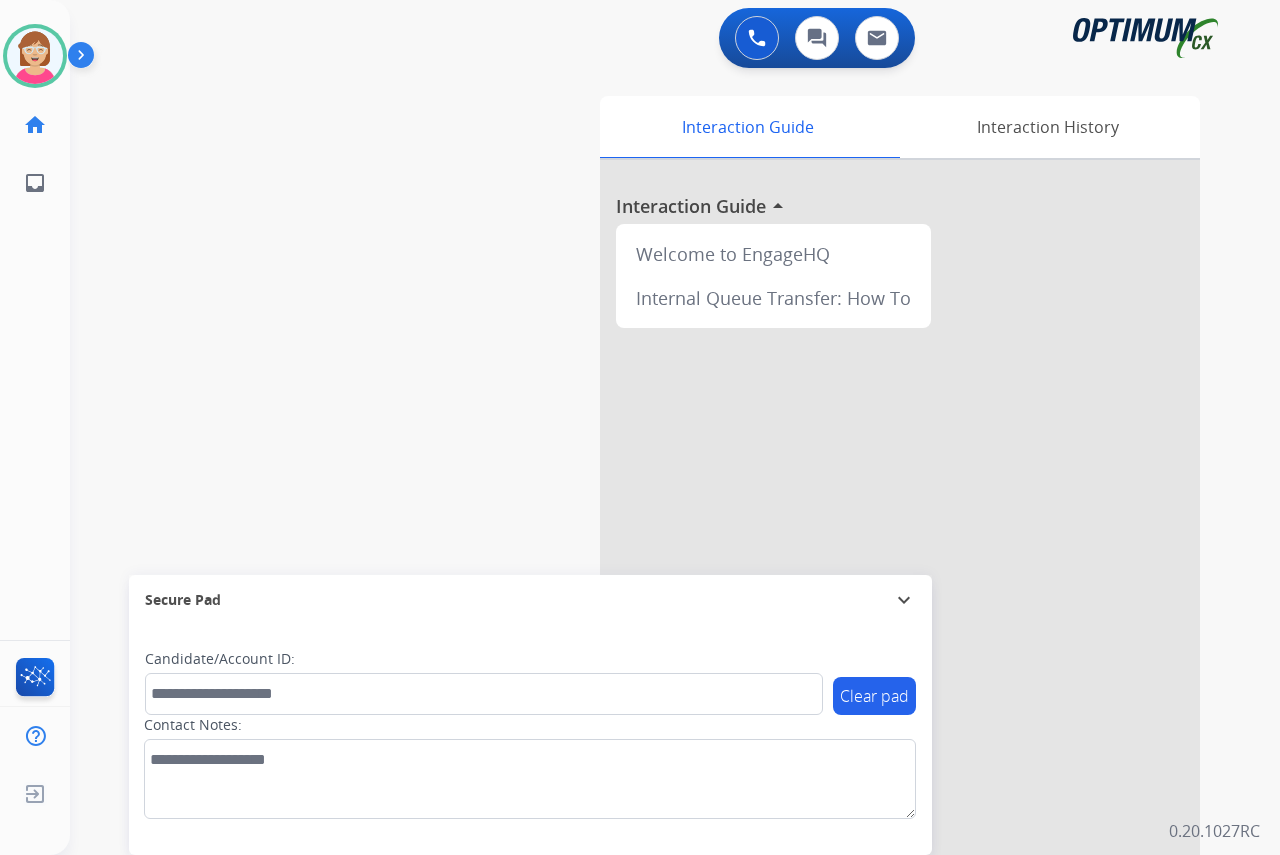 click on "[FIRST]   Available  Edit Avatar  Agent:   [FIRST]  Routing Profile:  OCX Training home  Home  Home inbox  Emails  Emails  FocalPoints  Help Center  Help Center  Log out  Log out" 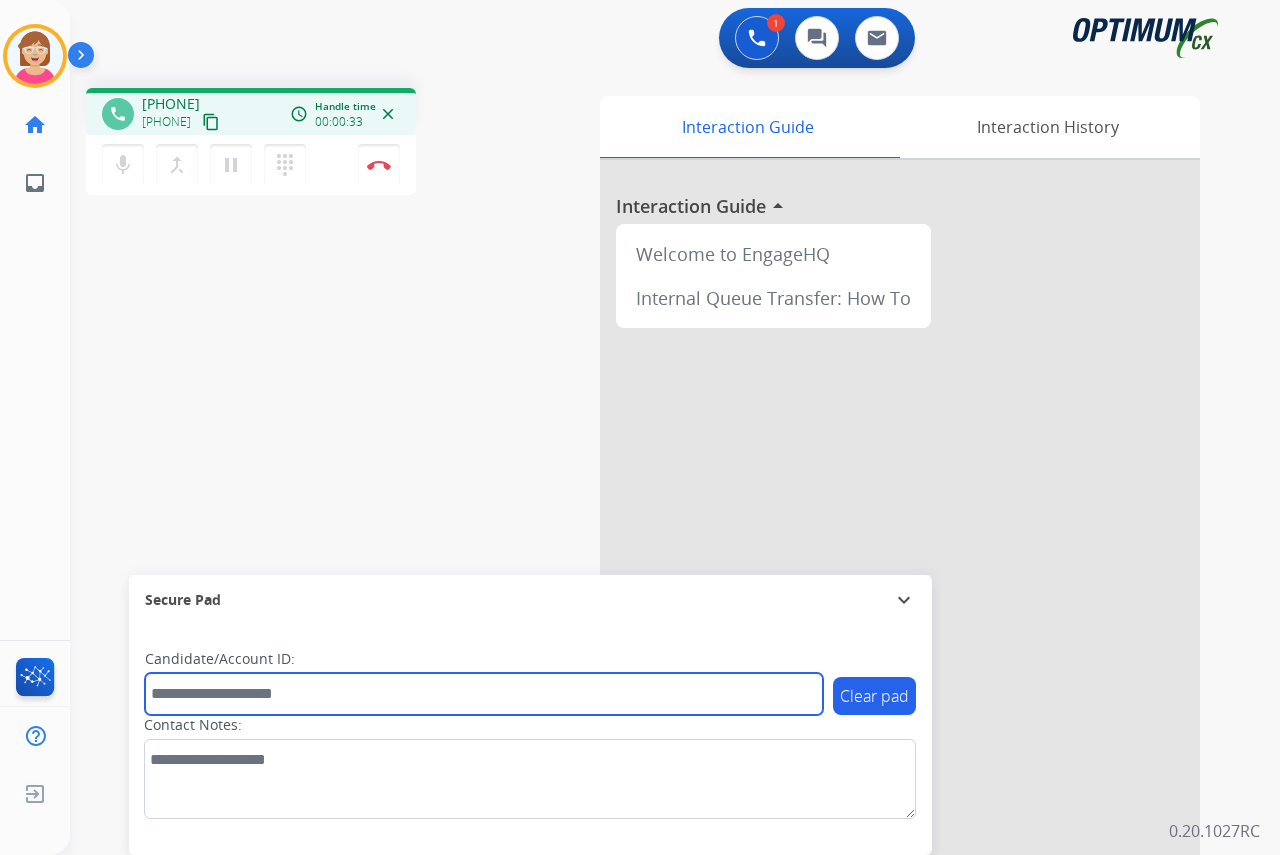 click at bounding box center [484, 694] 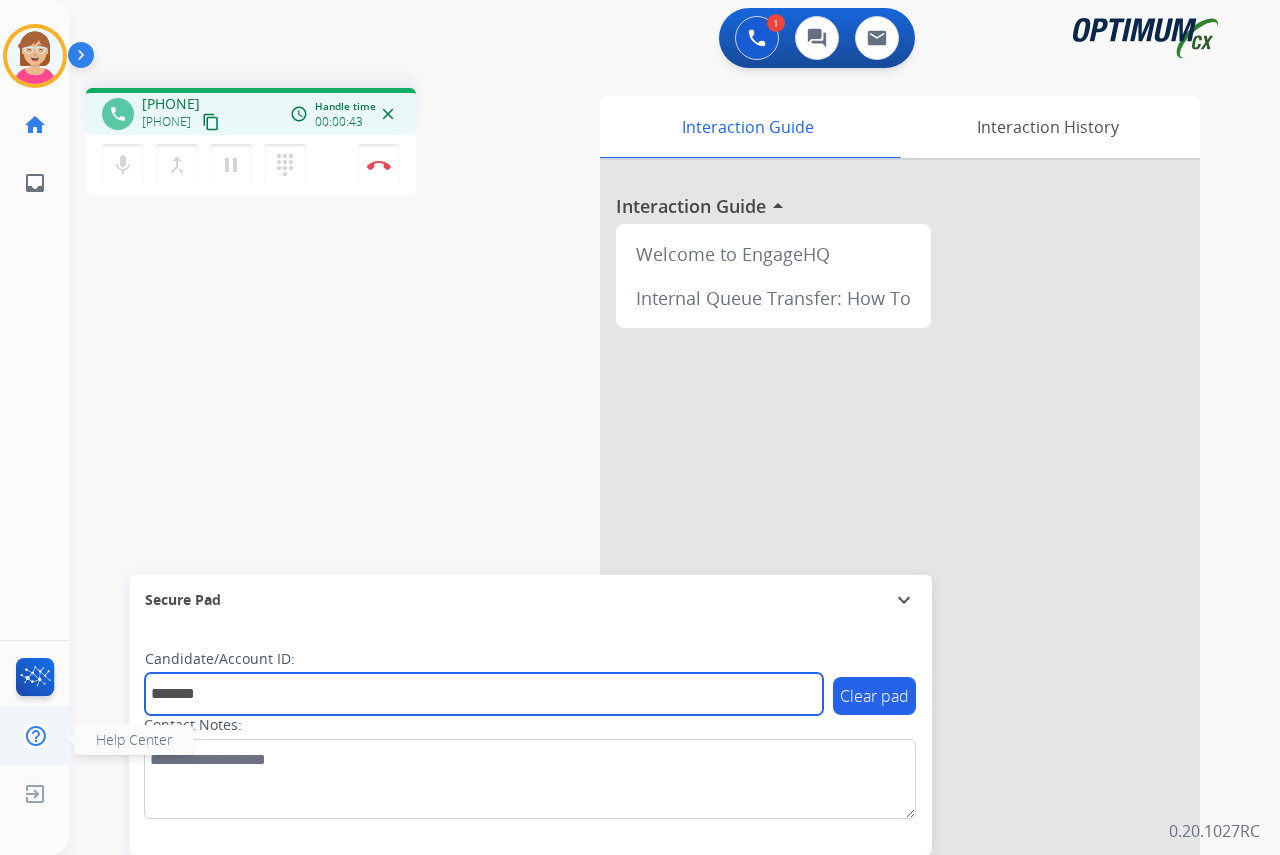 type on "*******" 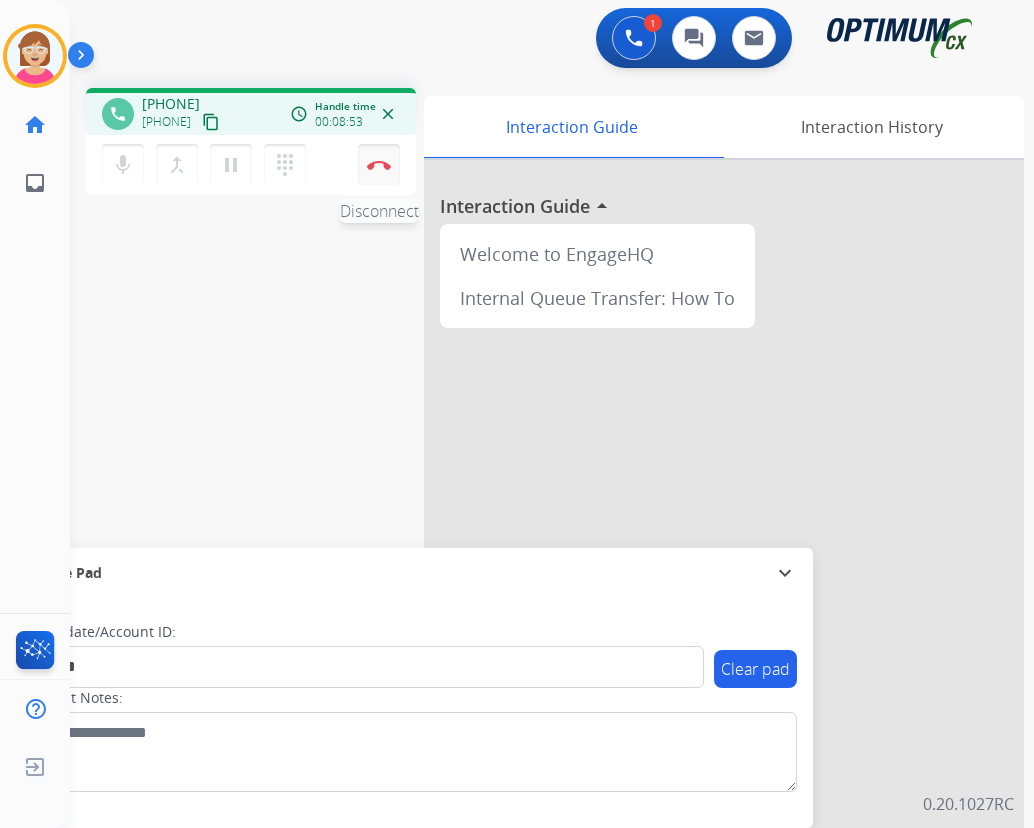 click at bounding box center [379, 165] 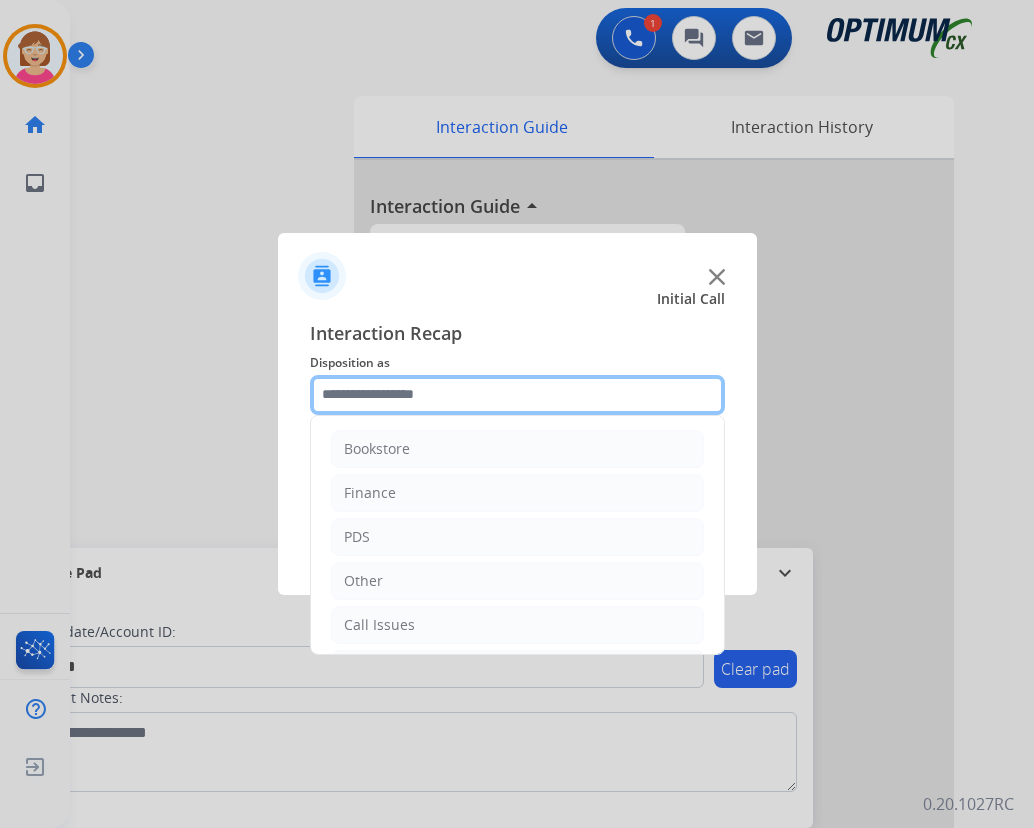 click 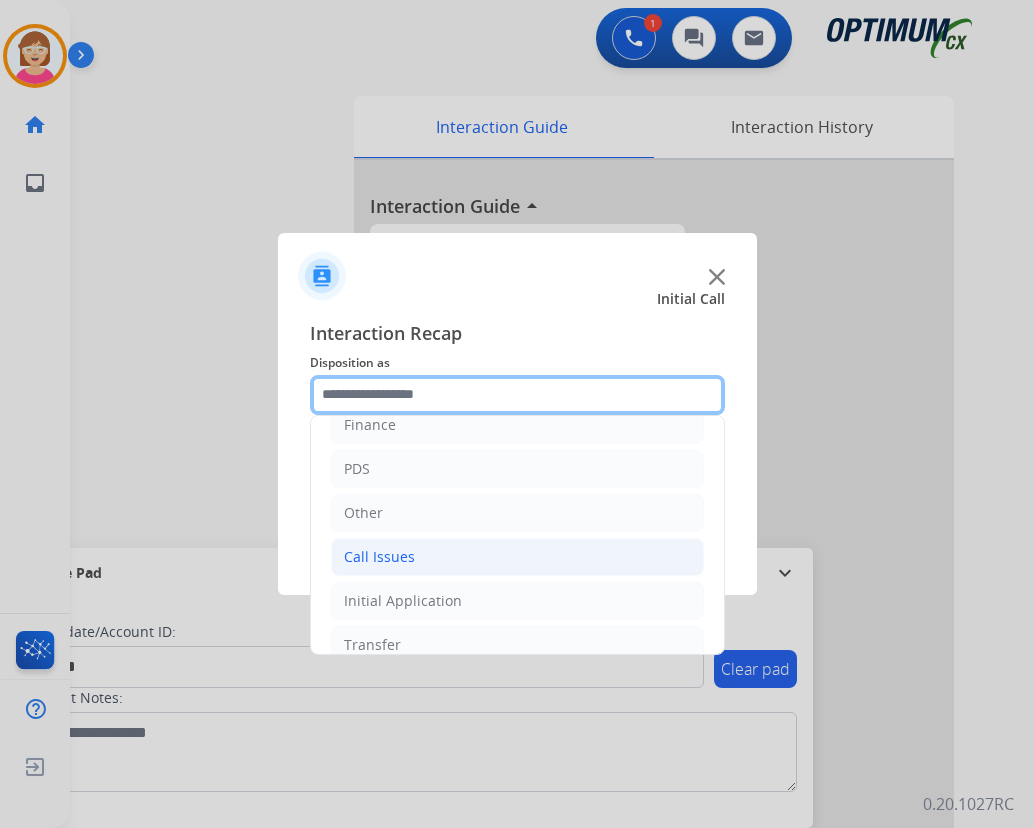 scroll, scrollTop: 136, scrollLeft: 0, axis: vertical 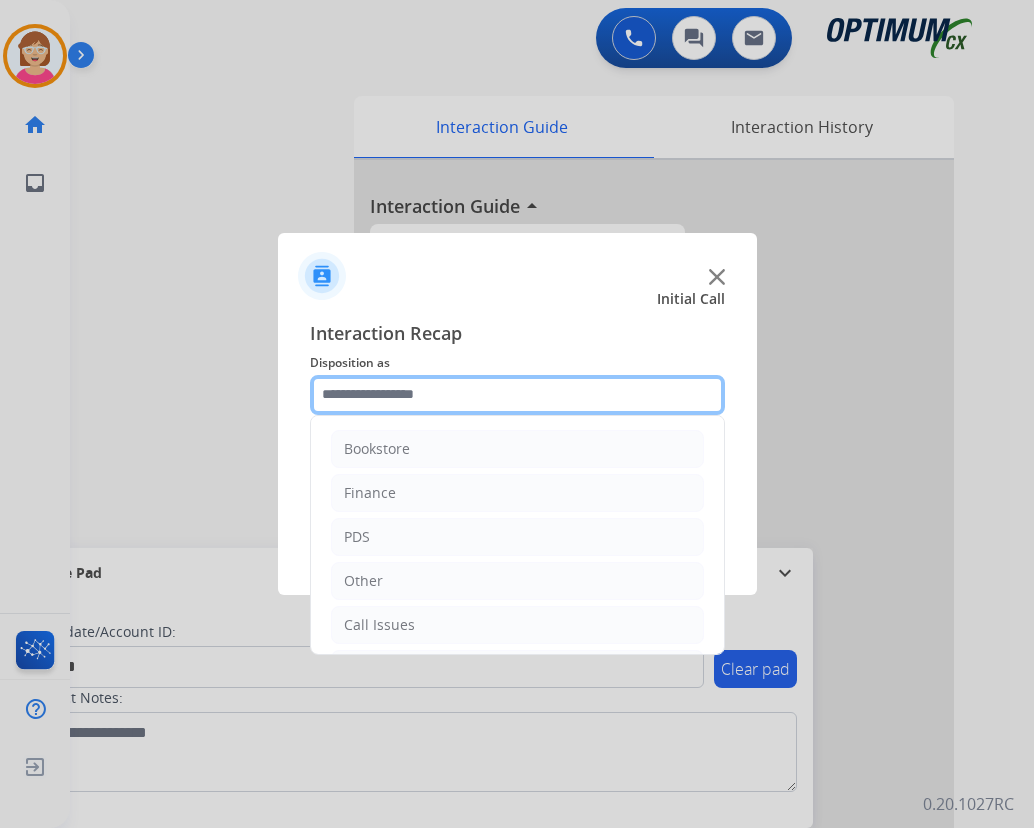 click 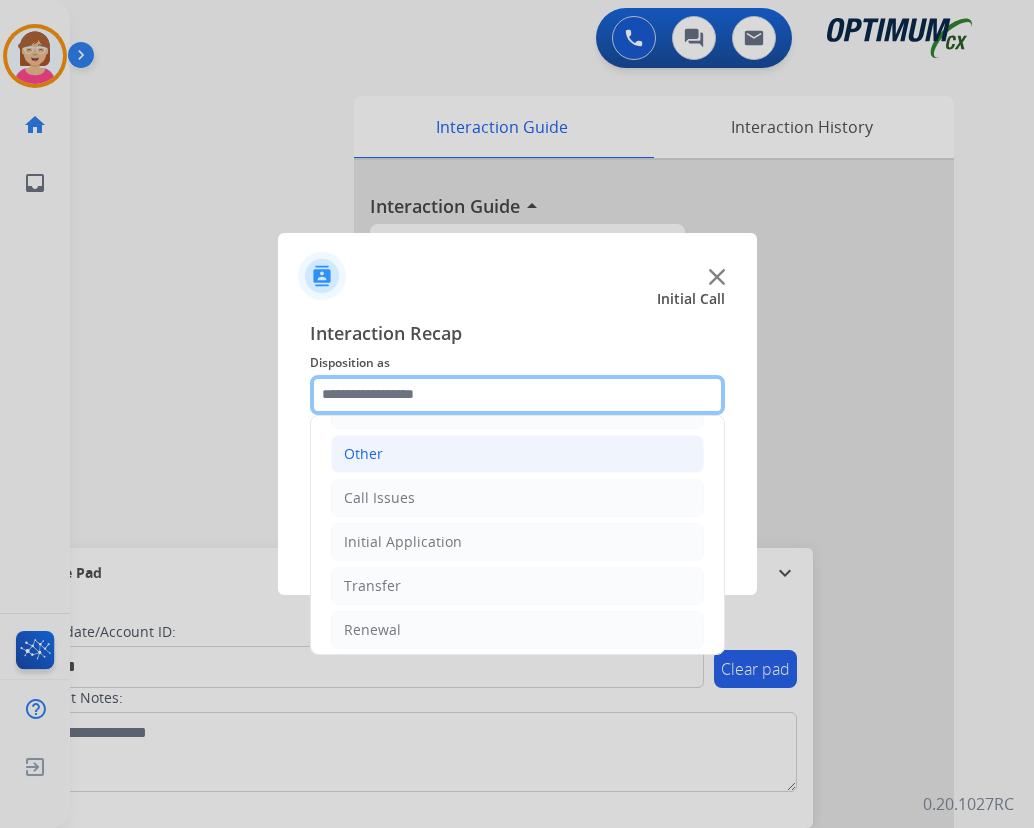scroll, scrollTop: 136, scrollLeft: 0, axis: vertical 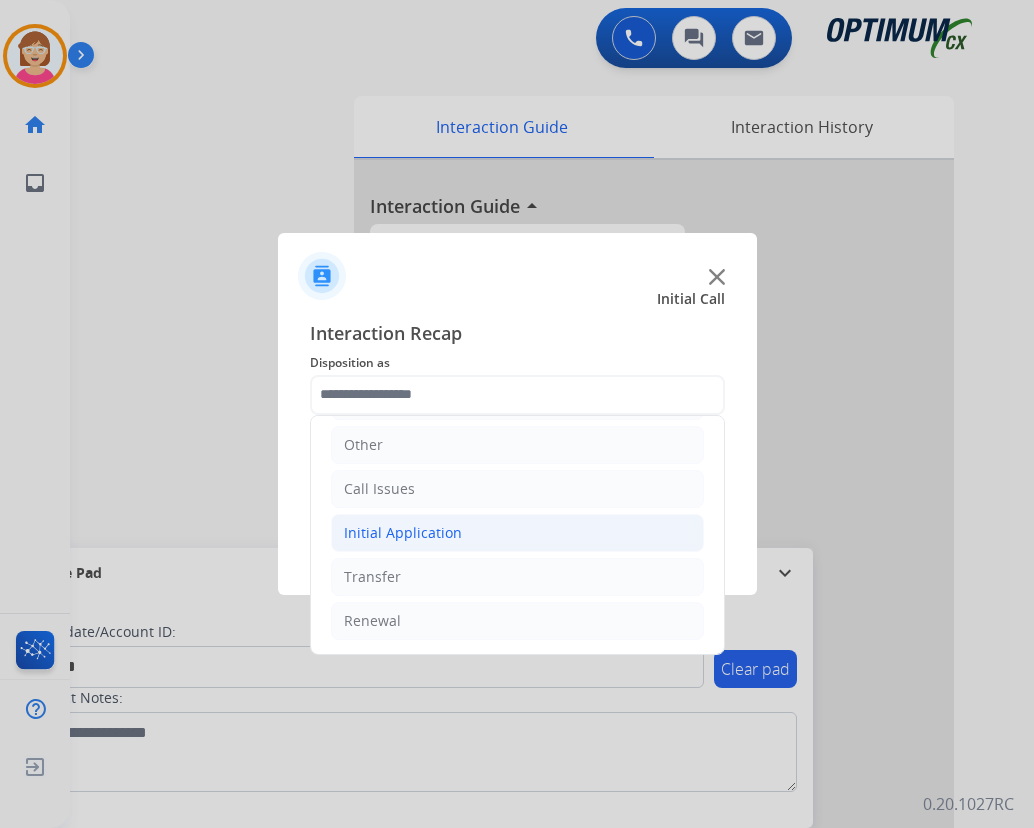 click on "Initial Application" 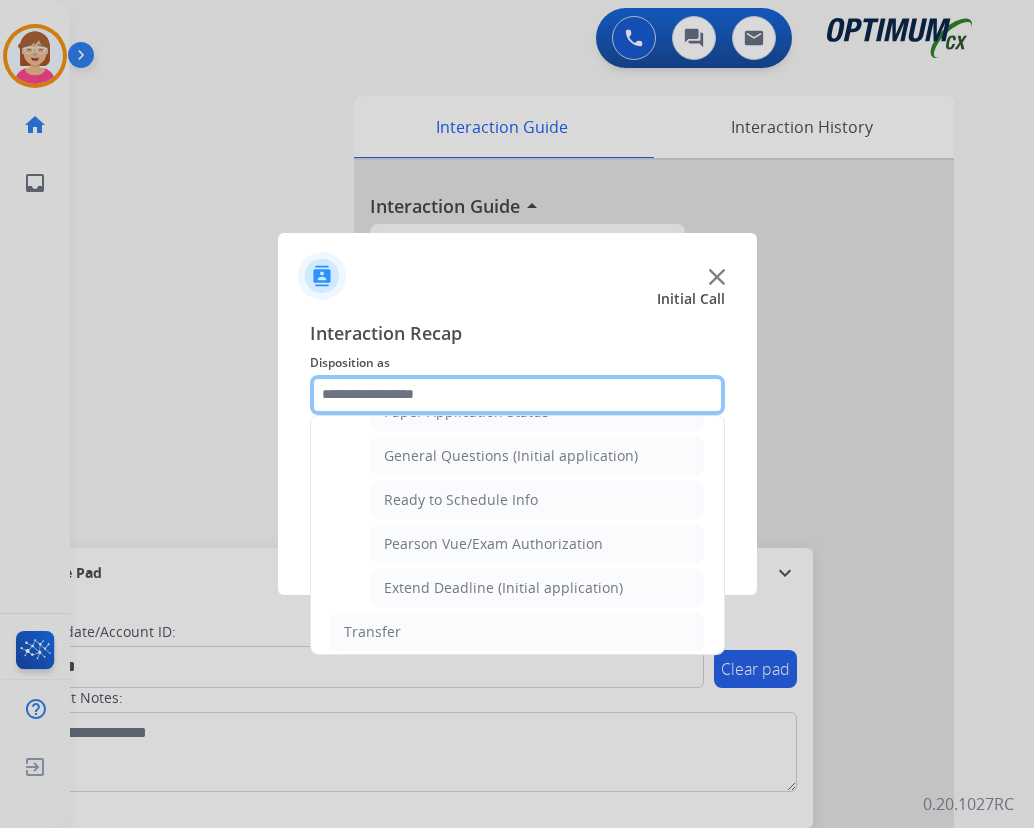 scroll, scrollTop: 1112, scrollLeft: 0, axis: vertical 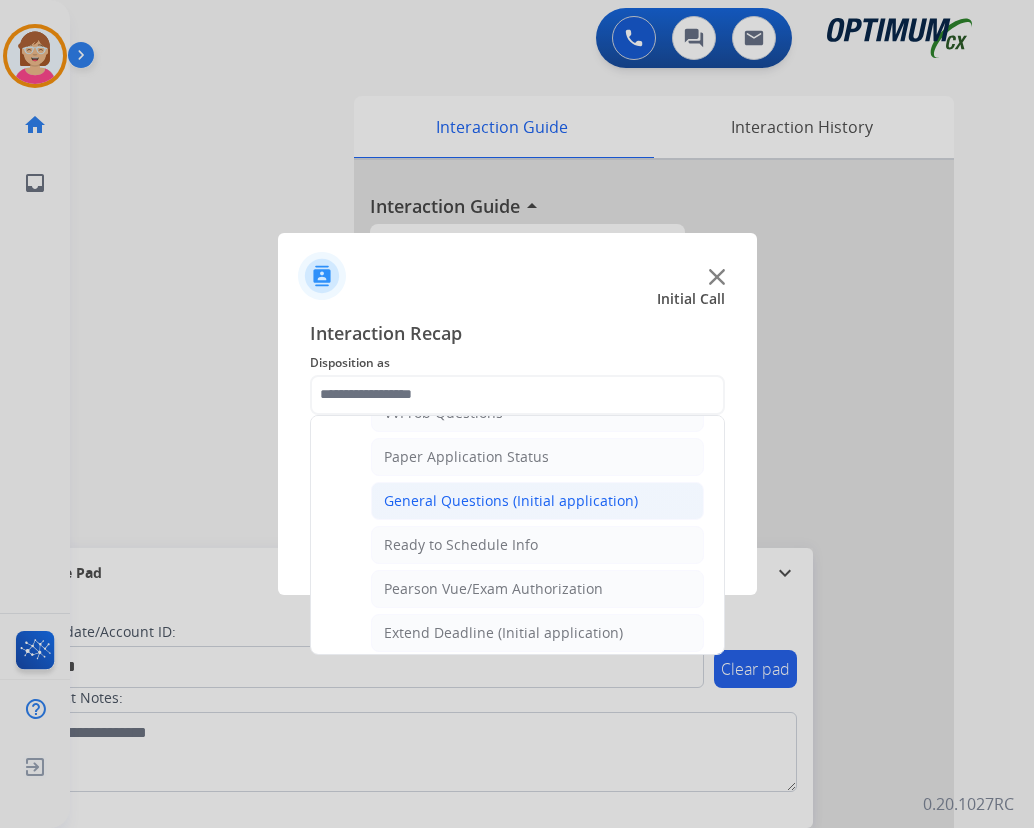 click on "General Questions (Initial application)" 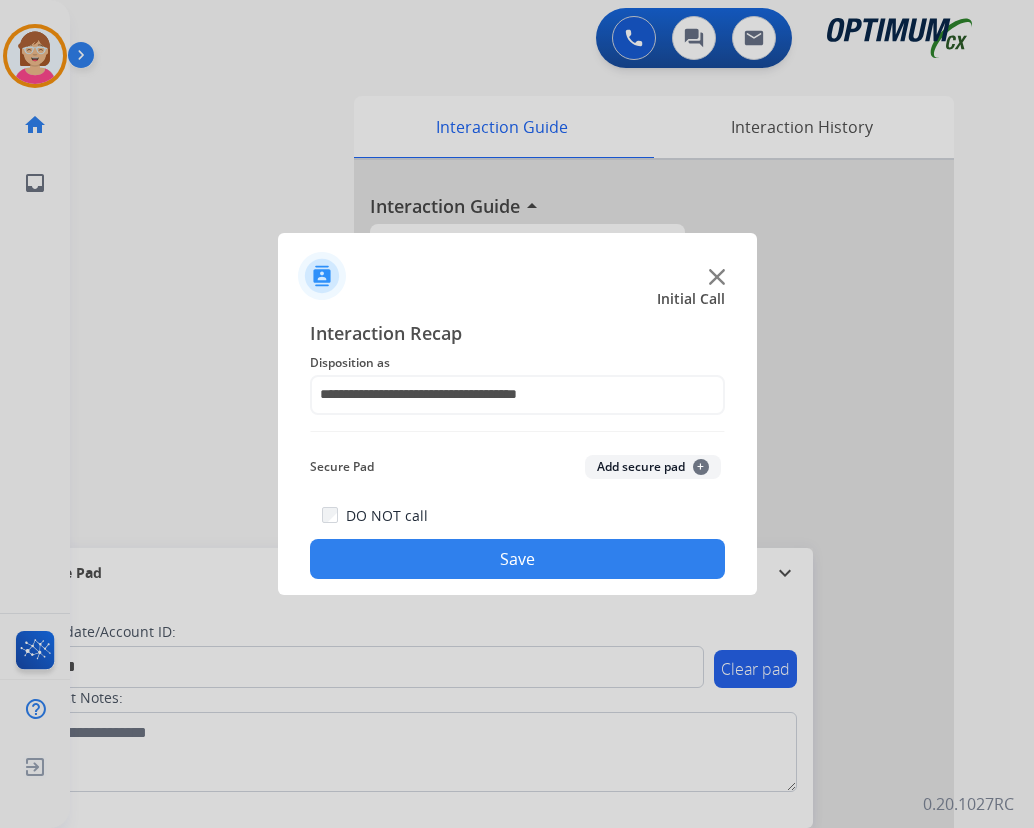 click on "+" 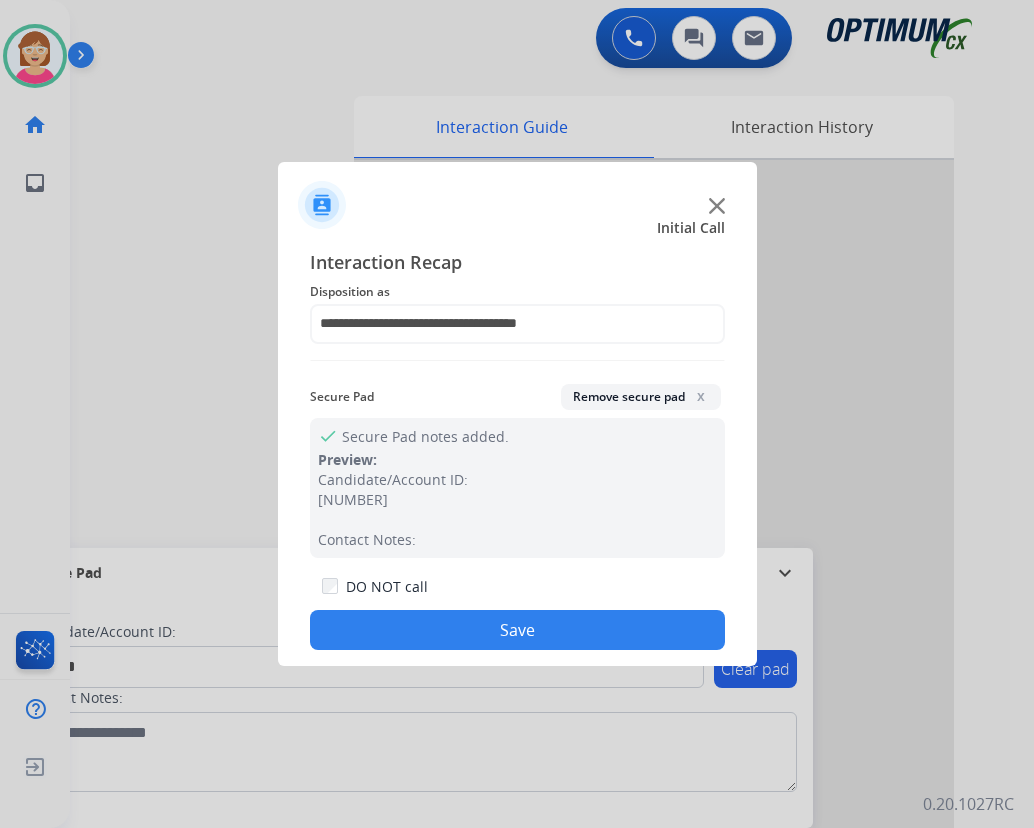 click on "Save" 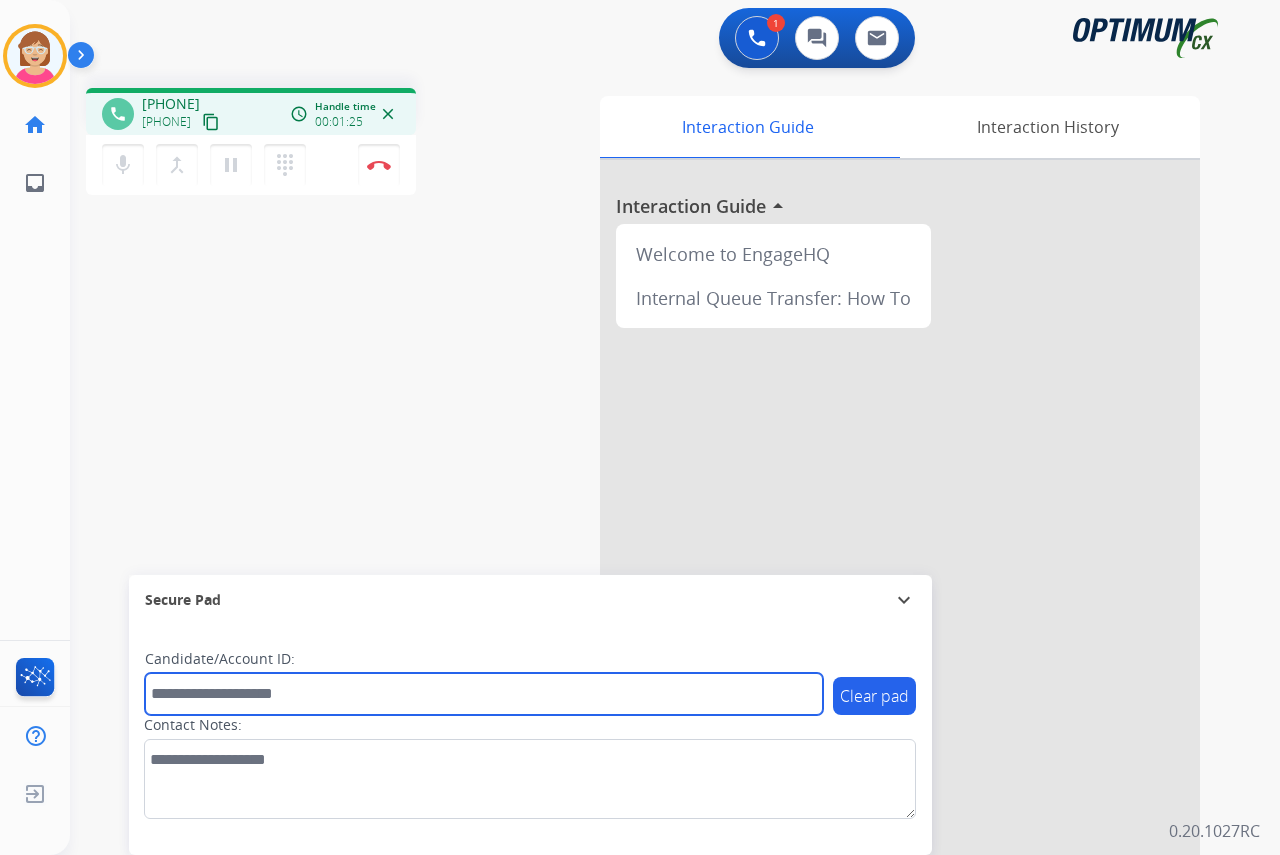click at bounding box center [484, 694] 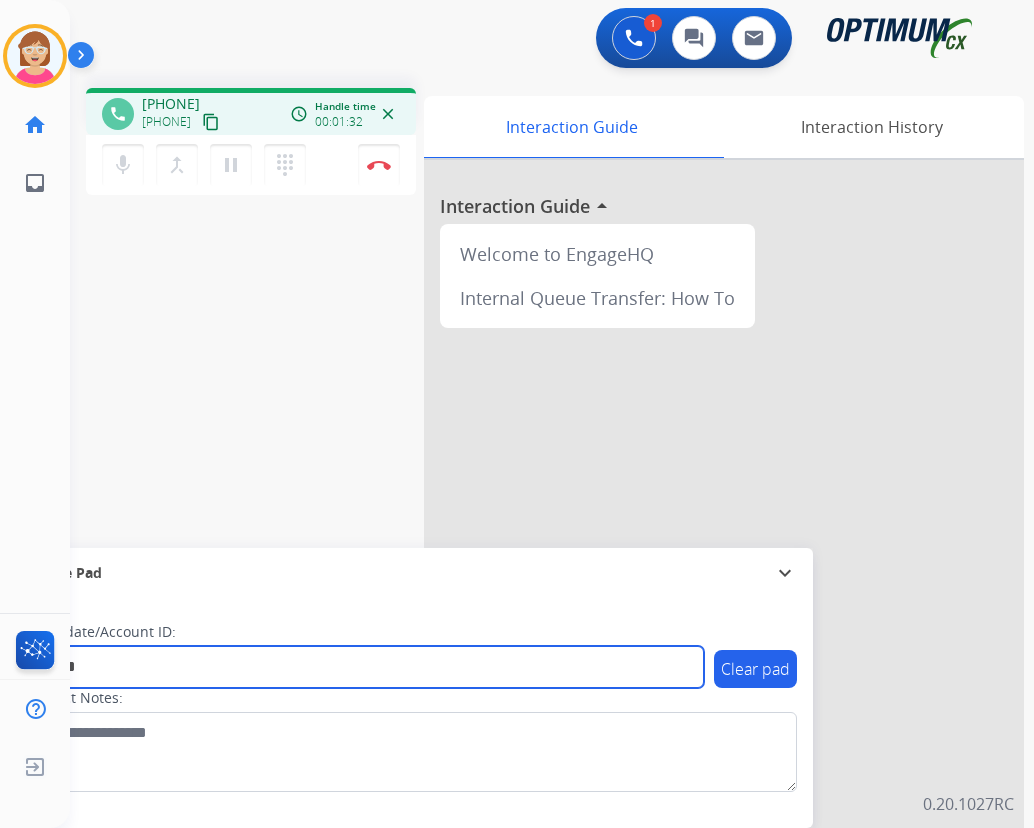 type on "*******" 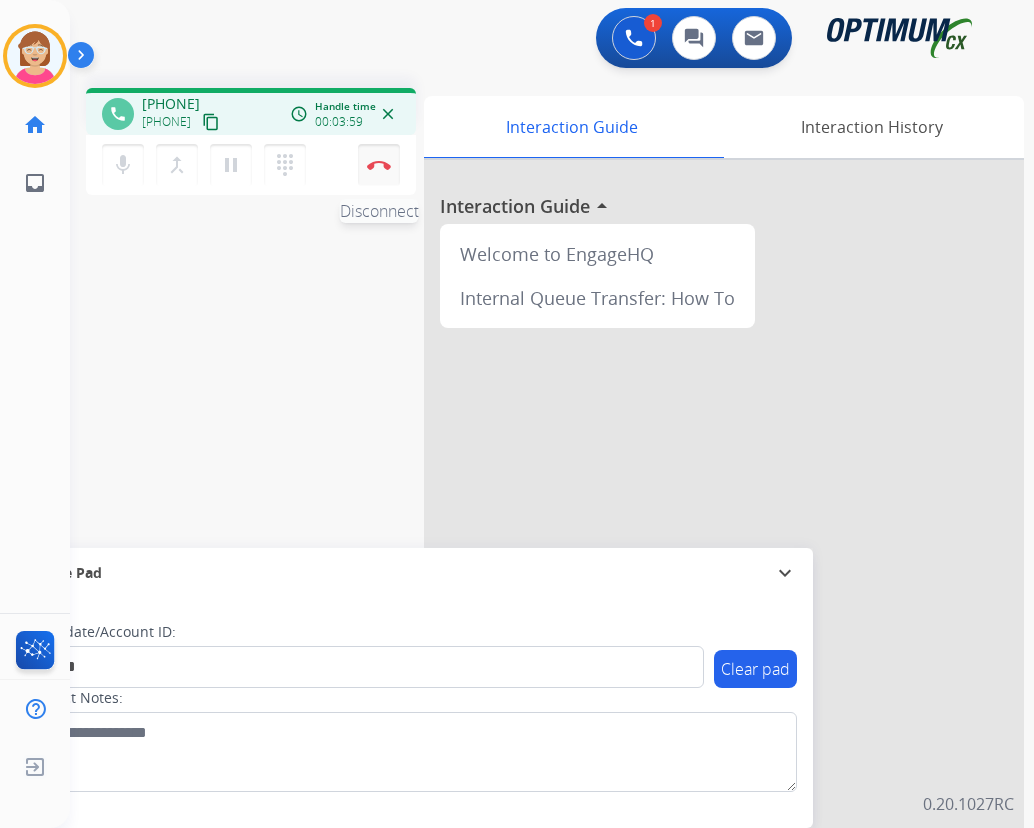 click on "Disconnect" at bounding box center (379, 165) 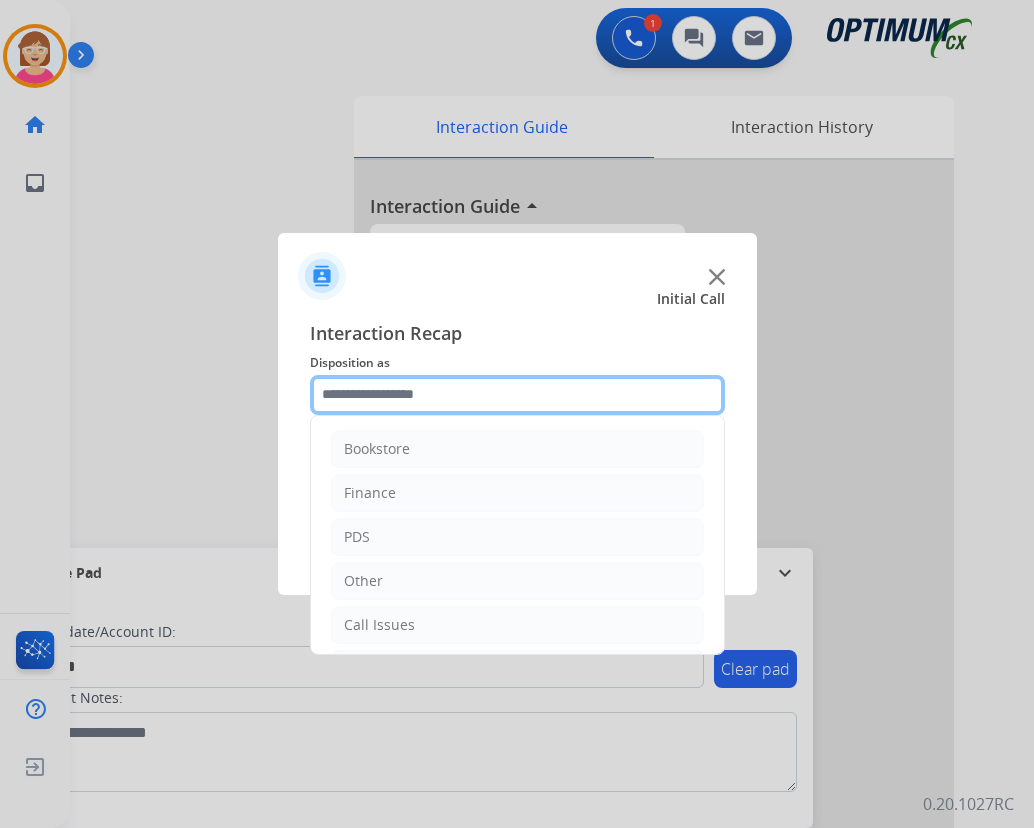 click 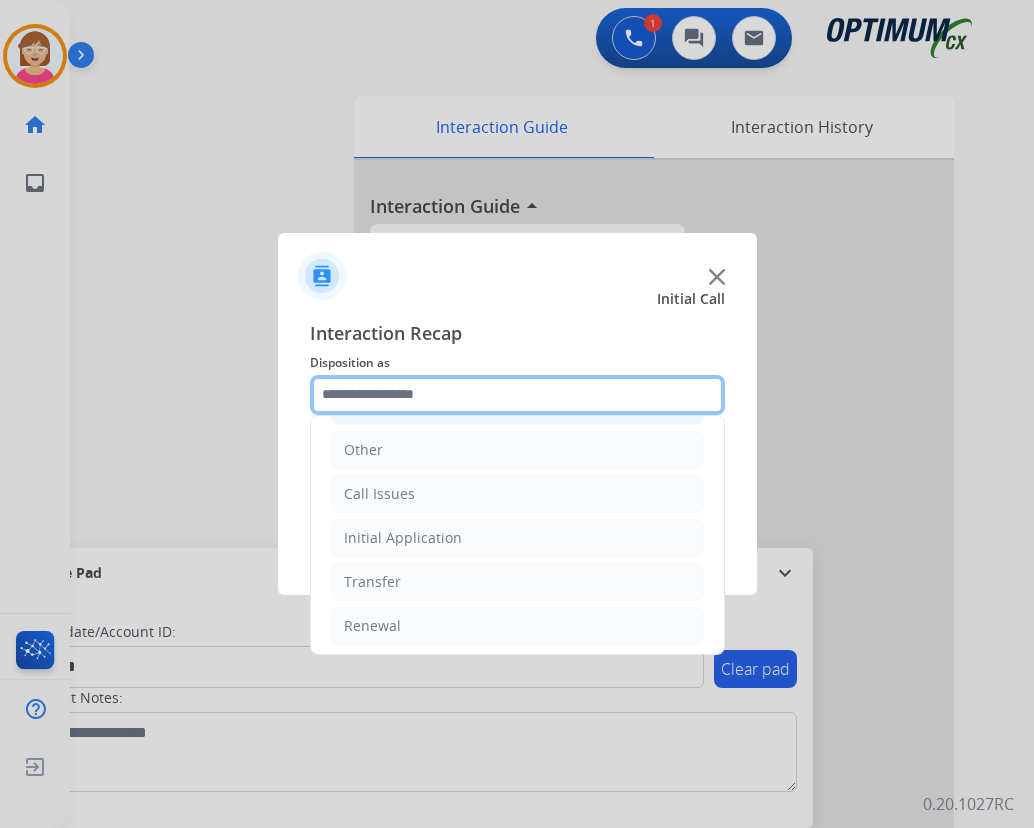 scroll, scrollTop: 136, scrollLeft: 0, axis: vertical 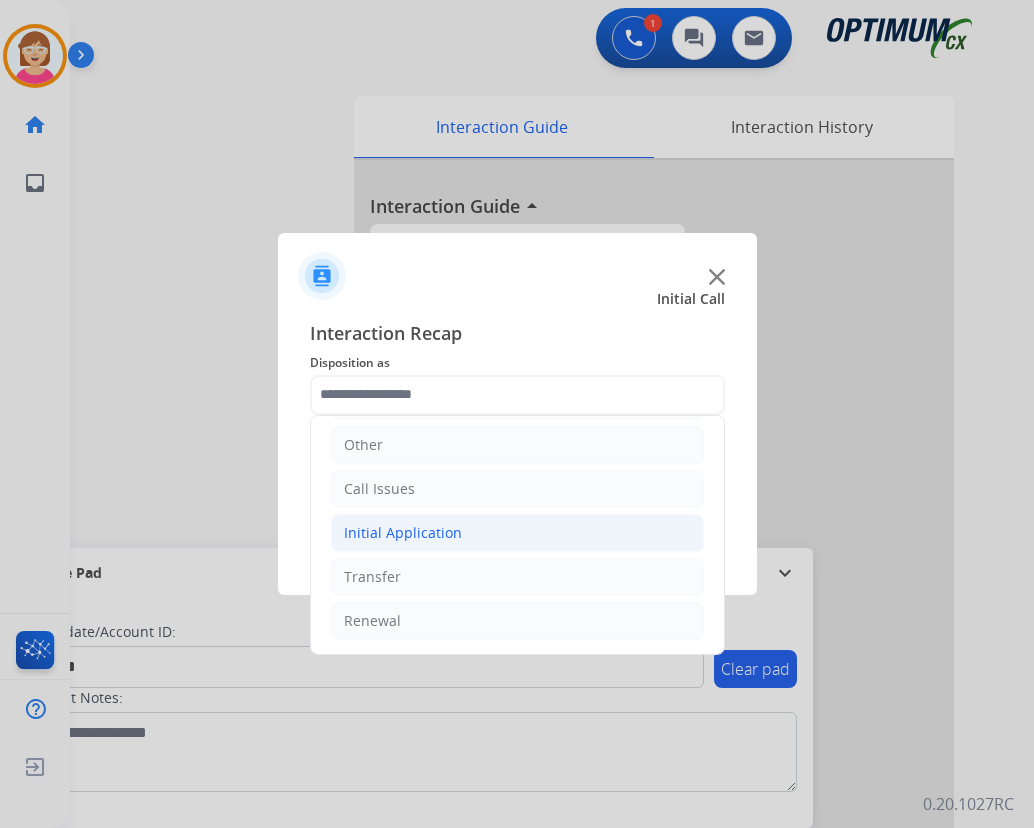 click on "Initial Application" 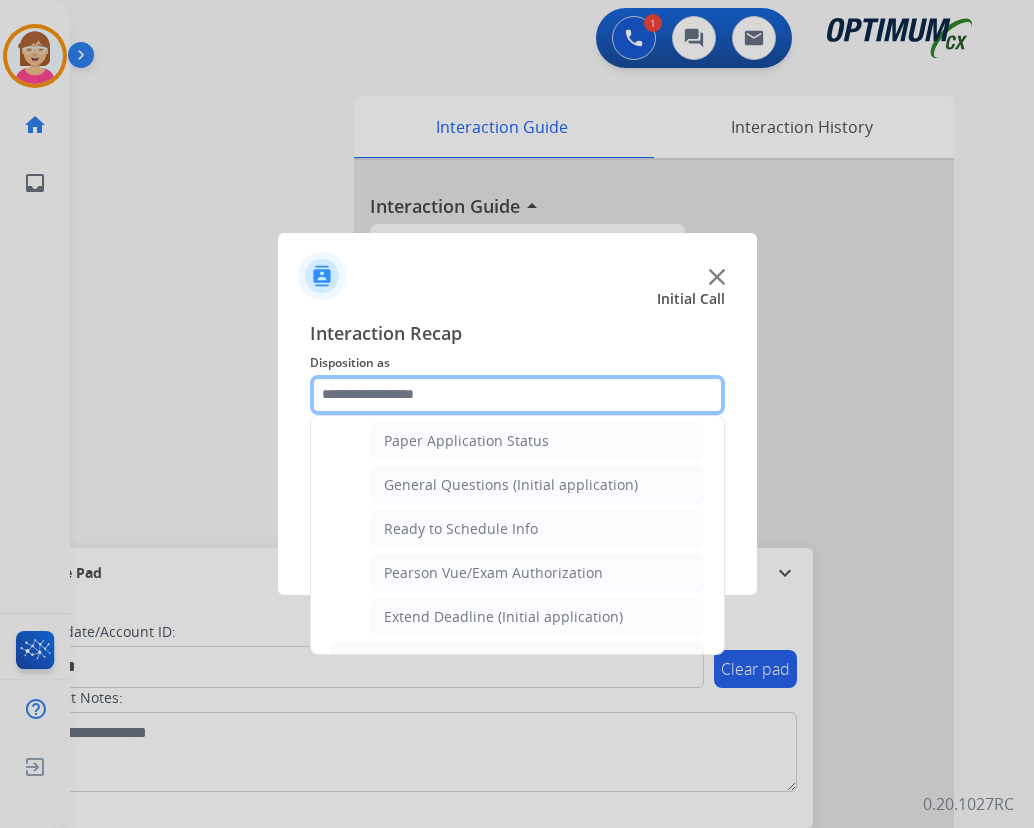 scroll, scrollTop: 1136, scrollLeft: 0, axis: vertical 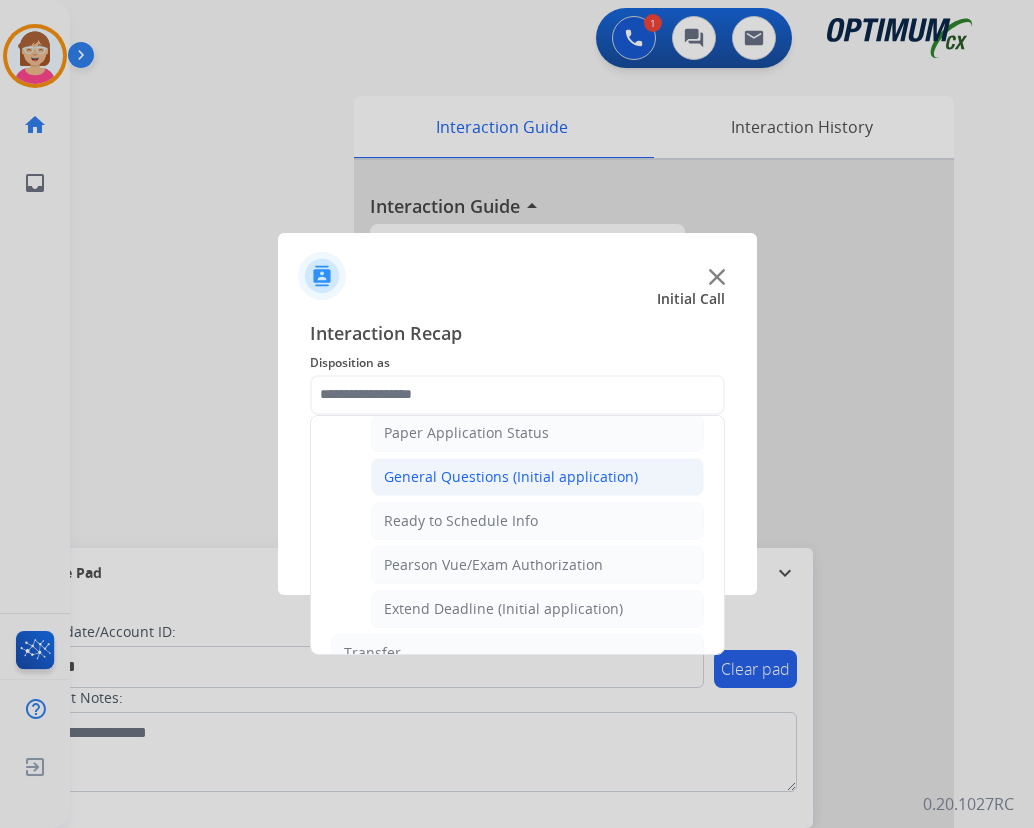 click on "General Questions (Initial application)" 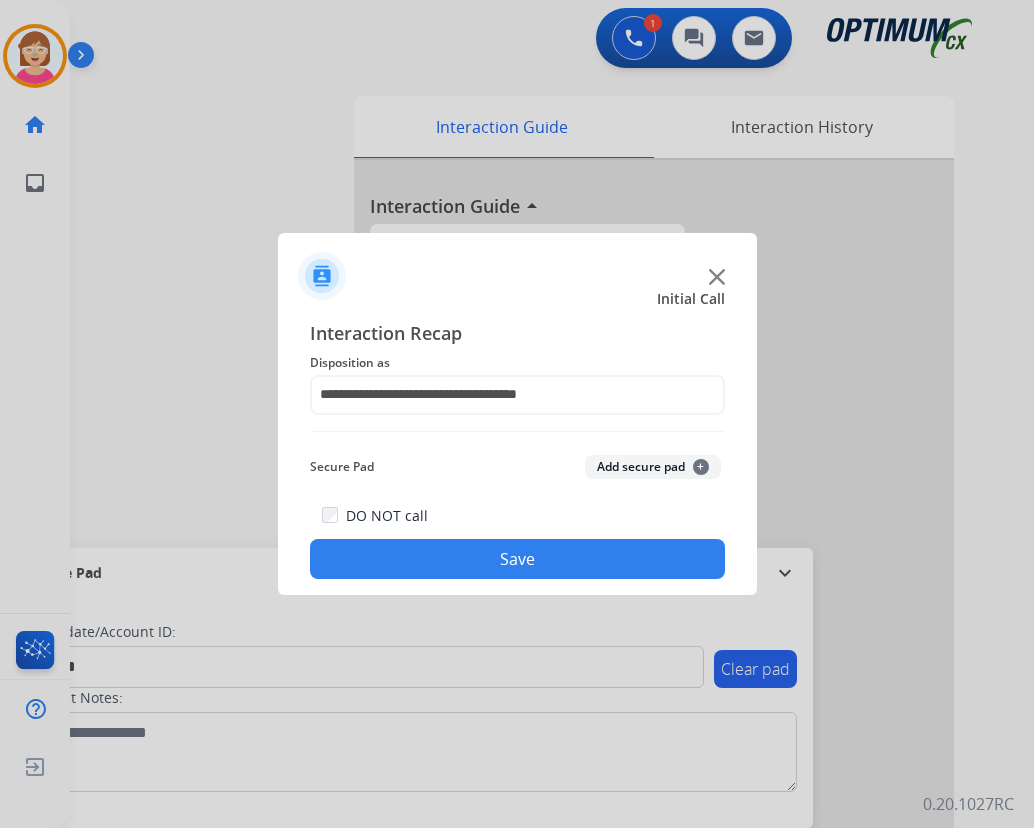 click on "+" 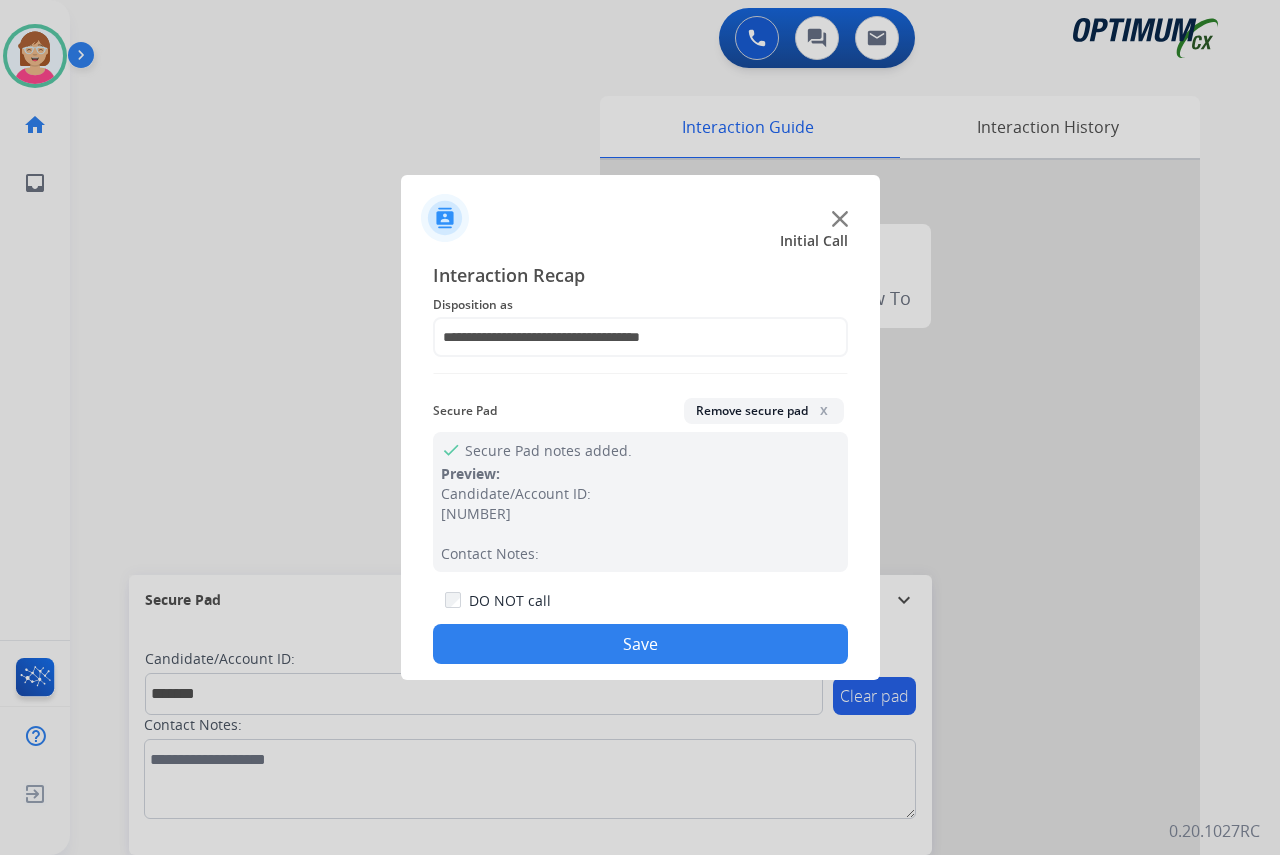 click on "Save" 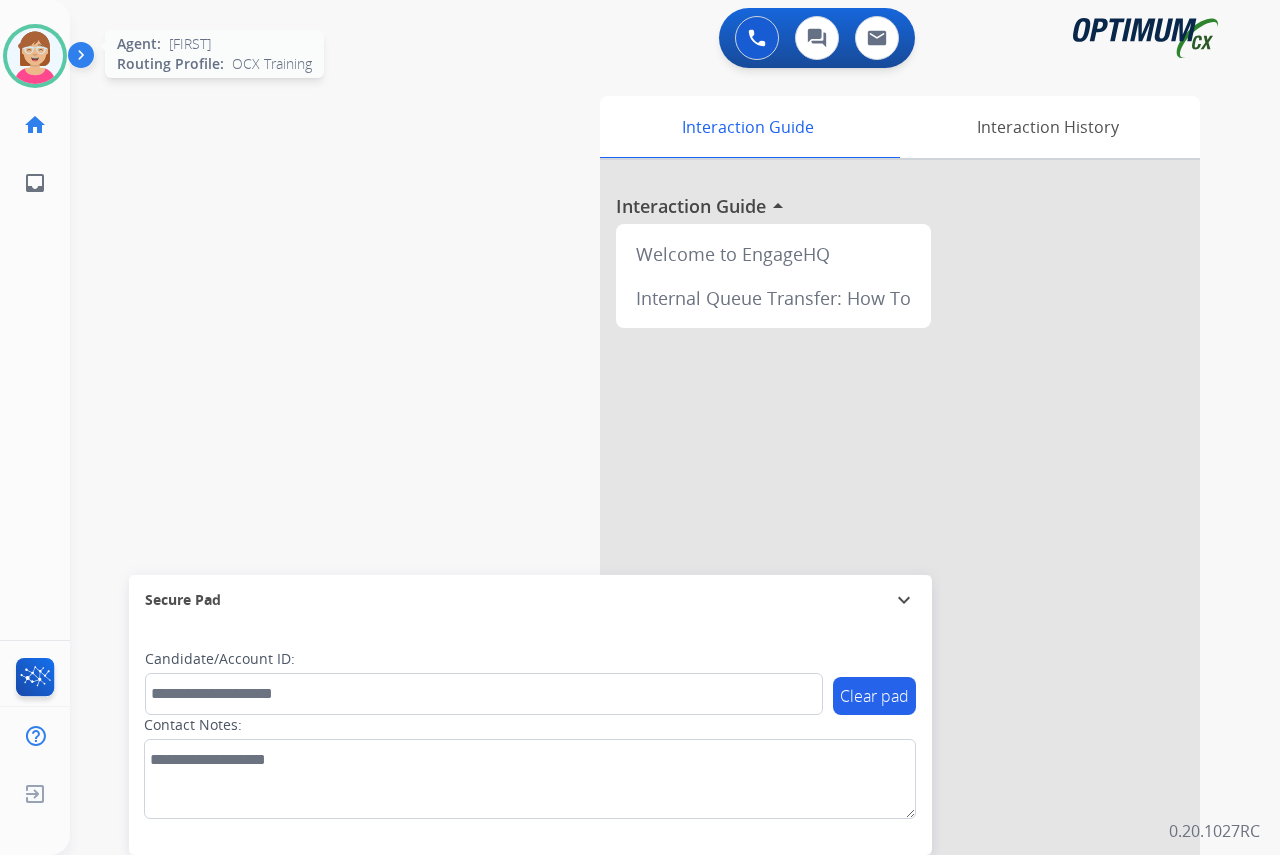 click at bounding box center (35, 56) 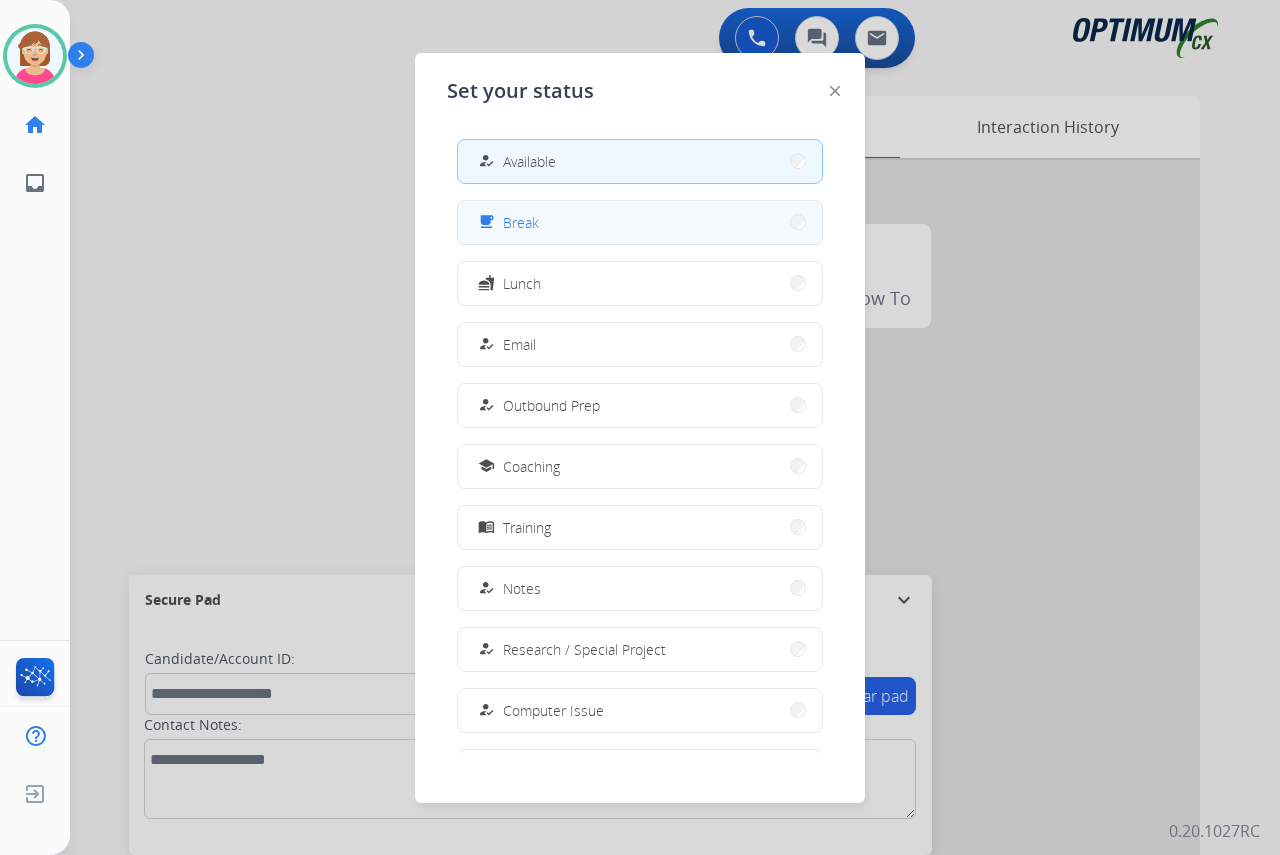 click on "free_breakfast Break" at bounding box center (640, 222) 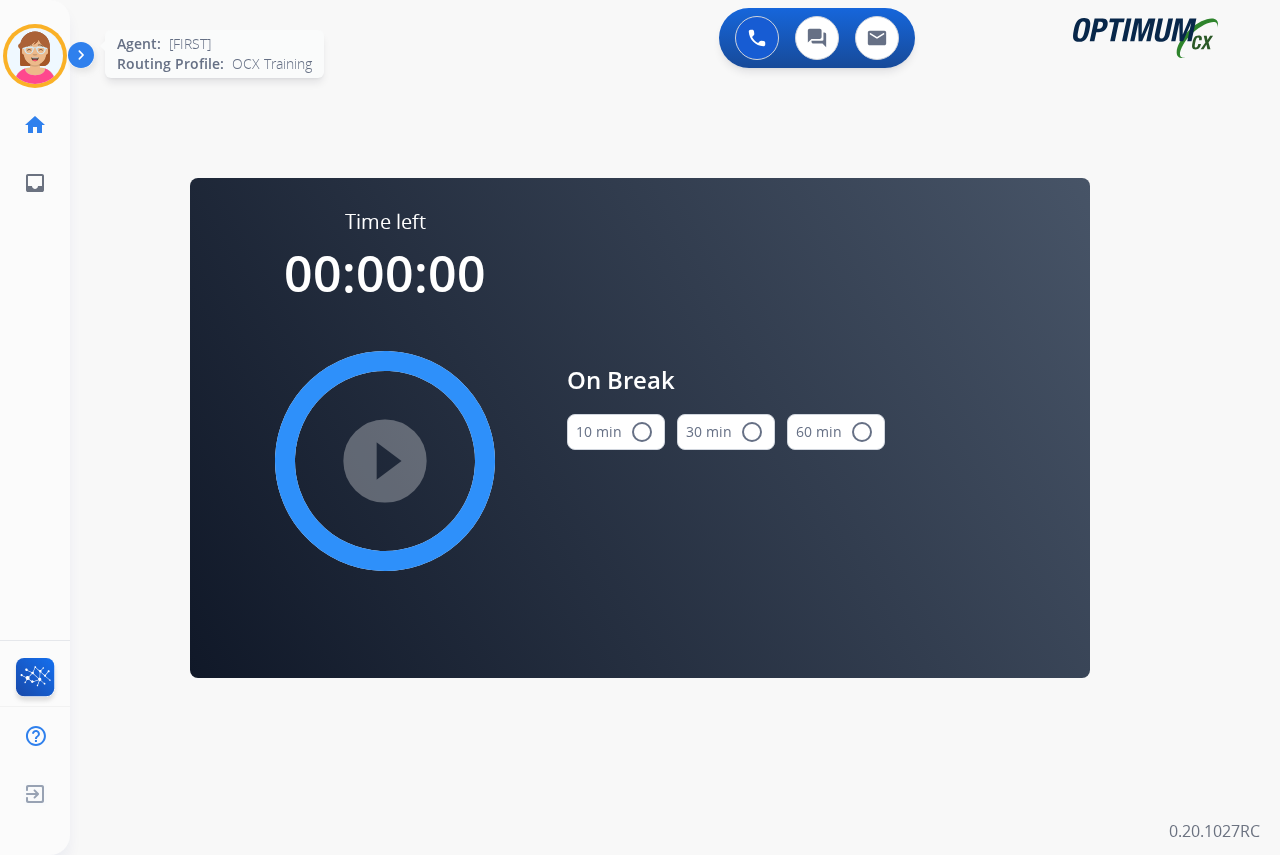 click at bounding box center [35, 56] 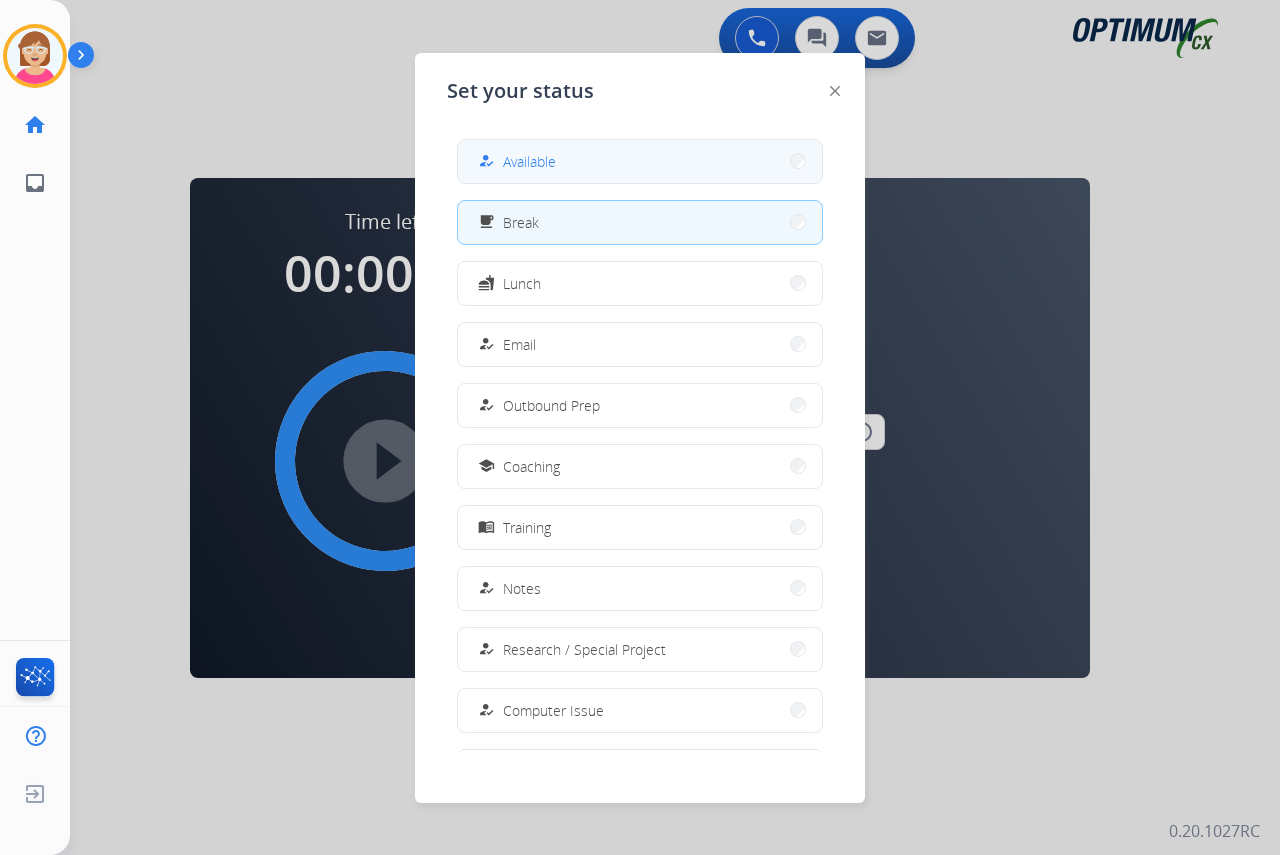 click on "Available" at bounding box center [529, 161] 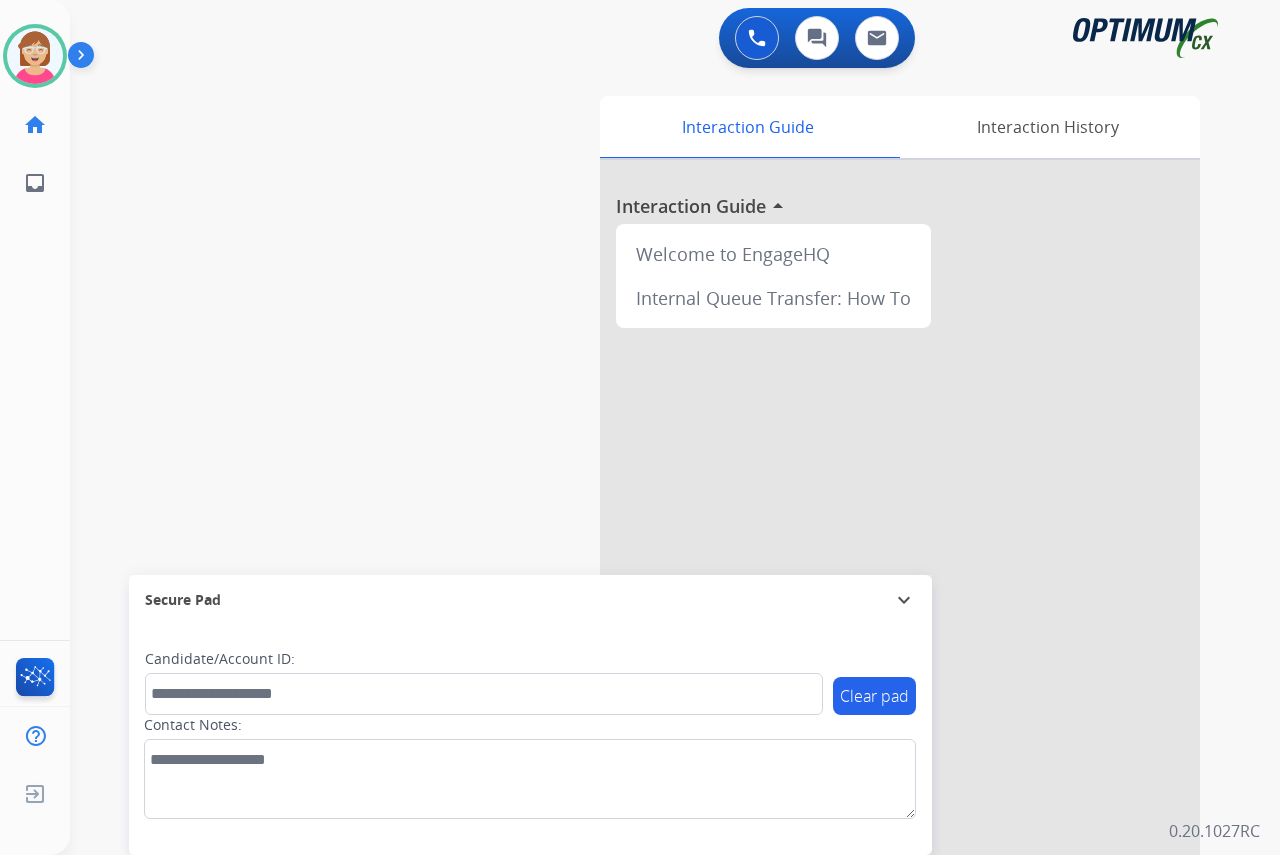 click on "[FIRST]   Available  Edit Avatar  Agent:   [FIRST]  Routing Profile:  OCX Training home  Home  Home inbox  Emails  Emails  FocalPoints  Help Center  Help Center  Log out  Log out" 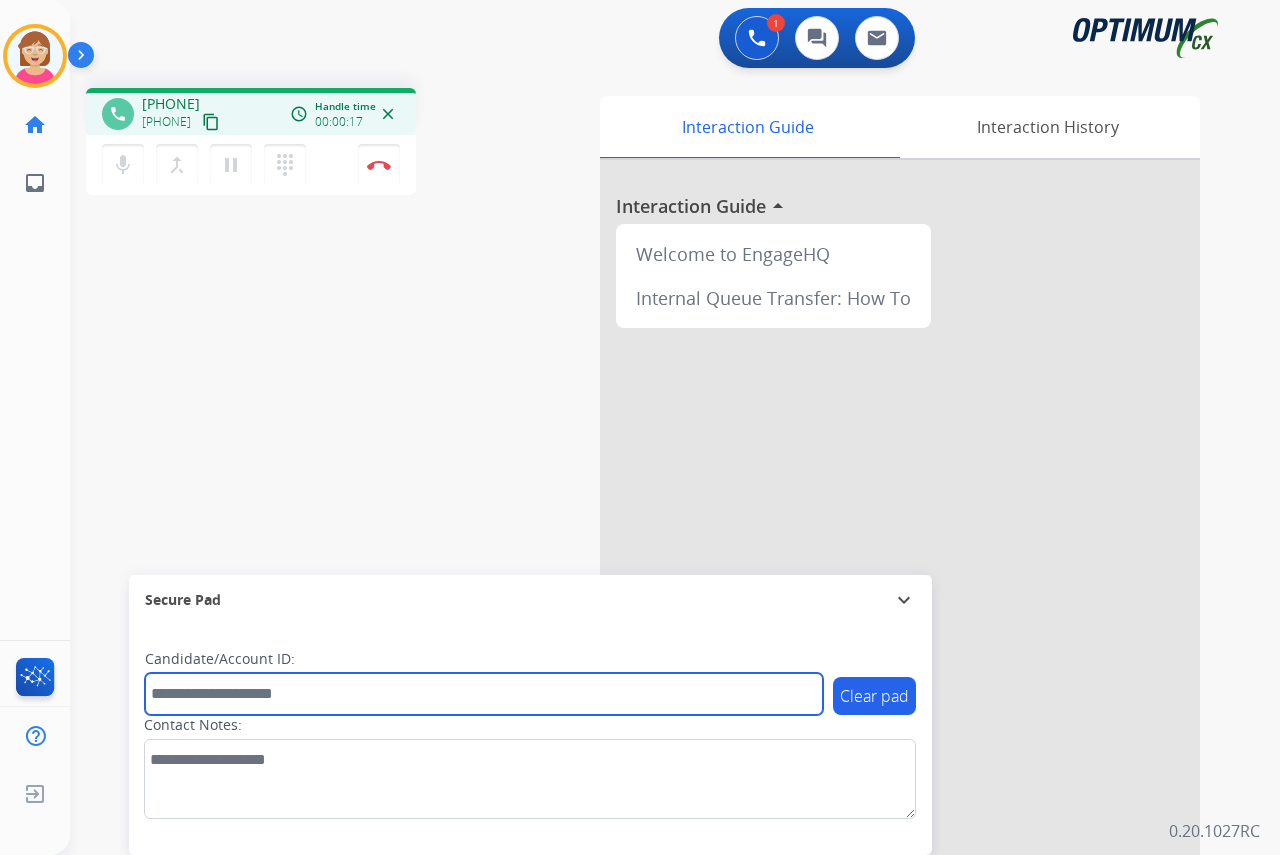 click at bounding box center [484, 694] 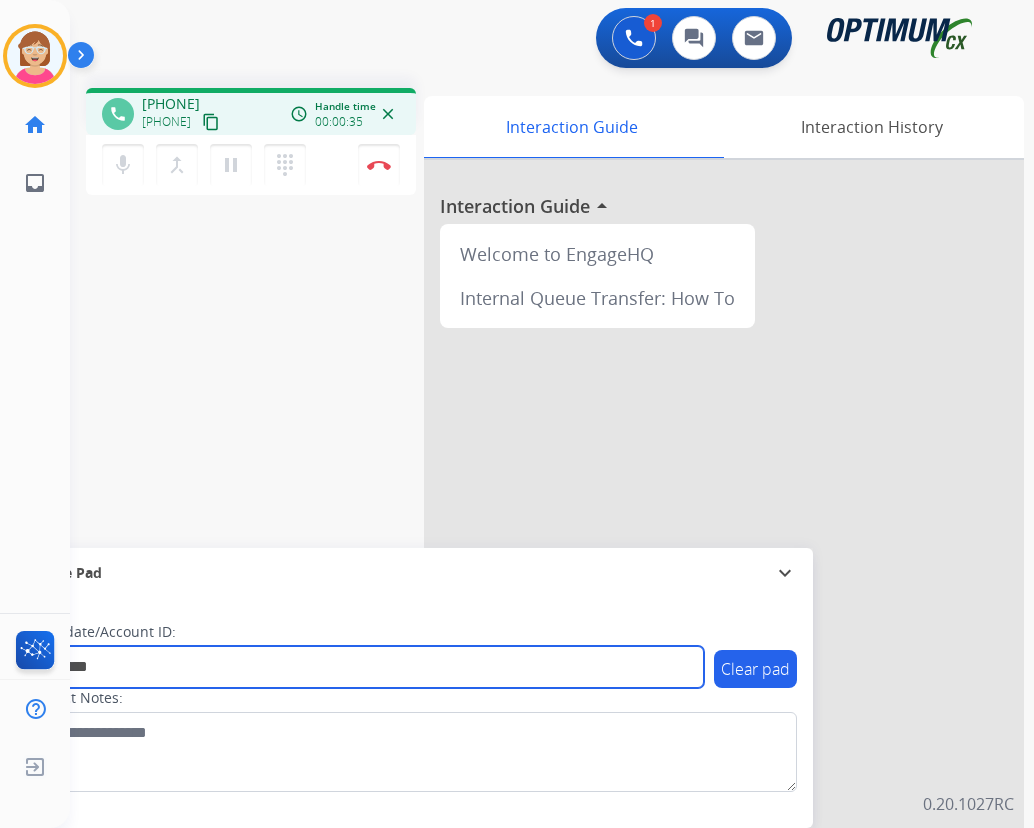 type on "*********" 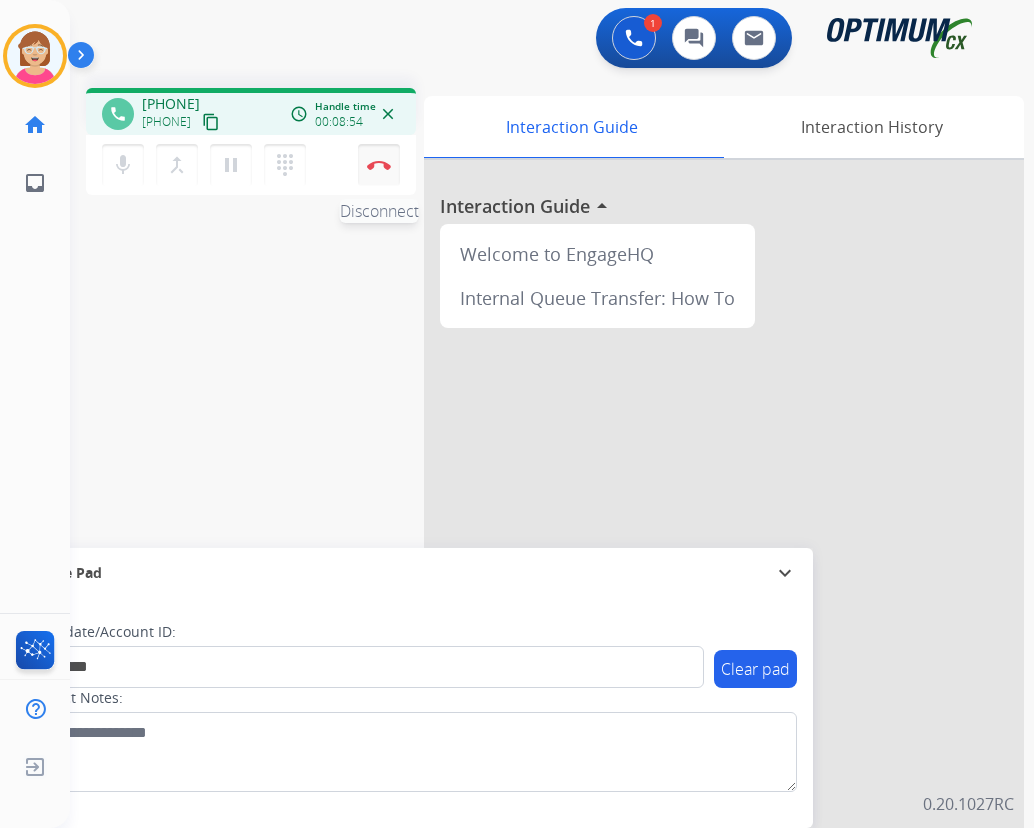 click at bounding box center (379, 165) 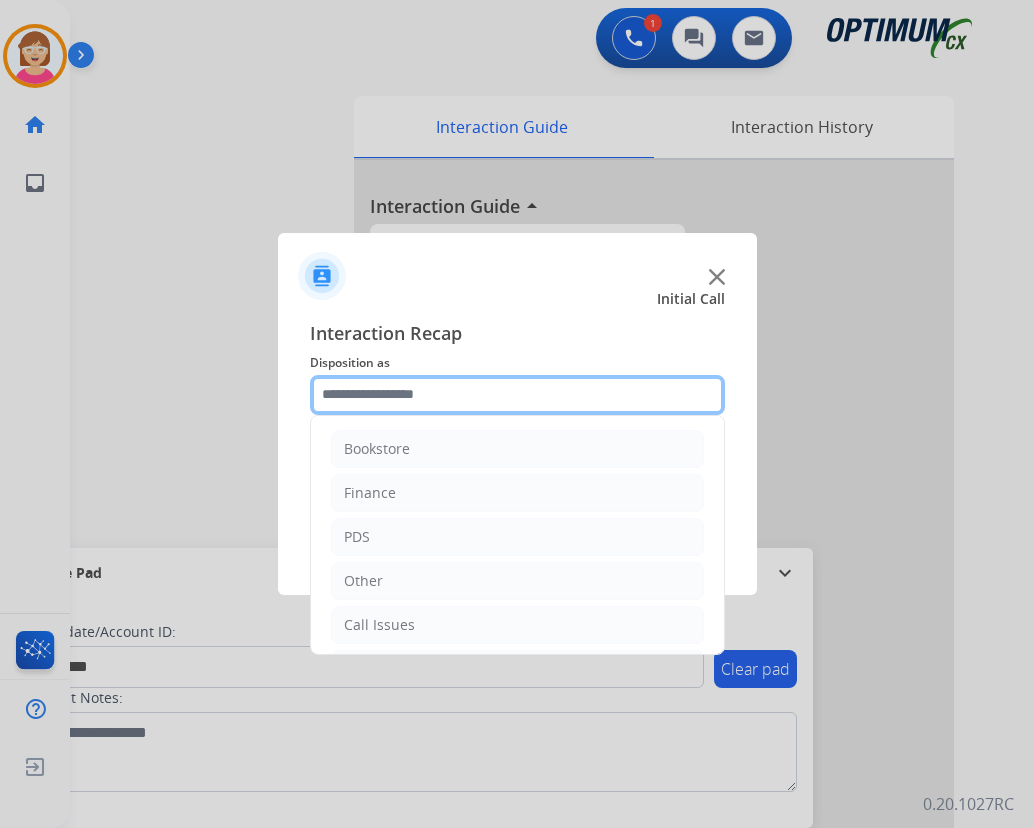 click 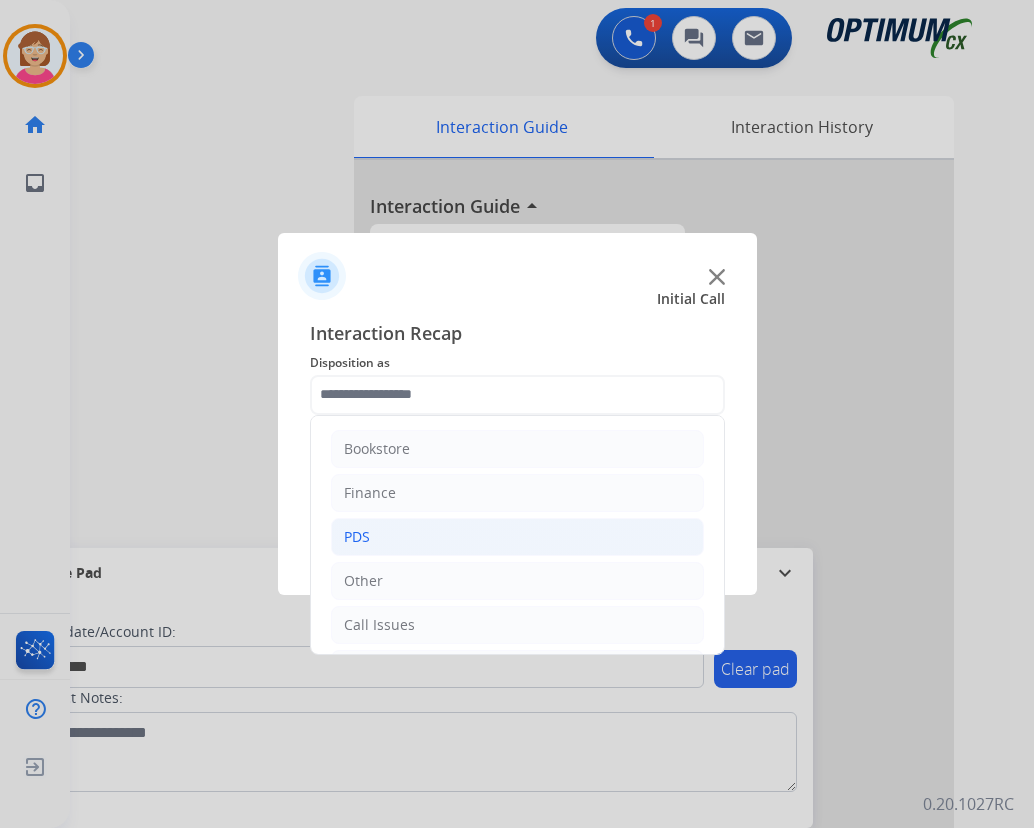 click on "PDS" 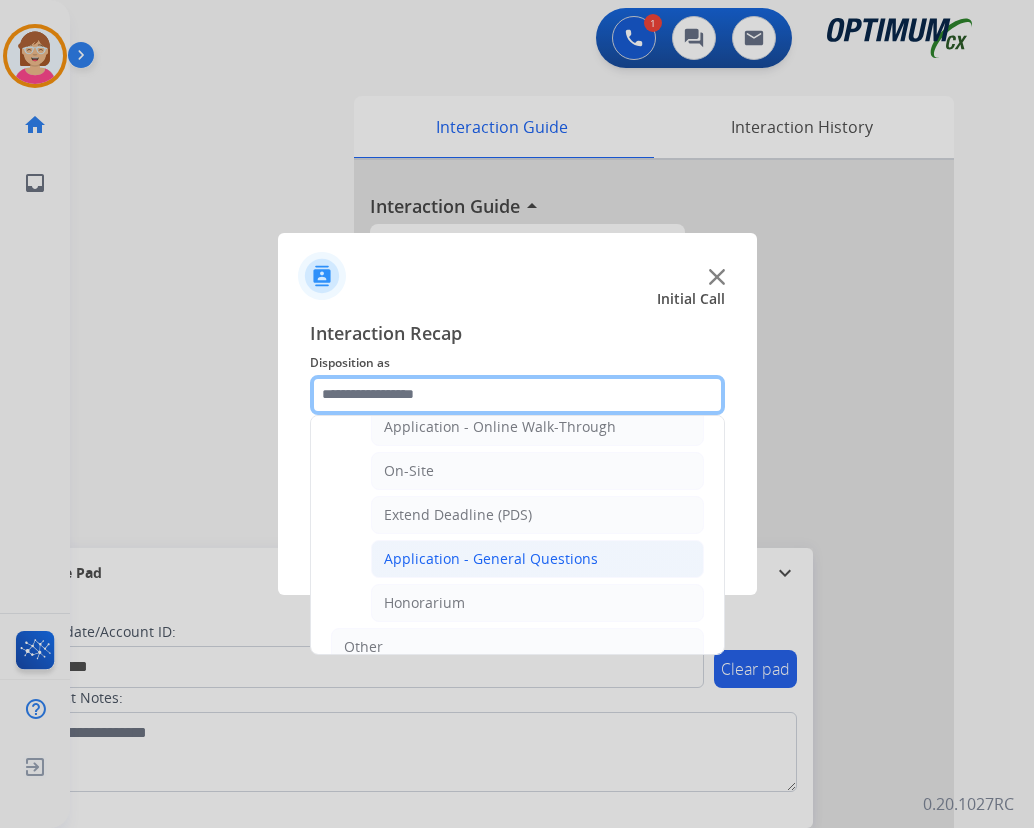 scroll, scrollTop: 500, scrollLeft: 0, axis: vertical 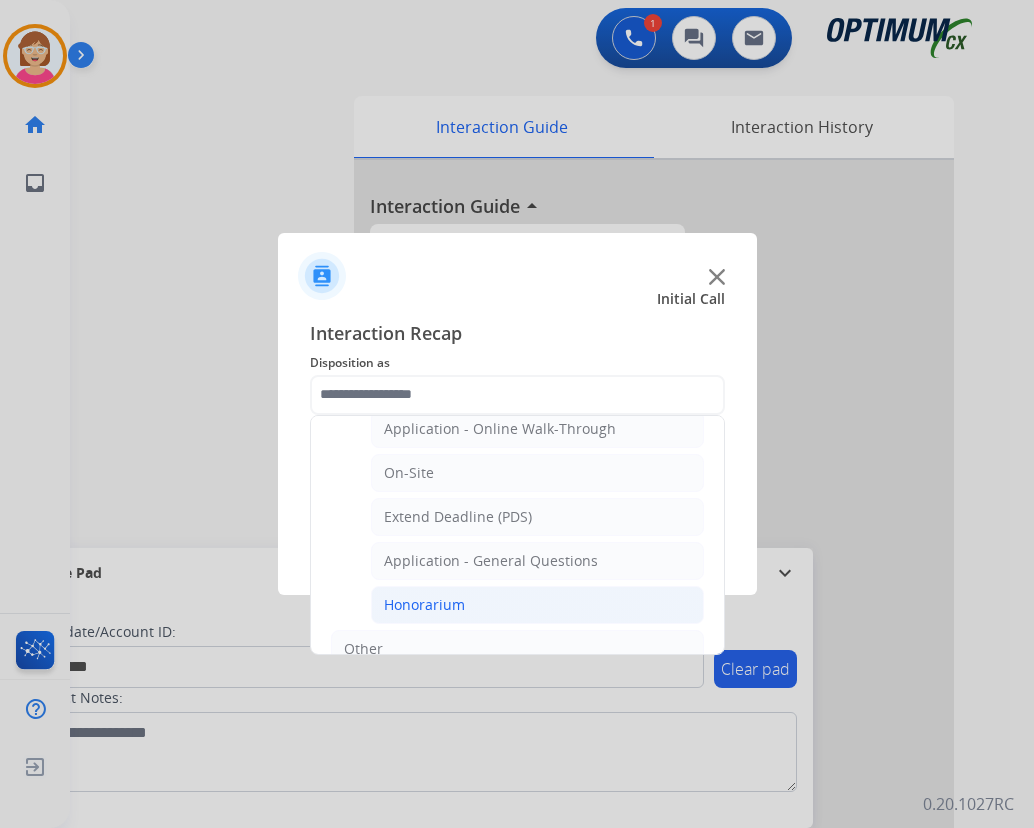 click on "Honorarium" 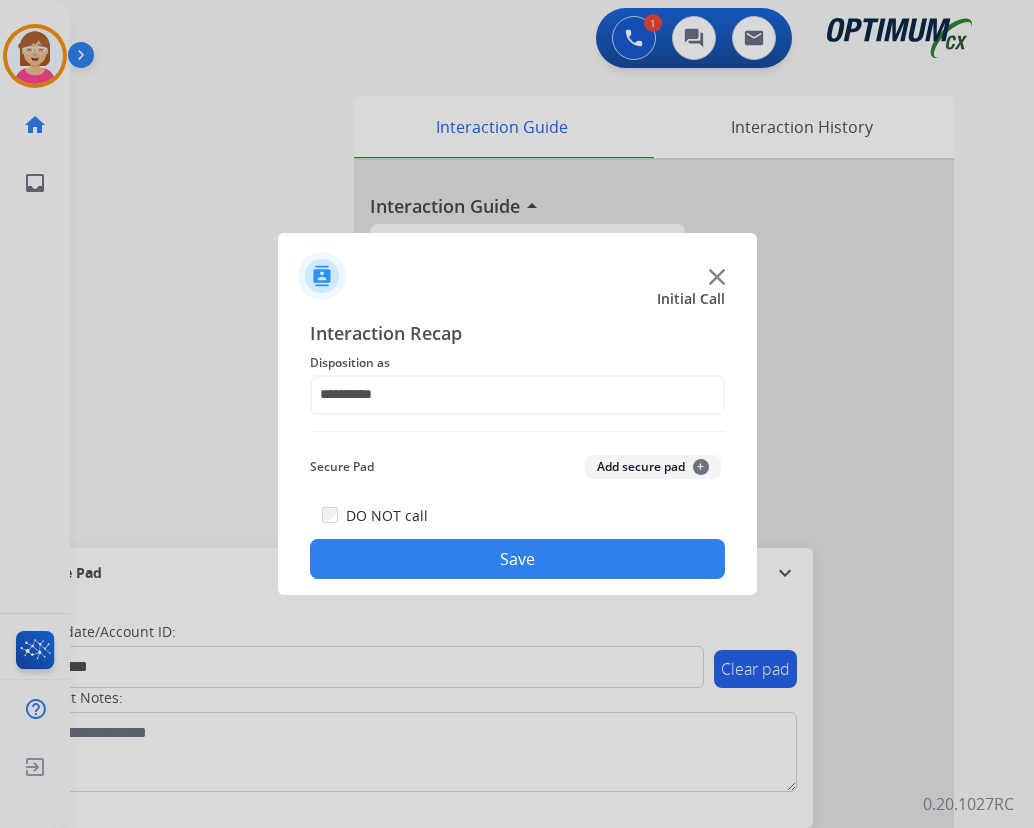 click on "+" 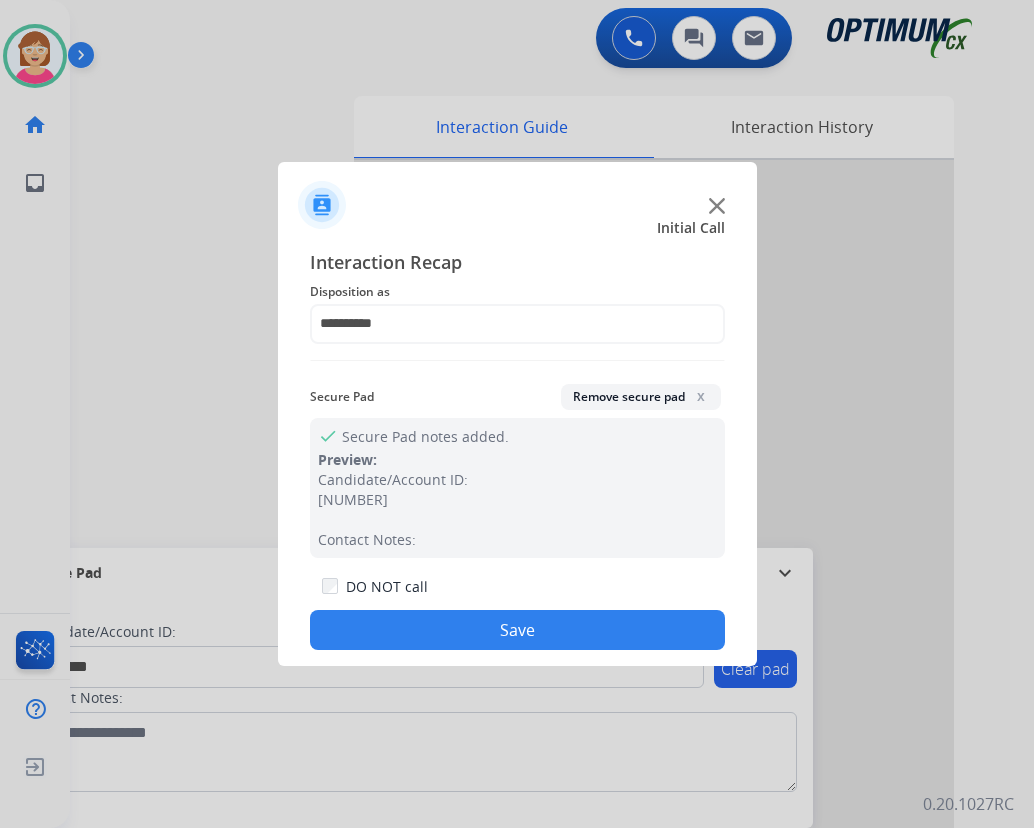 drag, startPoint x: 427, startPoint y: 624, endPoint x: 349, endPoint y: 628, distance: 78.10249 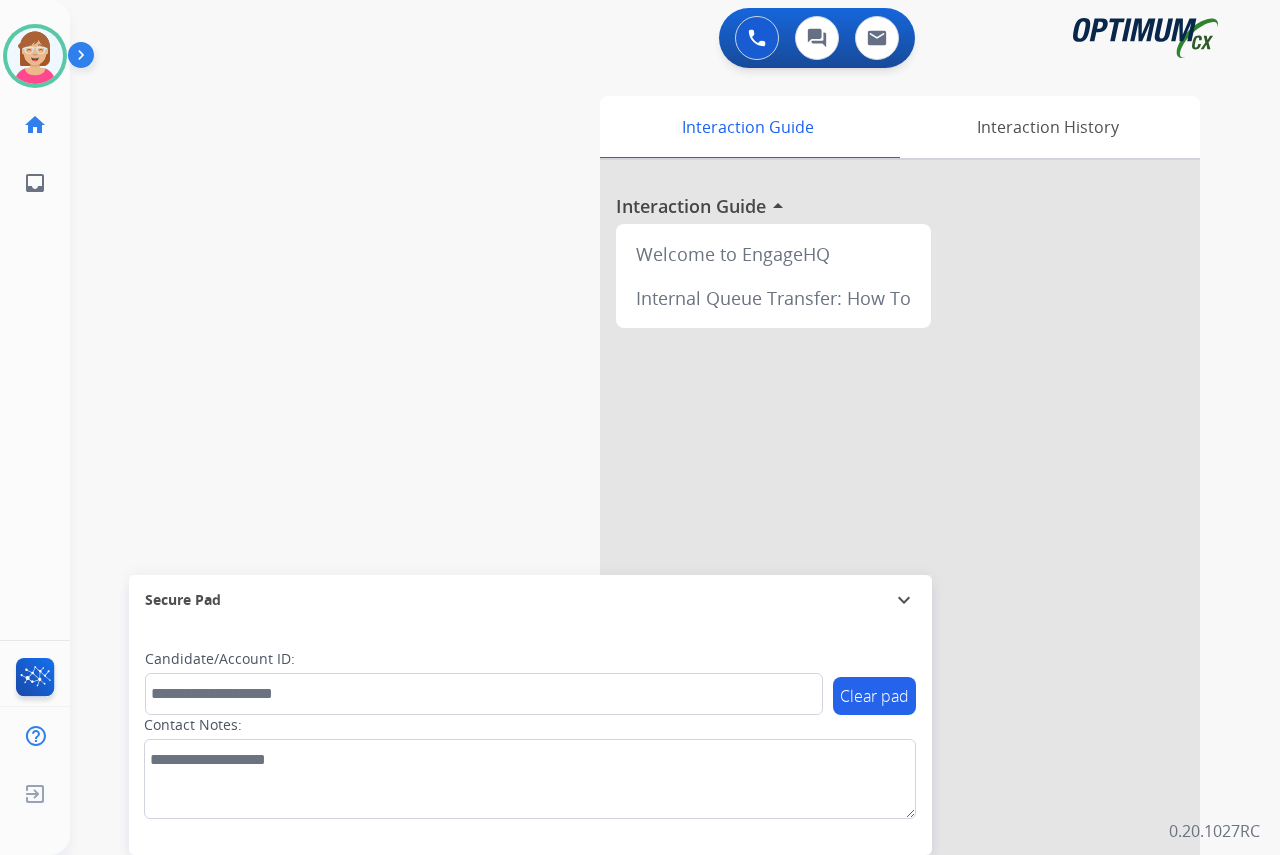 click on "[FIRST]   Available  Edit Avatar  Agent:   [FIRST]  Routing Profile:  OCX Training home  Home  Home inbox  Emails  Emails  FocalPoints  Help Center  Help Center  Log out  Log out" 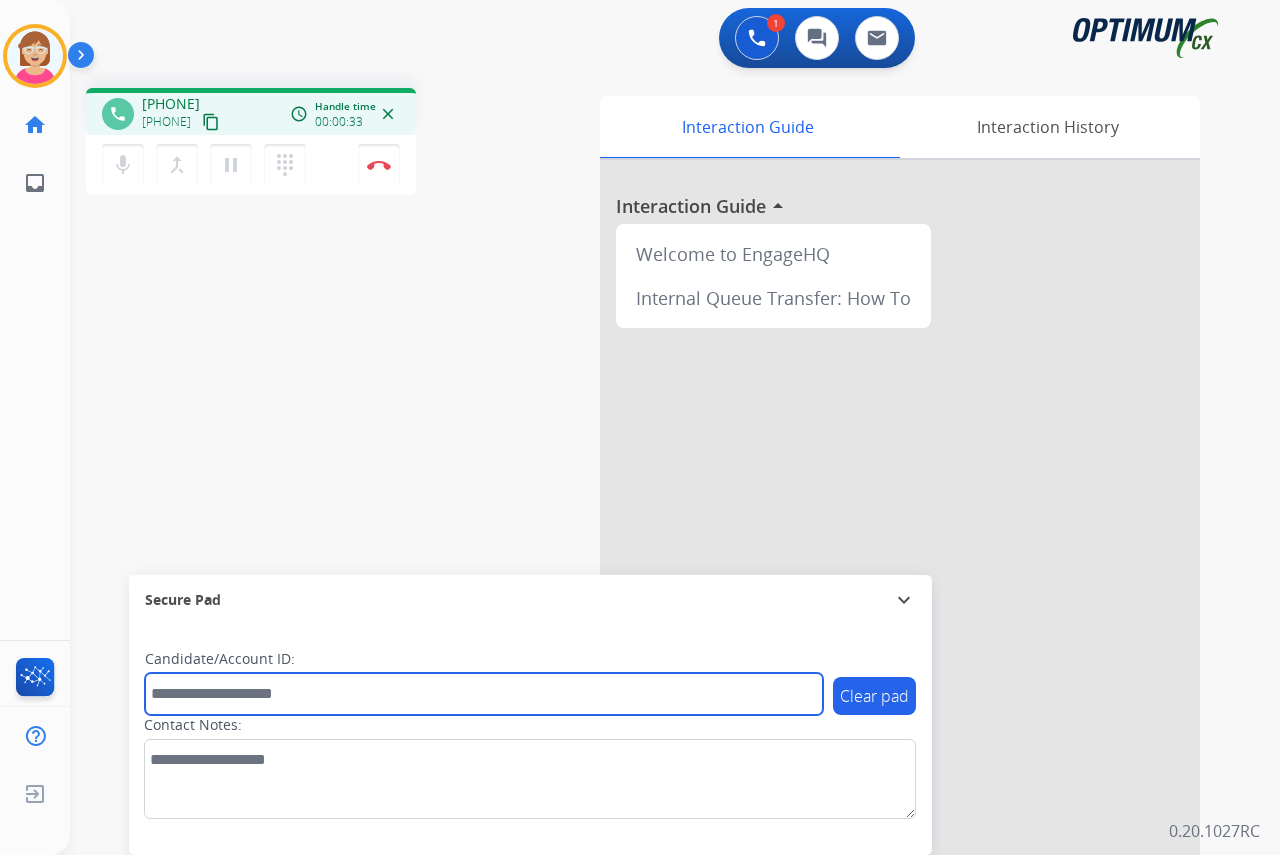 click at bounding box center (484, 694) 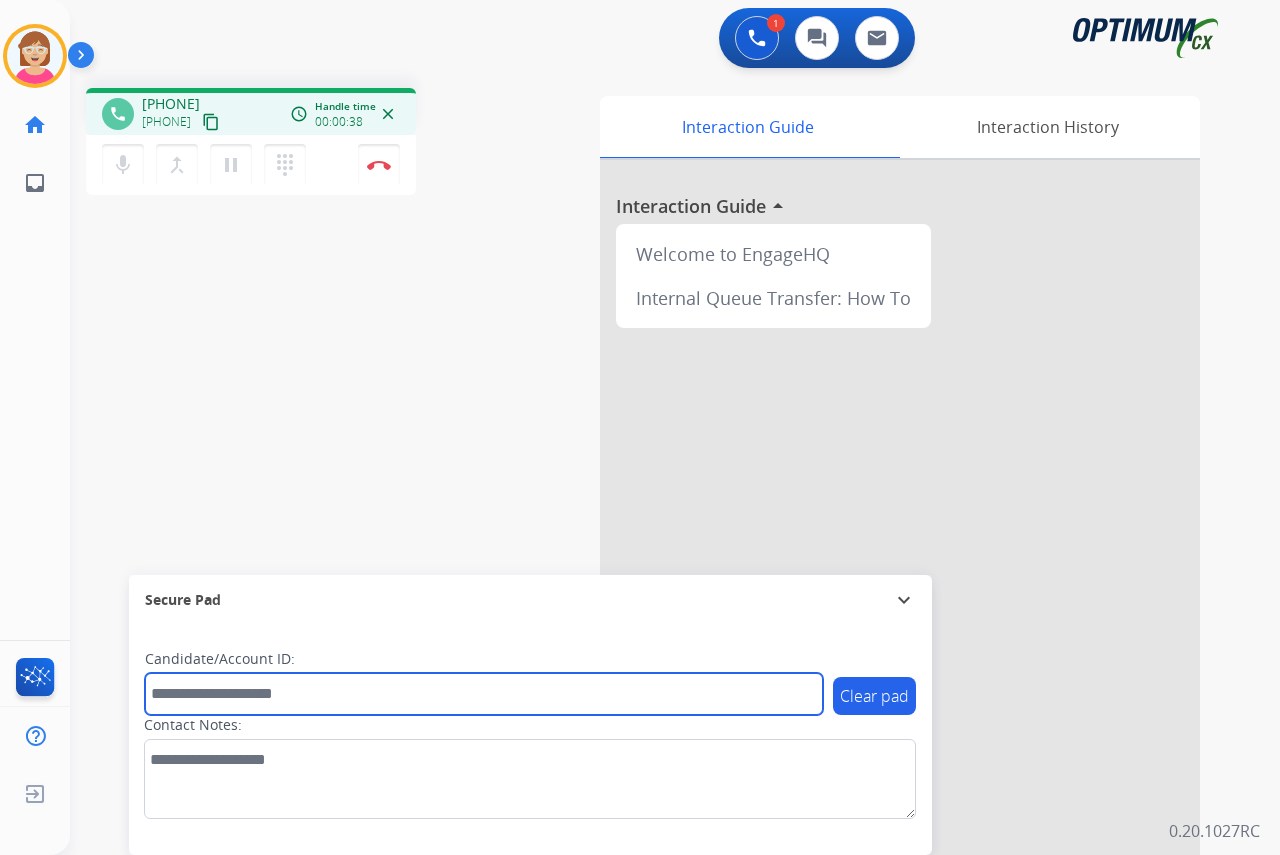drag, startPoint x: 178, startPoint y: 694, endPoint x: 160, endPoint y: 686, distance: 19.697716 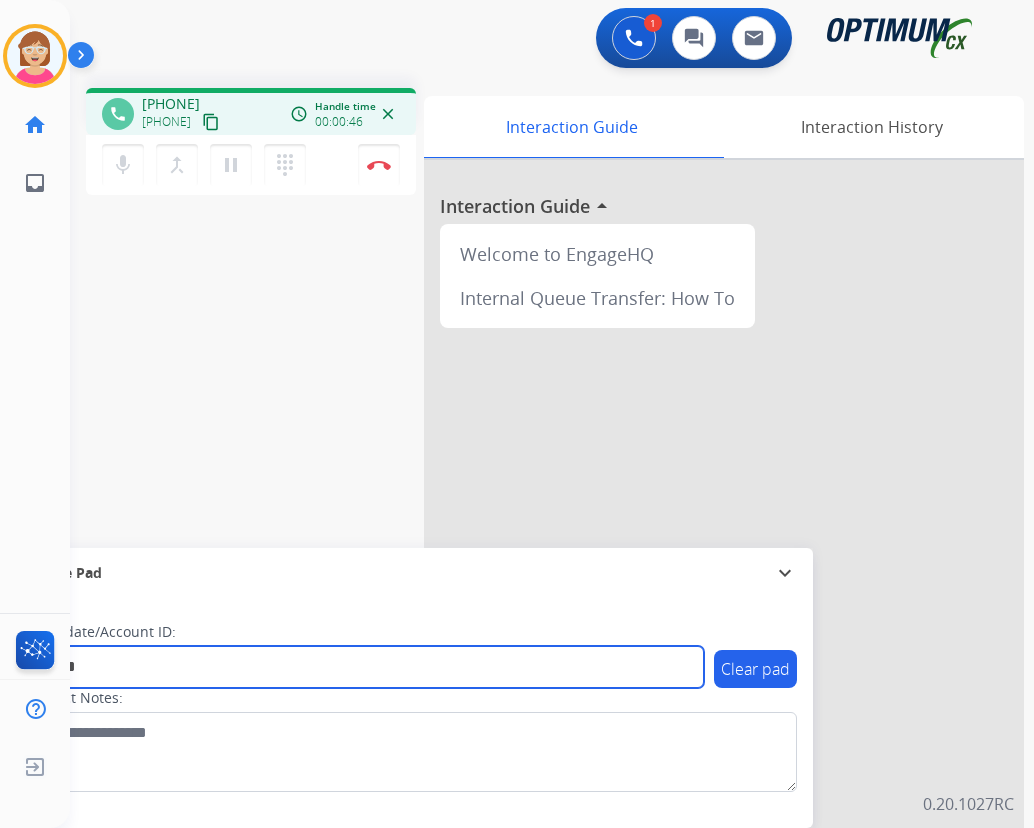 type on "*******" 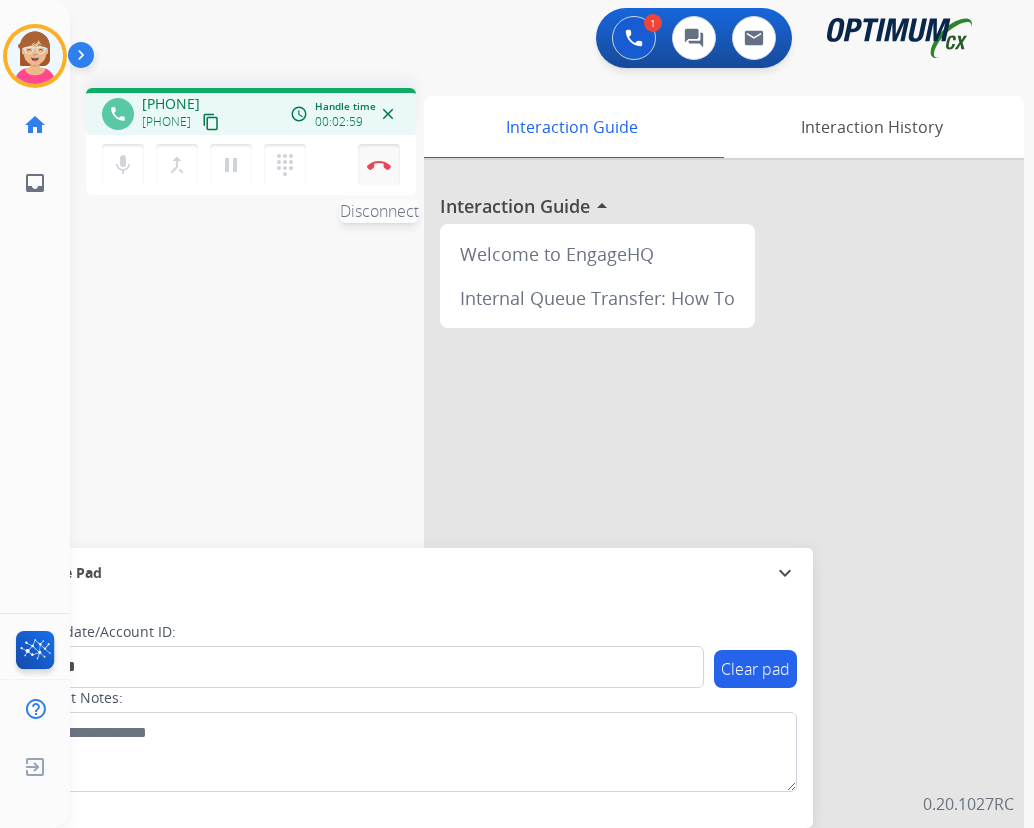 click at bounding box center [379, 165] 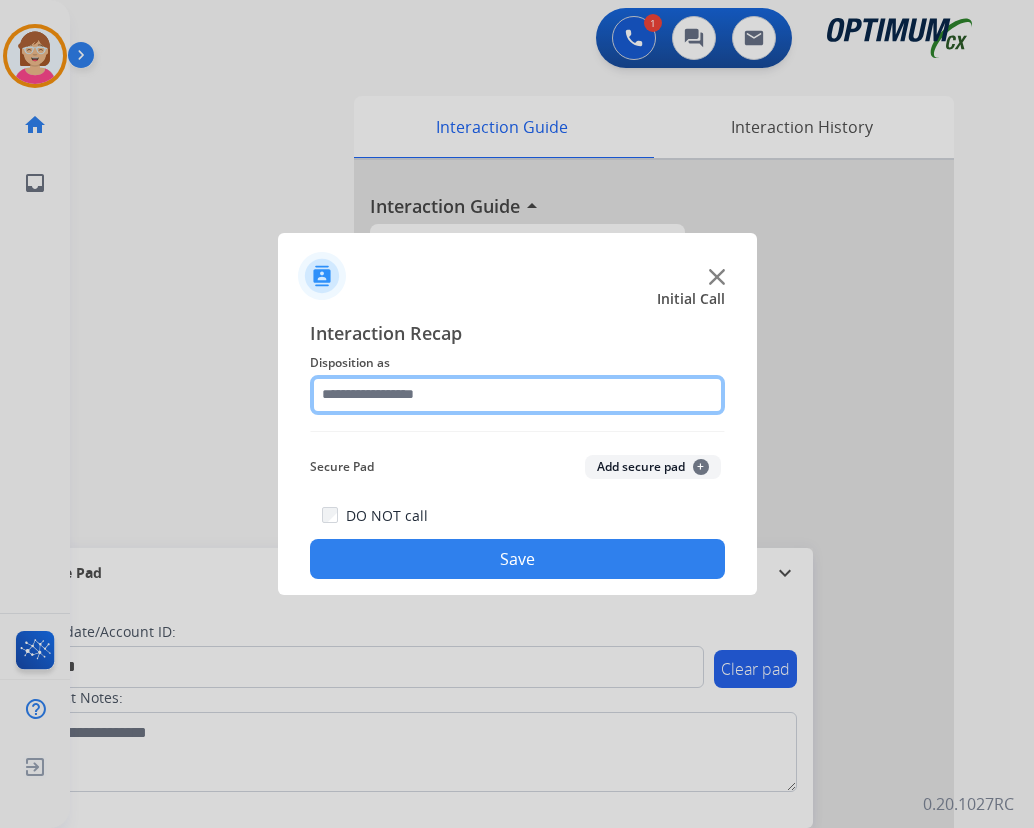 click 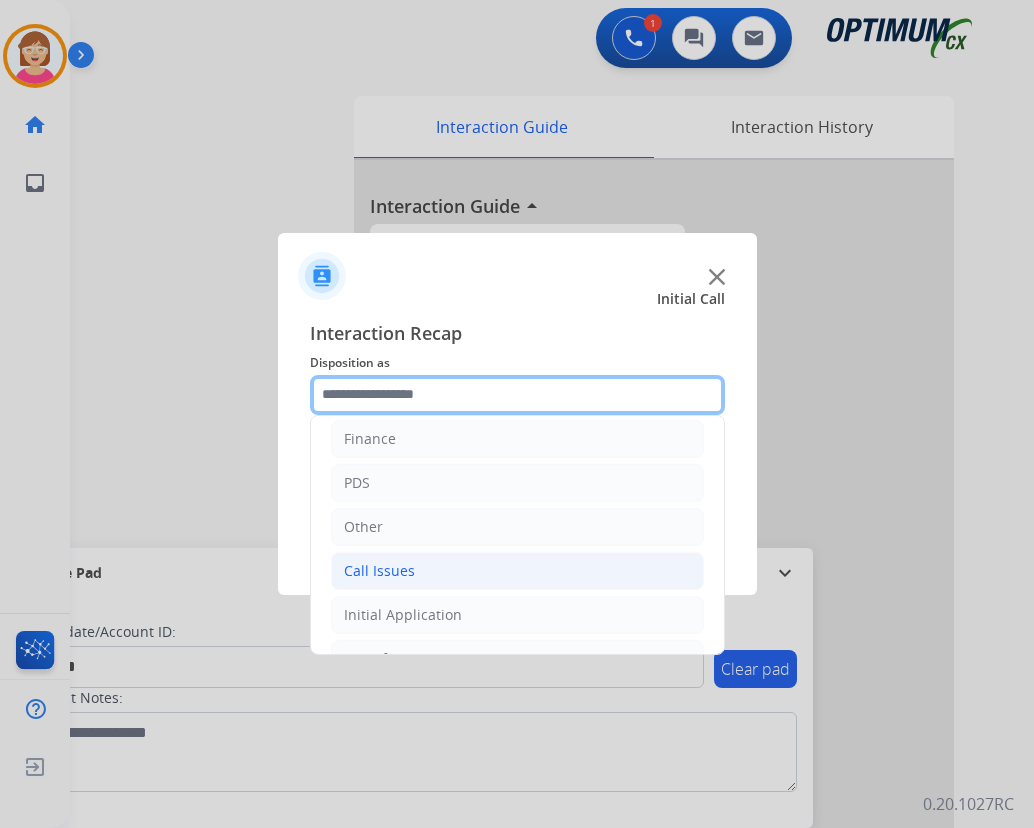 scroll, scrollTop: 136, scrollLeft: 0, axis: vertical 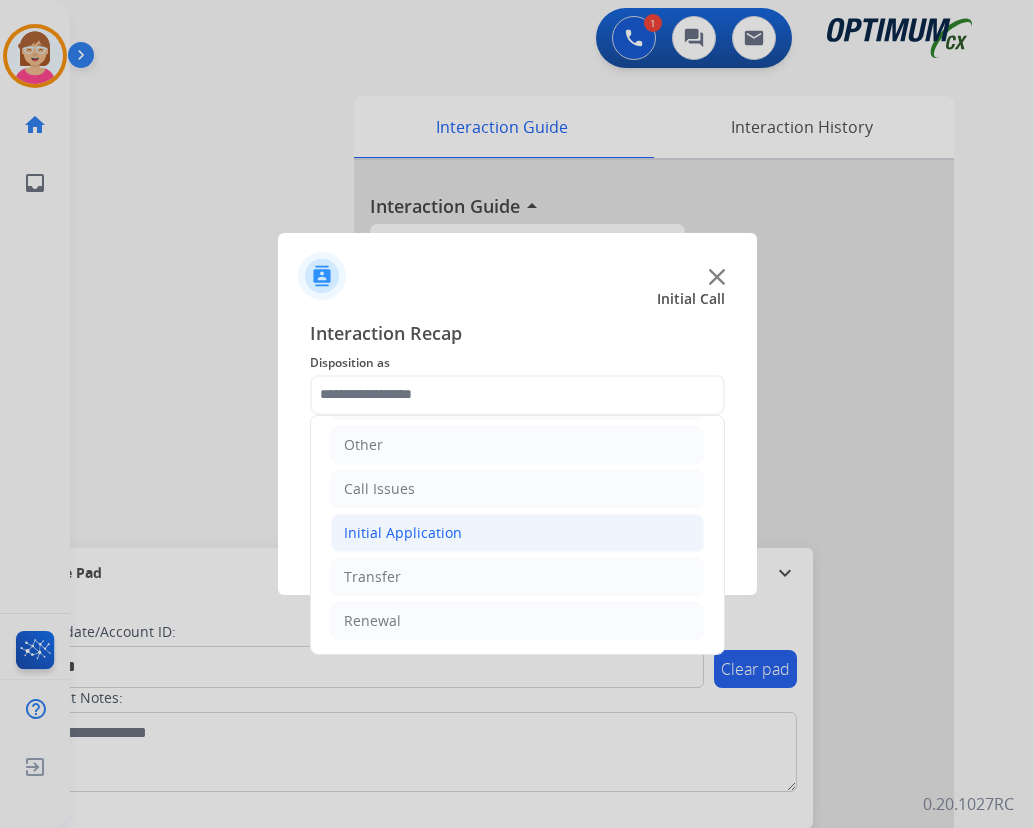 click on "Initial Application" 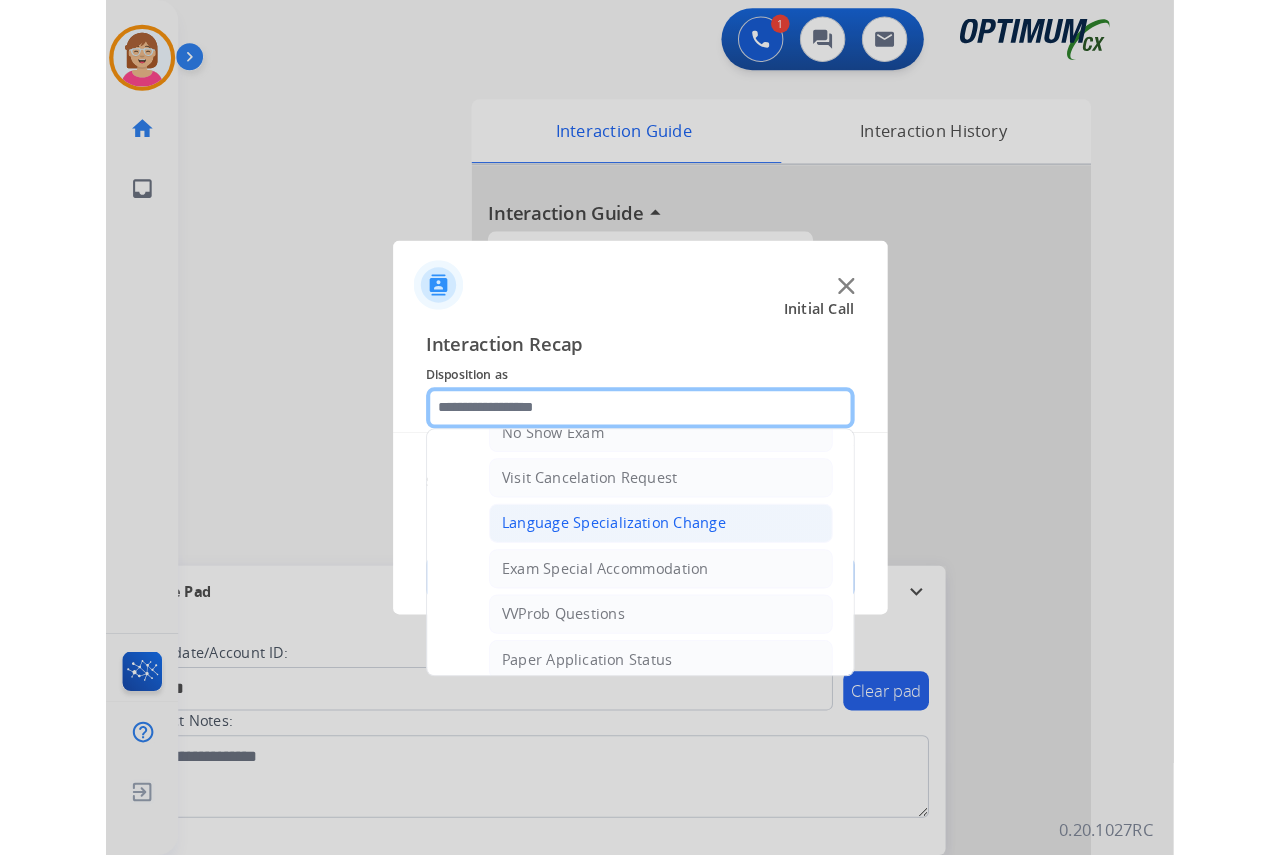scroll, scrollTop: 1036, scrollLeft: 0, axis: vertical 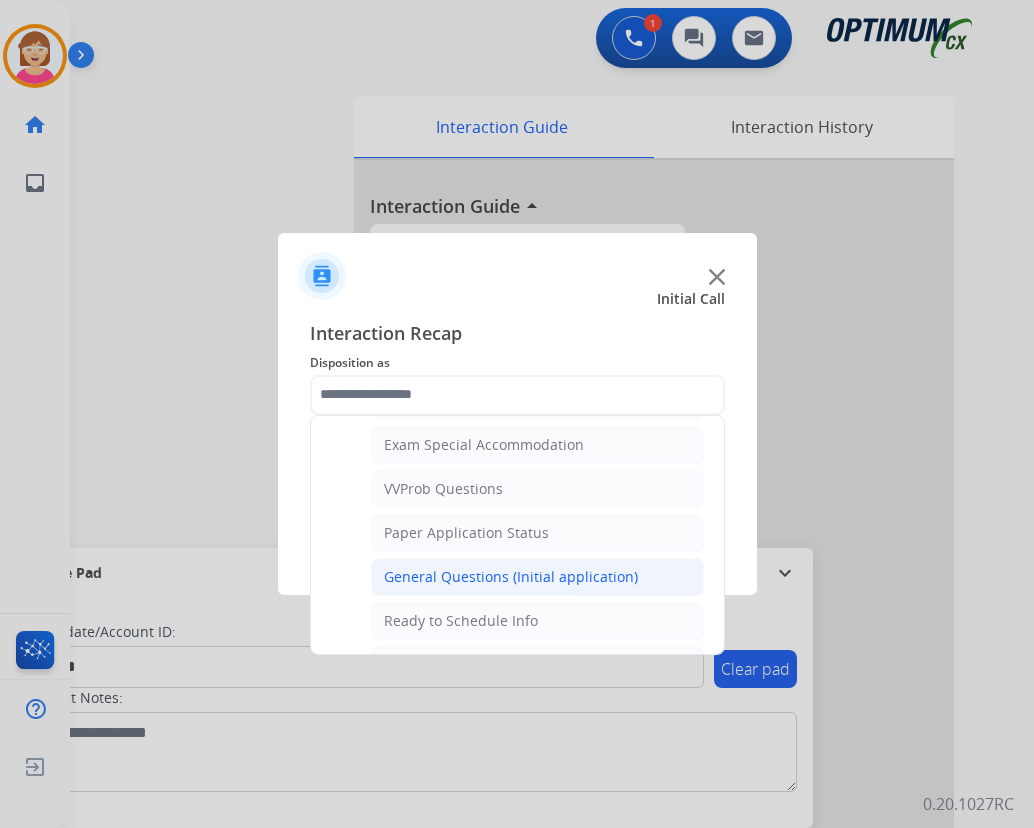 click on "General Questions (Initial application)" 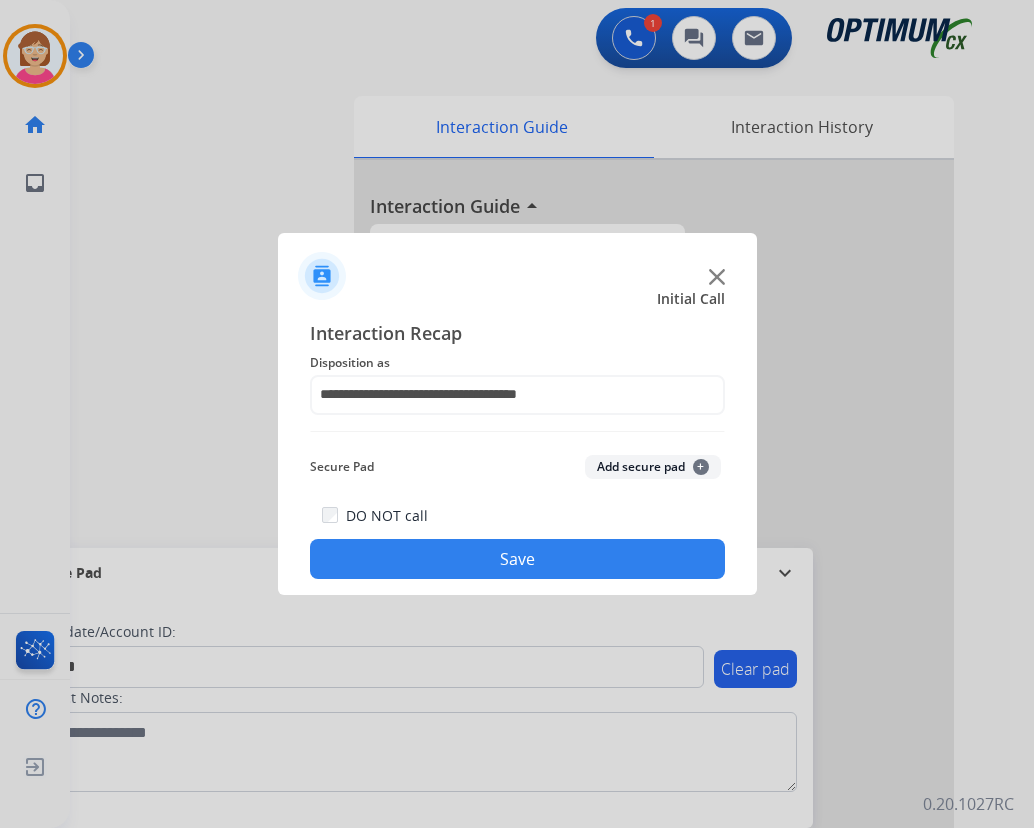 click on "+" 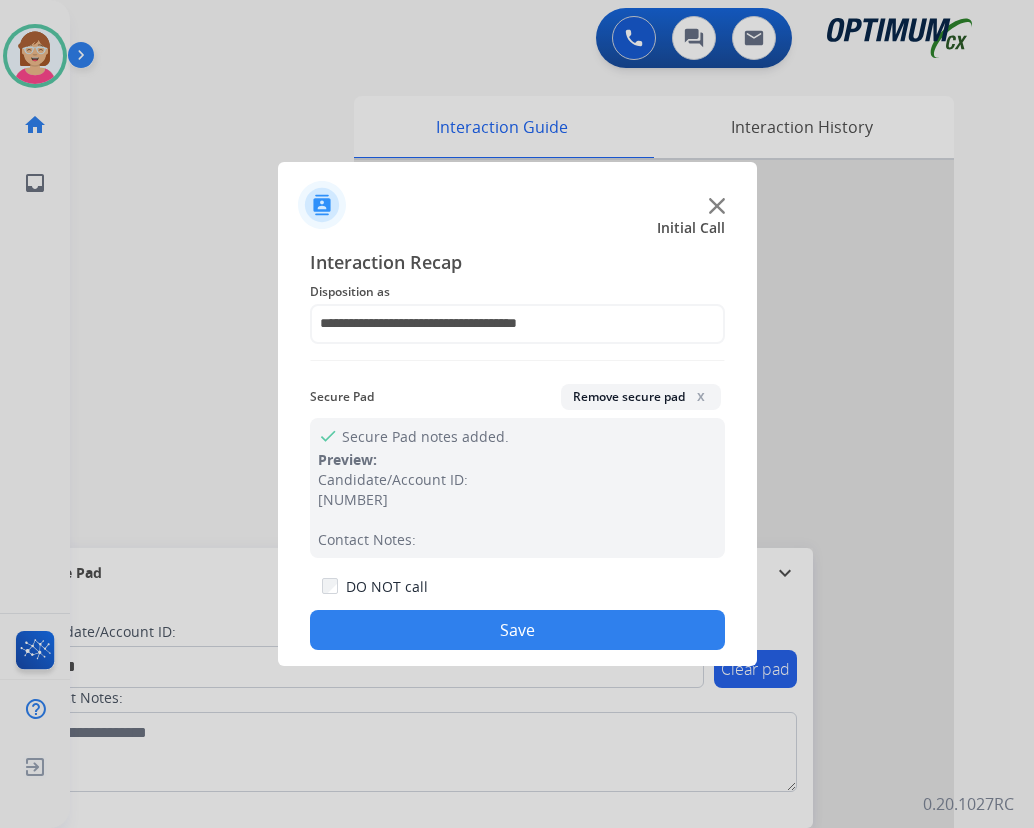 click on "Save" 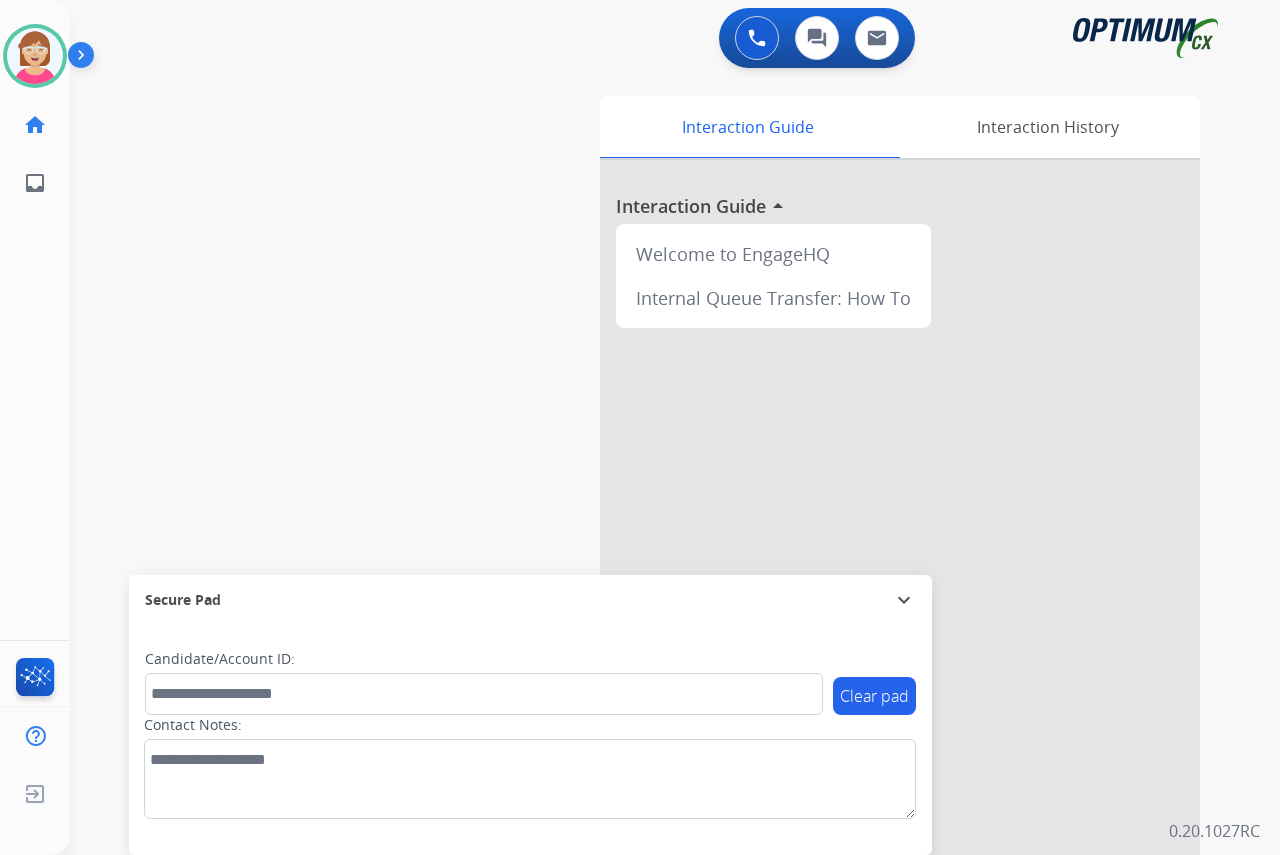 click on "[FIRST]   Available  Edit Avatar  Agent:   [FIRST]  Routing Profile:  OCX Training home  Home  Home inbox  Emails  Emails  FocalPoints  Help Center  Help Center  Log out  Log out" 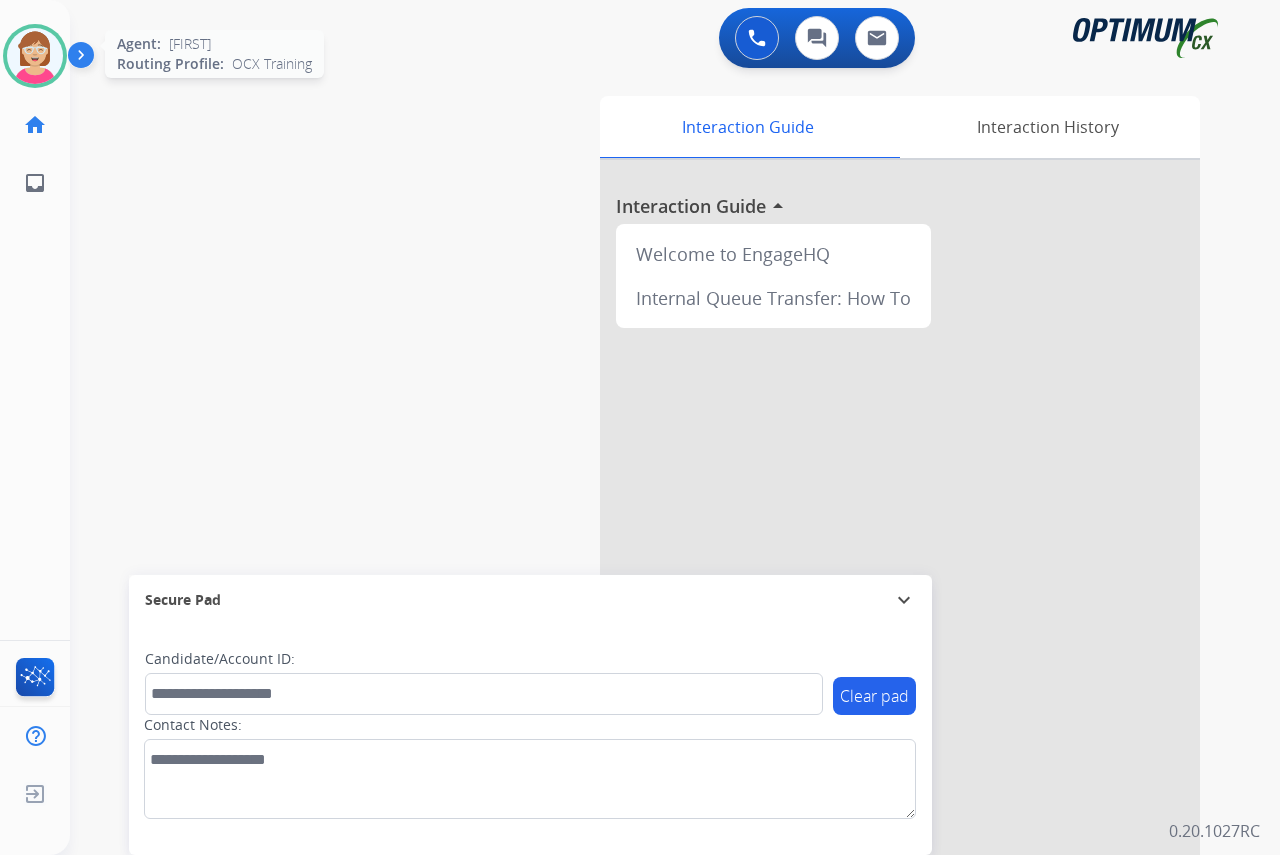 click at bounding box center (35, 56) 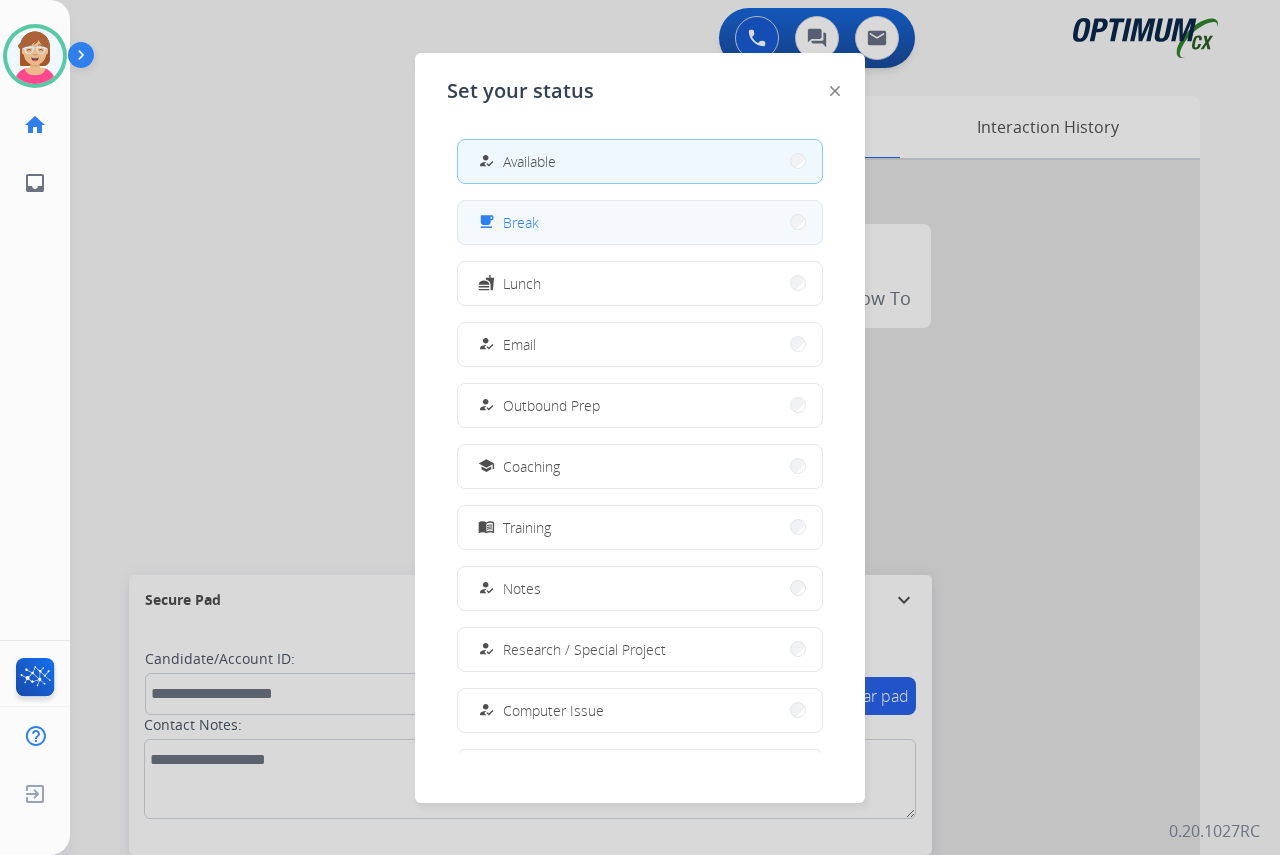 click on "free_breakfast Break" at bounding box center [640, 222] 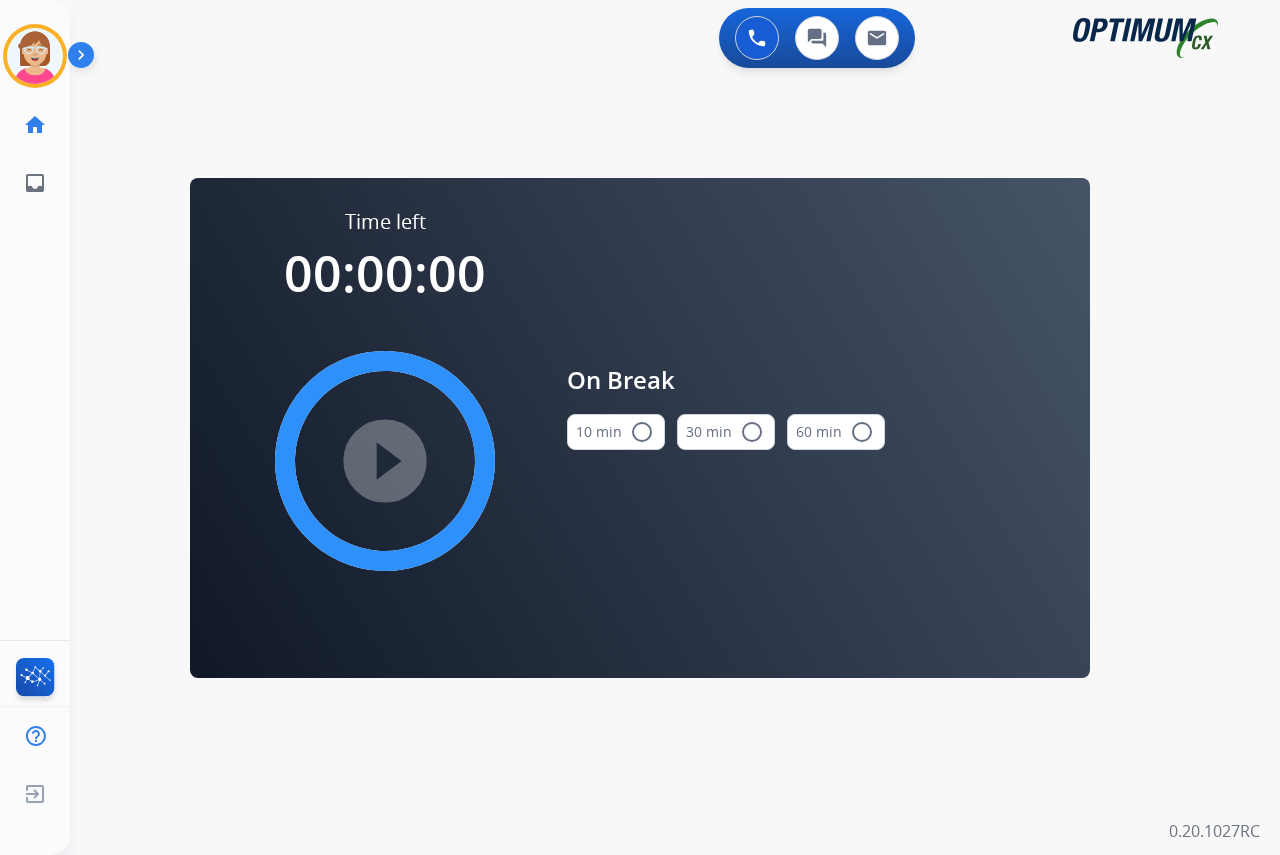 click on "radio_button_unchecked" at bounding box center [642, 432] 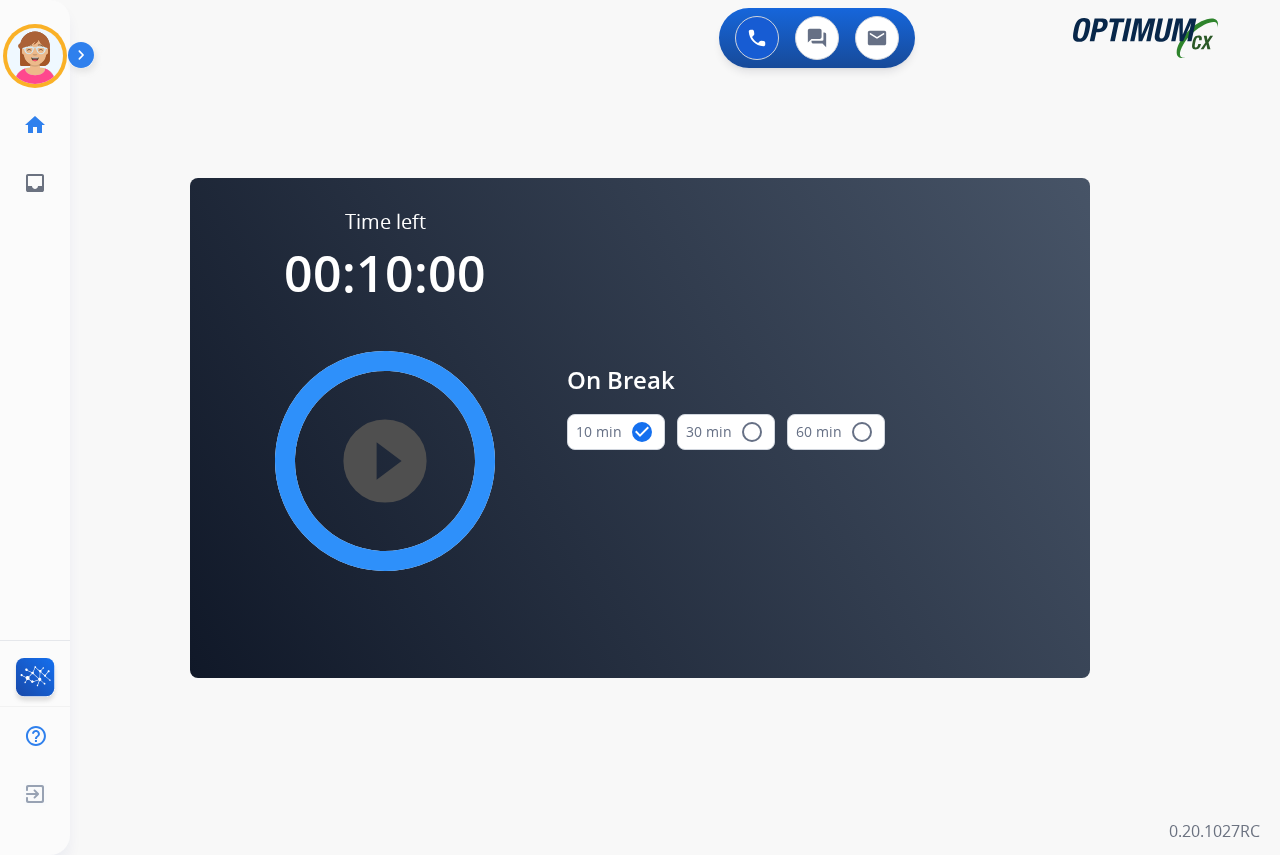 click on "play_circle_filled" at bounding box center [385, 461] 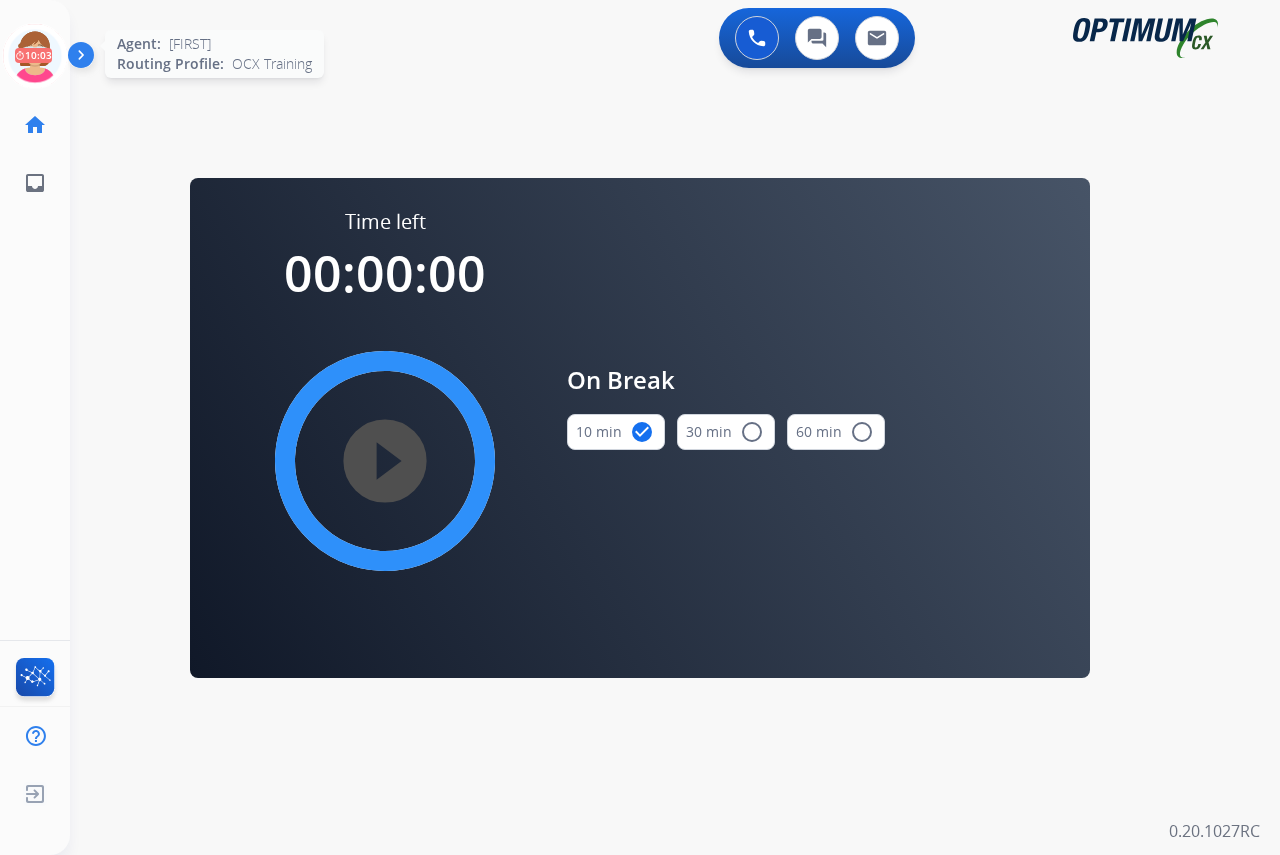 click 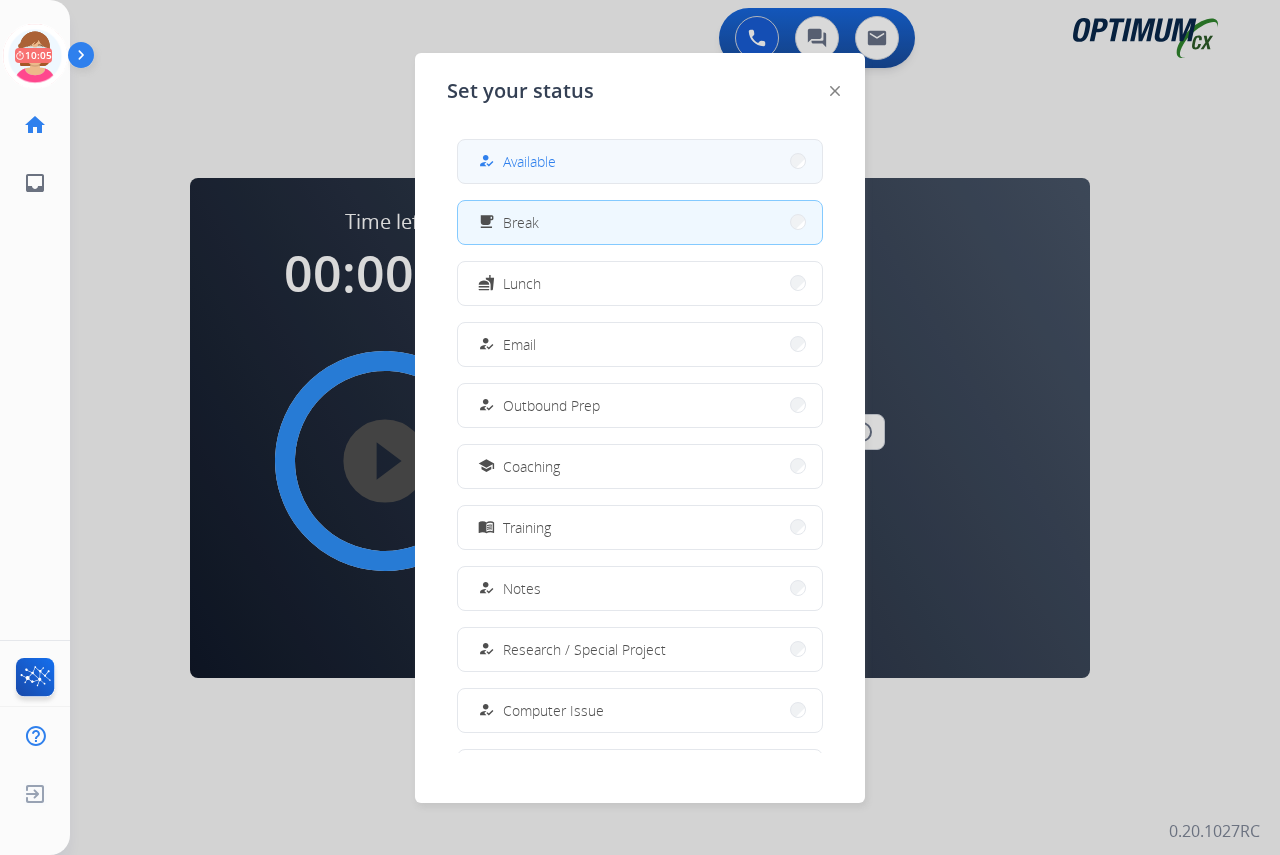 click on "Available" at bounding box center (529, 161) 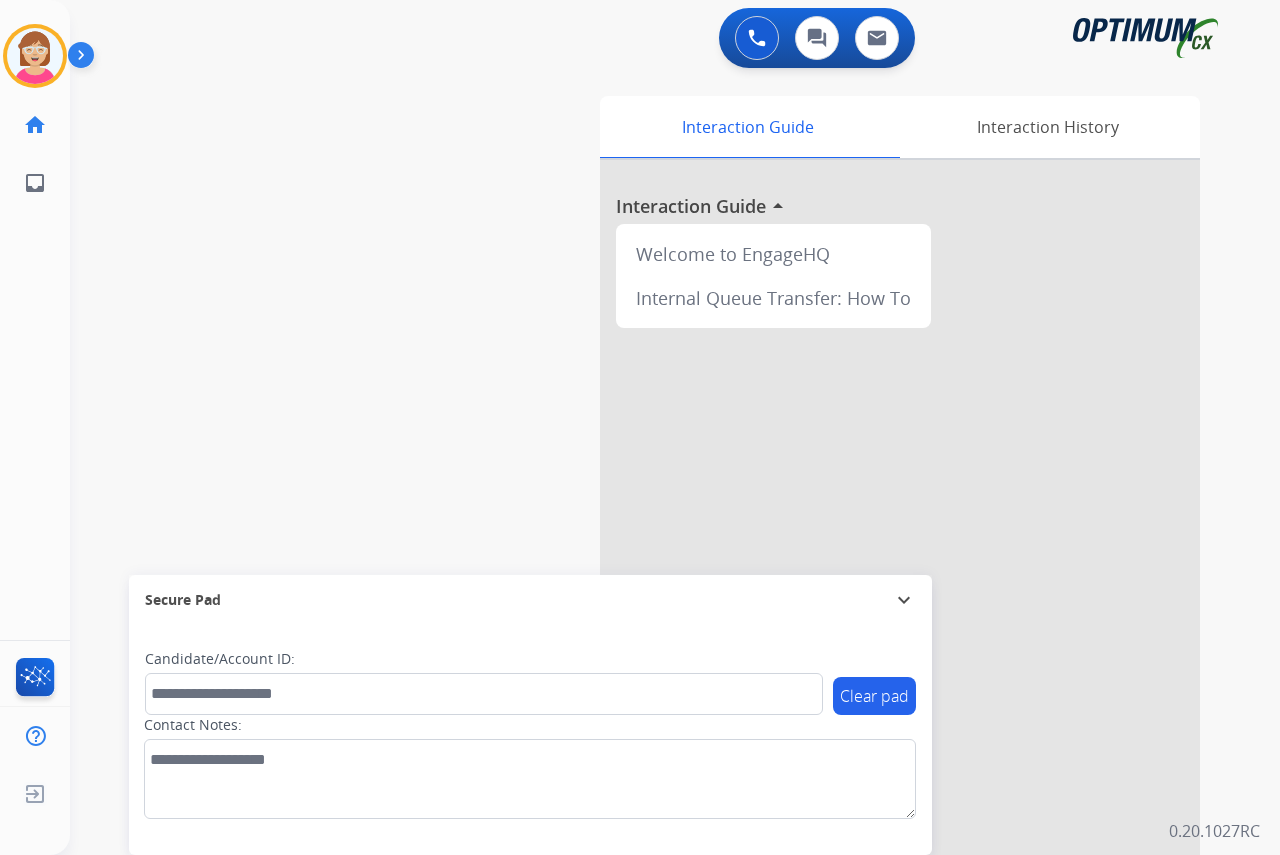 click on "[FIRST]   Available  Edit Avatar  Agent:   [FIRST]  Routing Profile:  OCX Training home  Home  Home inbox  Emails  Emails  FocalPoints  Help Center  Help Center  Log out  Log out" 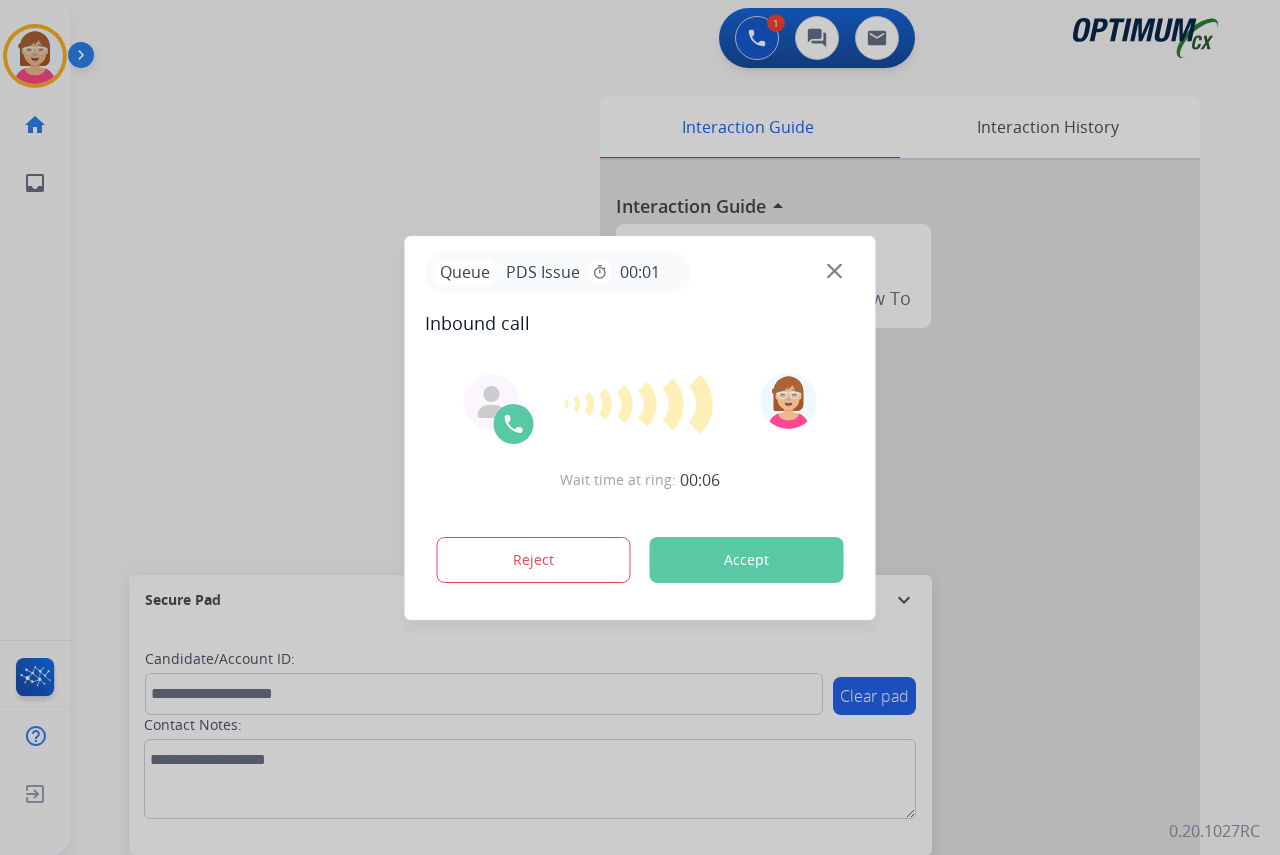 click at bounding box center (640, 427) 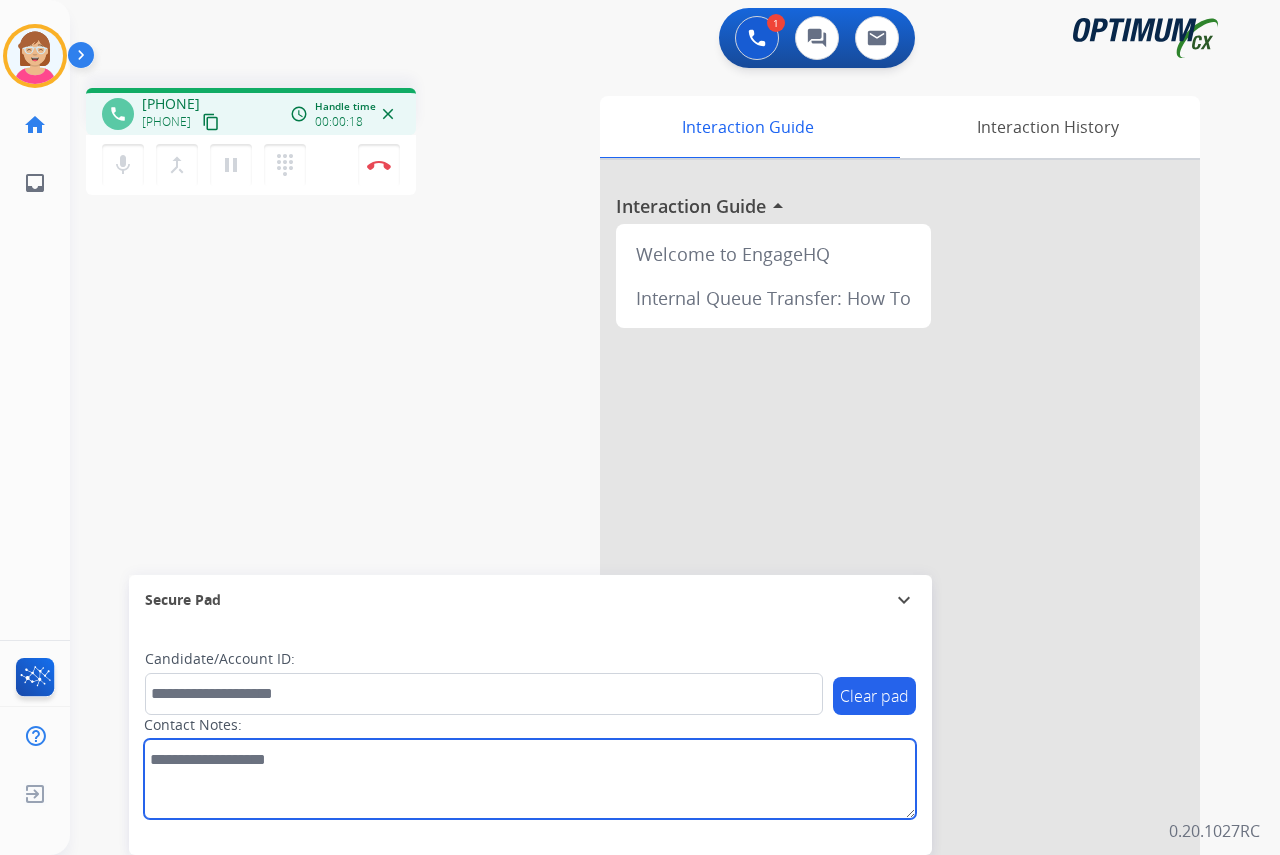click at bounding box center [530, 779] 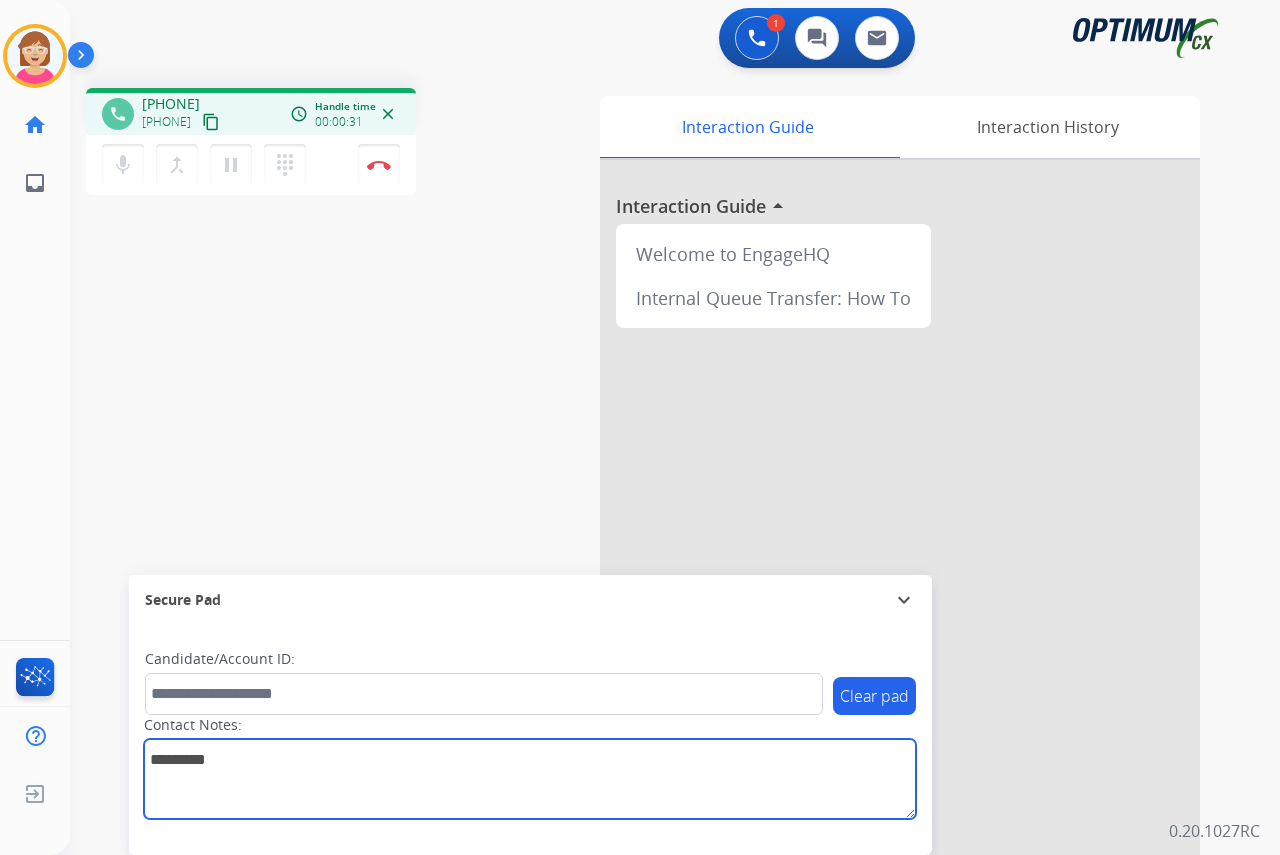 drag, startPoint x: 259, startPoint y: 756, endPoint x: 141, endPoint y: 762, distance: 118.15244 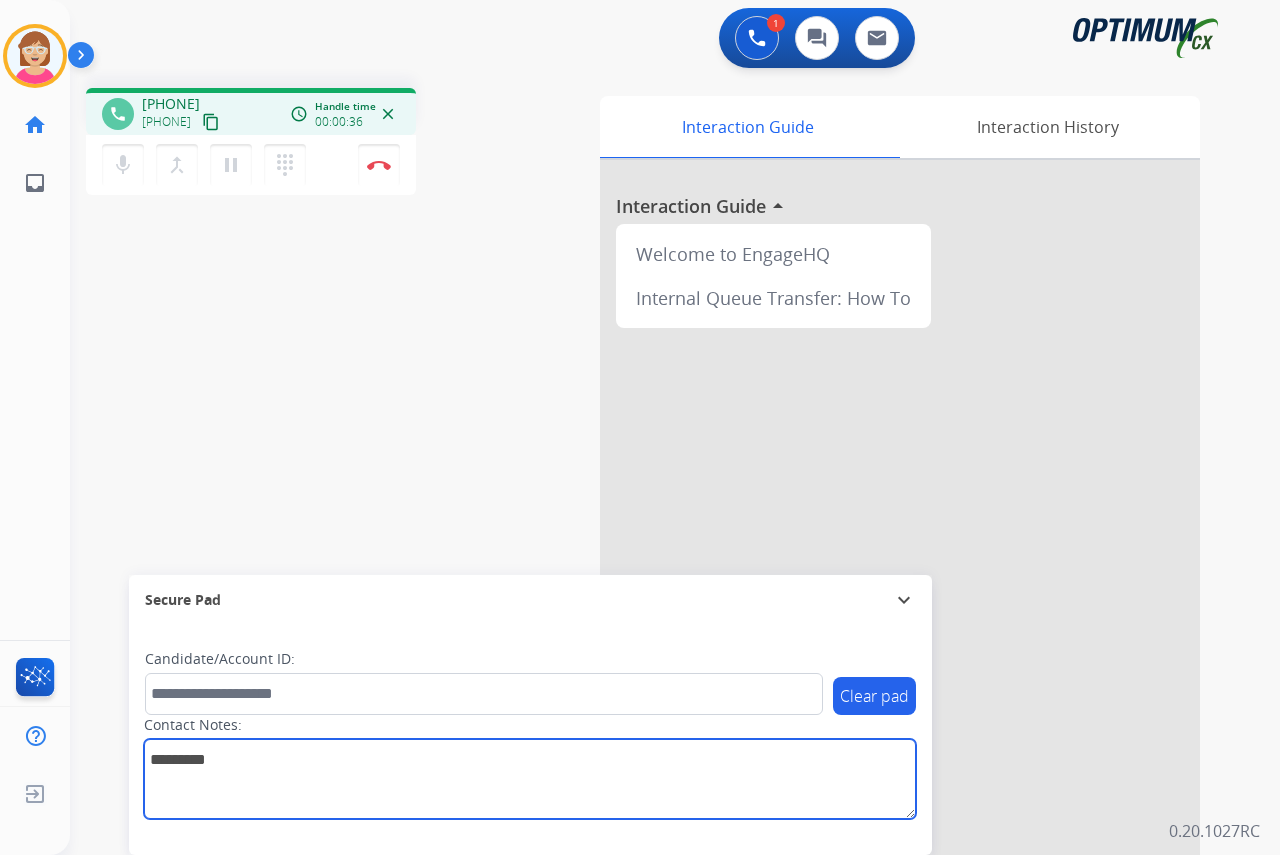 type on "*********" 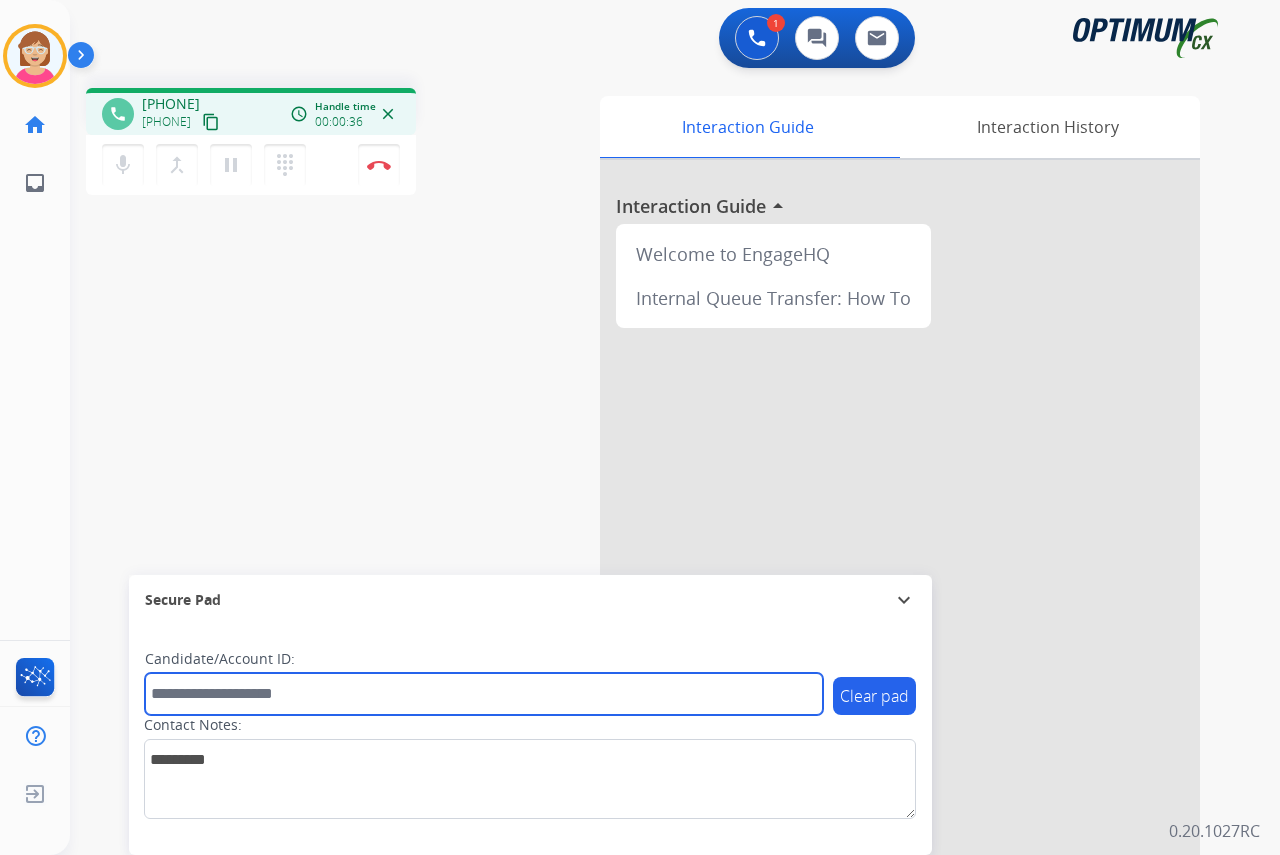click at bounding box center [484, 694] 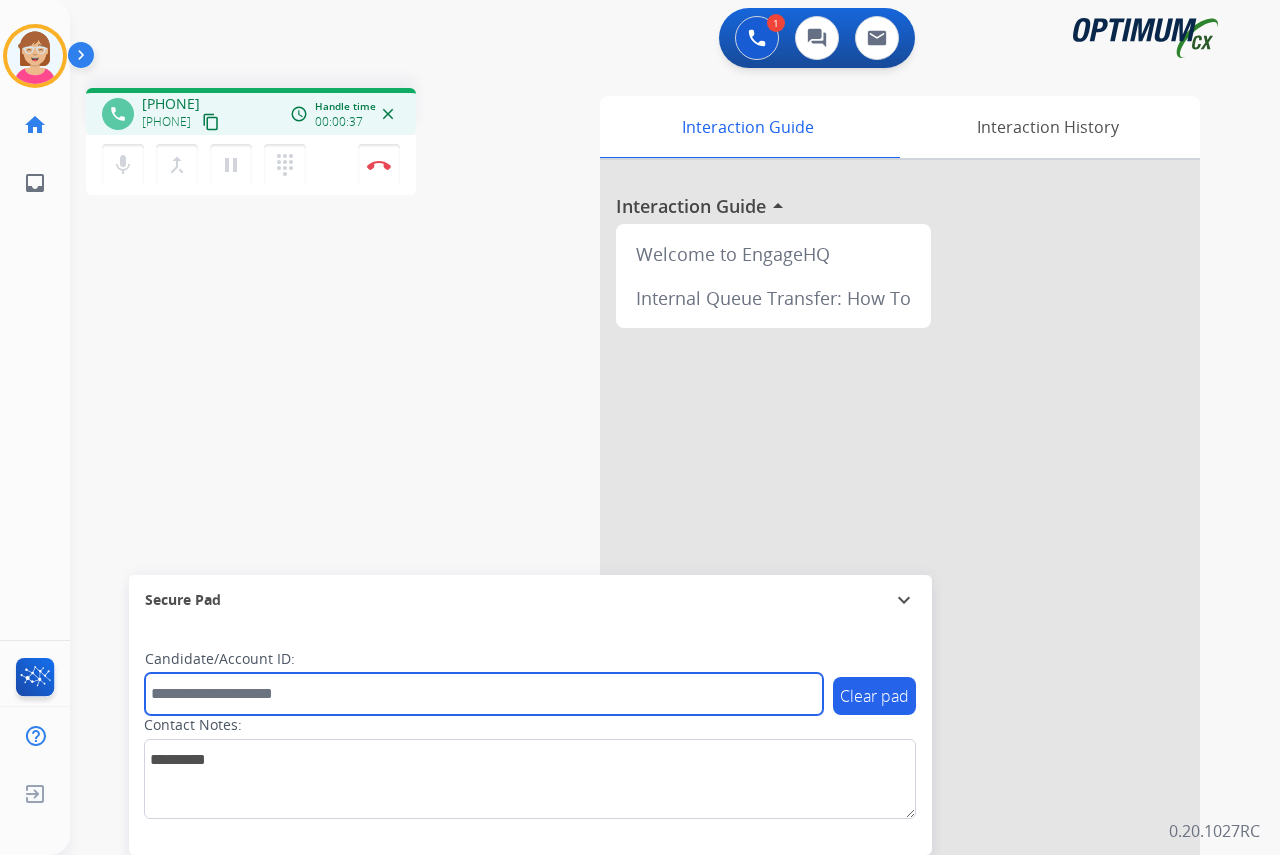 paste on "*********" 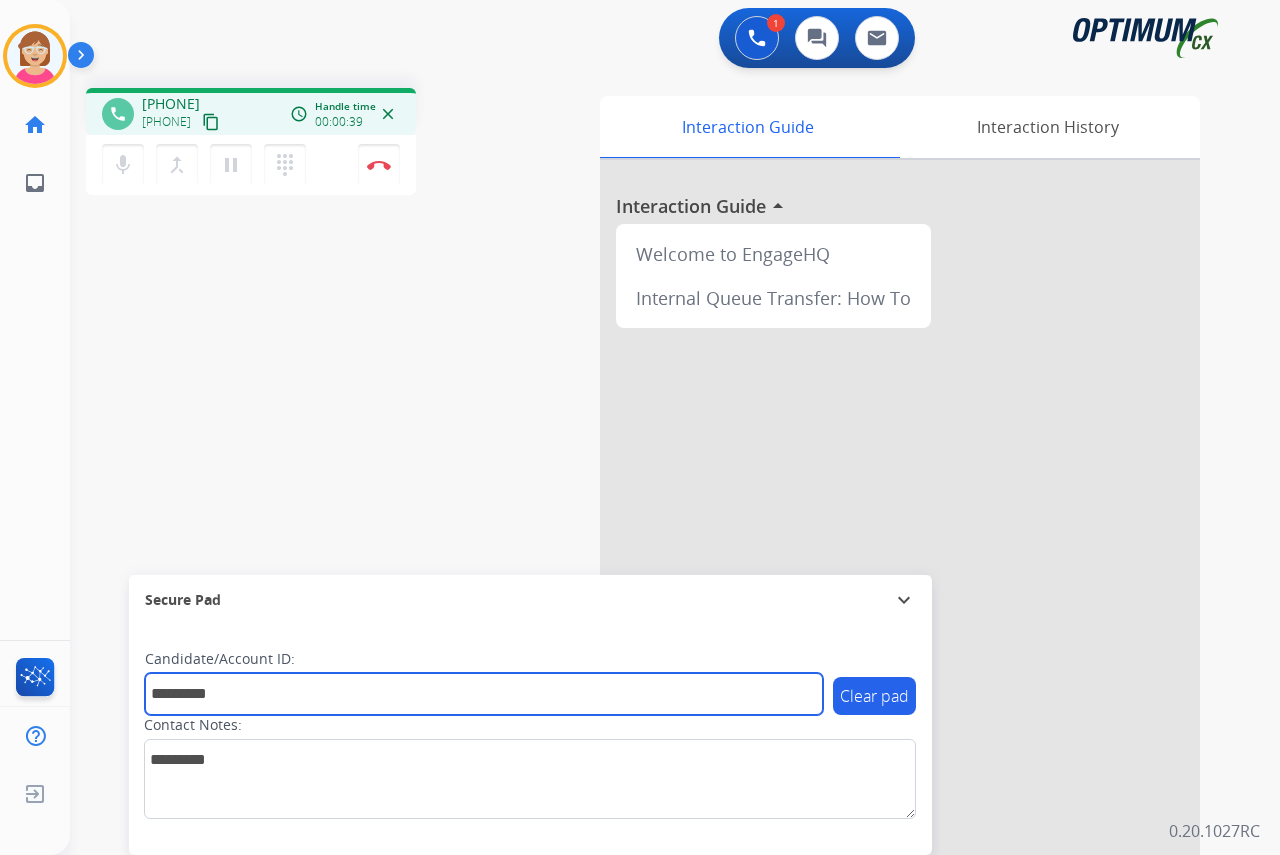 type on "*********" 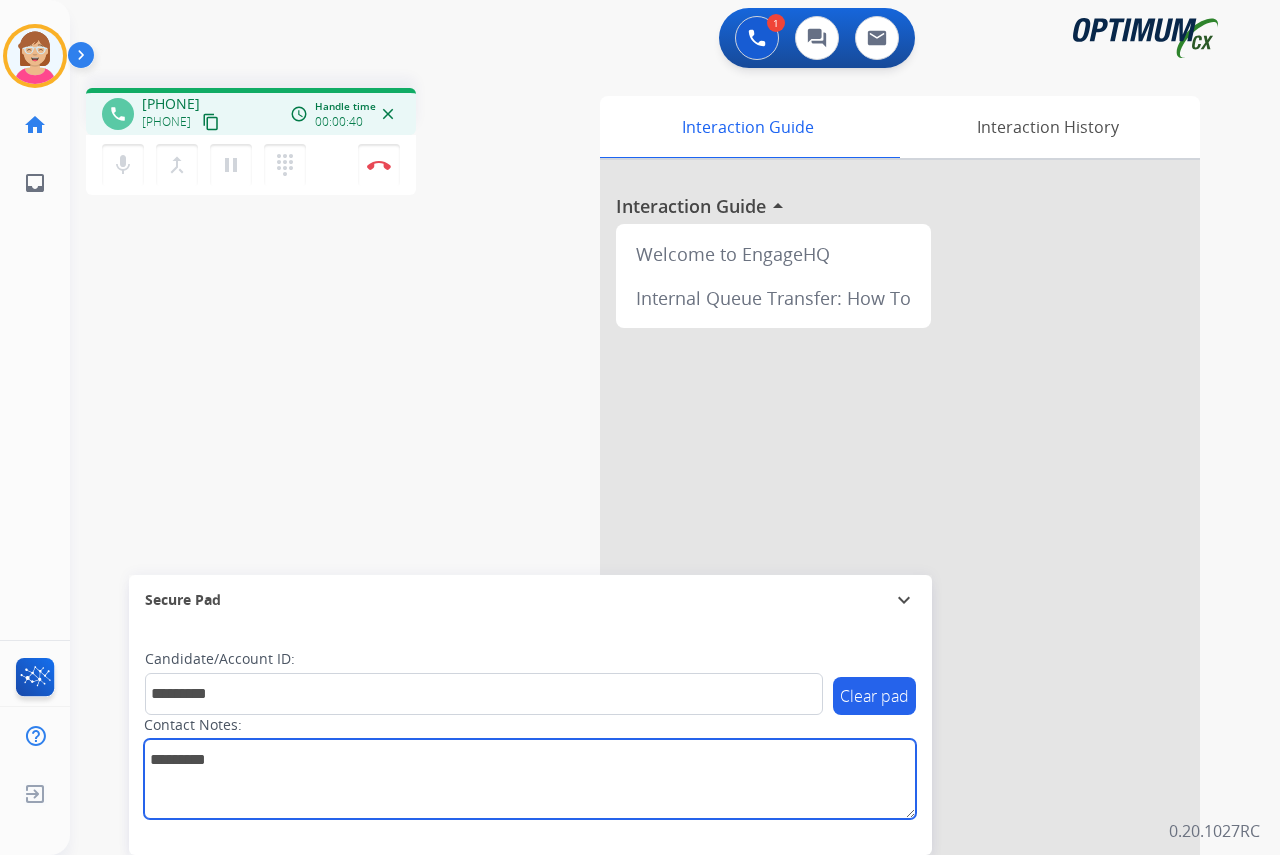 drag, startPoint x: 274, startPoint y: 766, endPoint x: 138, endPoint y: 771, distance: 136.09187 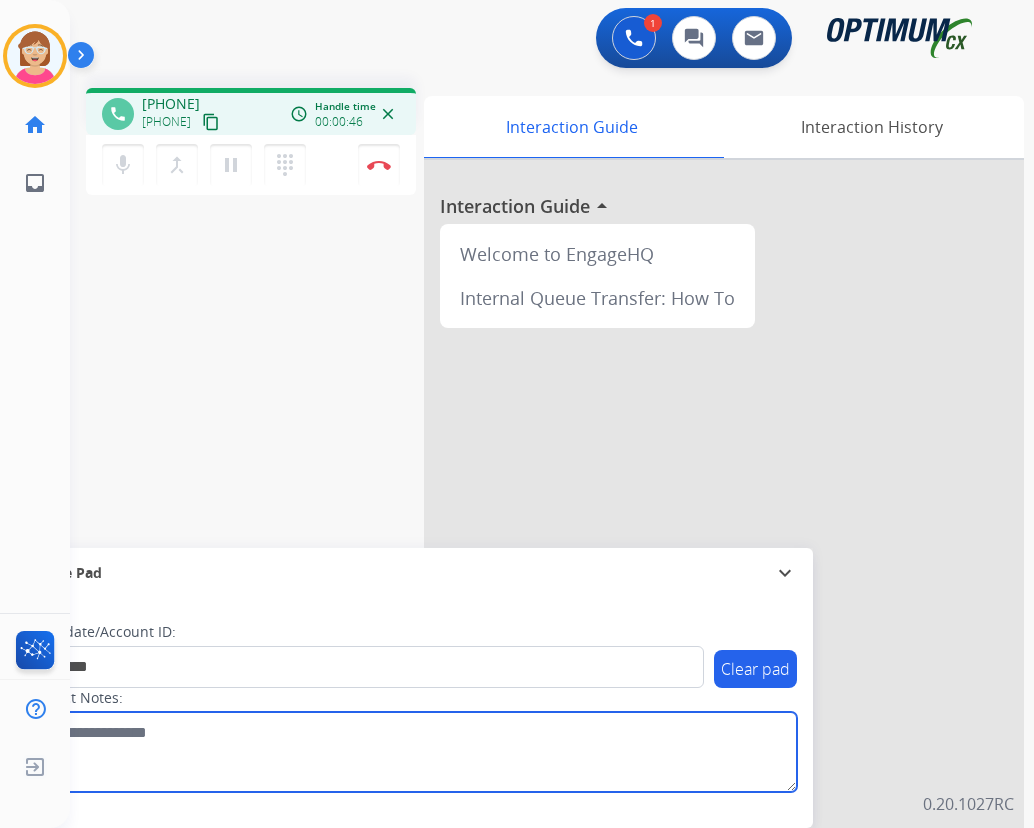type 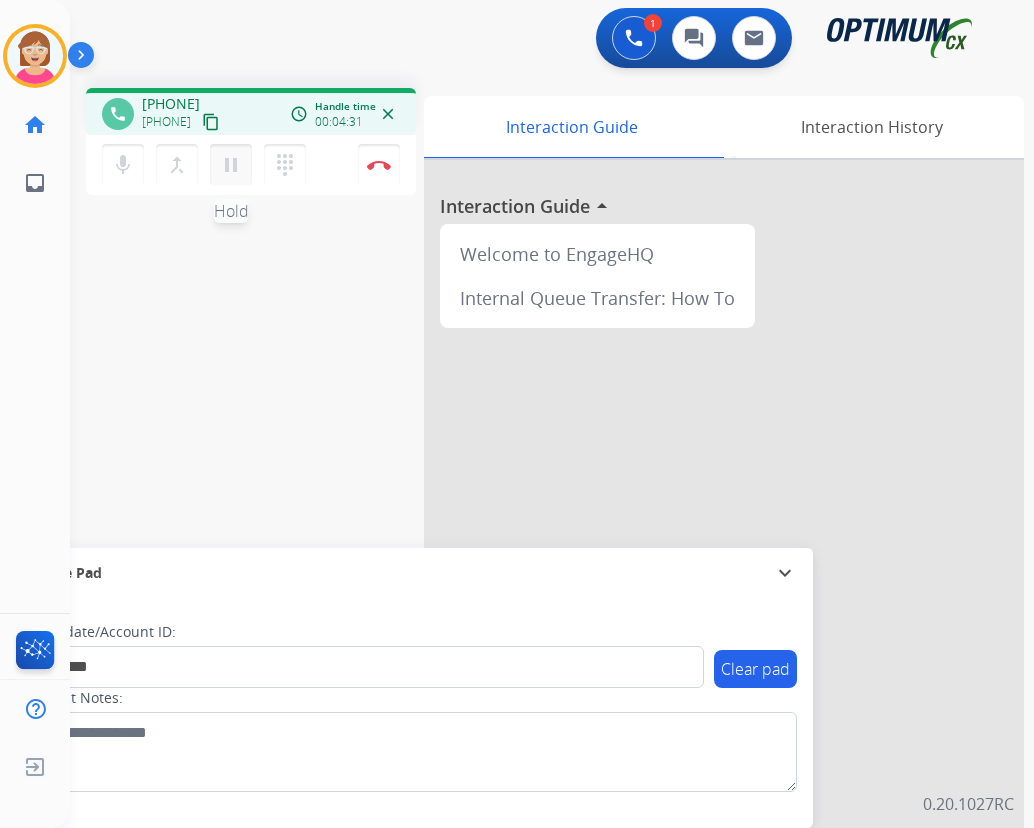 click on "pause" at bounding box center (231, 165) 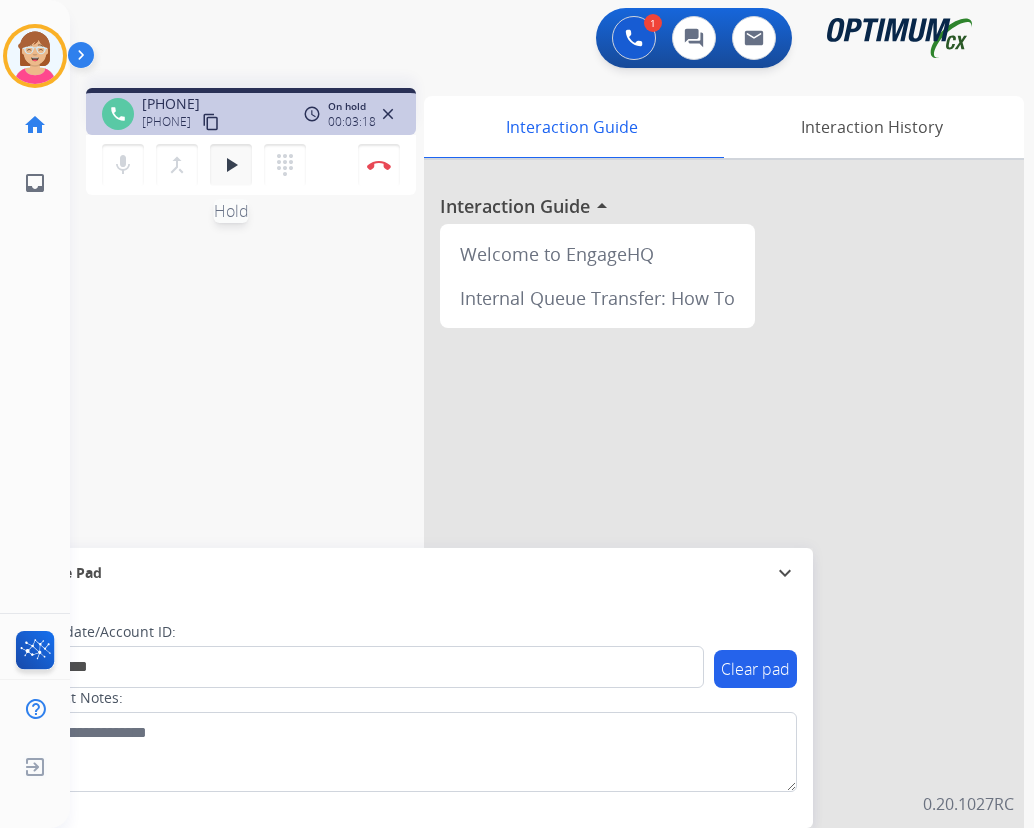 click on "play_arrow" at bounding box center [231, 165] 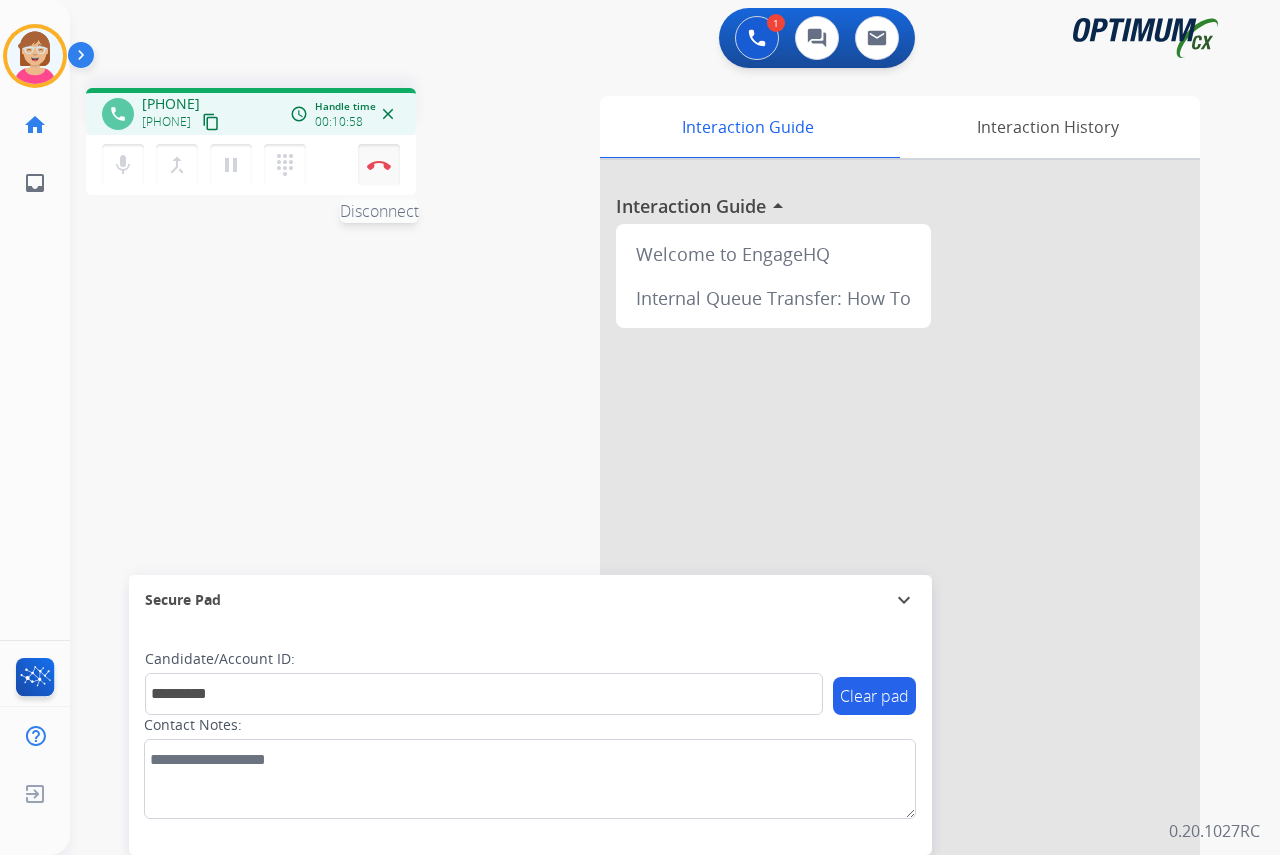 click at bounding box center (379, 165) 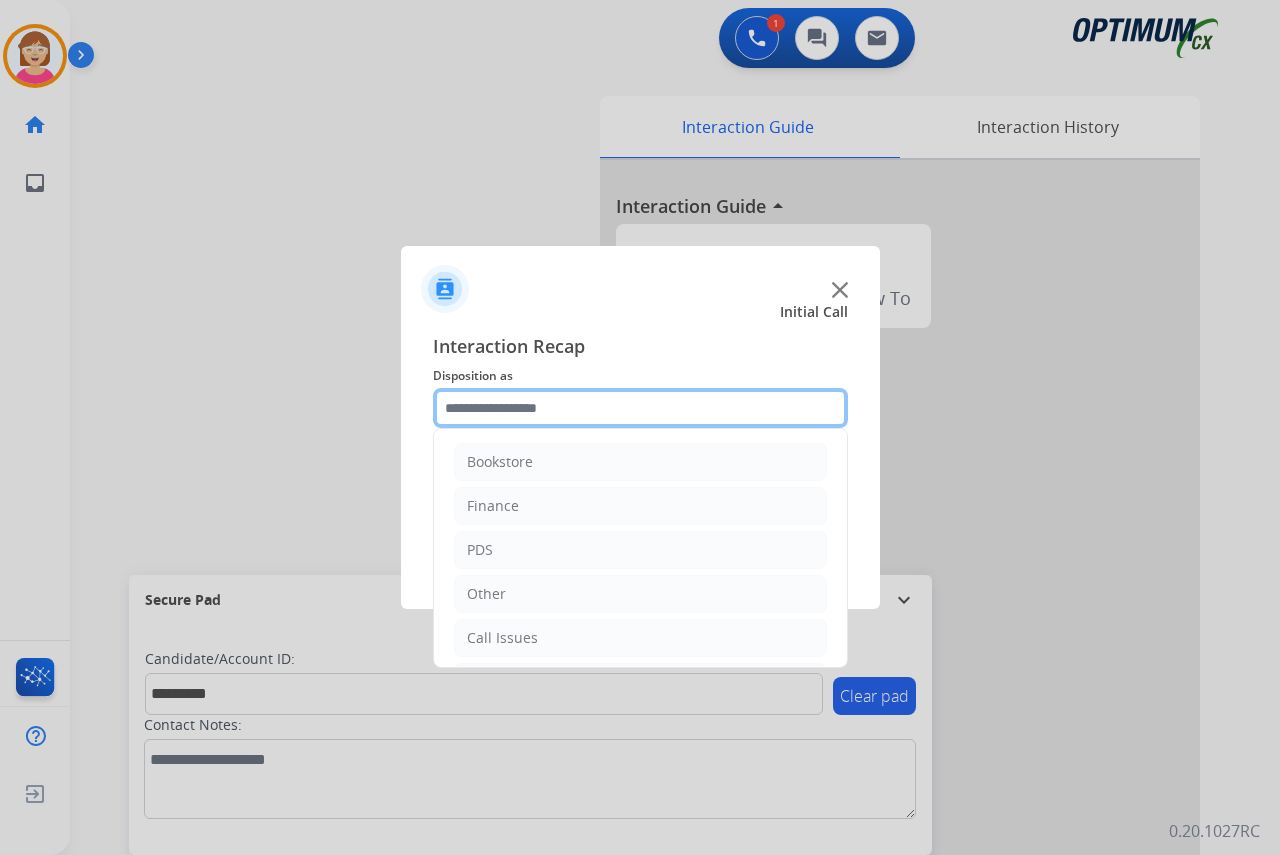 click 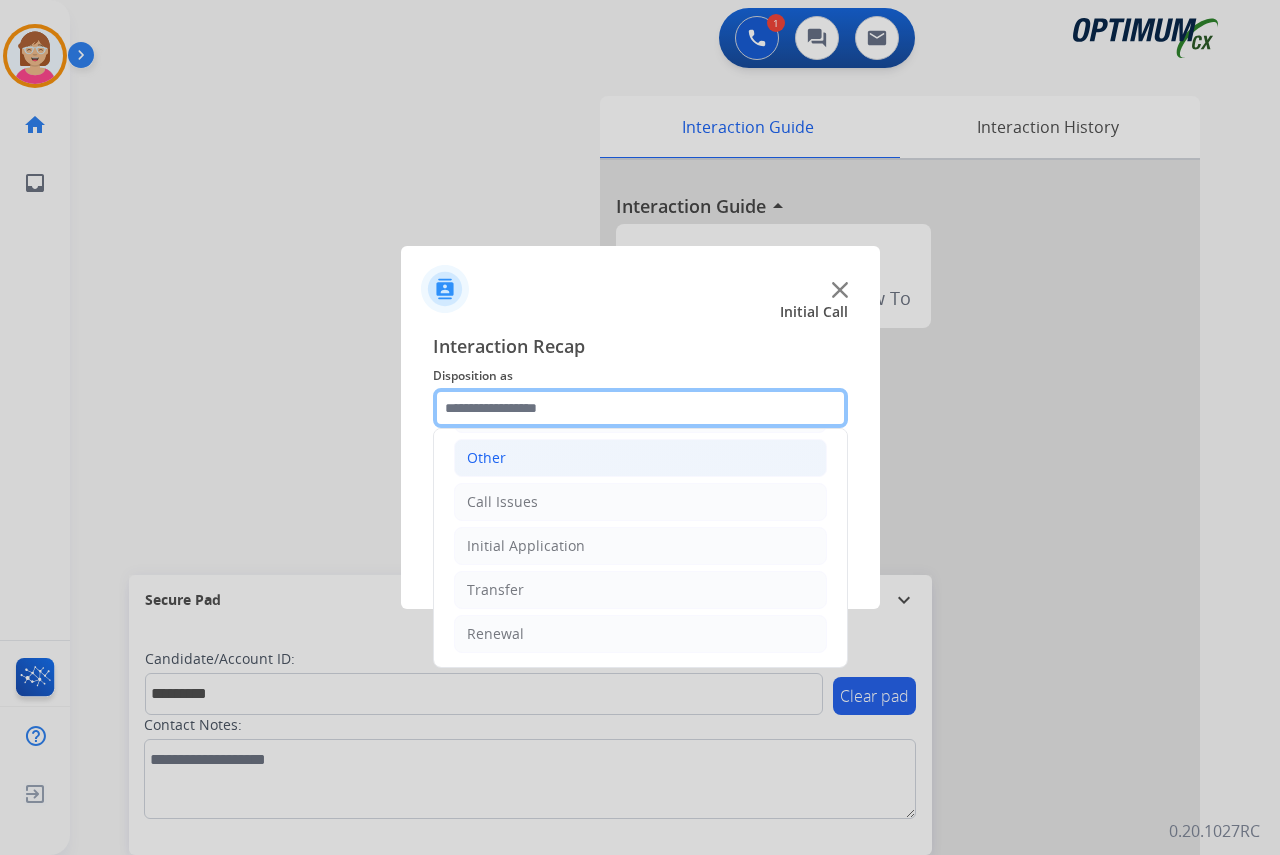 scroll, scrollTop: 36, scrollLeft: 0, axis: vertical 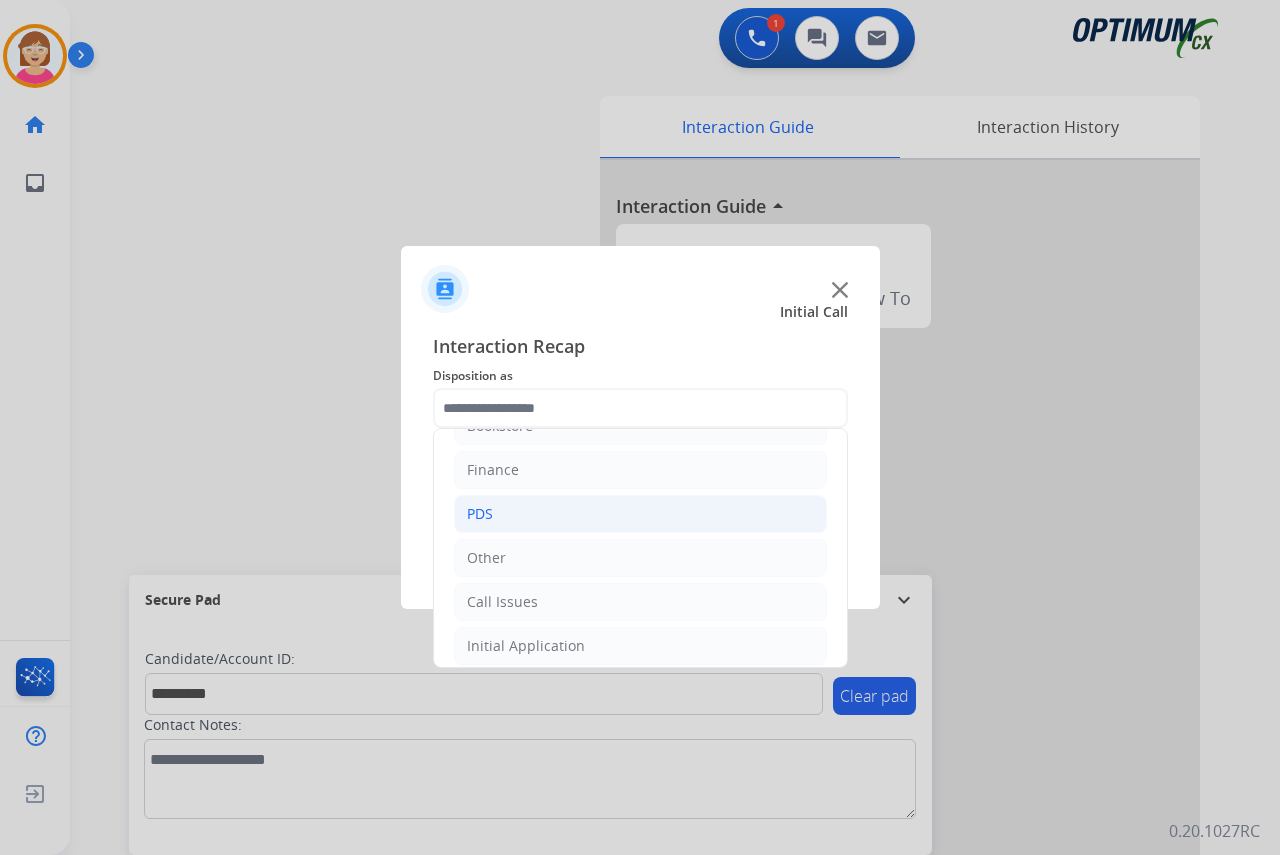 click on "PDS" 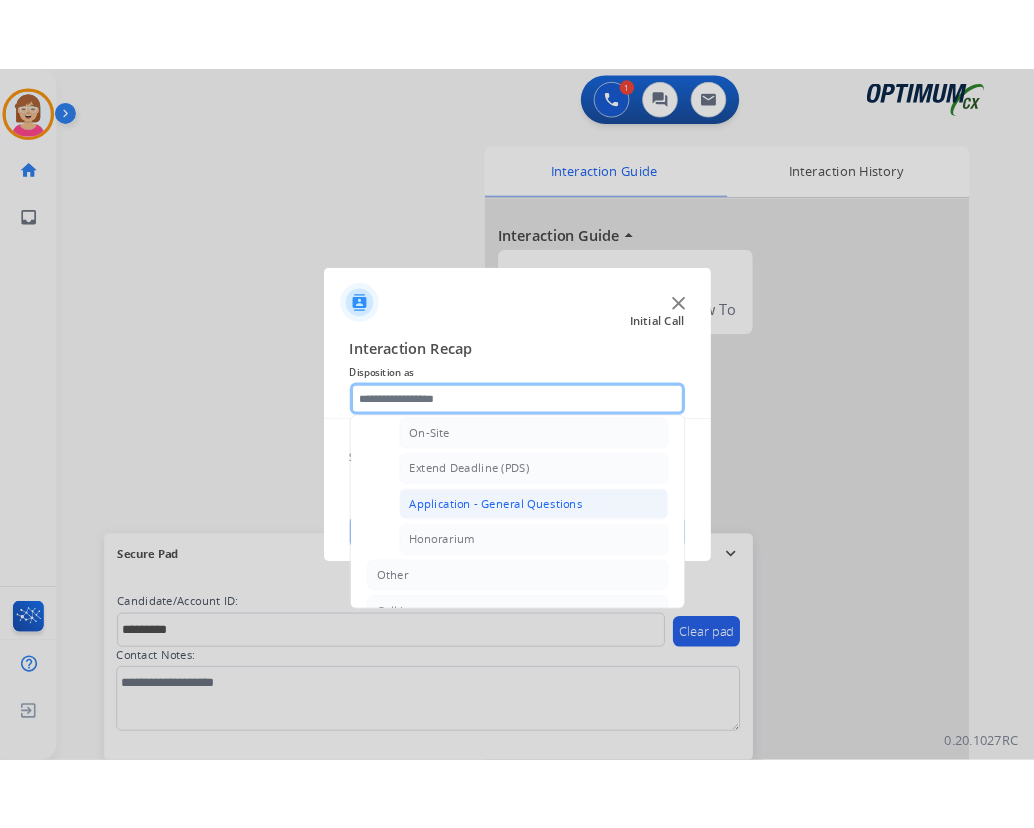 scroll, scrollTop: 436, scrollLeft: 0, axis: vertical 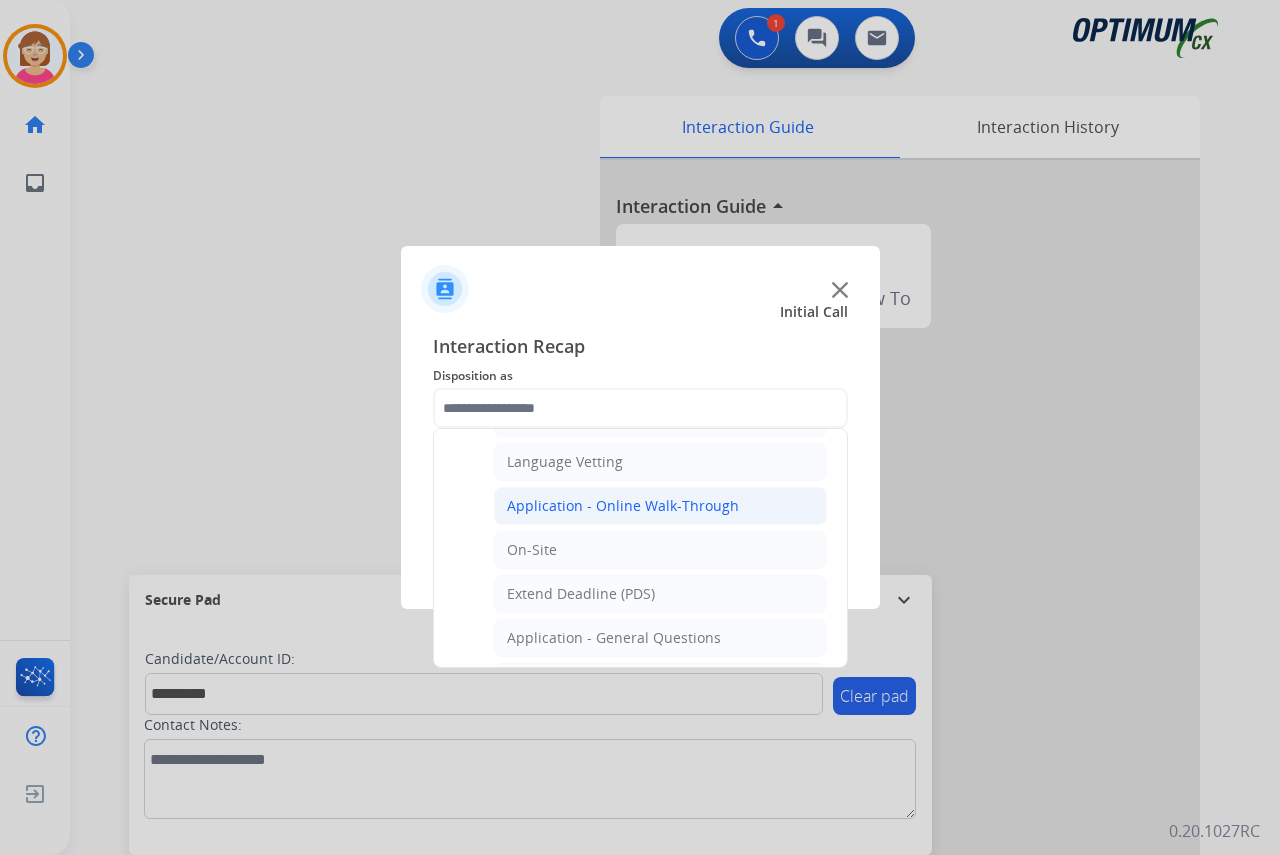 click on "Application - Online Walk-Through" 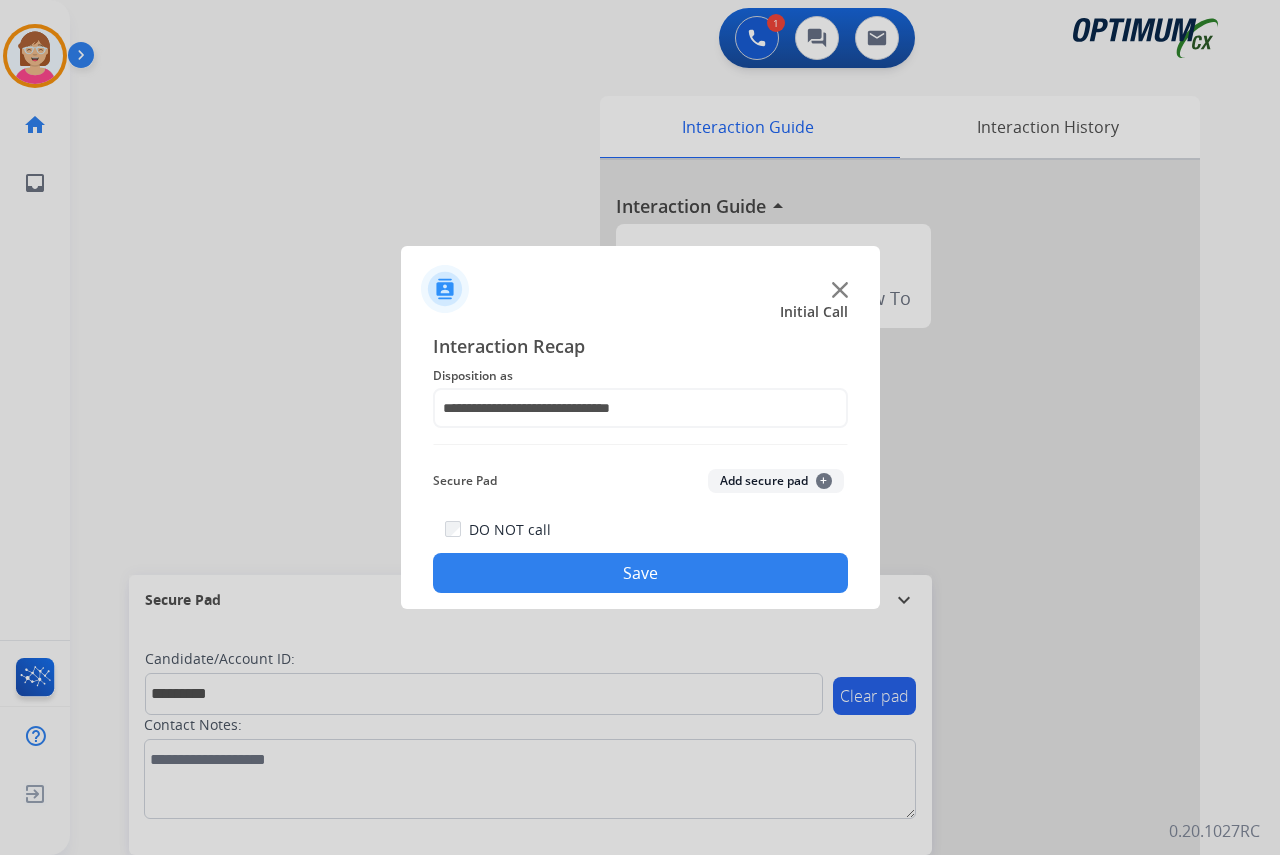 click on "+" 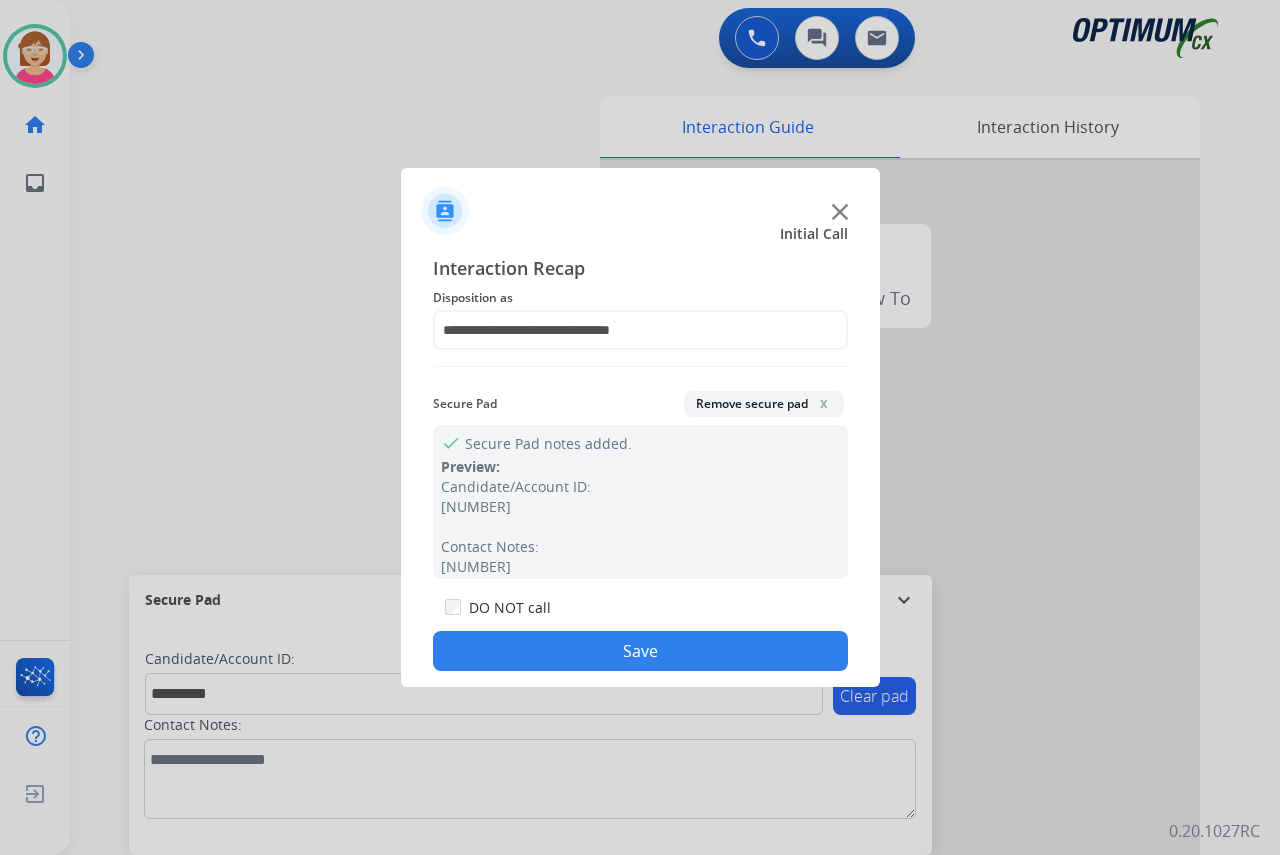click on "Save" 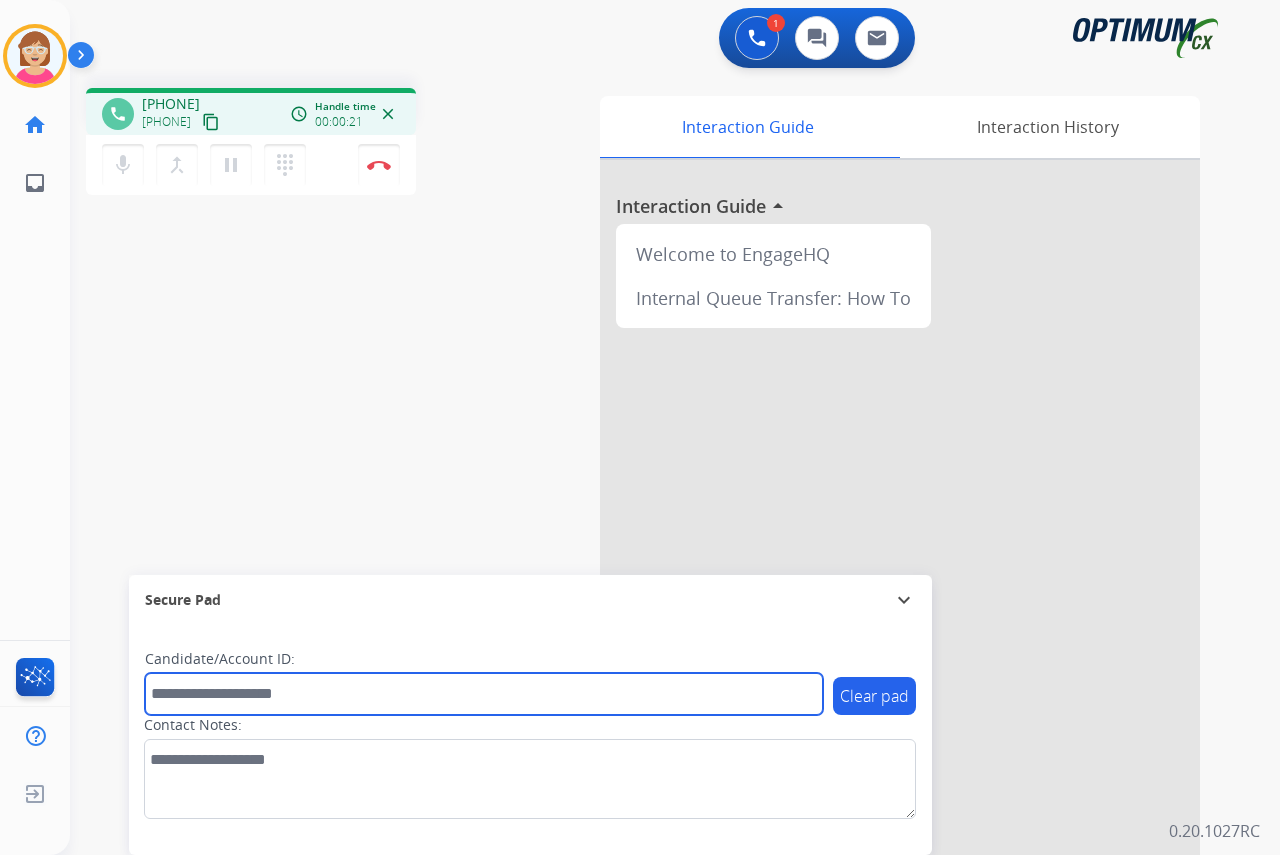 click at bounding box center (484, 694) 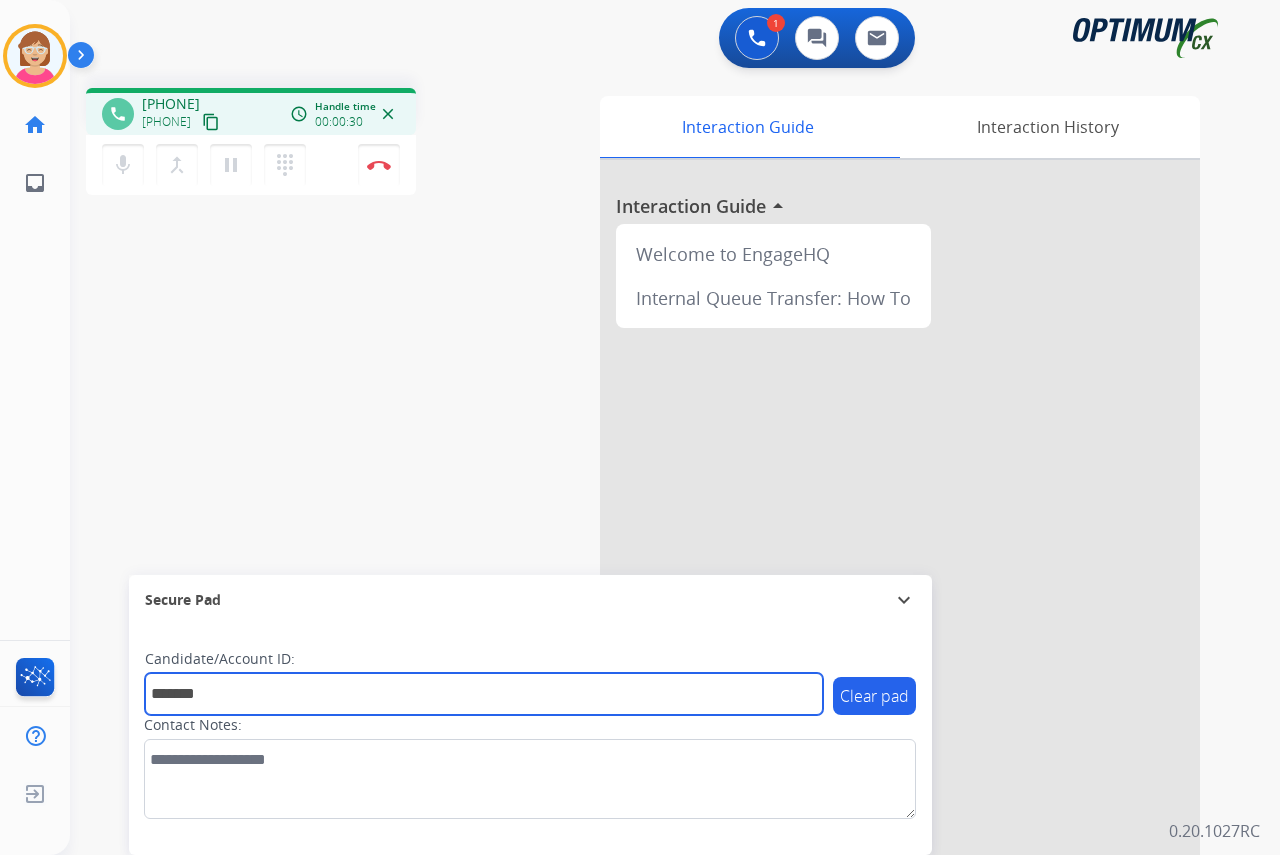 type on "*******" 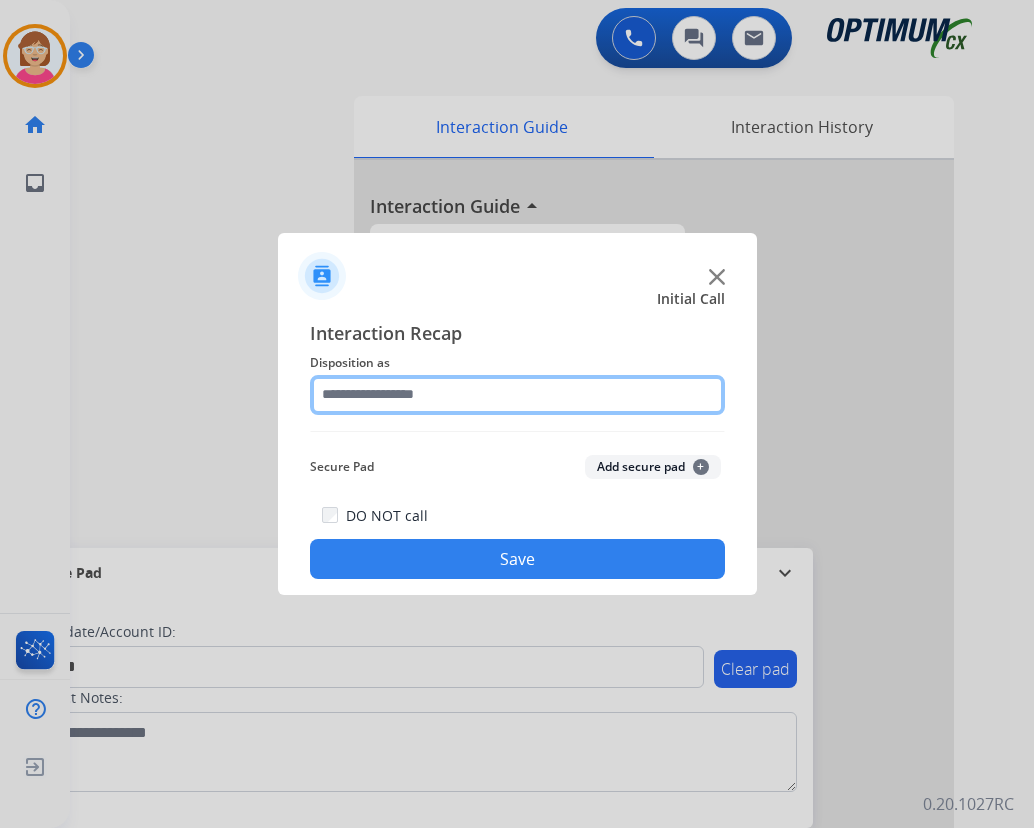 click 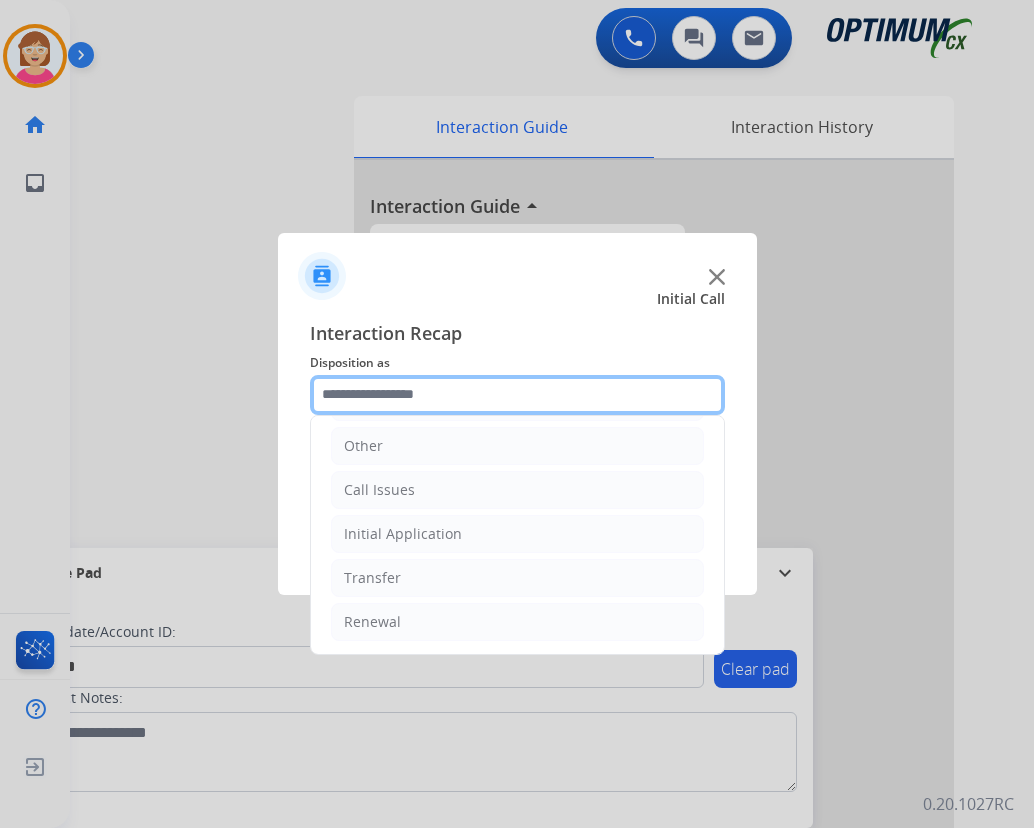 scroll, scrollTop: 136, scrollLeft: 0, axis: vertical 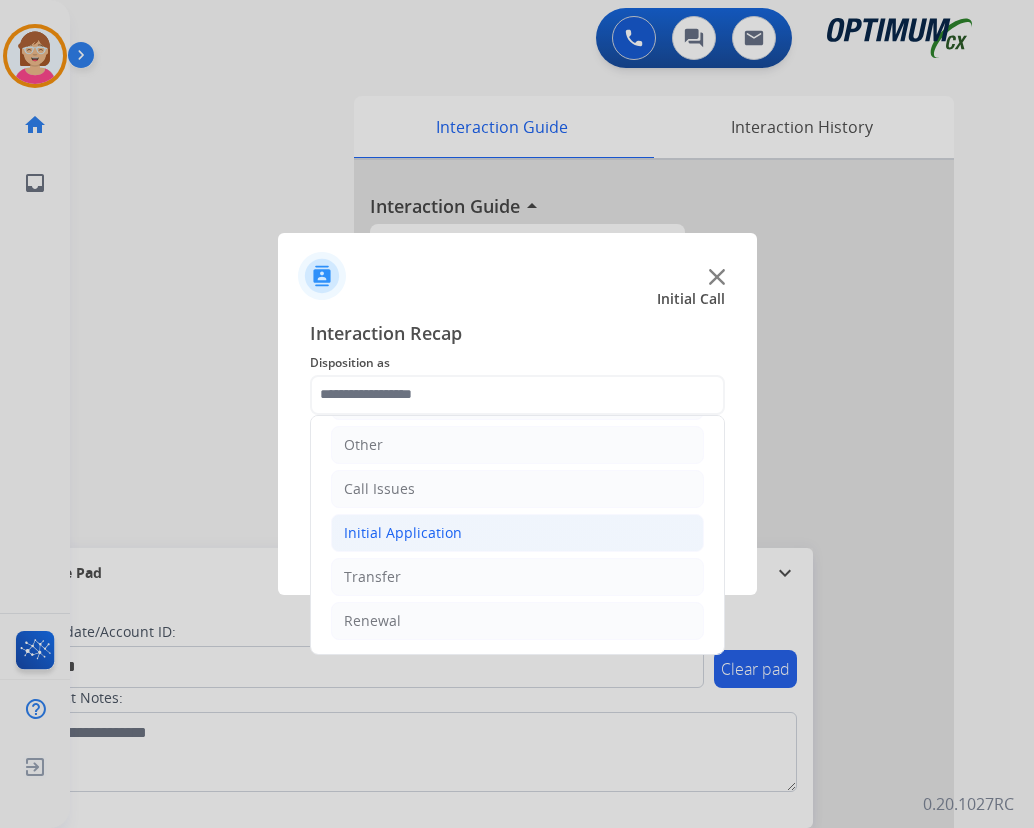 click on "Initial Application" 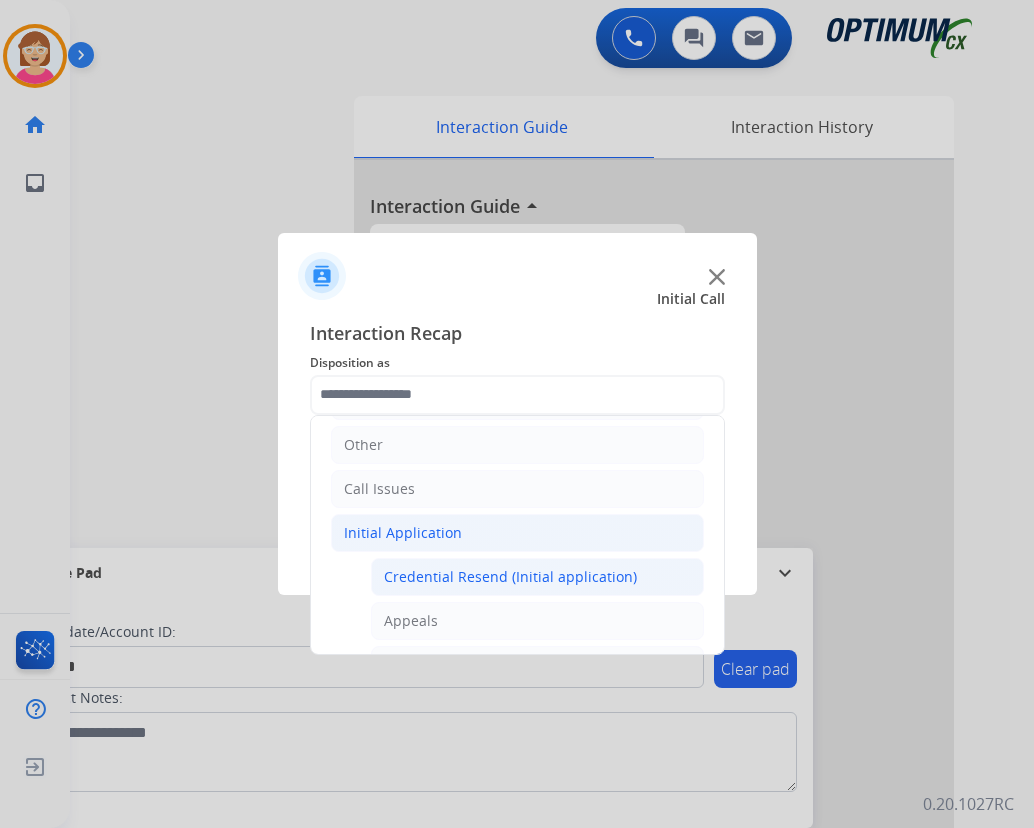 click on "Credential Resend (Initial application)" 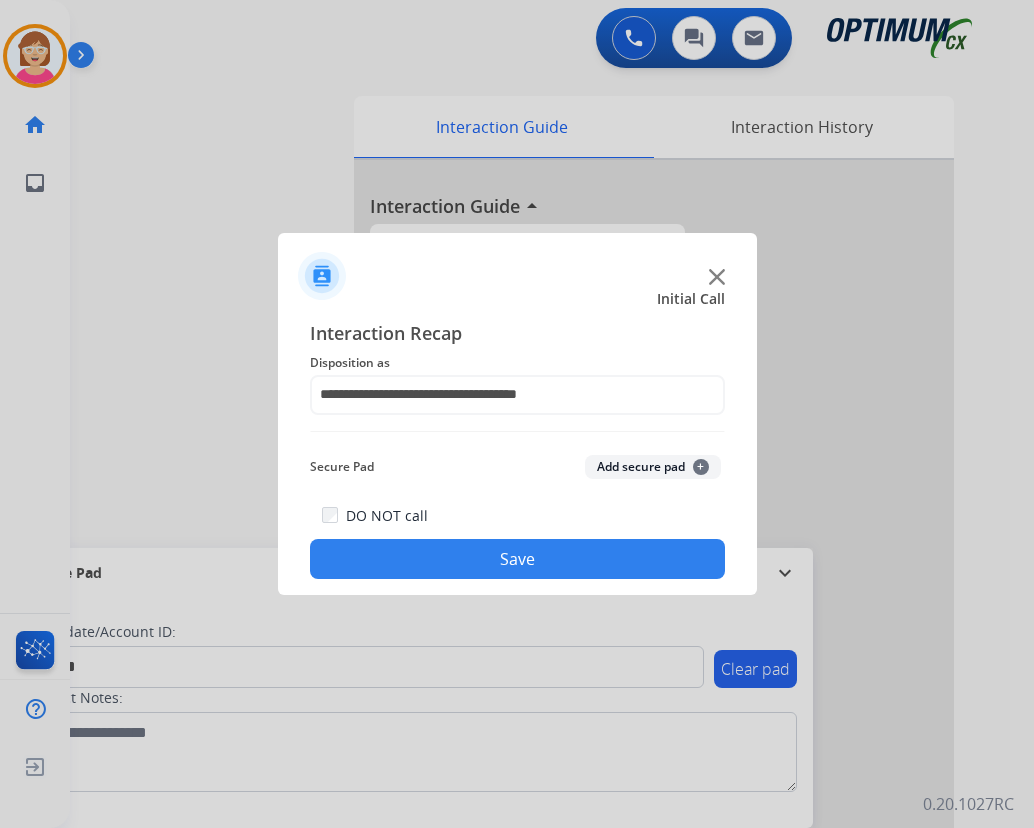 click on "+" 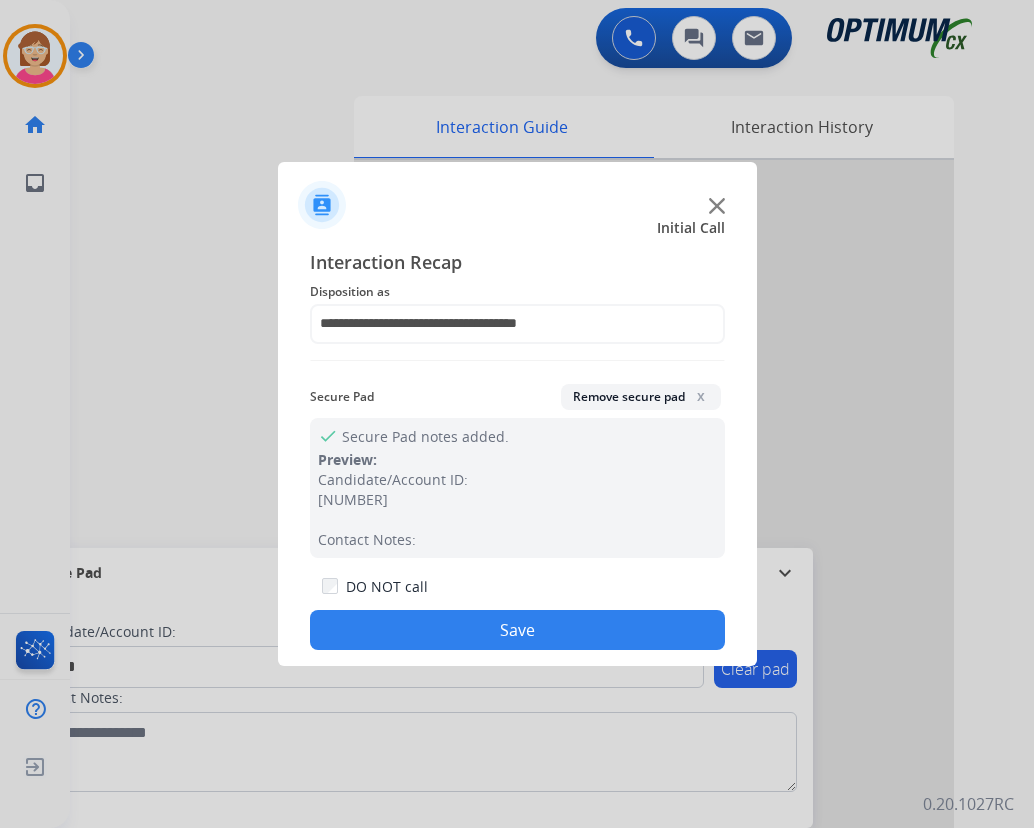 click on "Save" 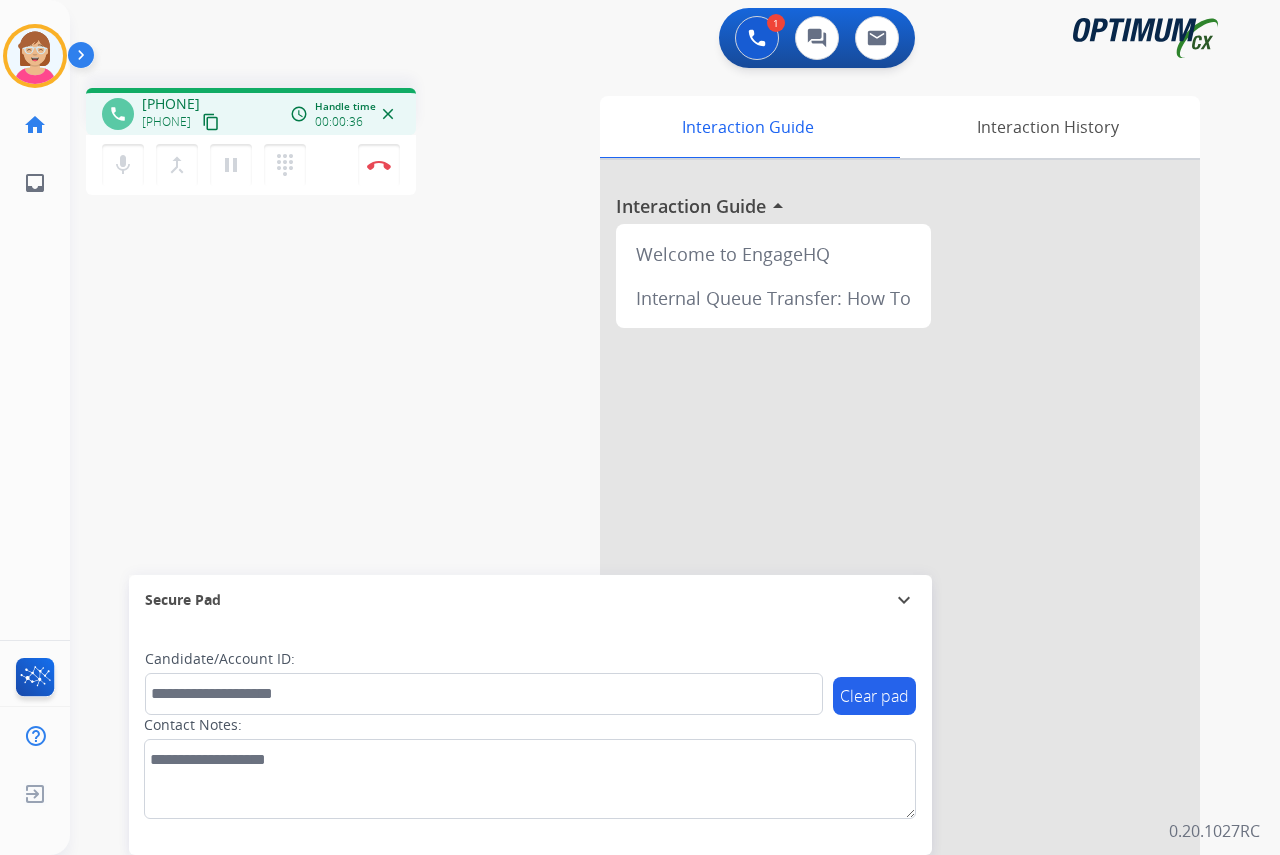 drag, startPoint x: 57, startPoint y: 310, endPoint x: 534, endPoint y: 247, distance: 481.1424 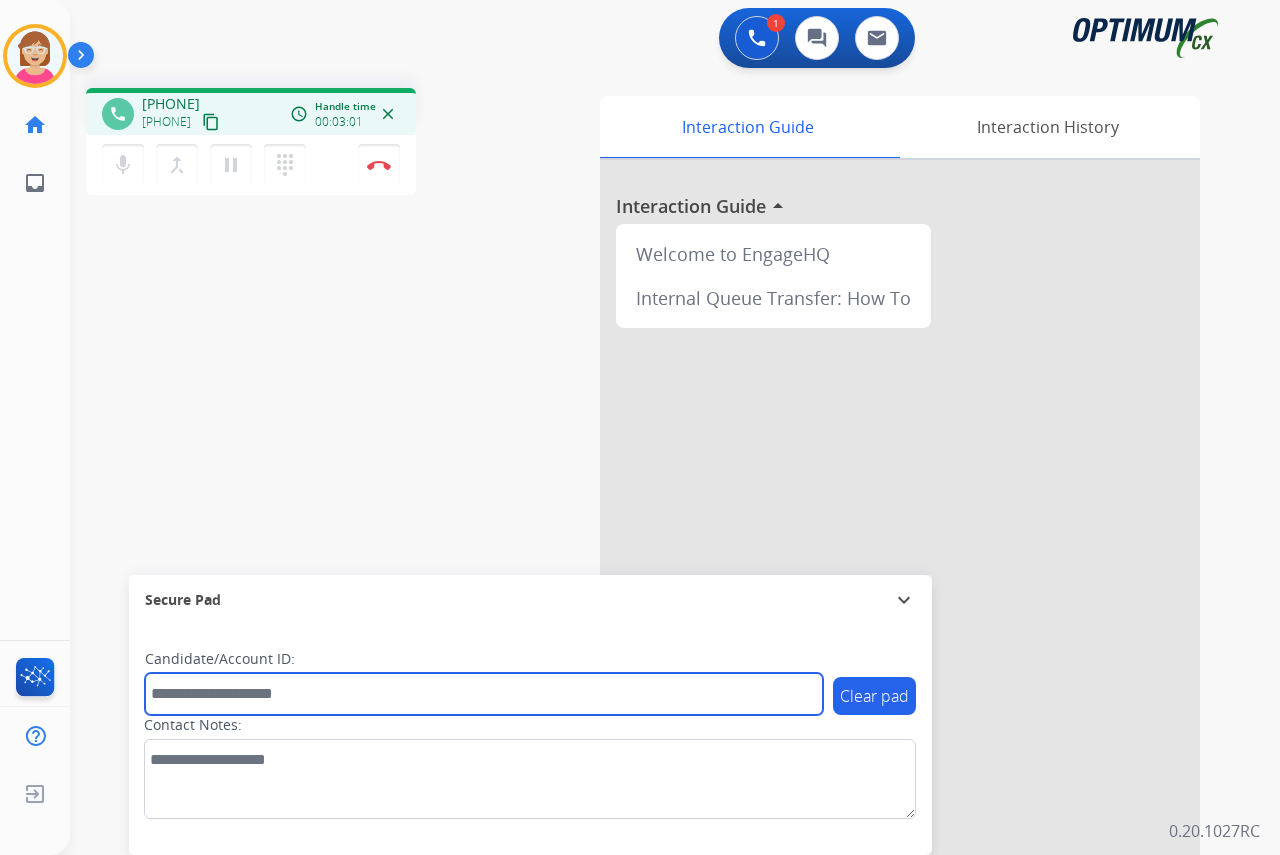 click at bounding box center (484, 694) 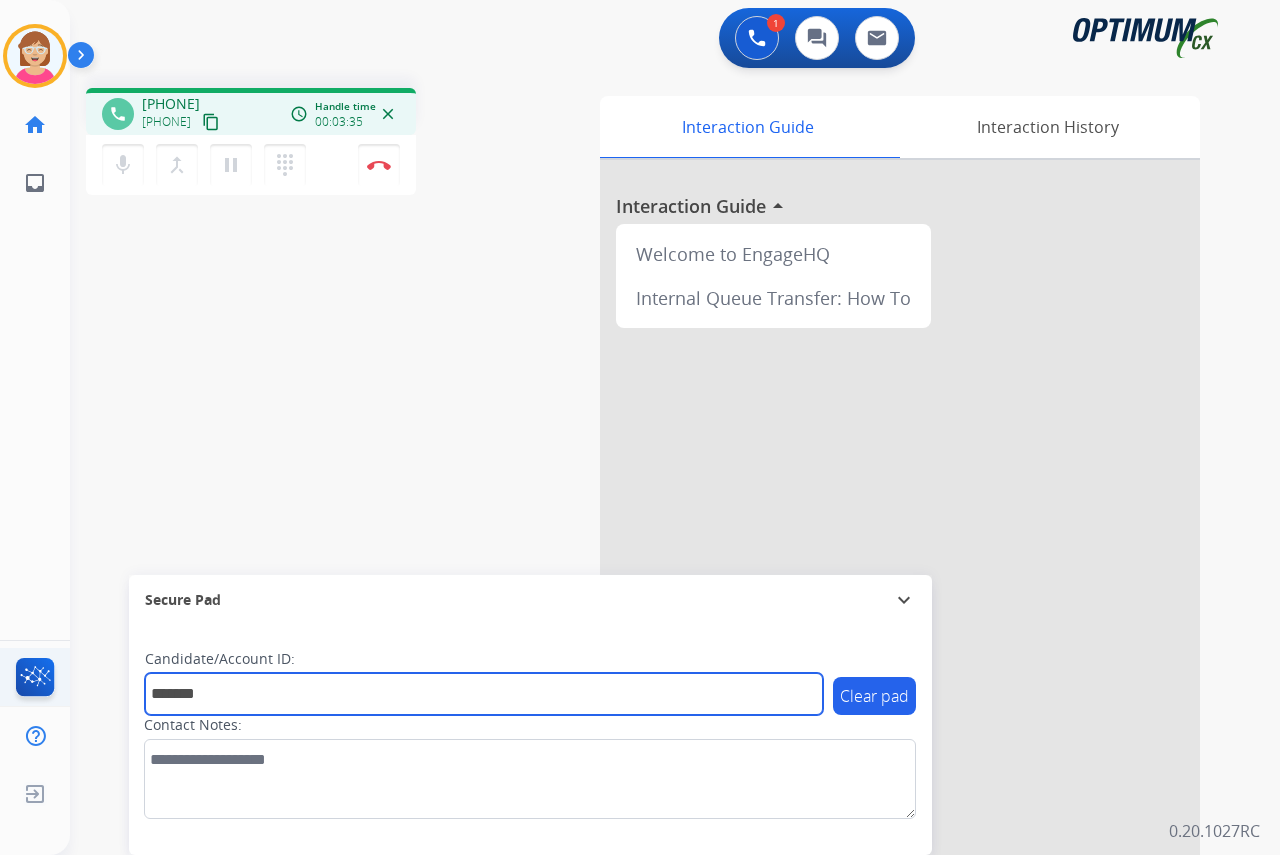 type on "*******" 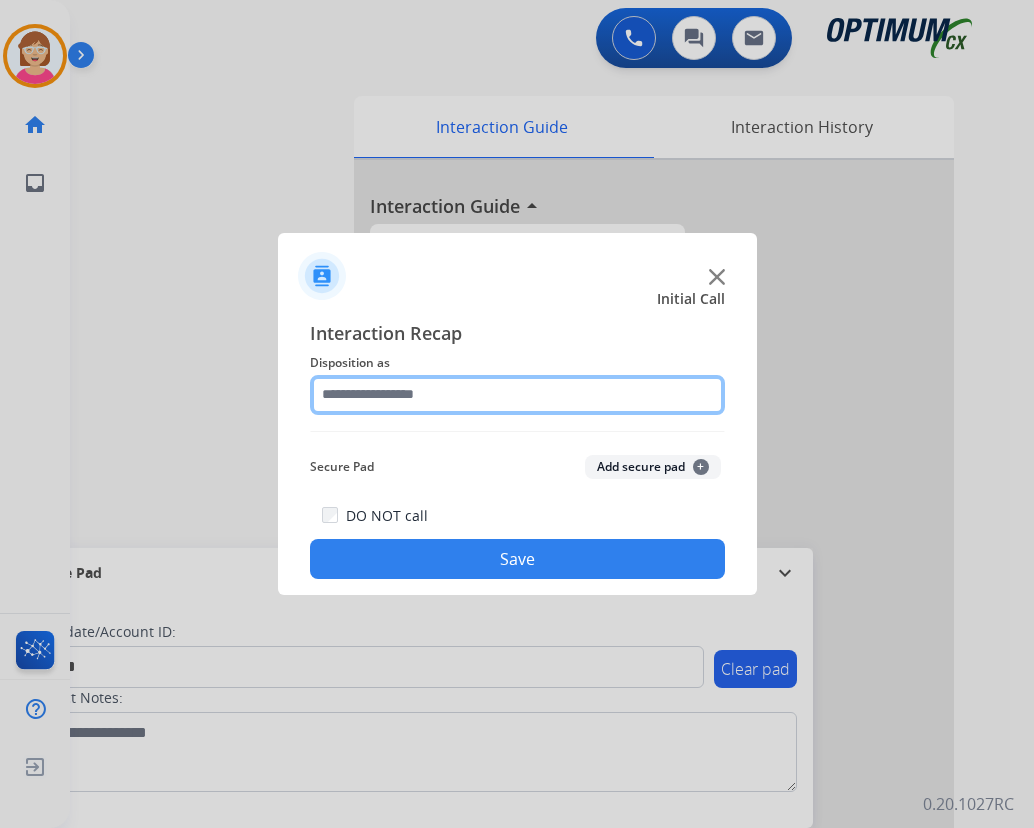 click 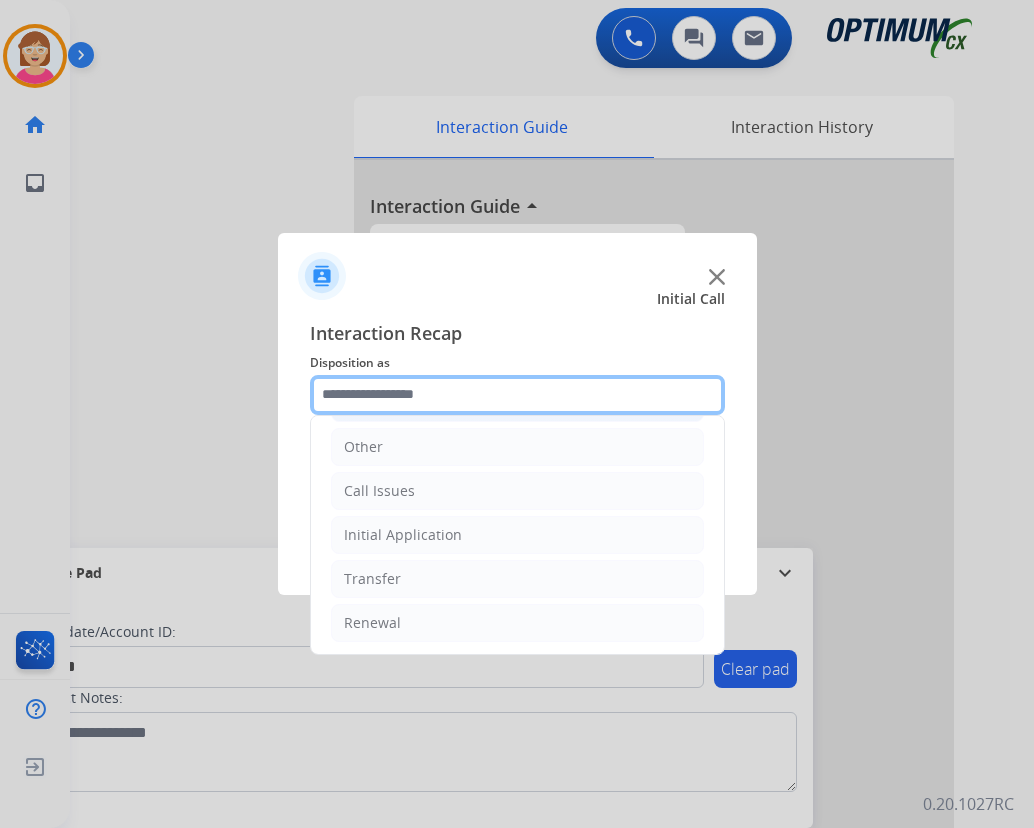 scroll, scrollTop: 136, scrollLeft: 0, axis: vertical 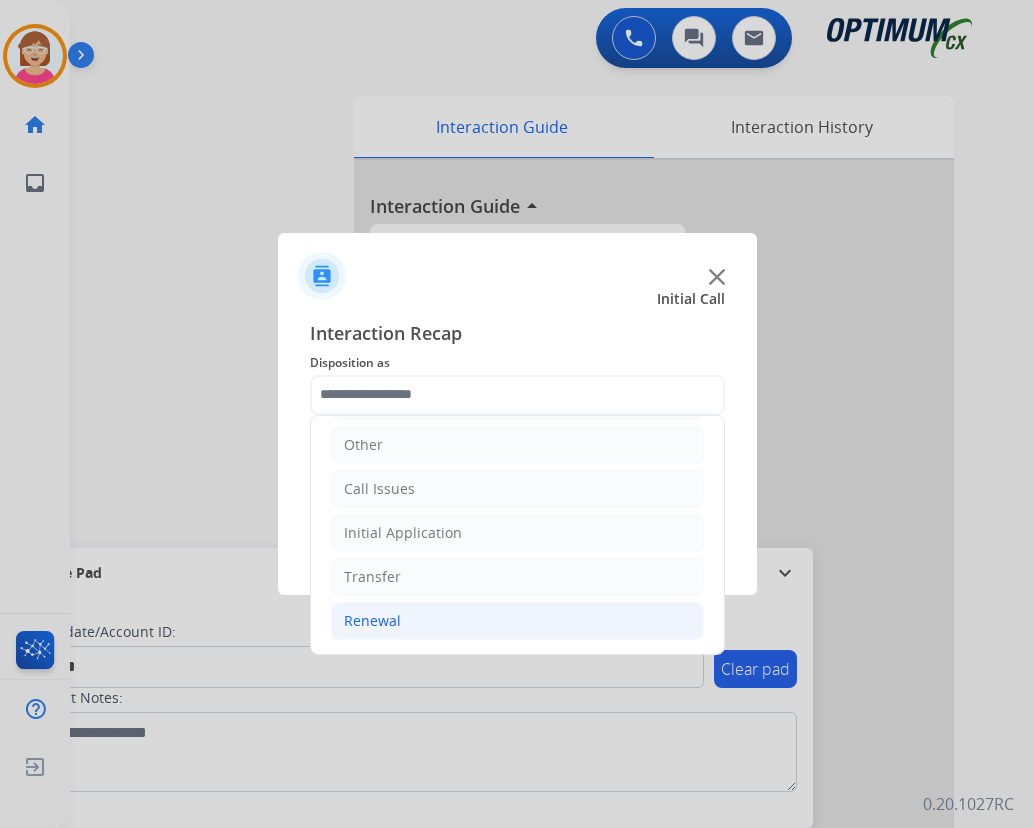 click on "Renewal" 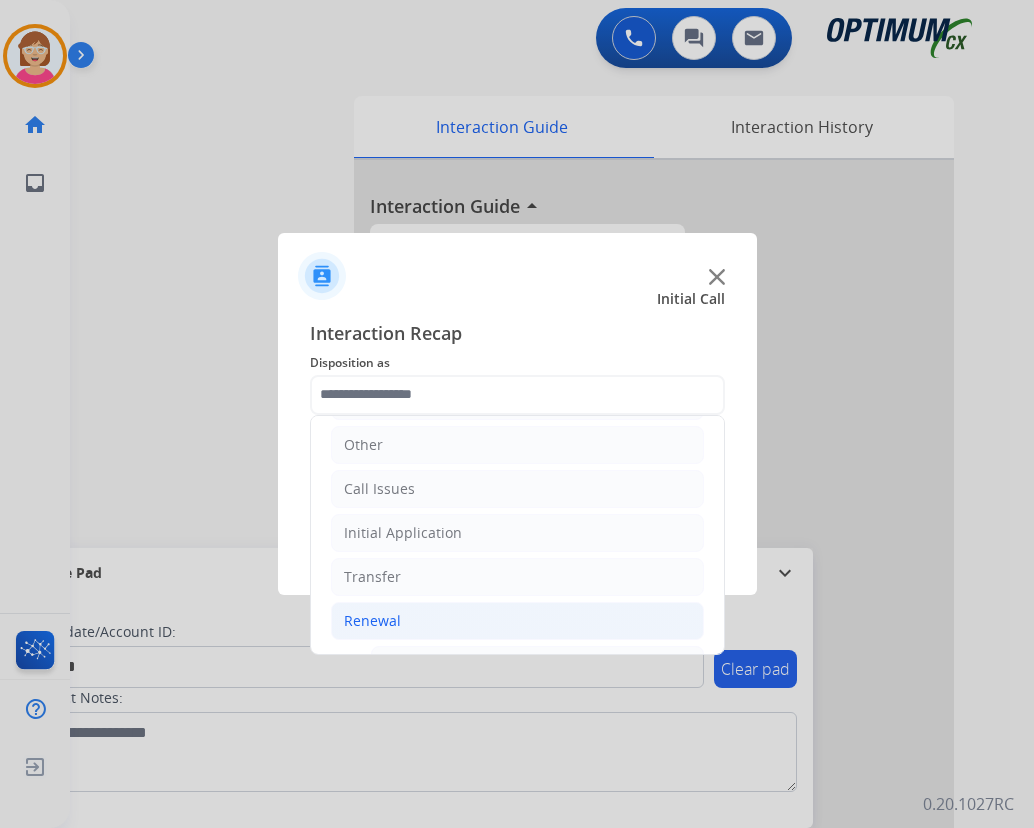 click on "Renewal" 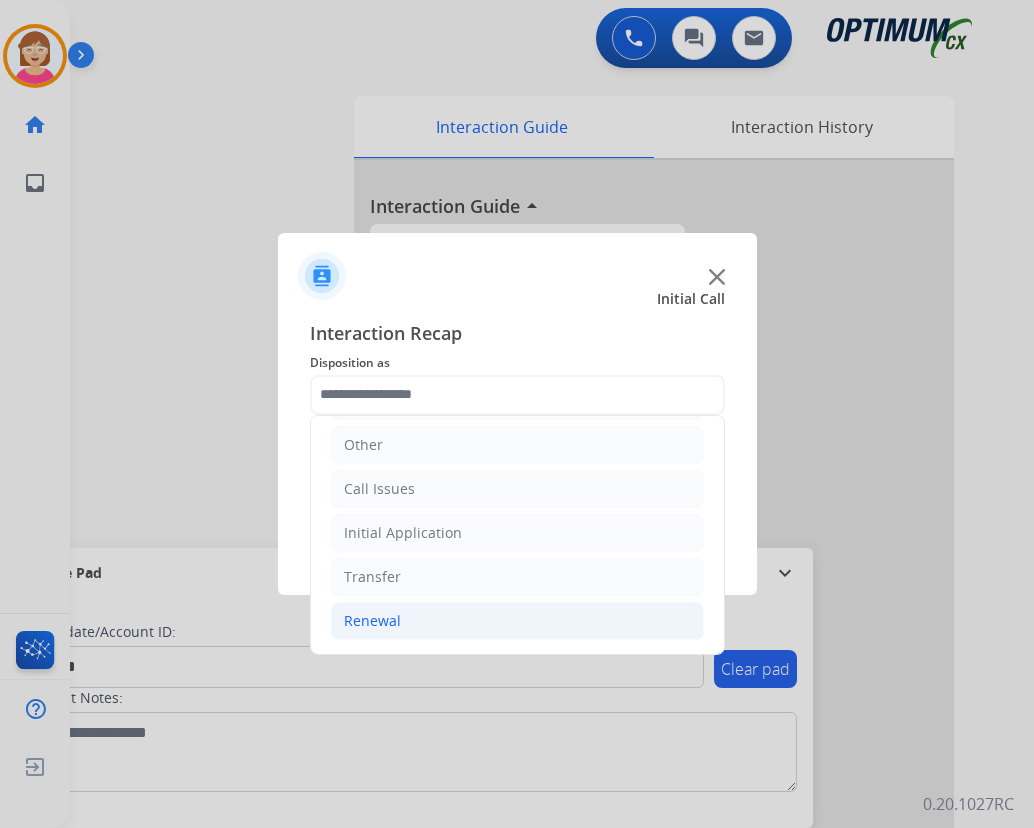 click on "Renewal" 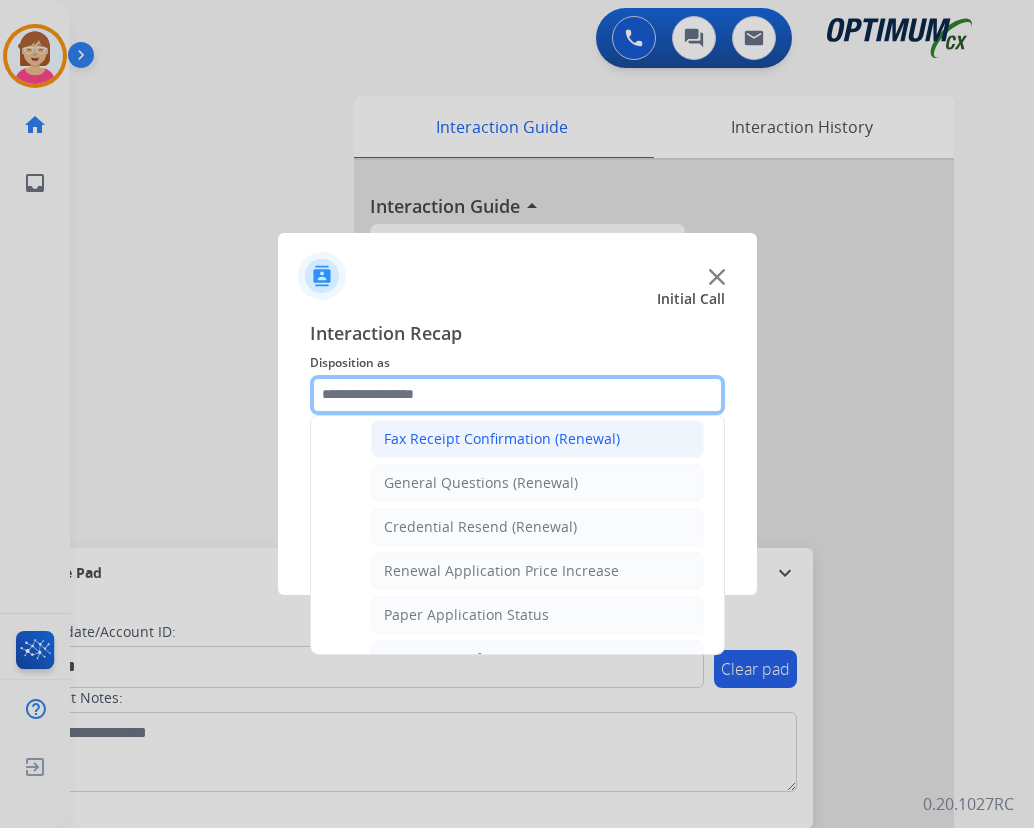 scroll, scrollTop: 336, scrollLeft: 0, axis: vertical 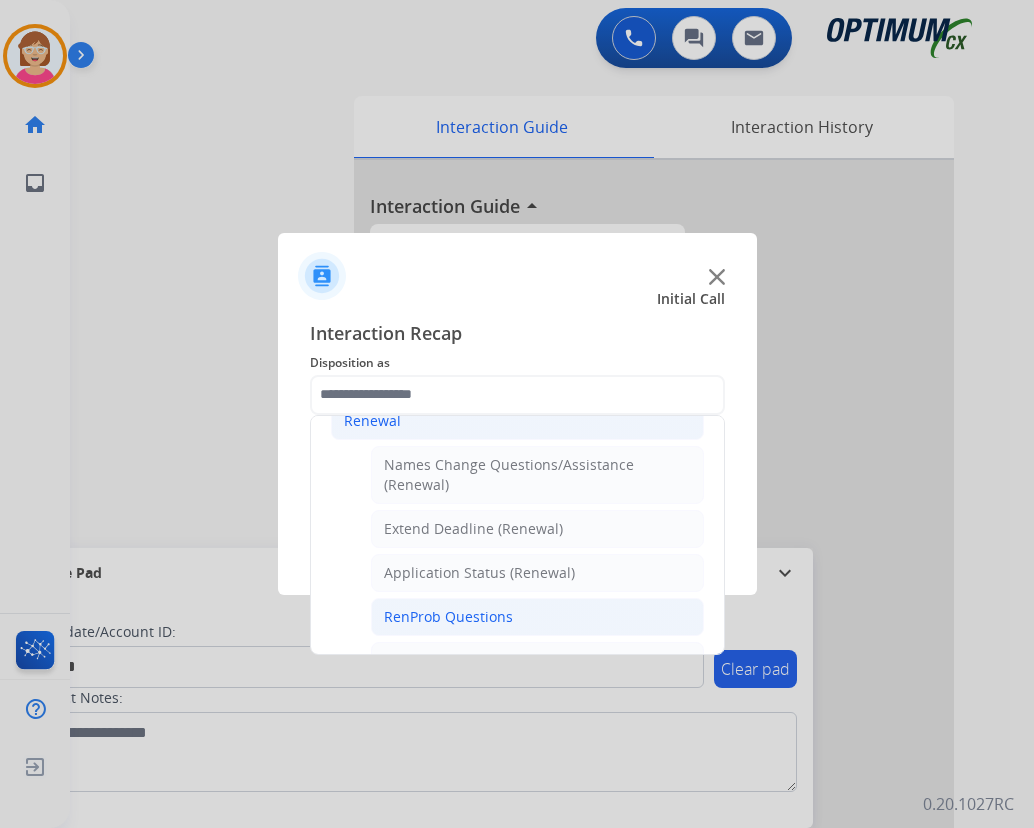 click on "RenProb Questions" 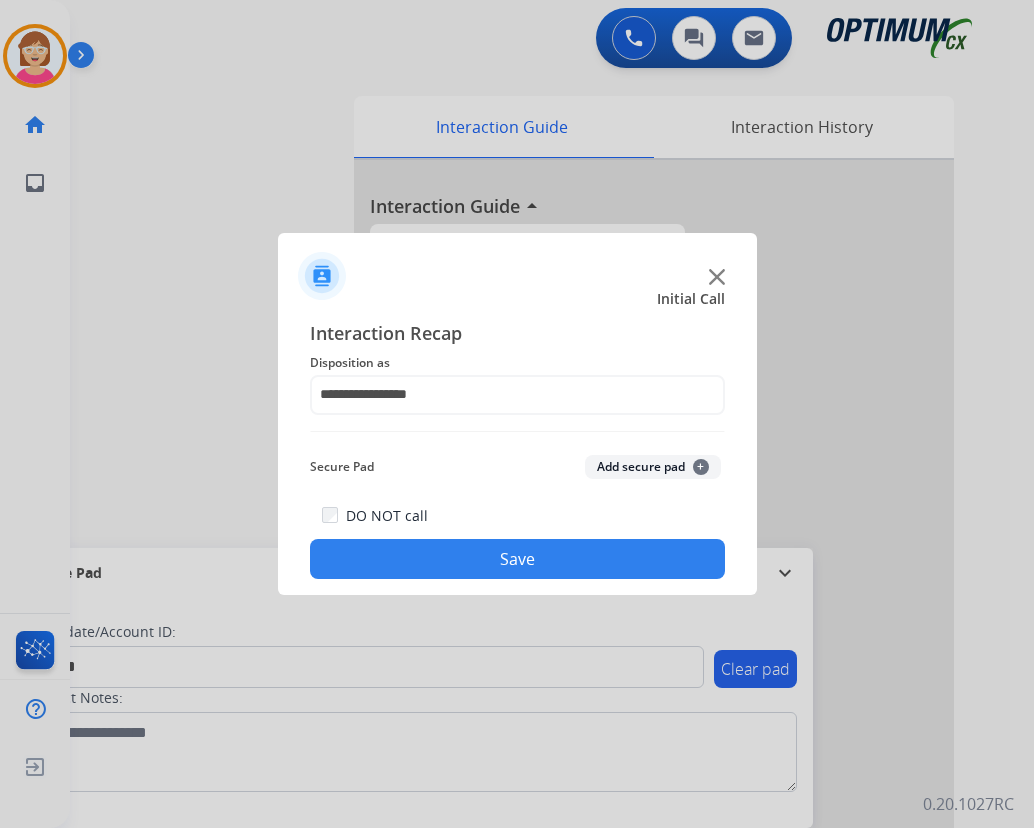 click on "Add secure pad  +" 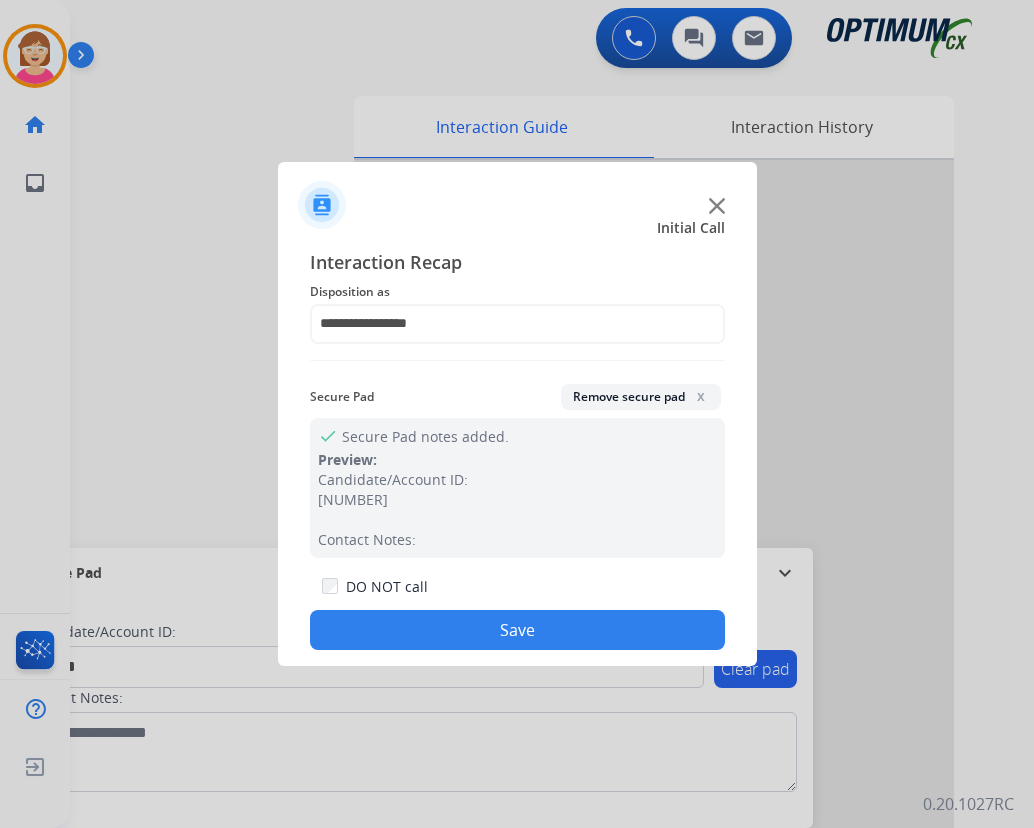 click on "Save" 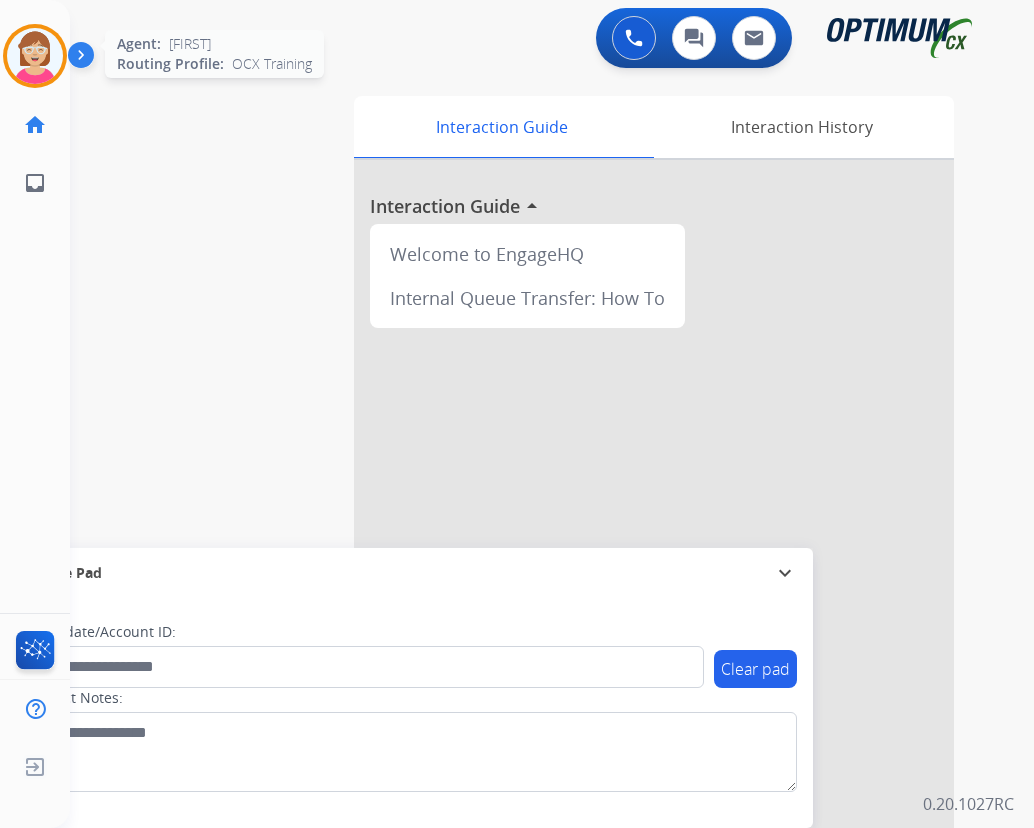 click at bounding box center [35, 56] 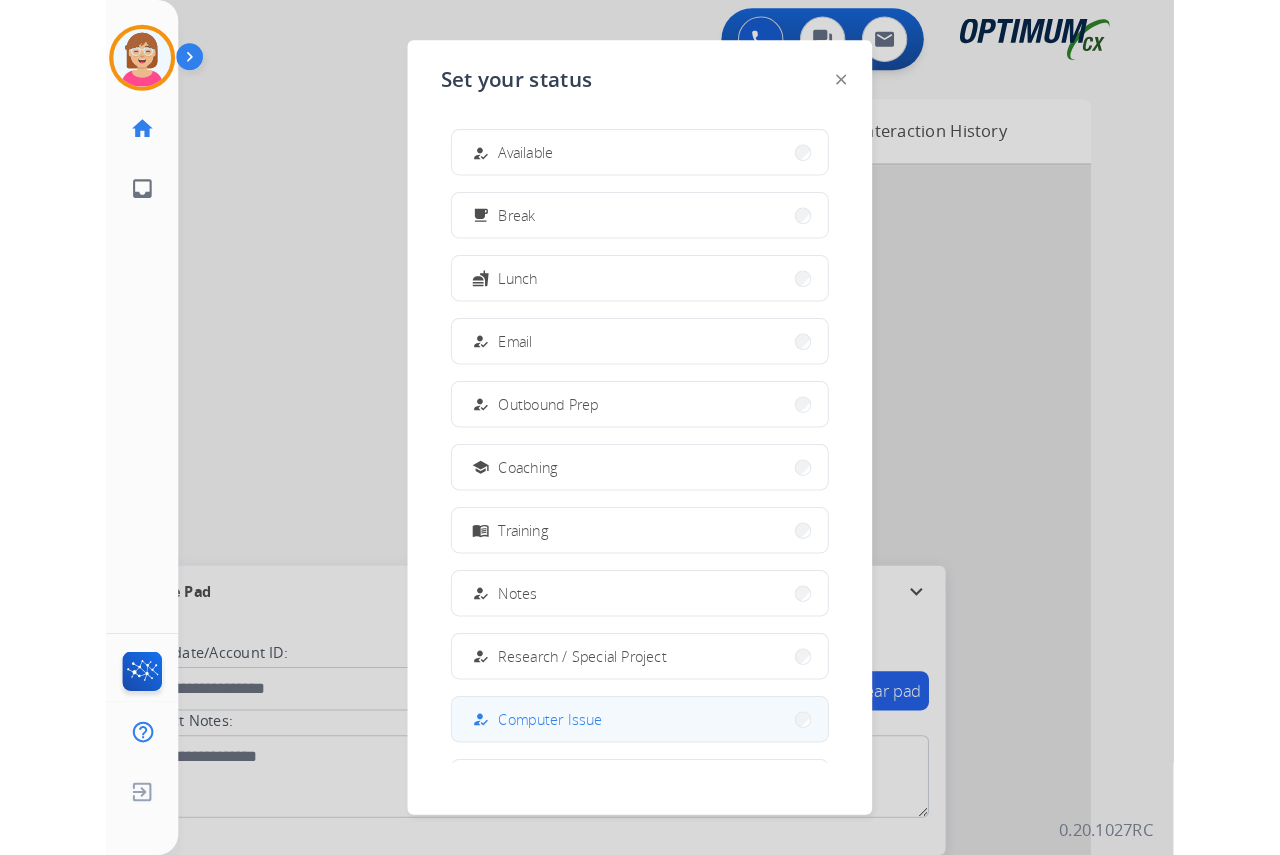 scroll, scrollTop: 189, scrollLeft: 0, axis: vertical 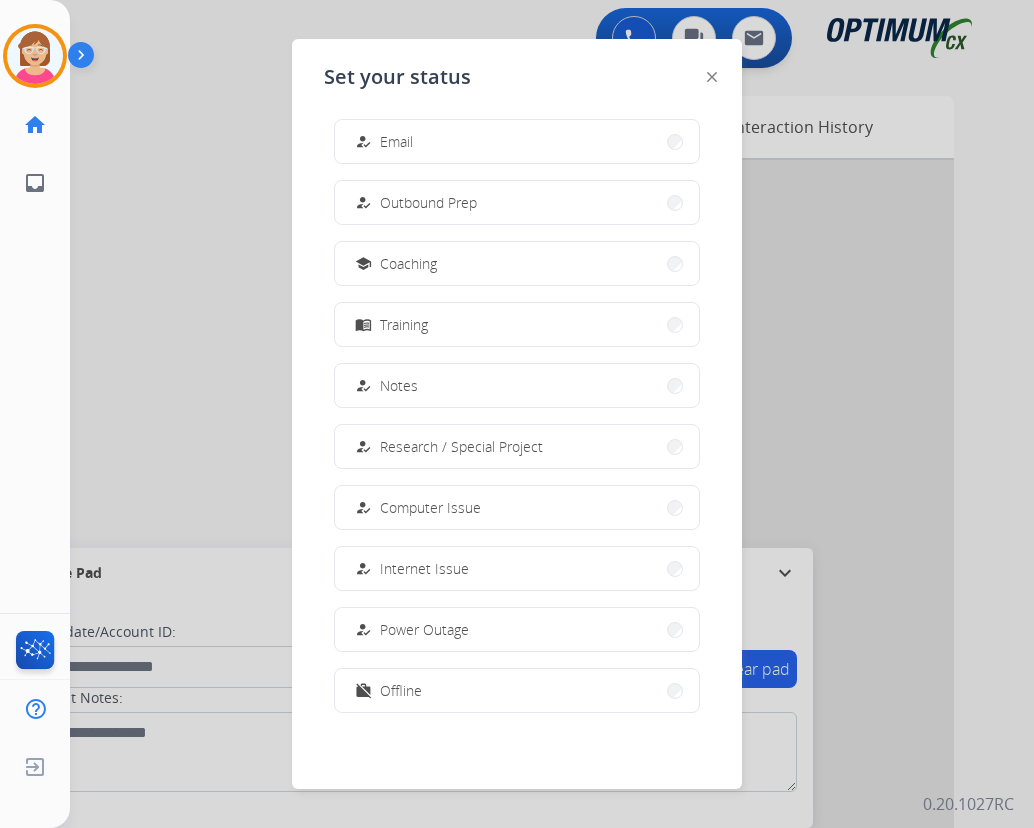 drag, startPoint x: 406, startPoint y: 686, endPoint x: 393, endPoint y: 655, distance: 33.61547 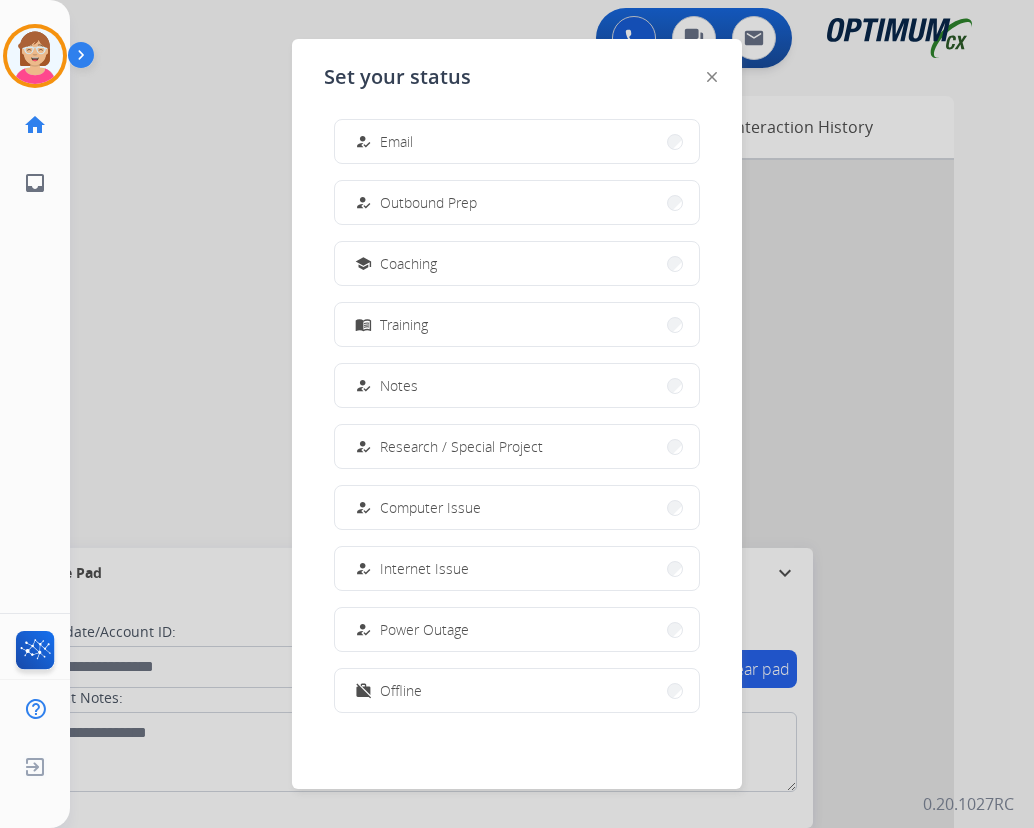 click on "Offline" at bounding box center [401, 690] 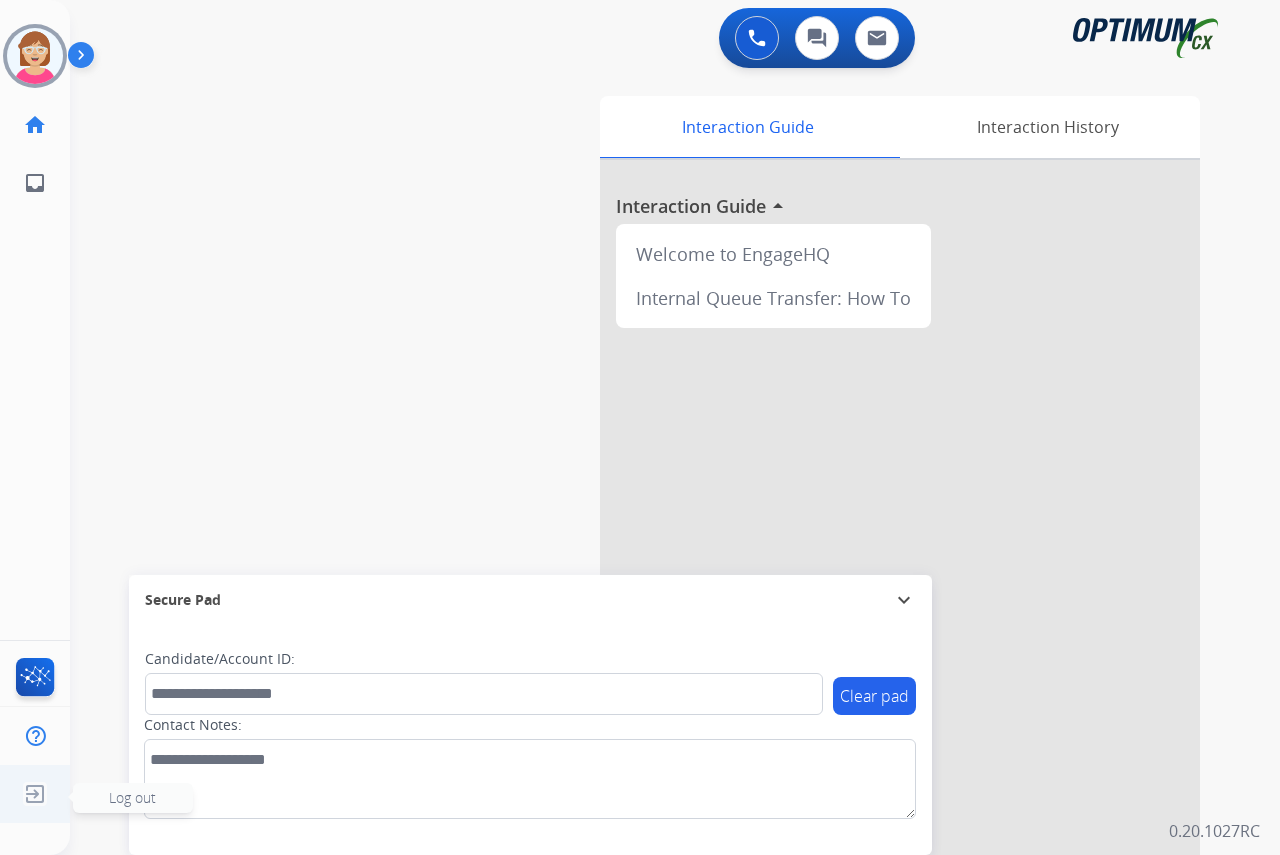 click on "Log out" 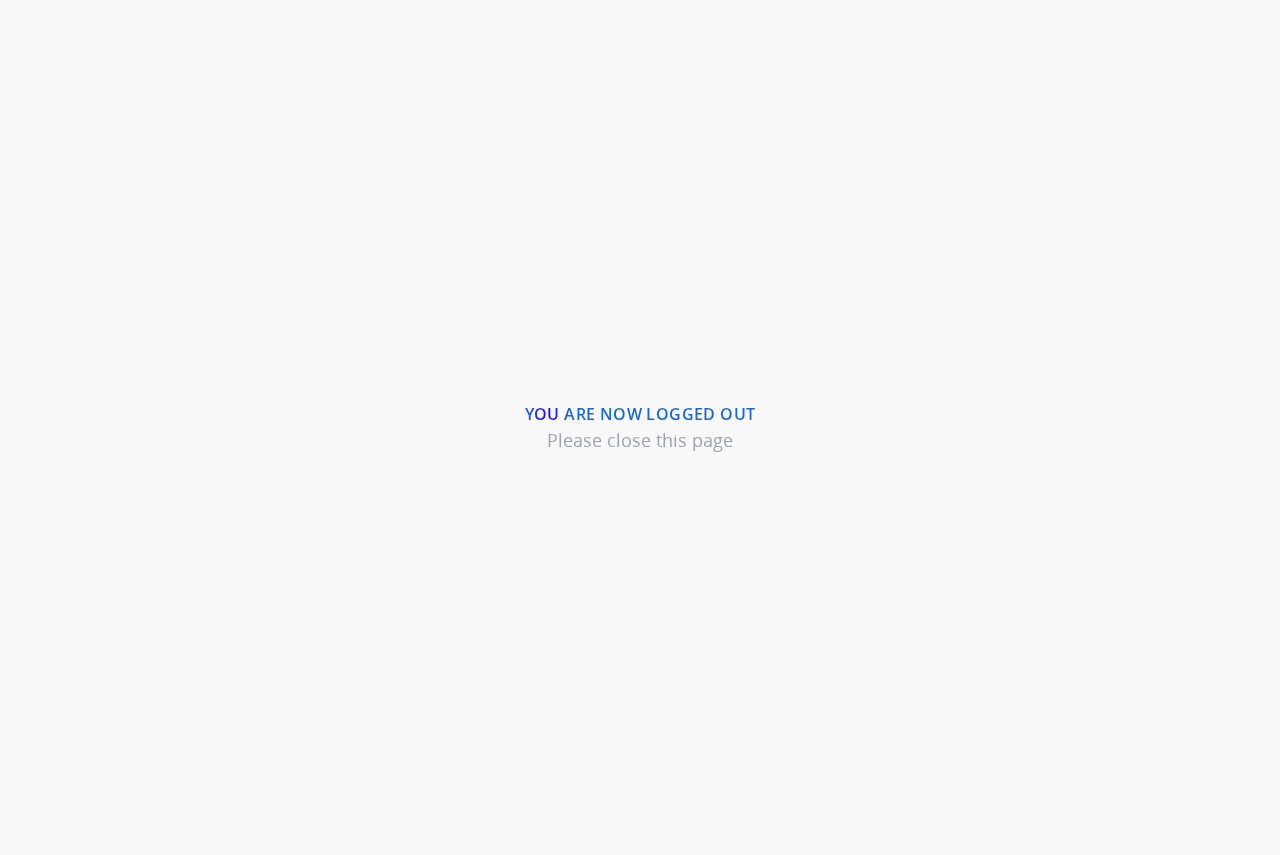 scroll, scrollTop: 0, scrollLeft: 0, axis: both 